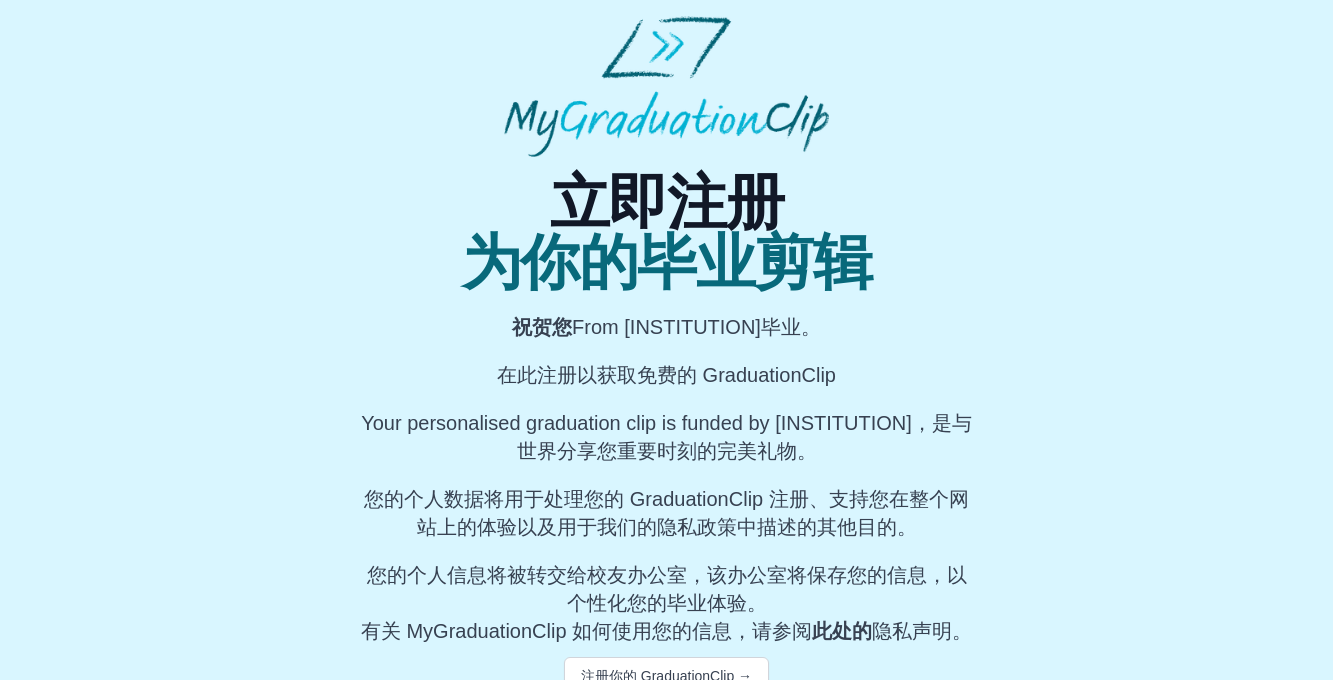 scroll, scrollTop: 31, scrollLeft: 0, axis: vertical 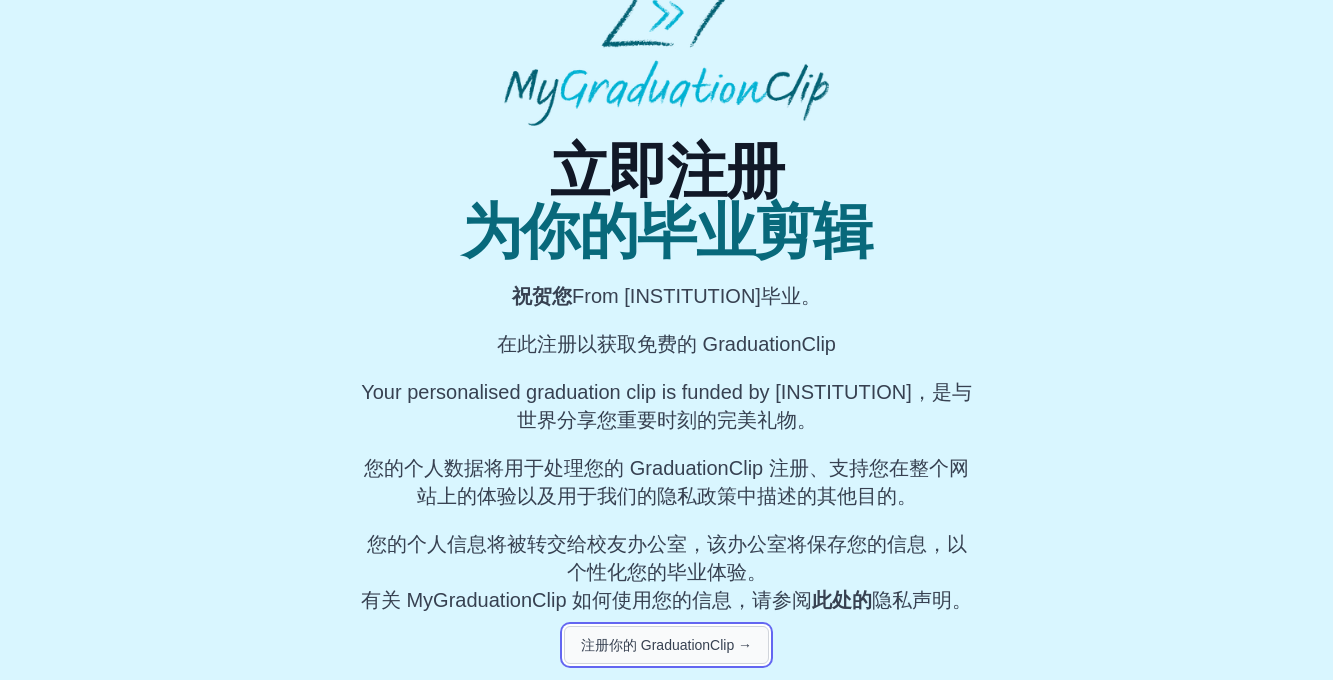 click on "注册你的 GraduationClip →" at bounding box center [666, 645] 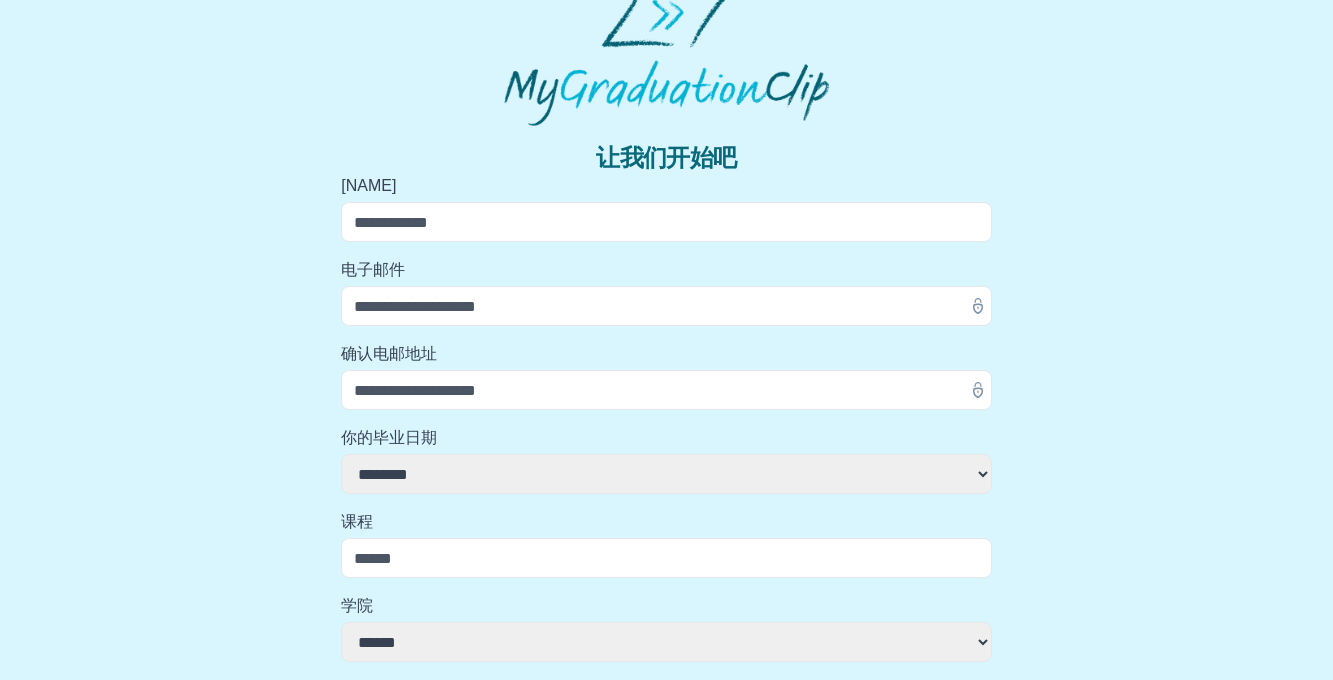 click on "[NAME]" at bounding box center [666, 222] 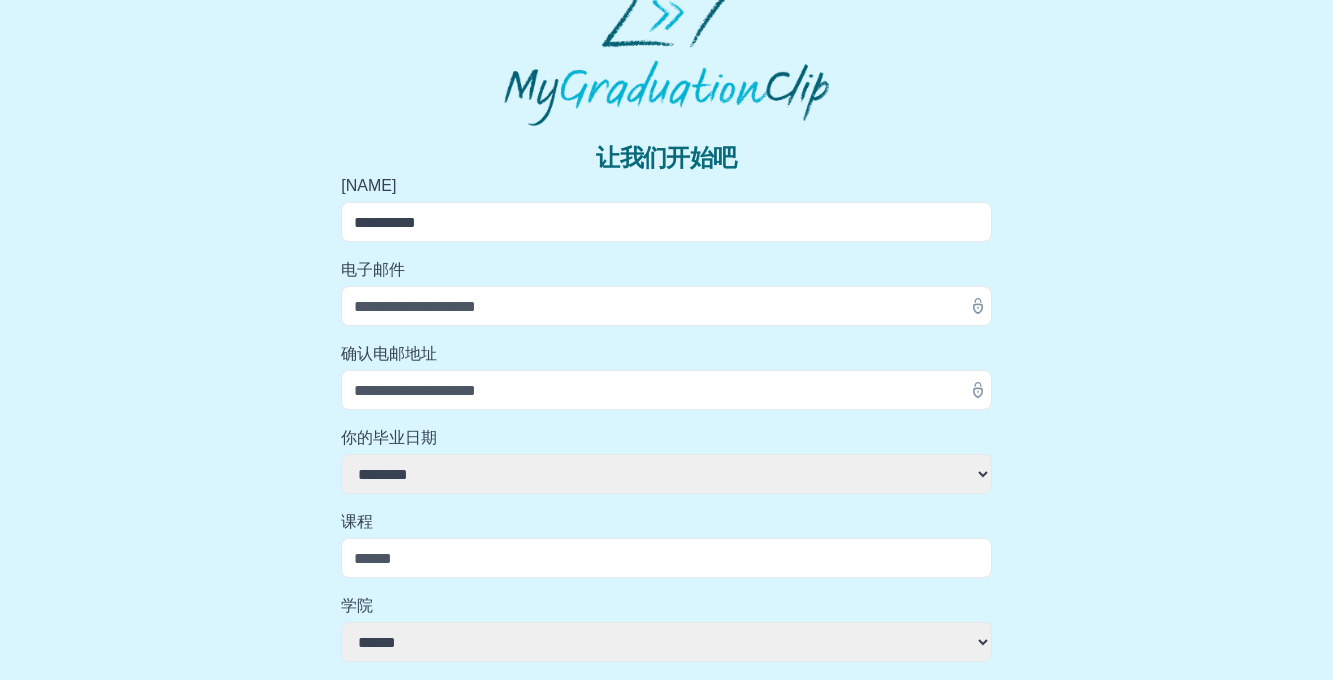 type on "**********" 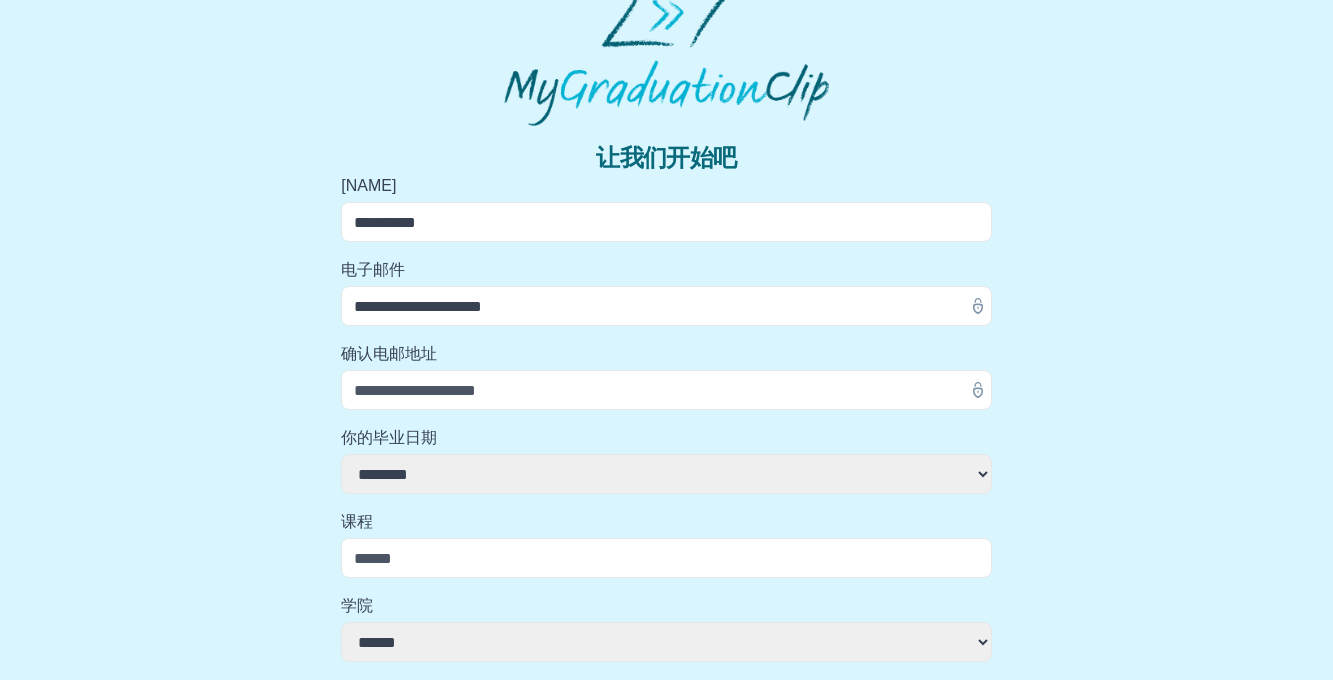 type on "**********" 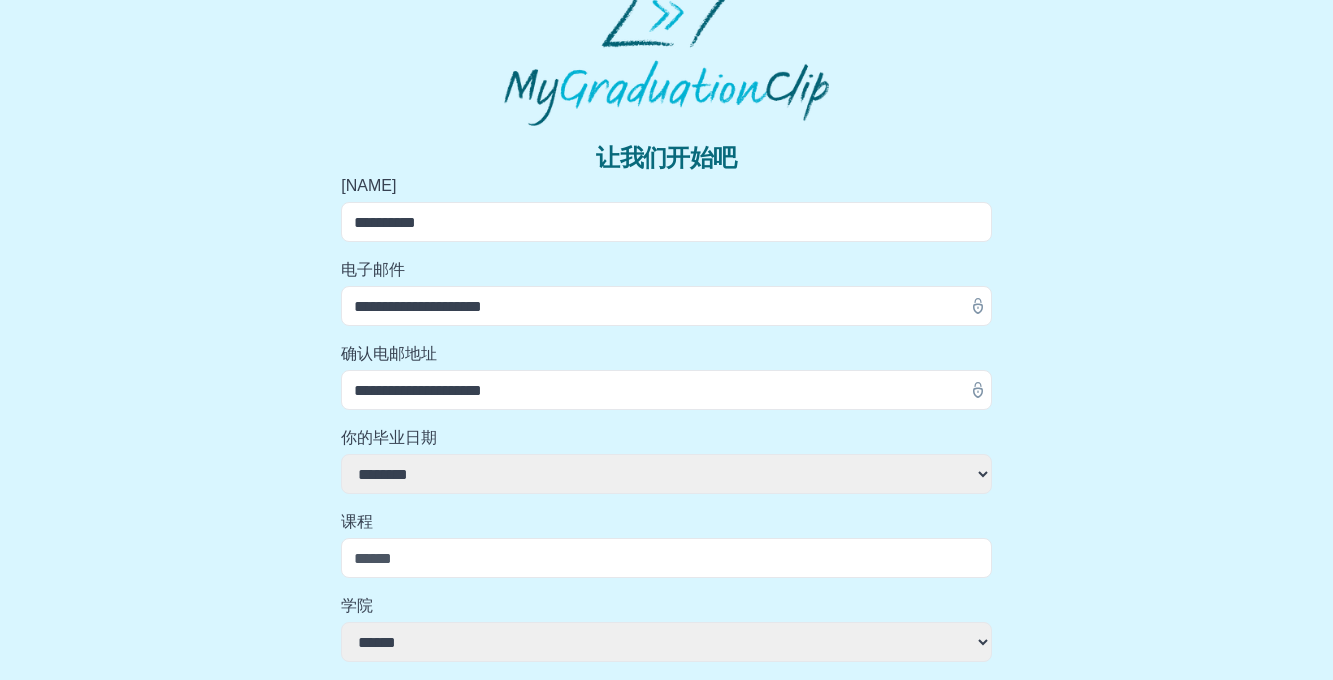 type on "**" 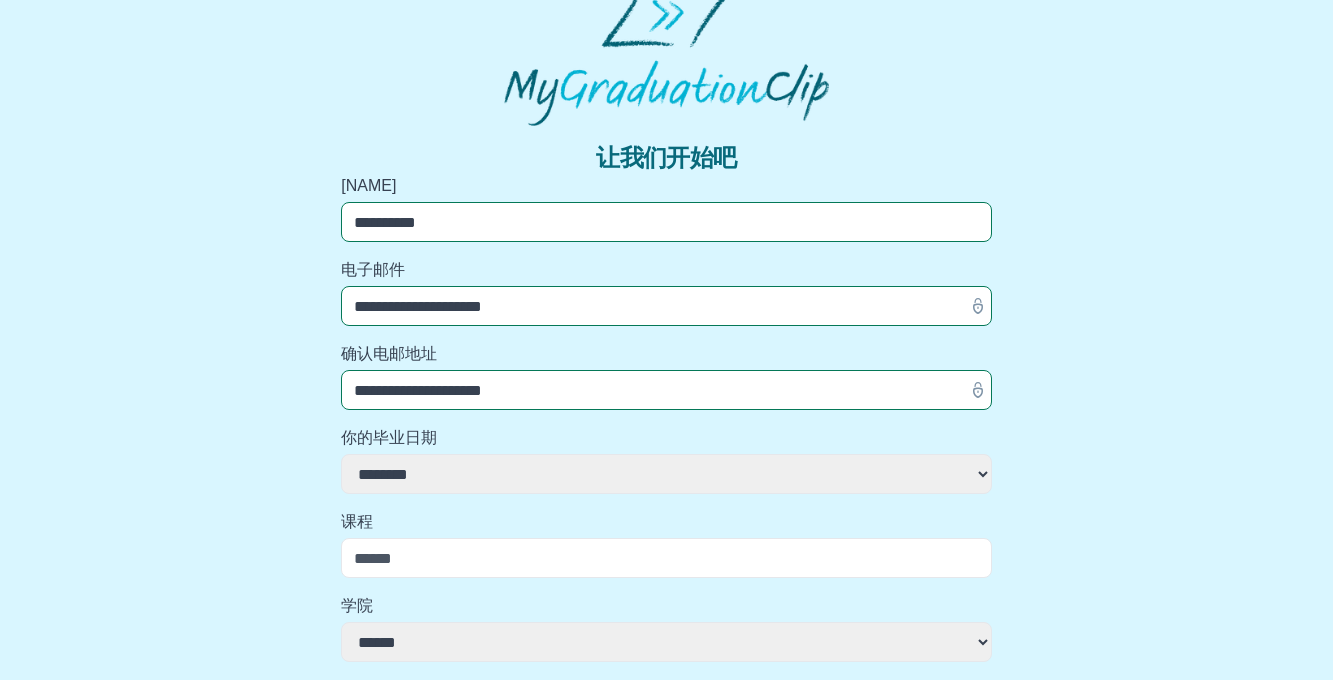 select 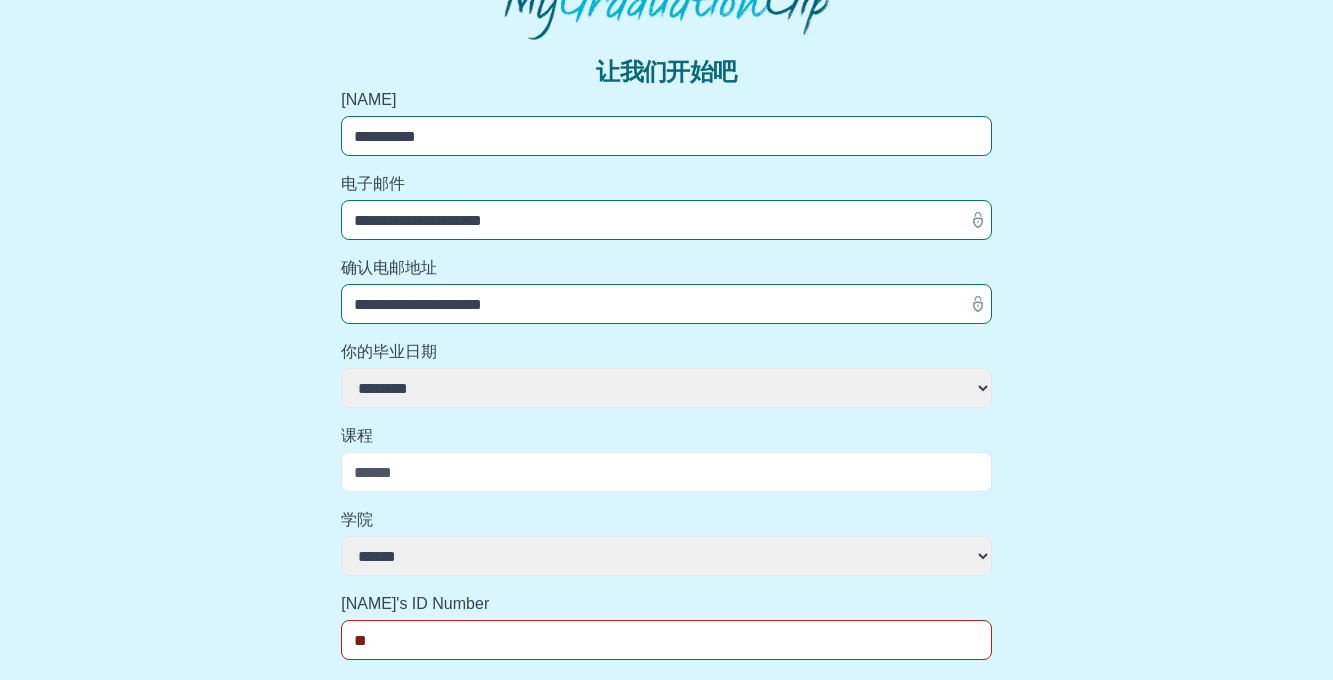 scroll, scrollTop: 139, scrollLeft: 0, axis: vertical 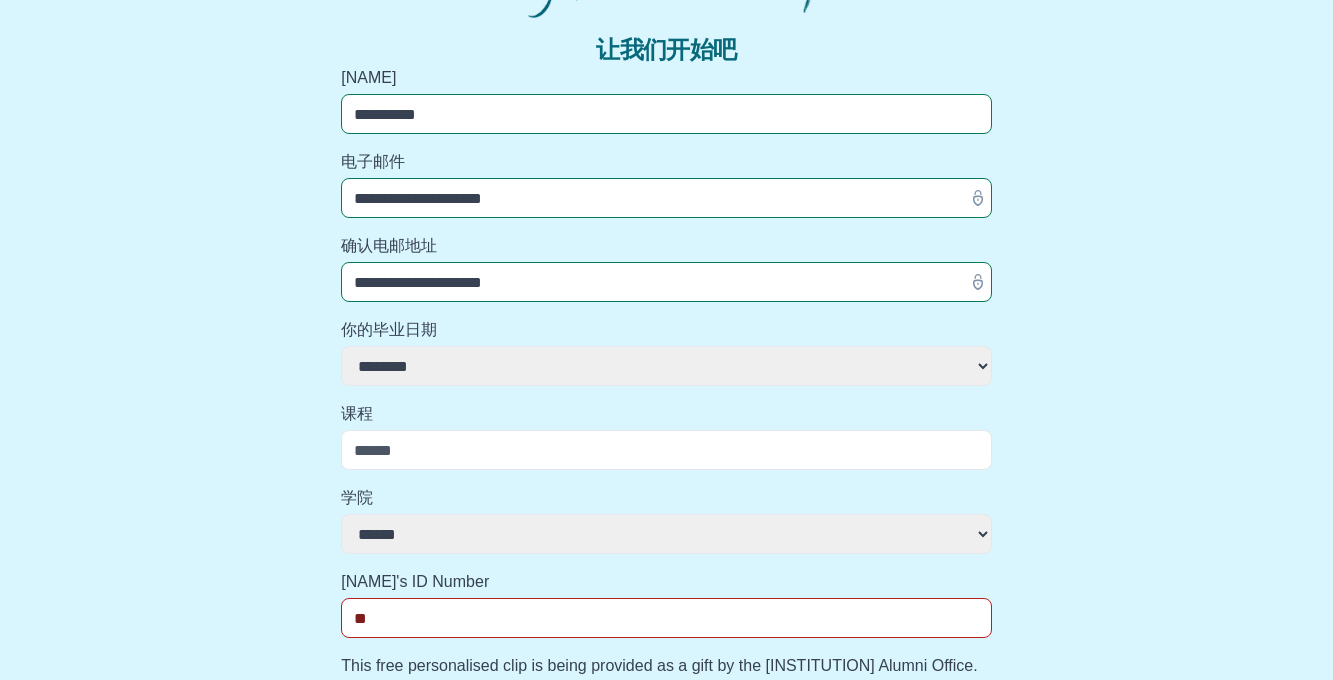 click on "**********" at bounding box center [666, 366] 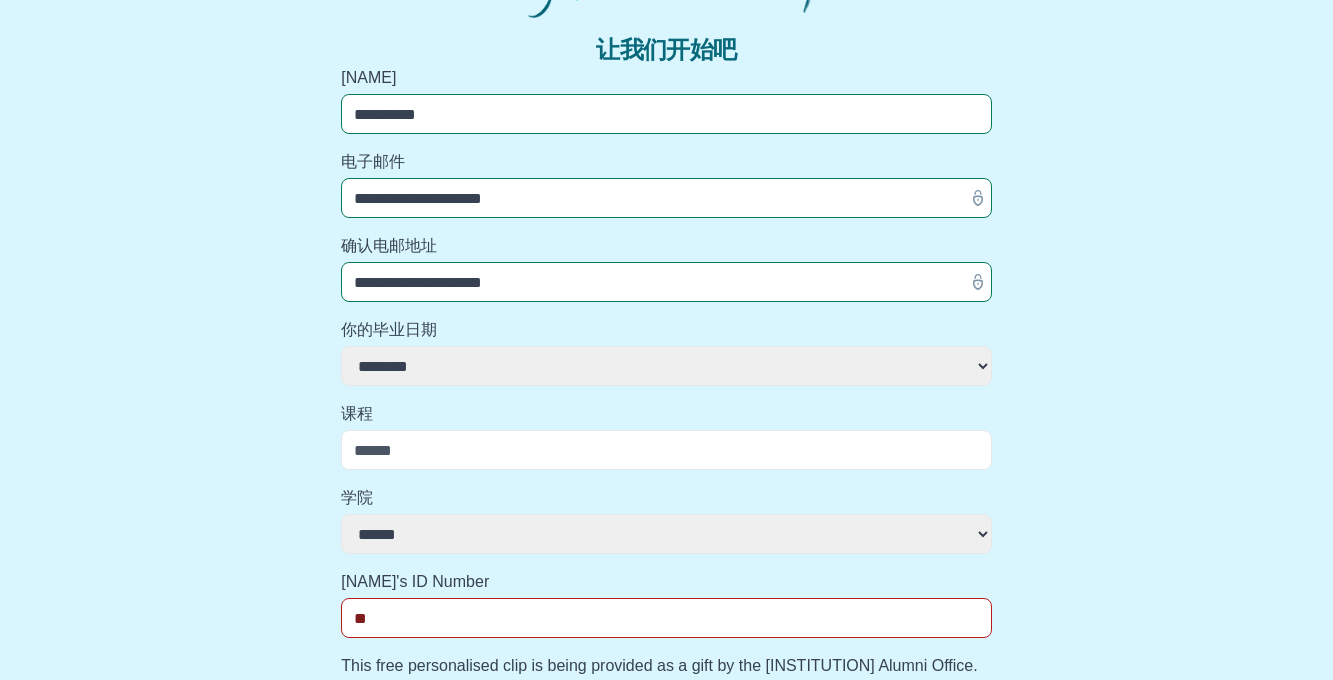 select on "**********" 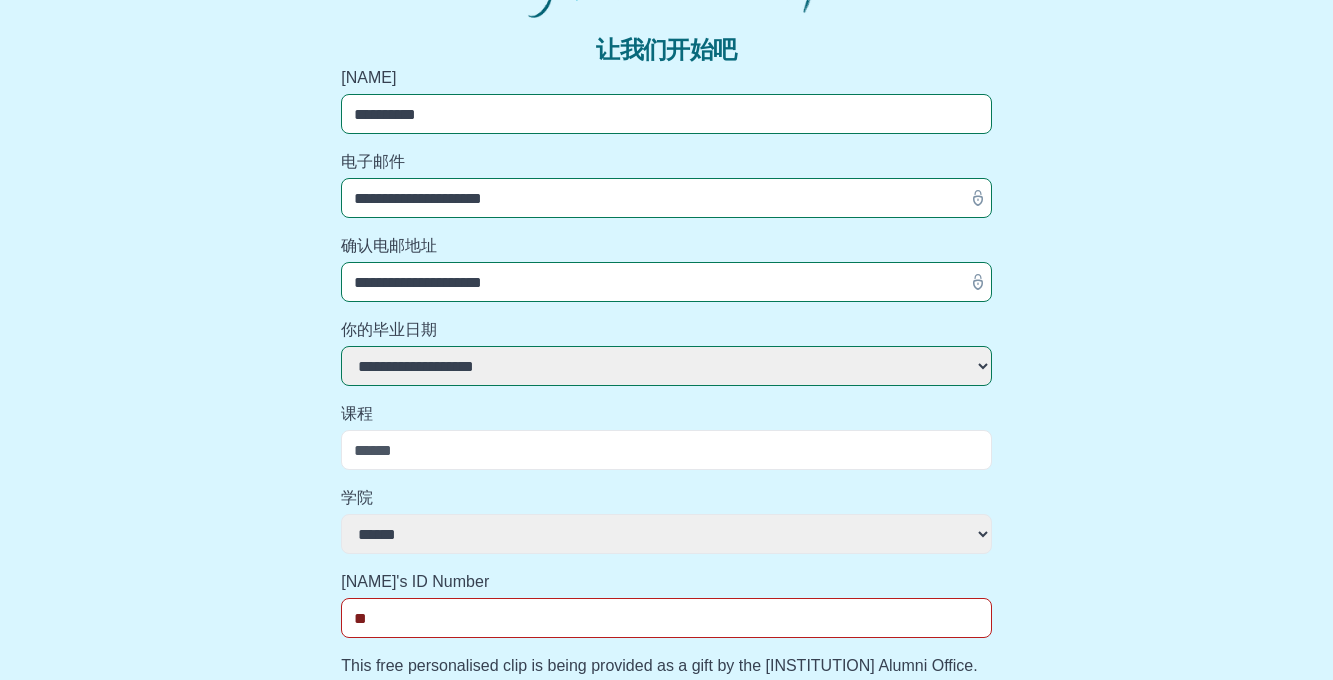 select 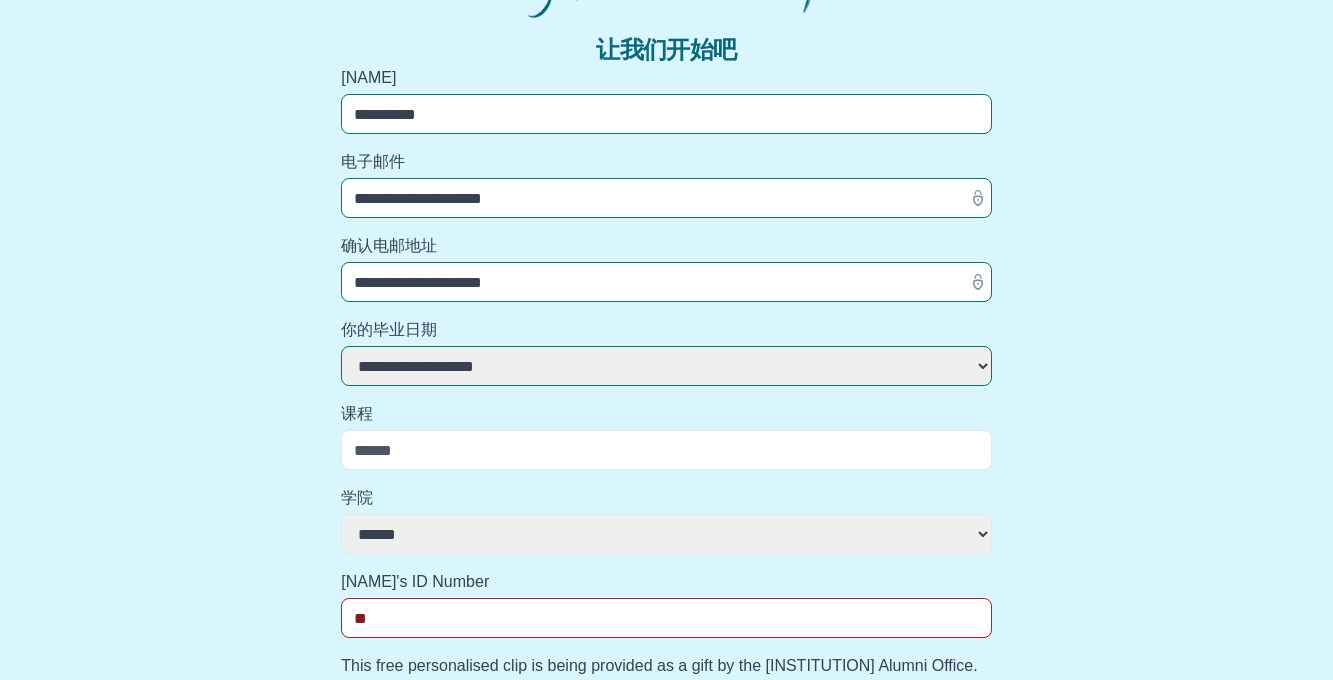 type on "*" 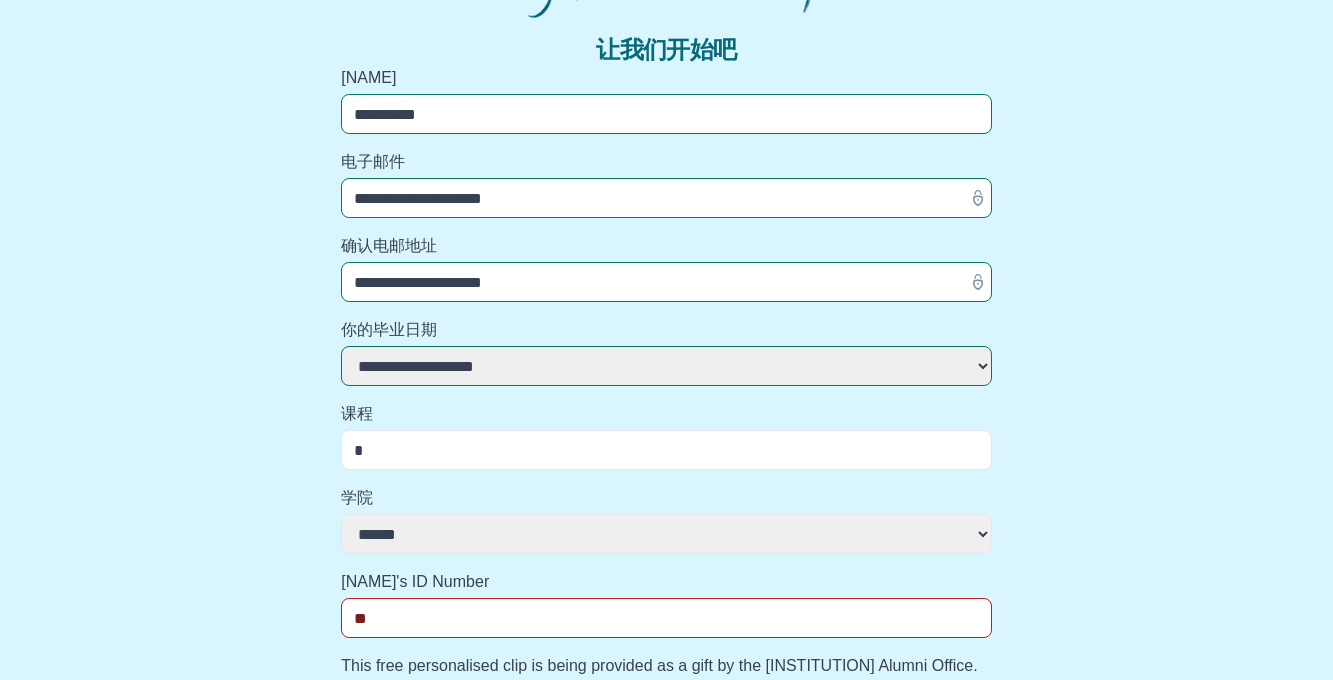select 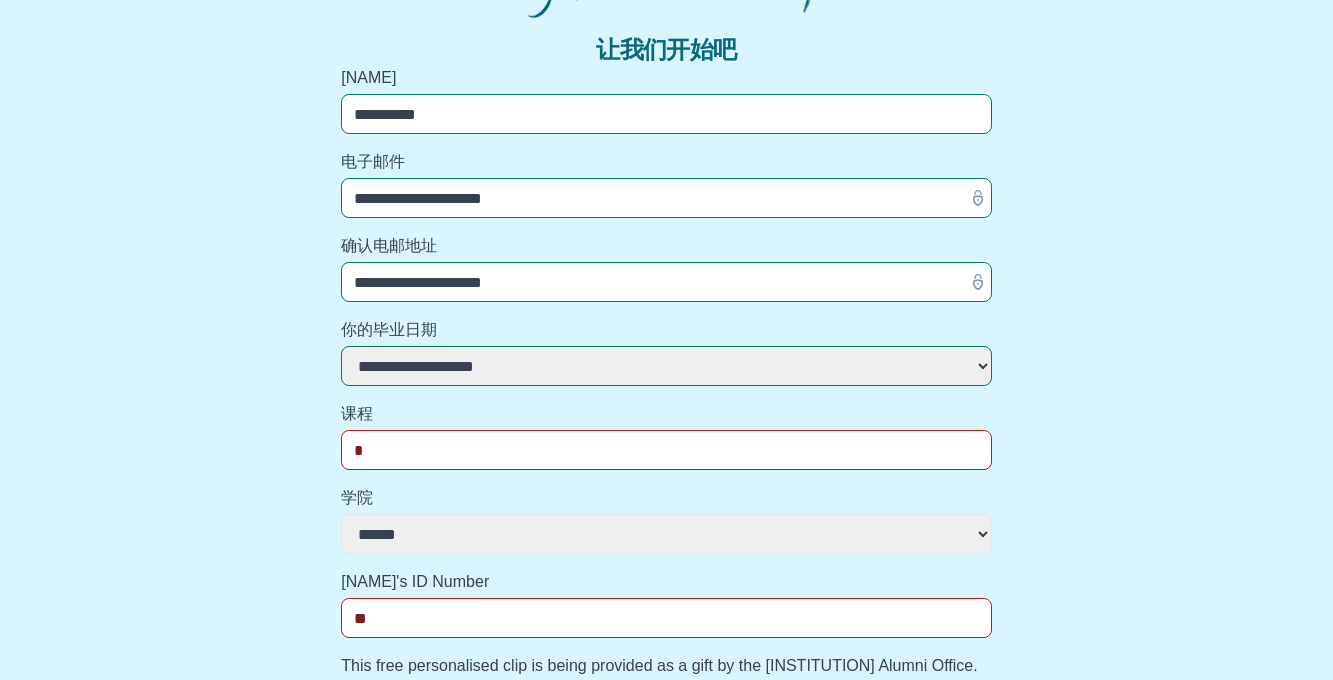 type on "**" 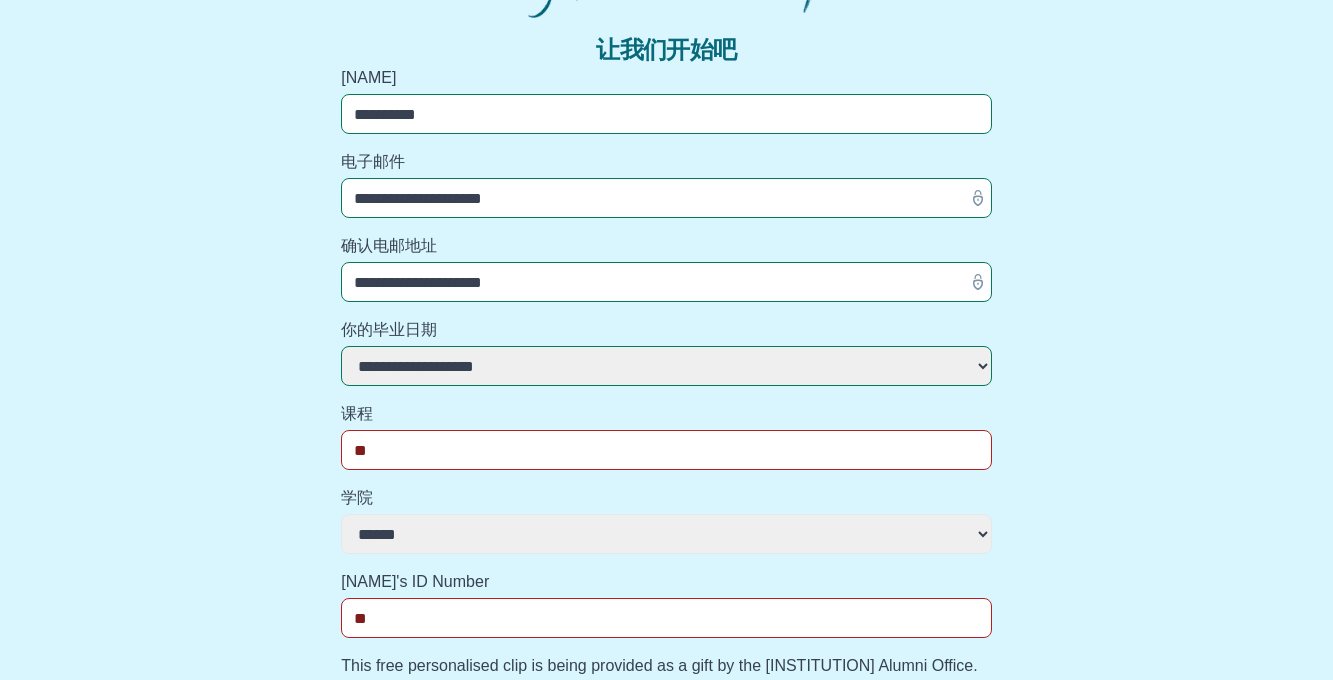 select 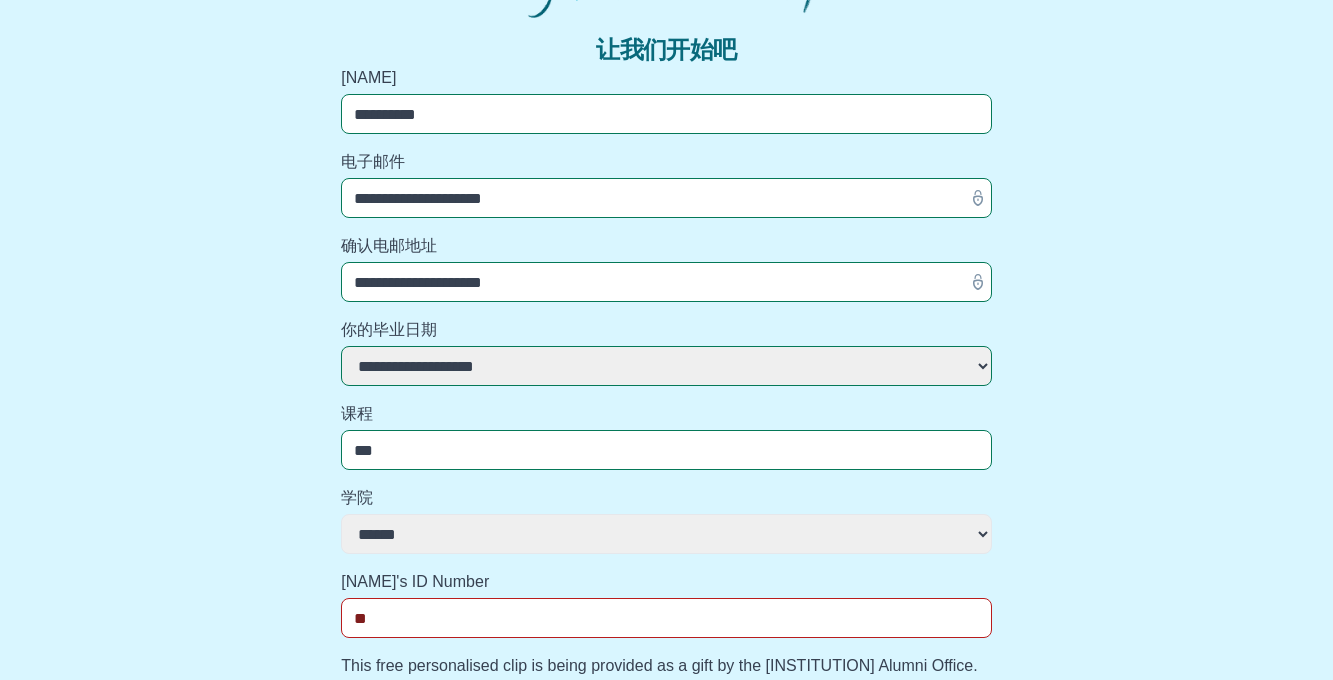 select 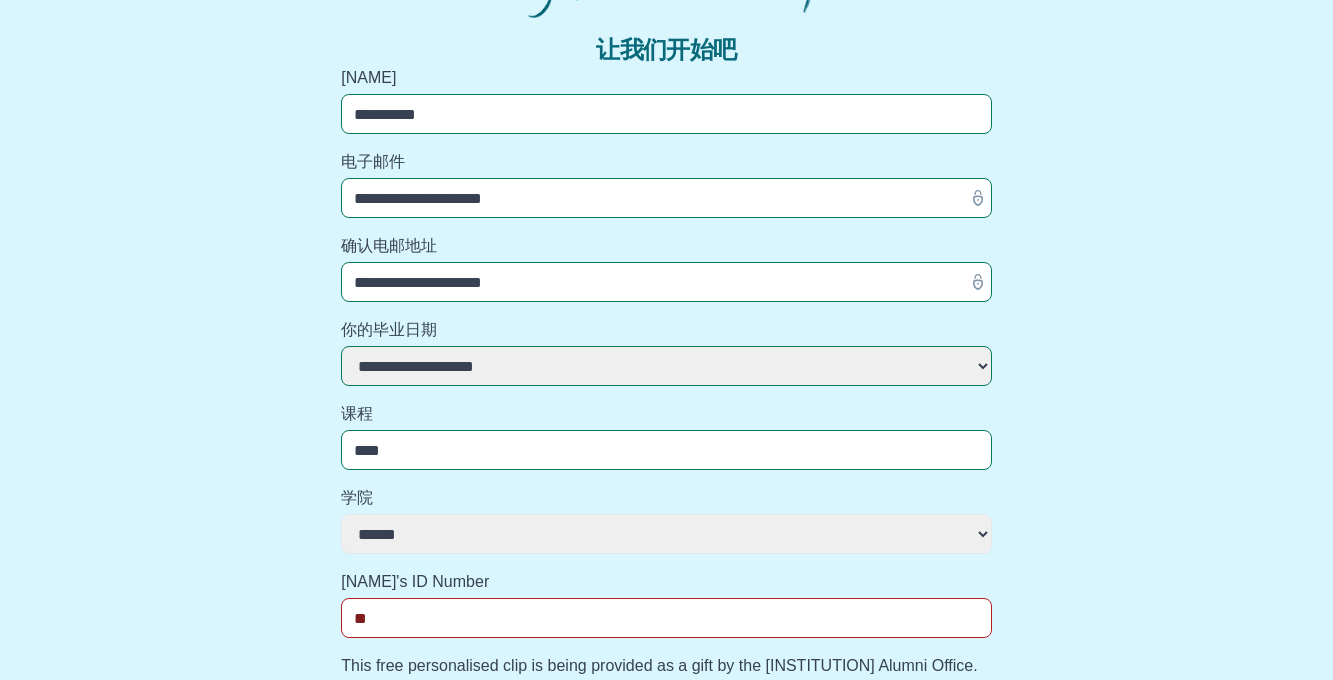 select 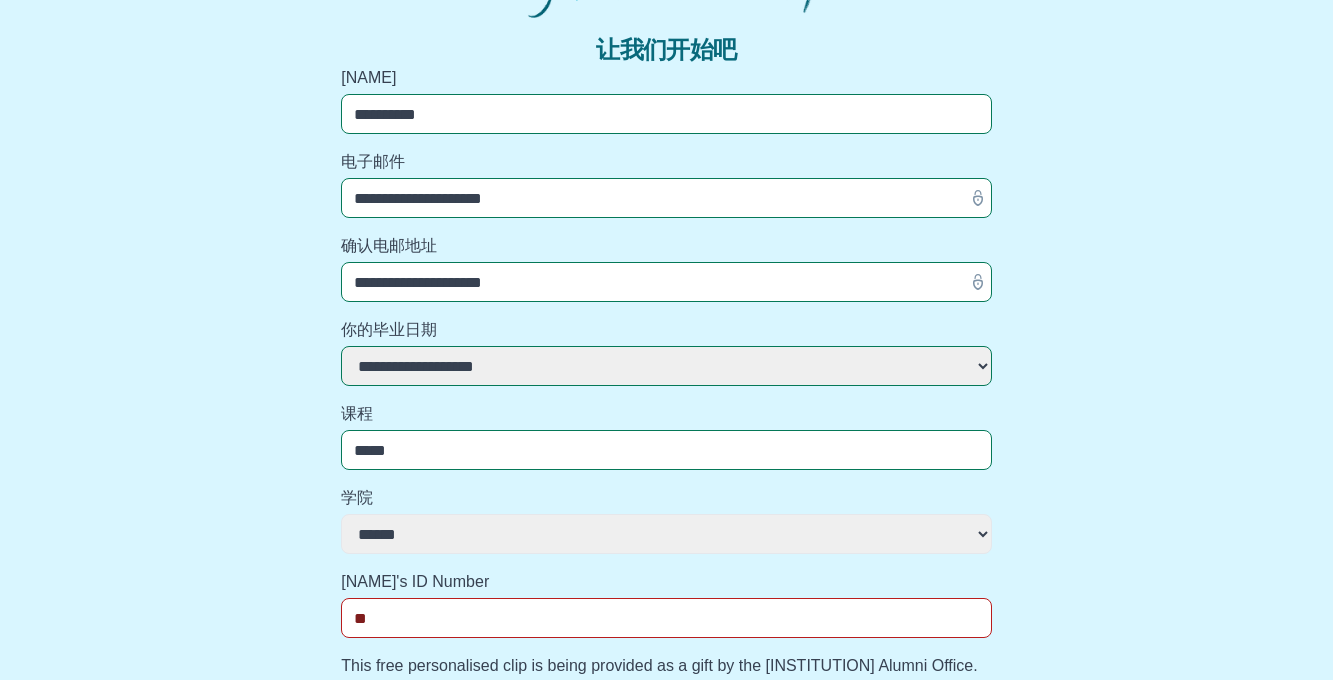 select 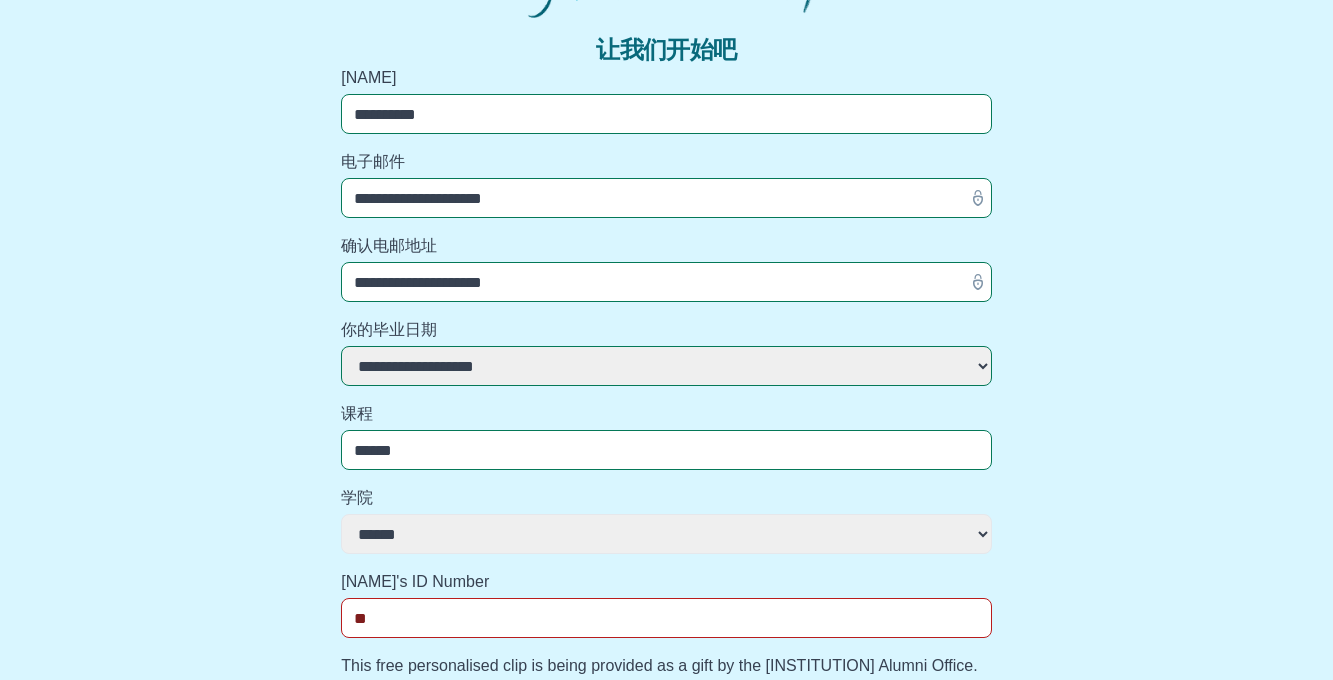 select 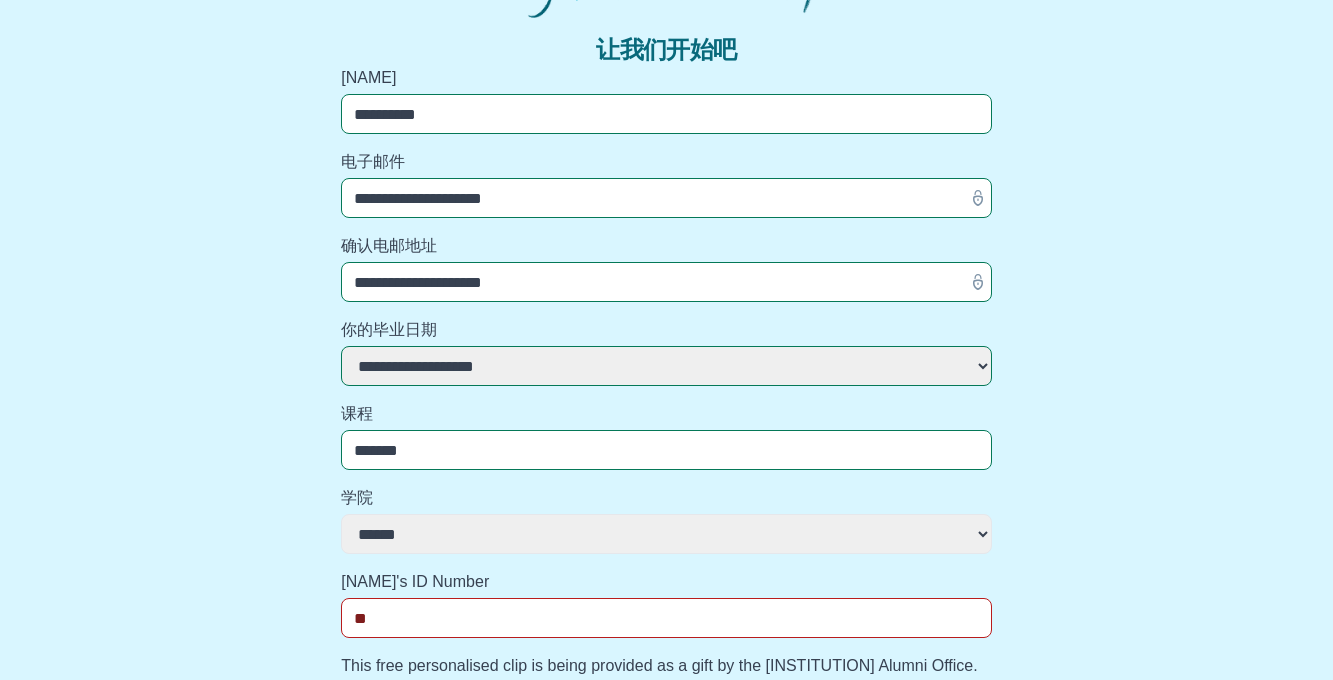 select 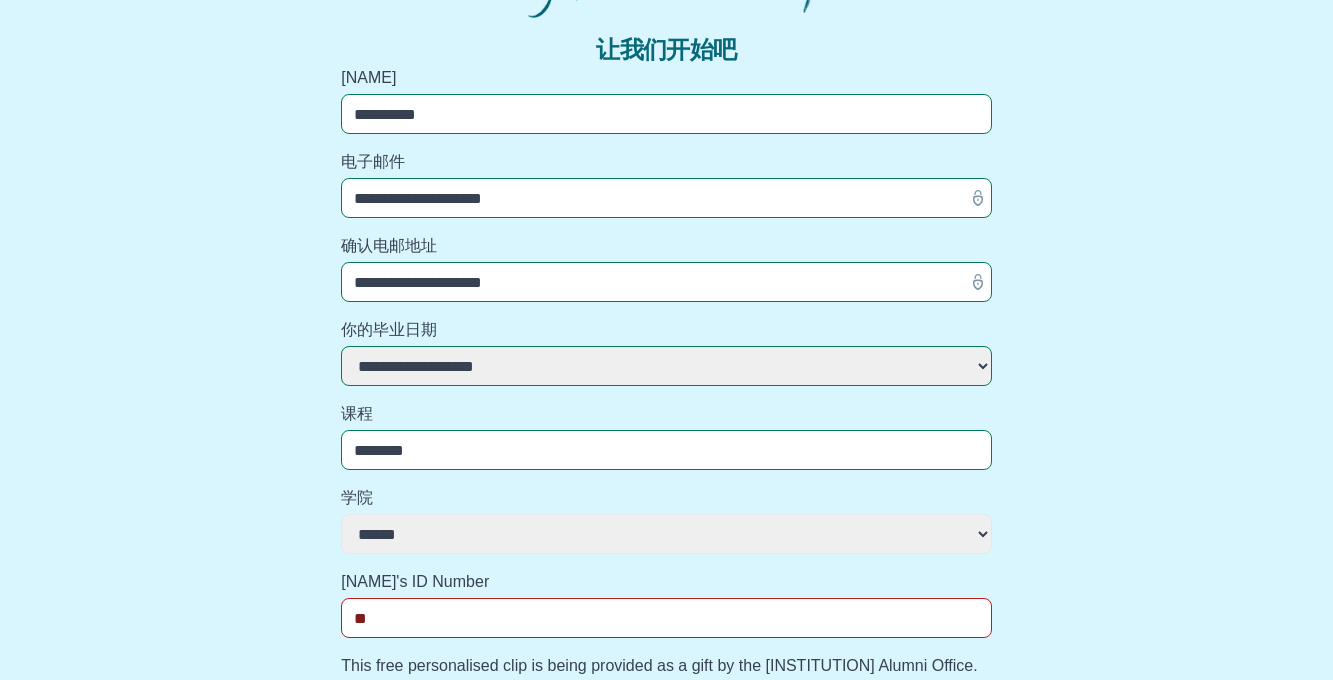 select 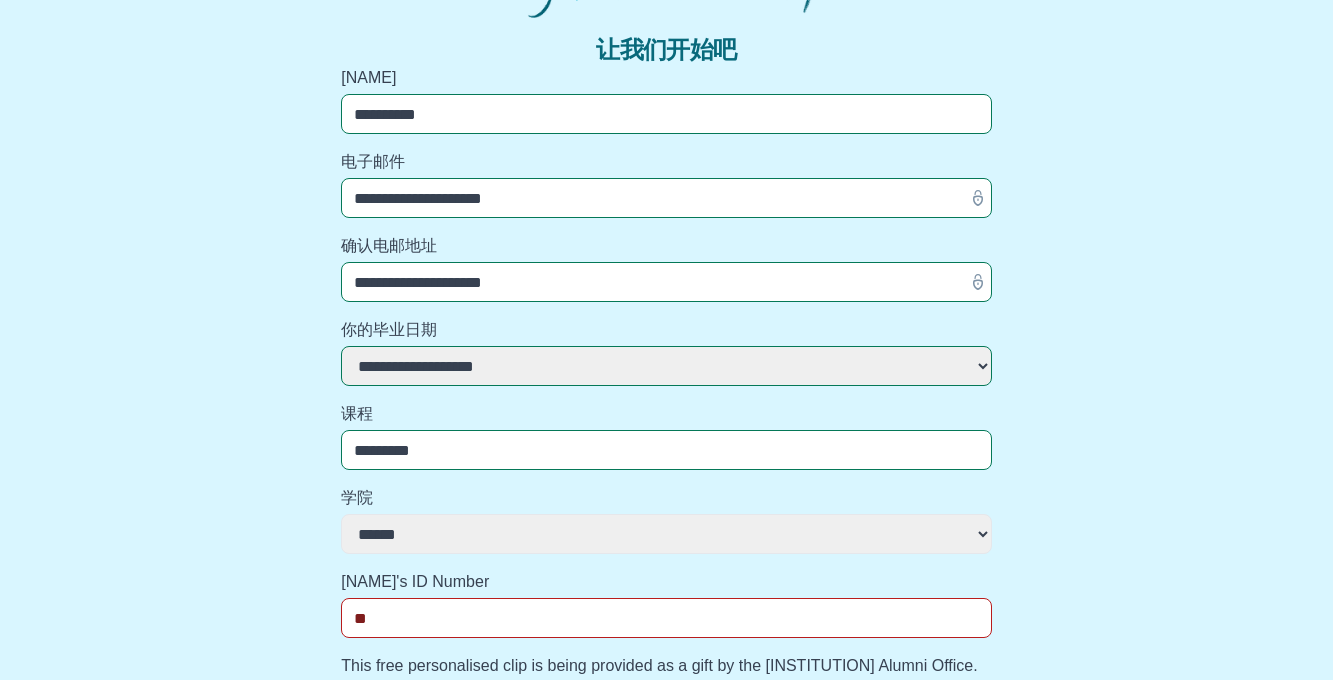 select 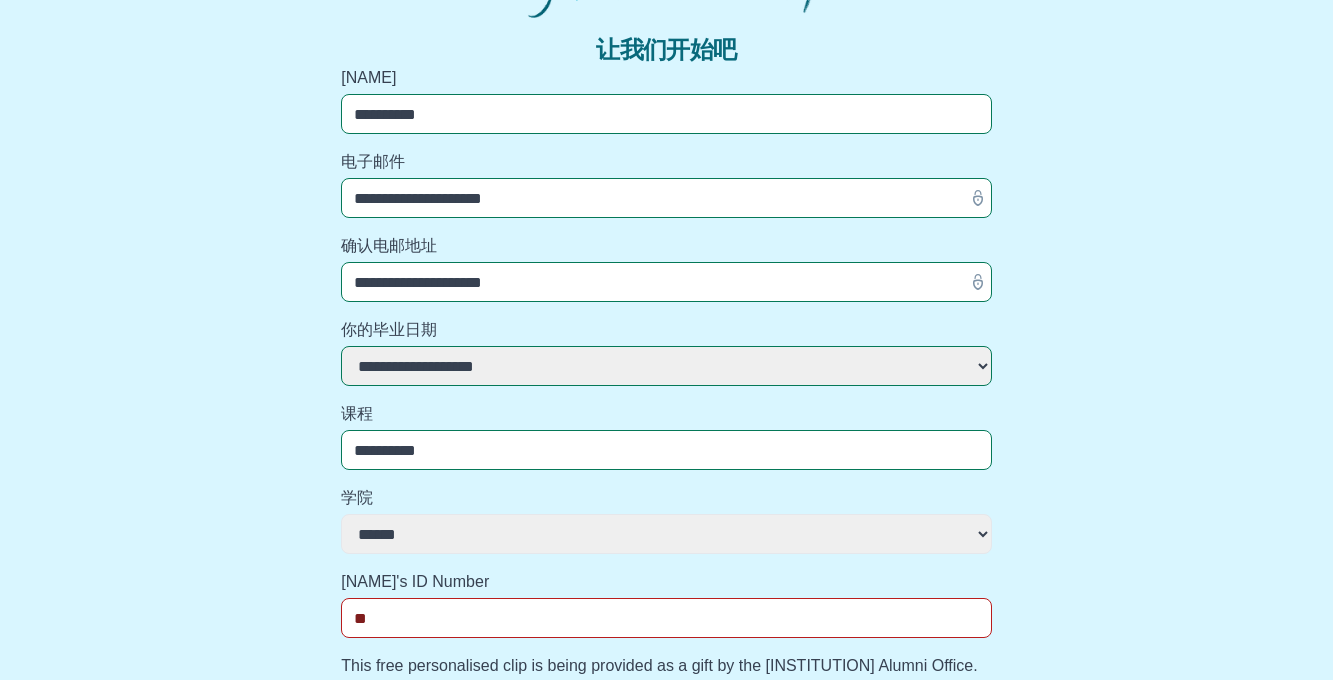 select 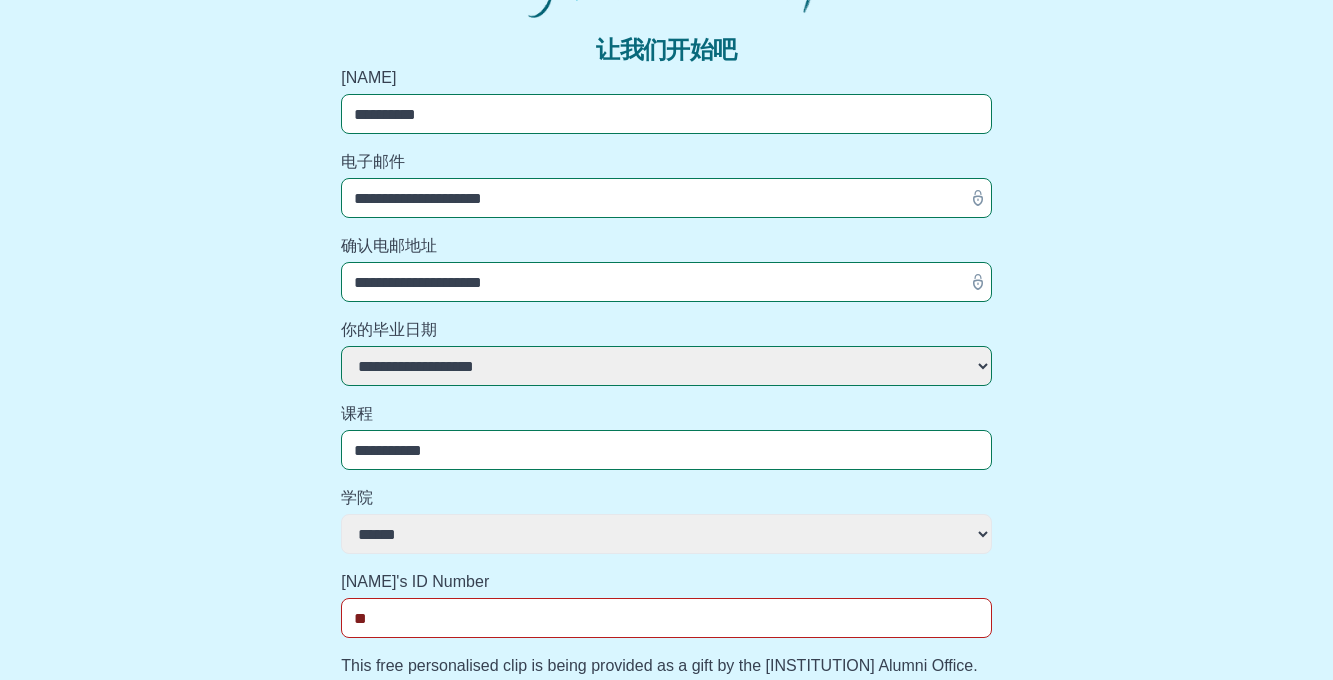 select 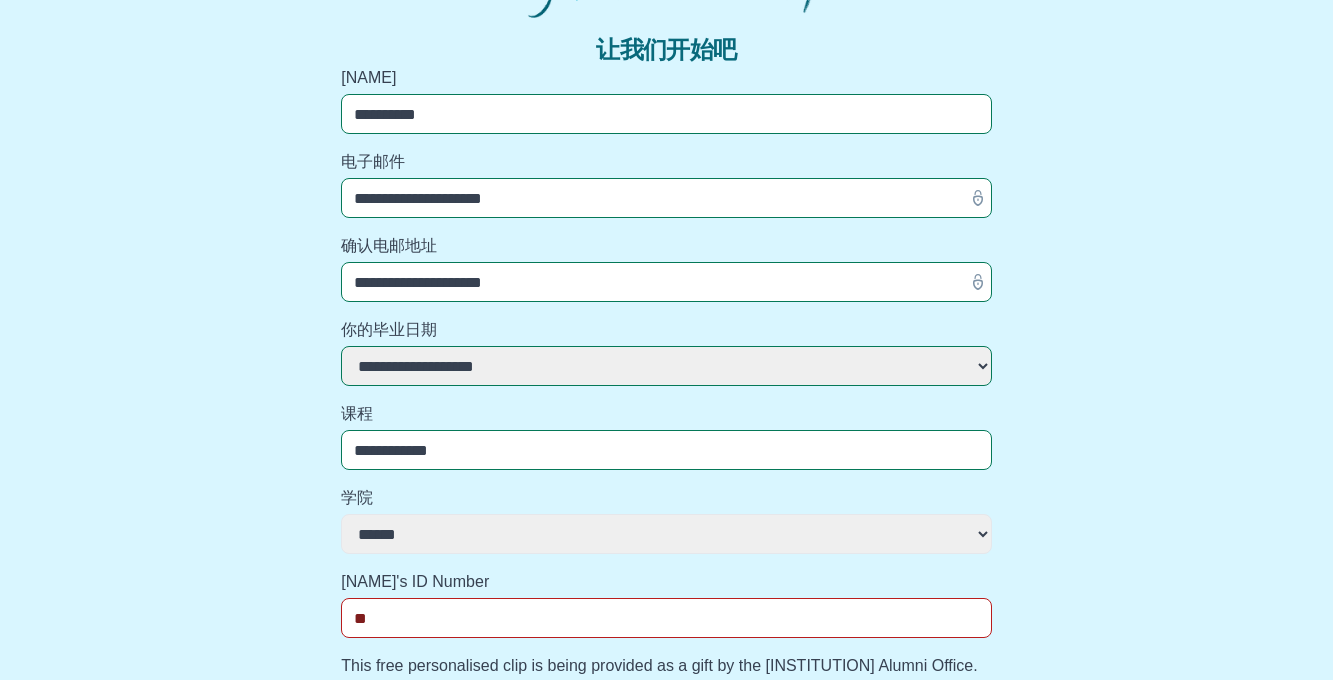 select 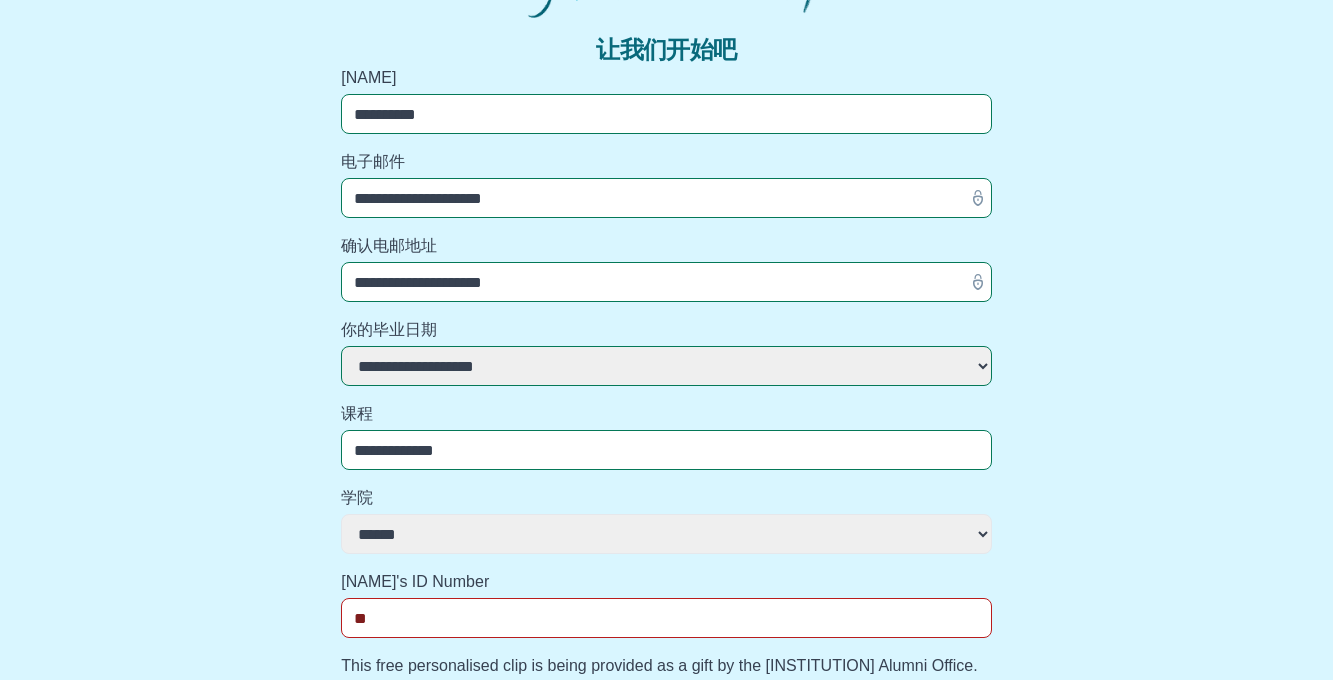 select 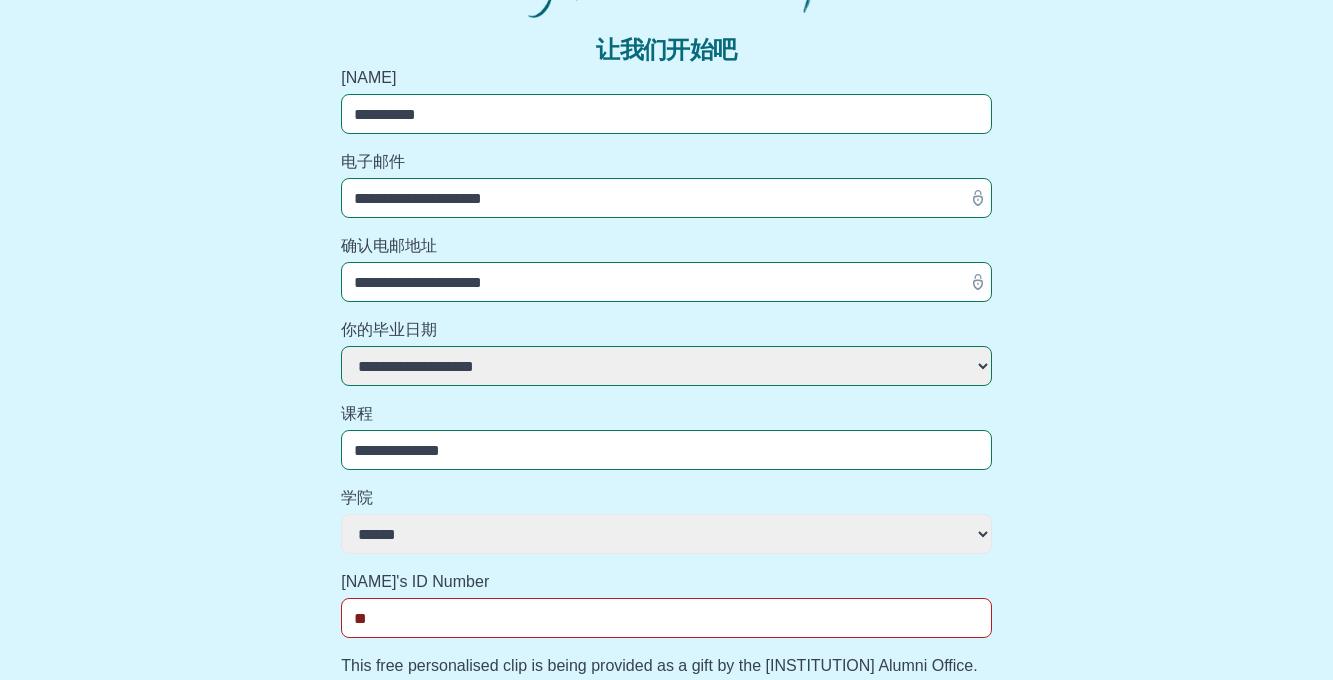 select 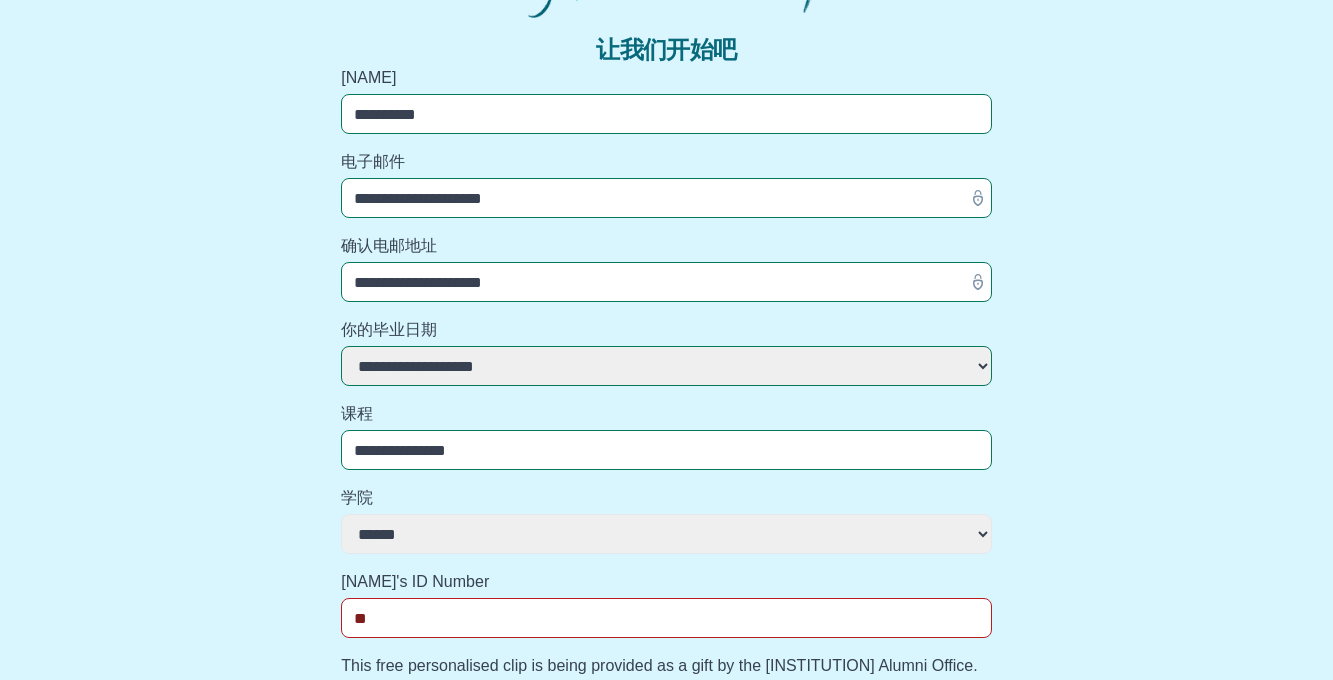 select 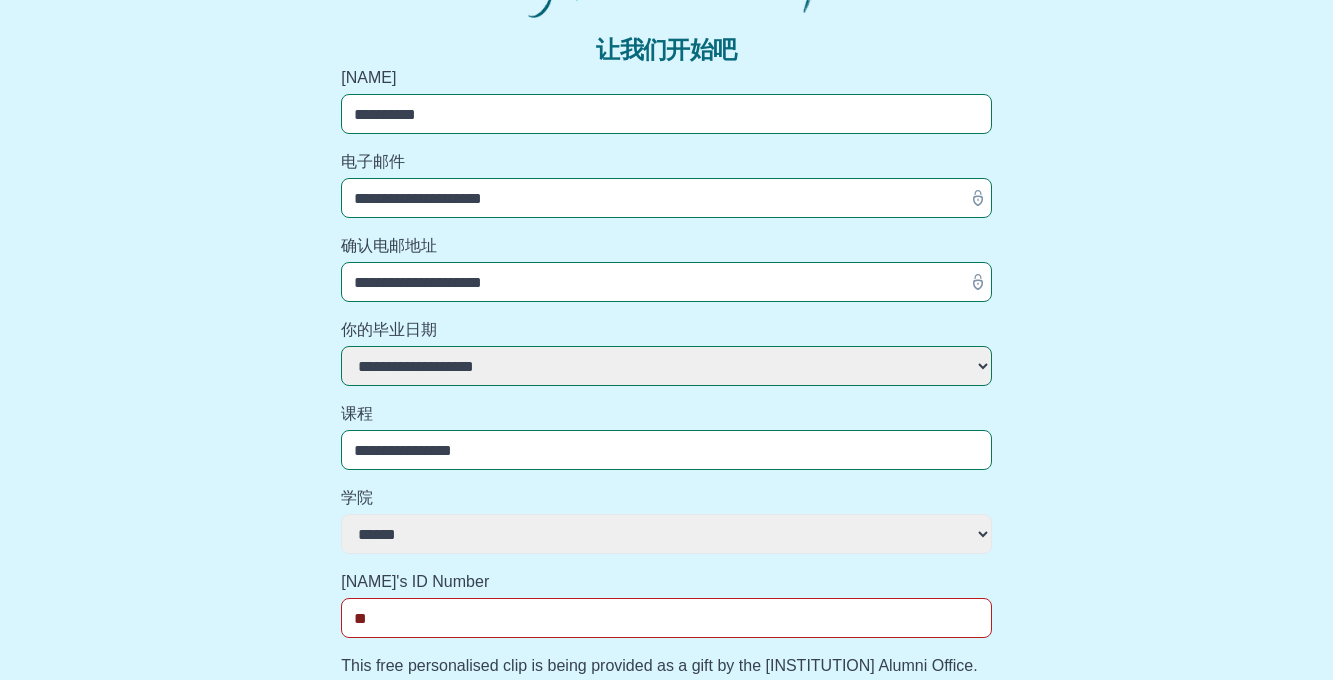 select 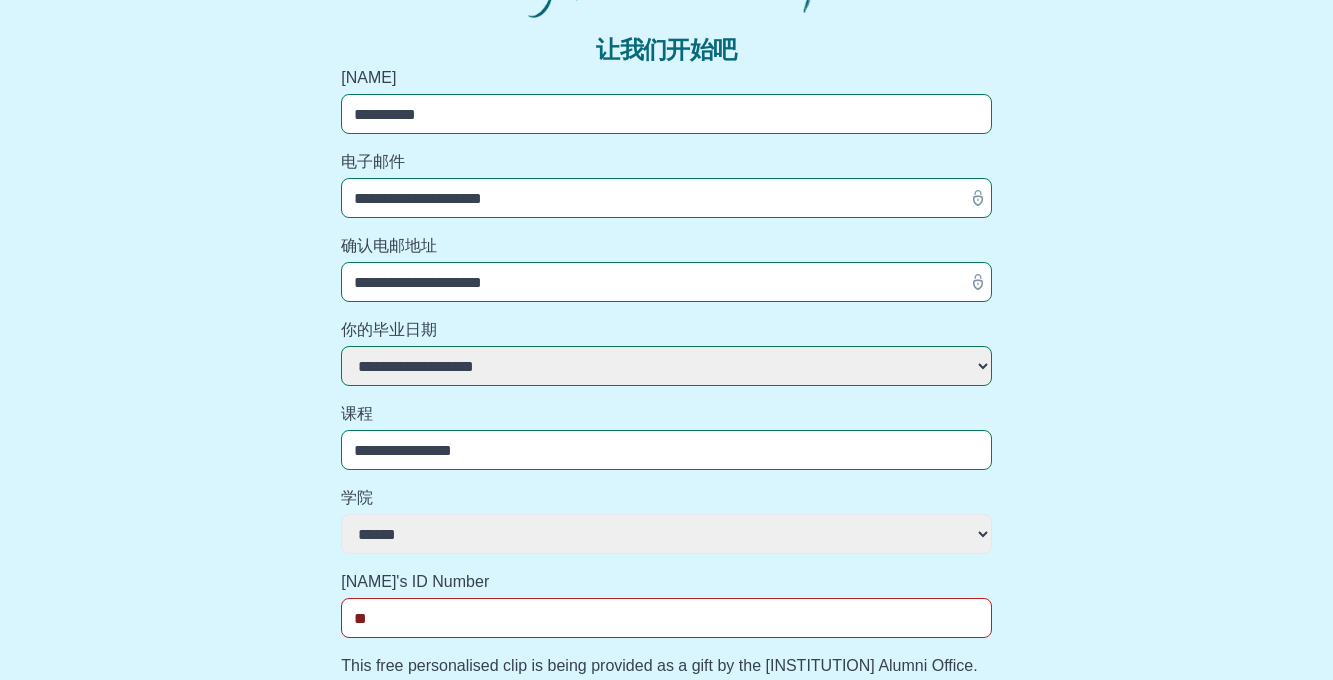 type on "**********" 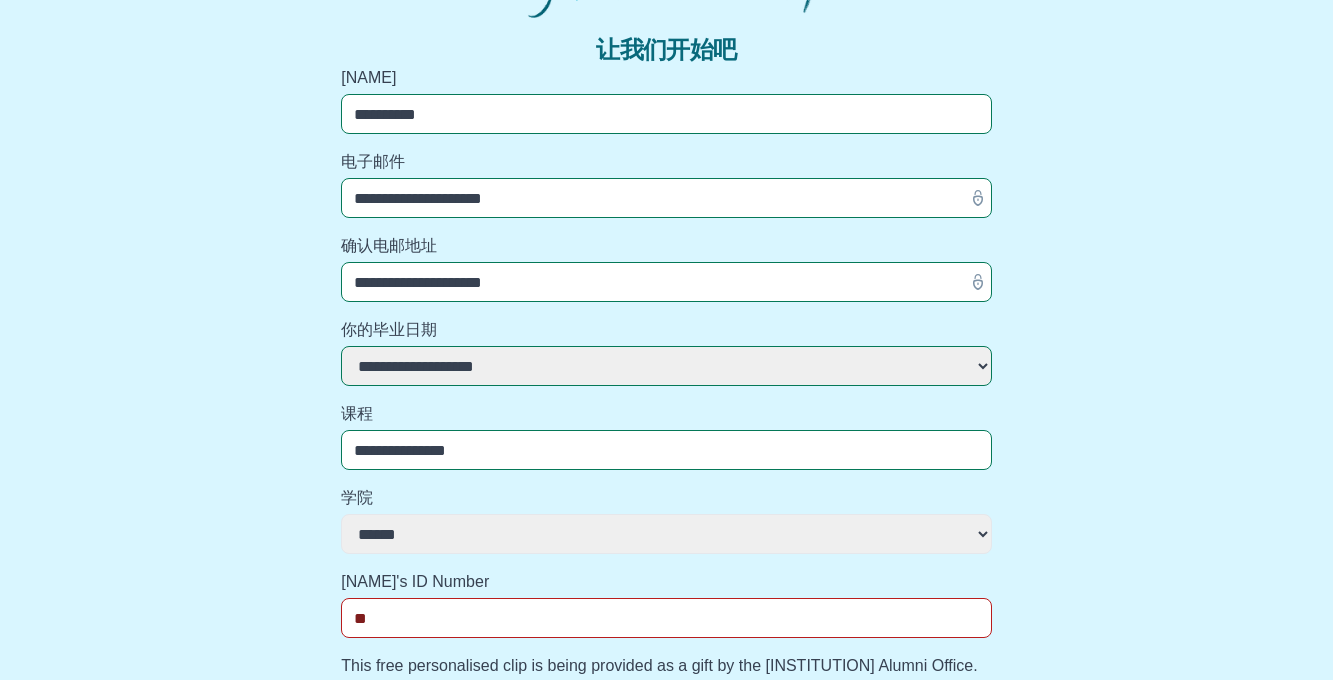 select 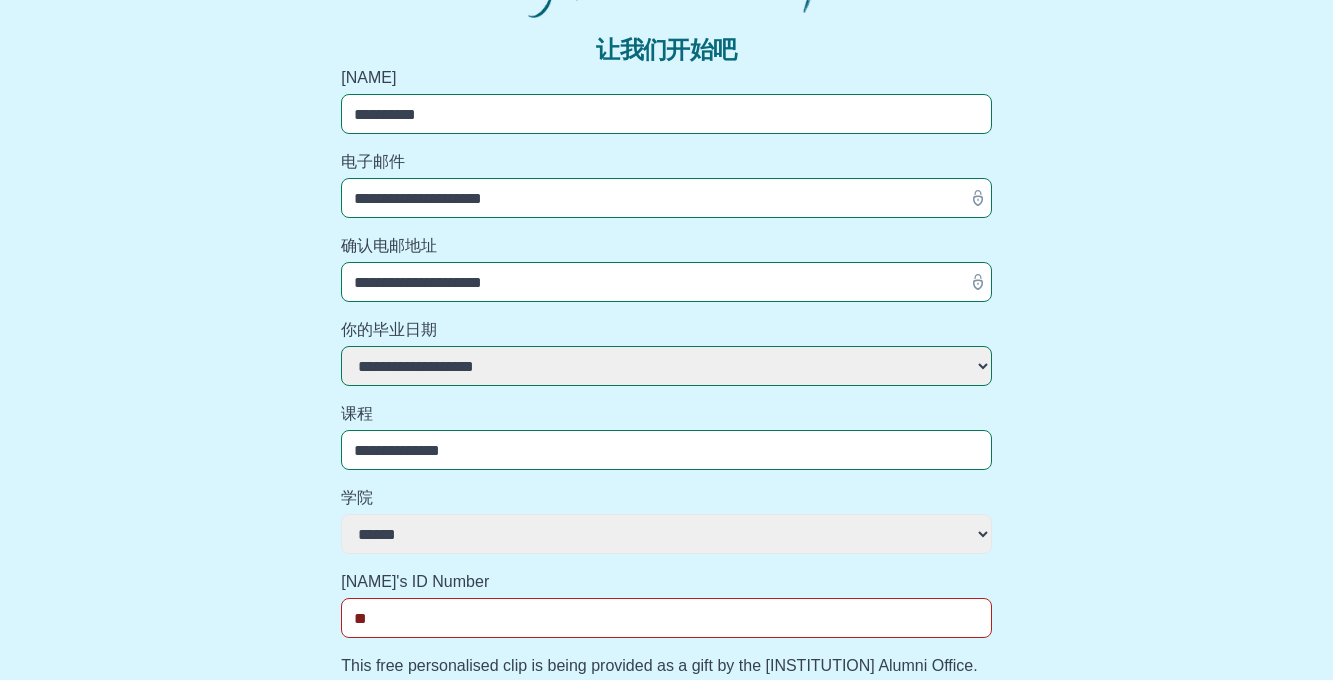 select 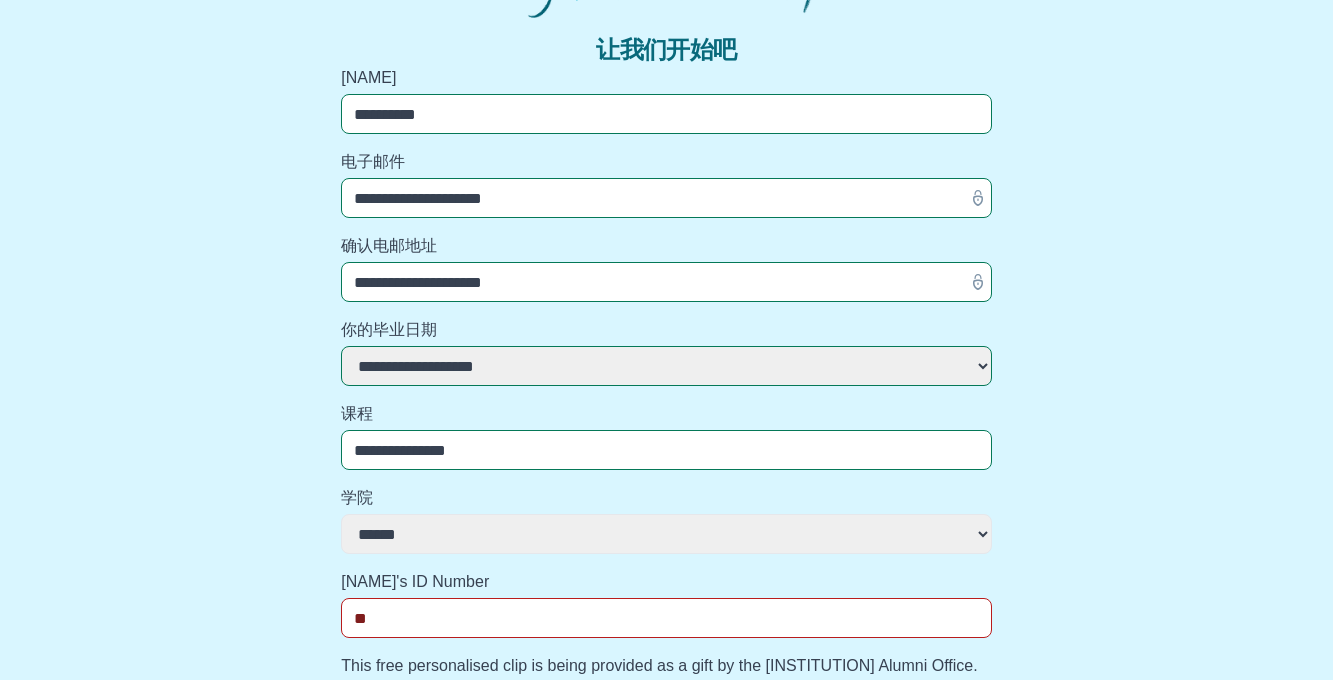 select 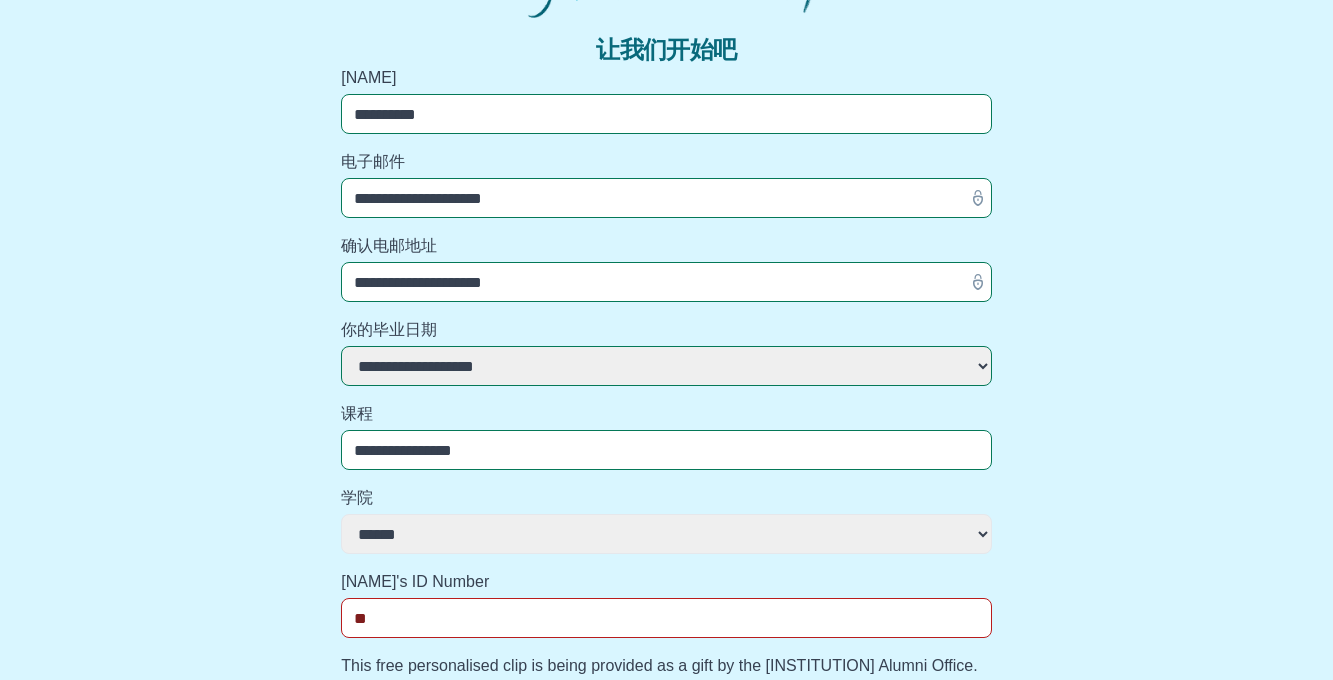 select 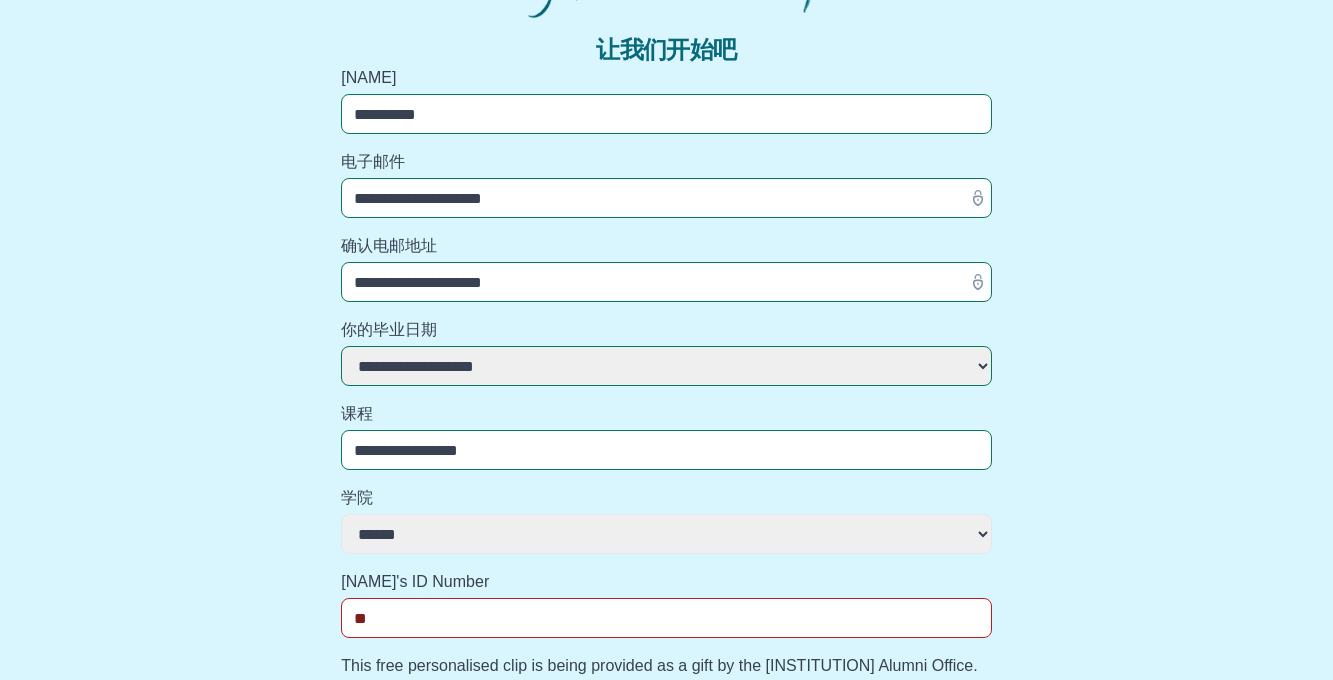 select 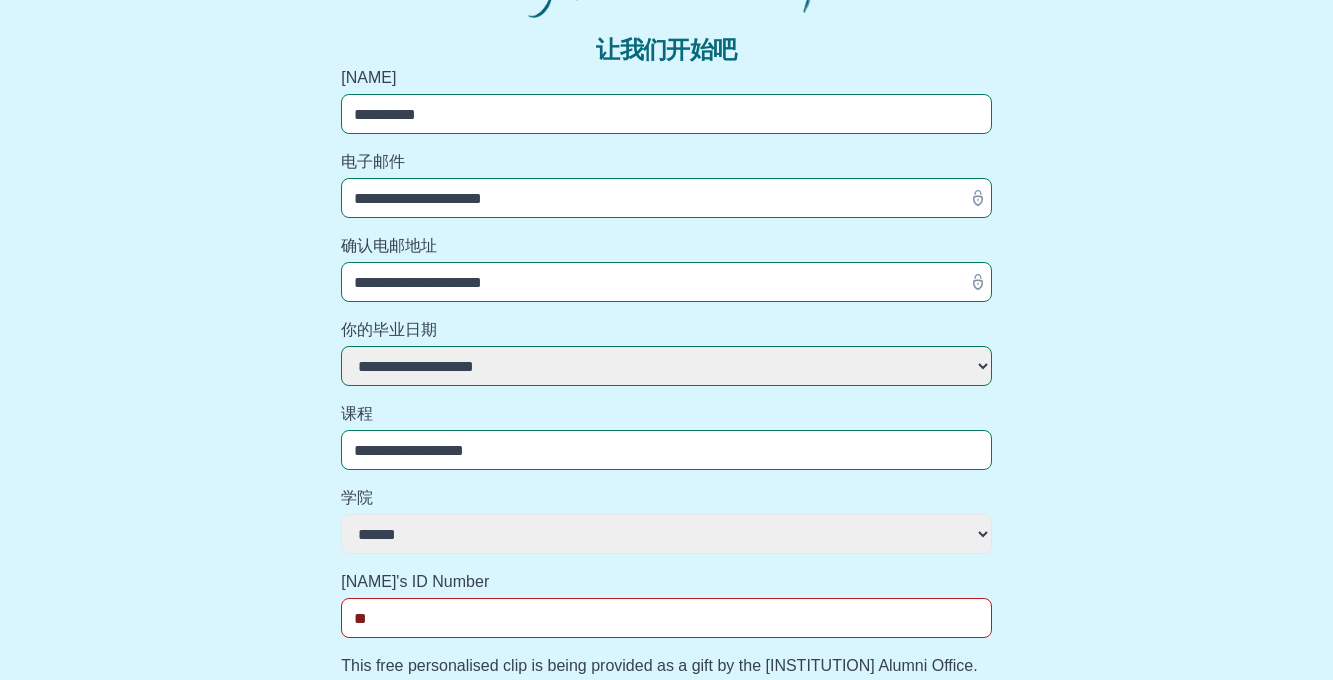 select 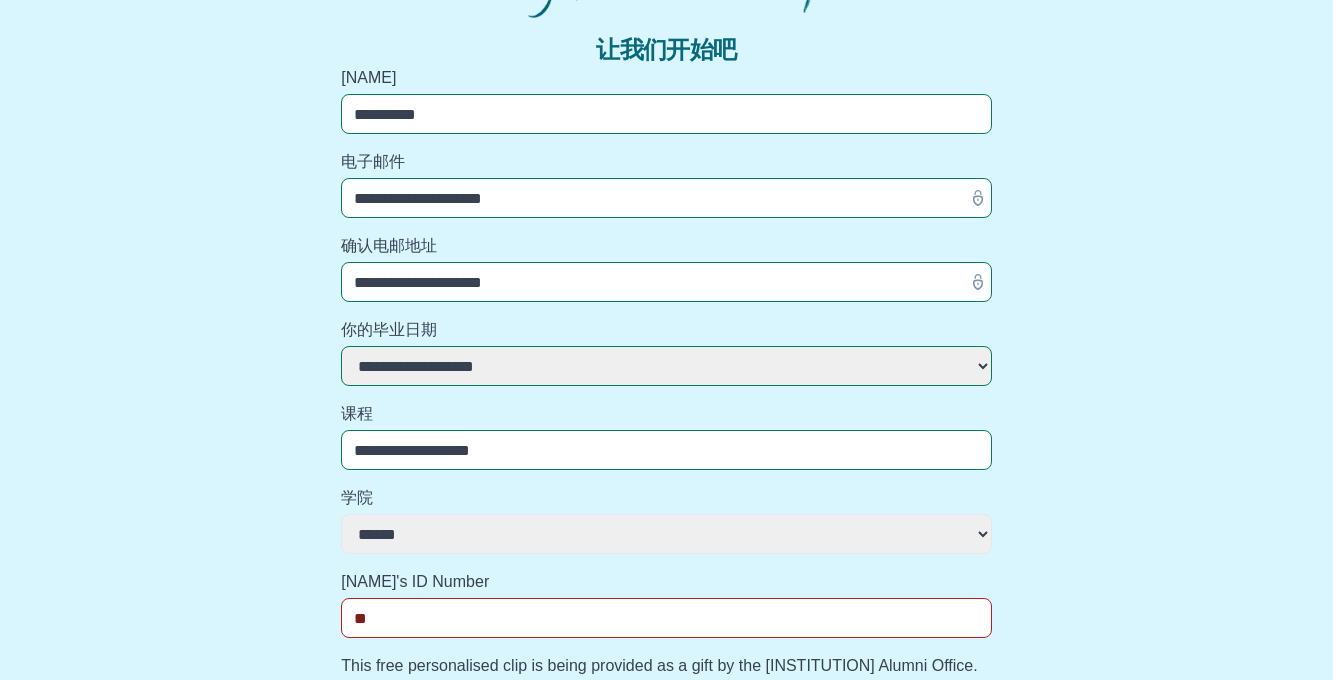 select 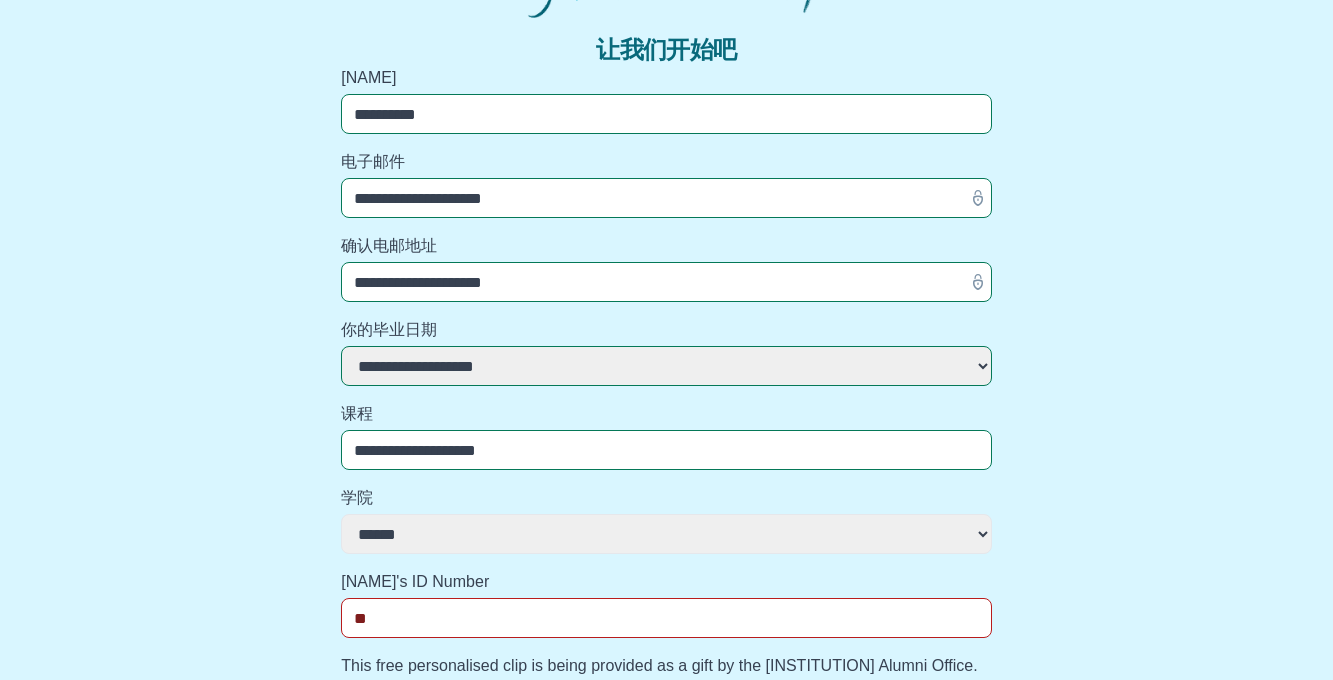 select 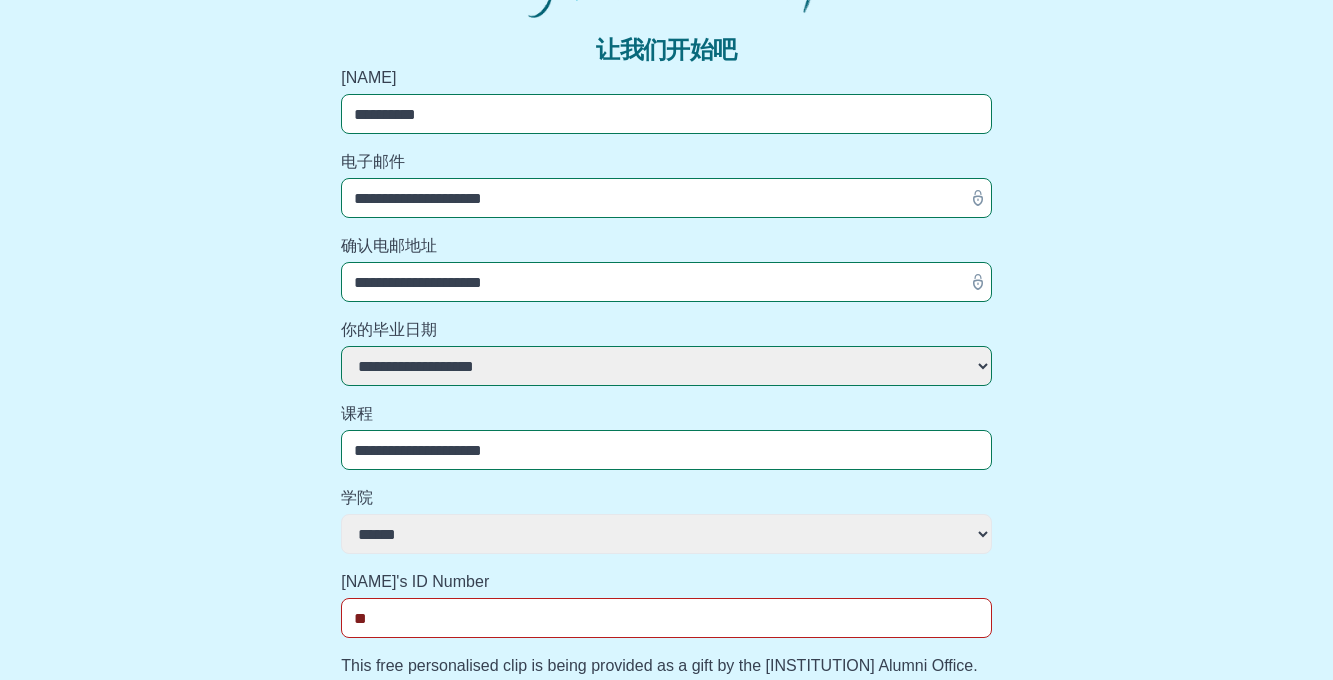 select 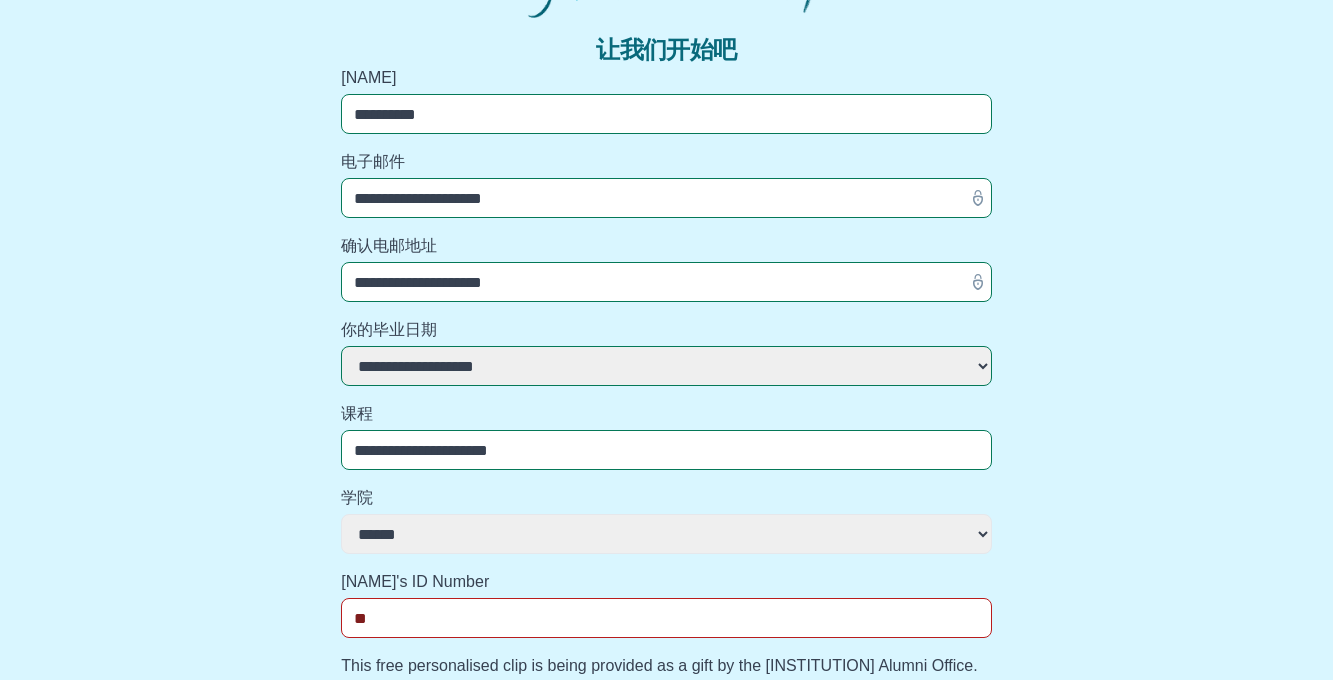 select 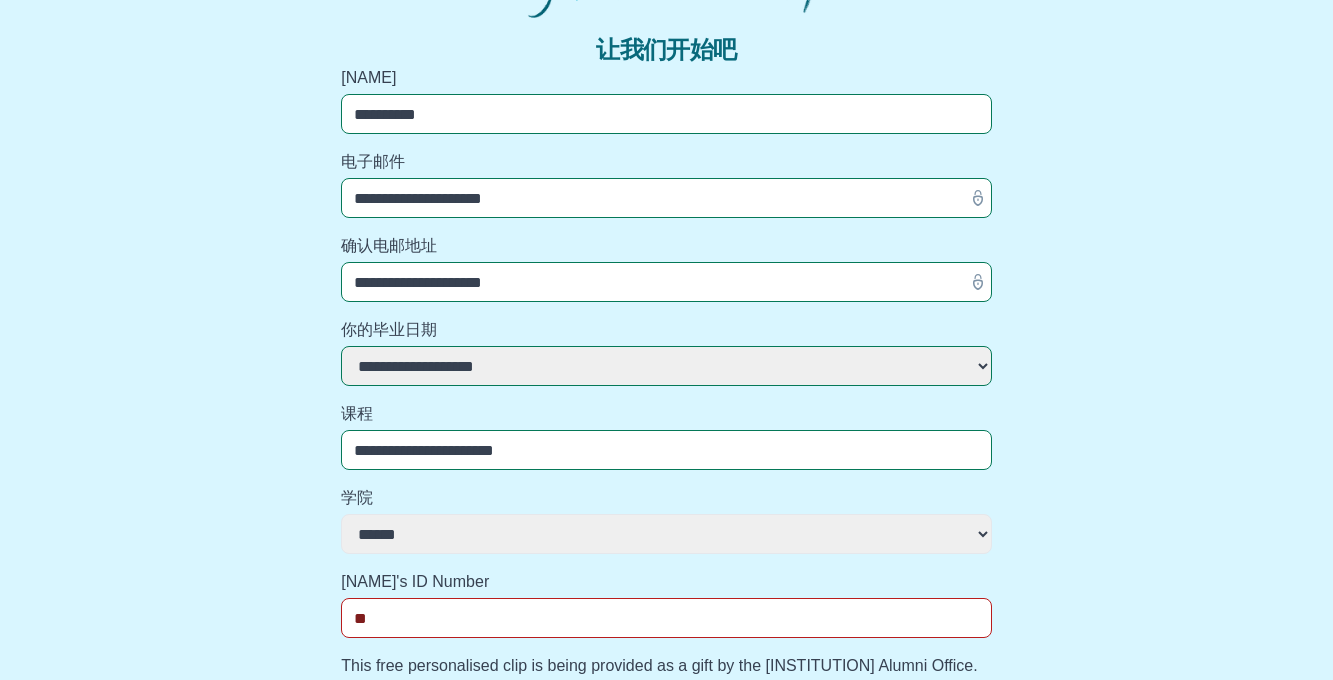select 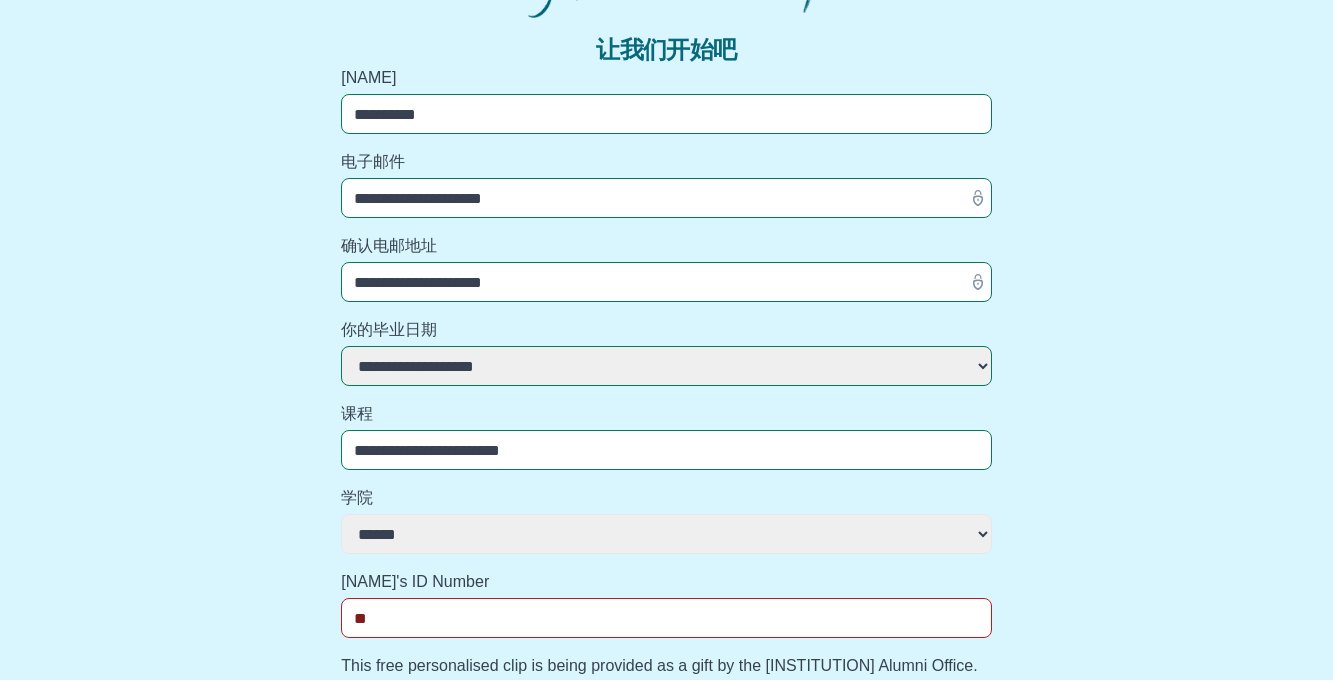 select 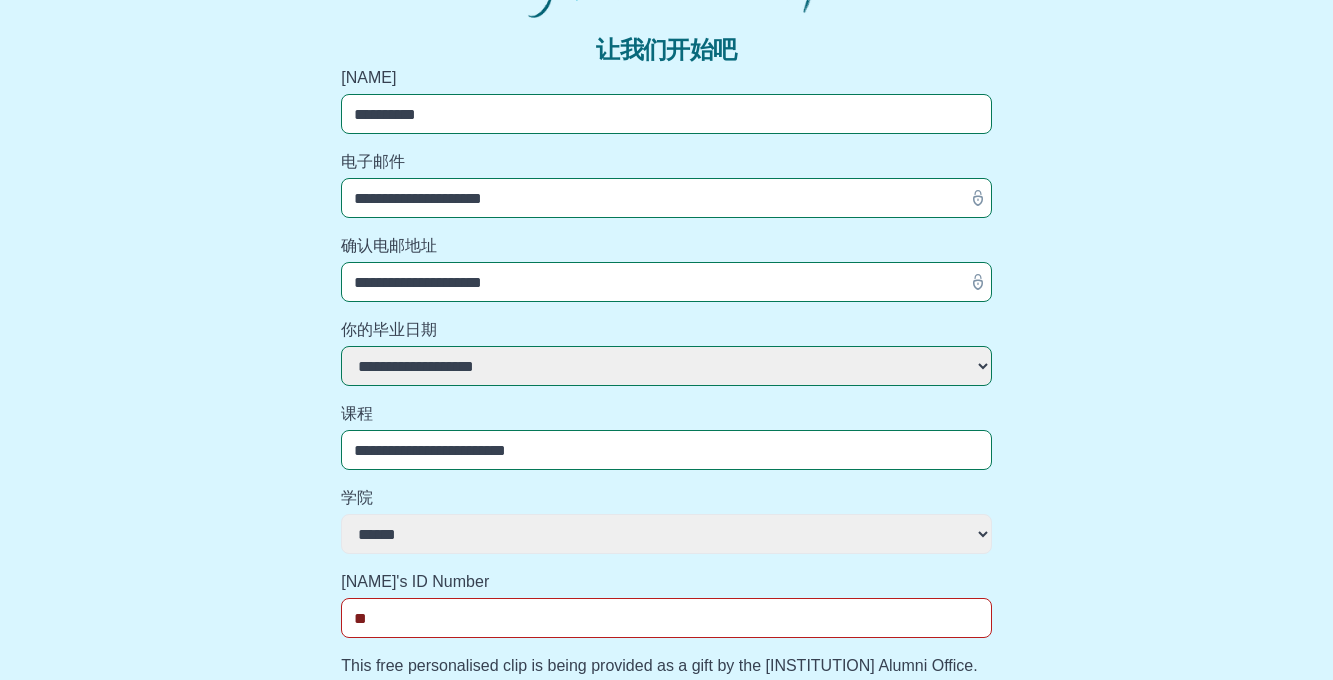select 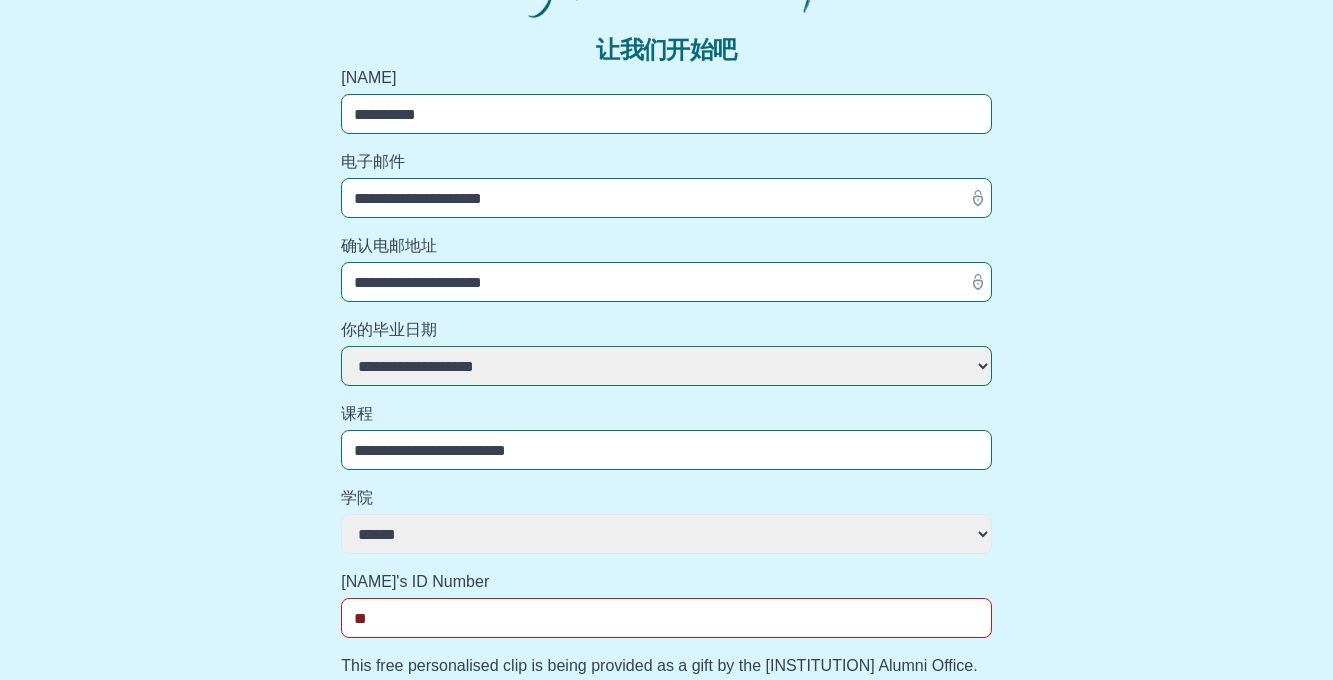 click on "**********" at bounding box center (666, 534) 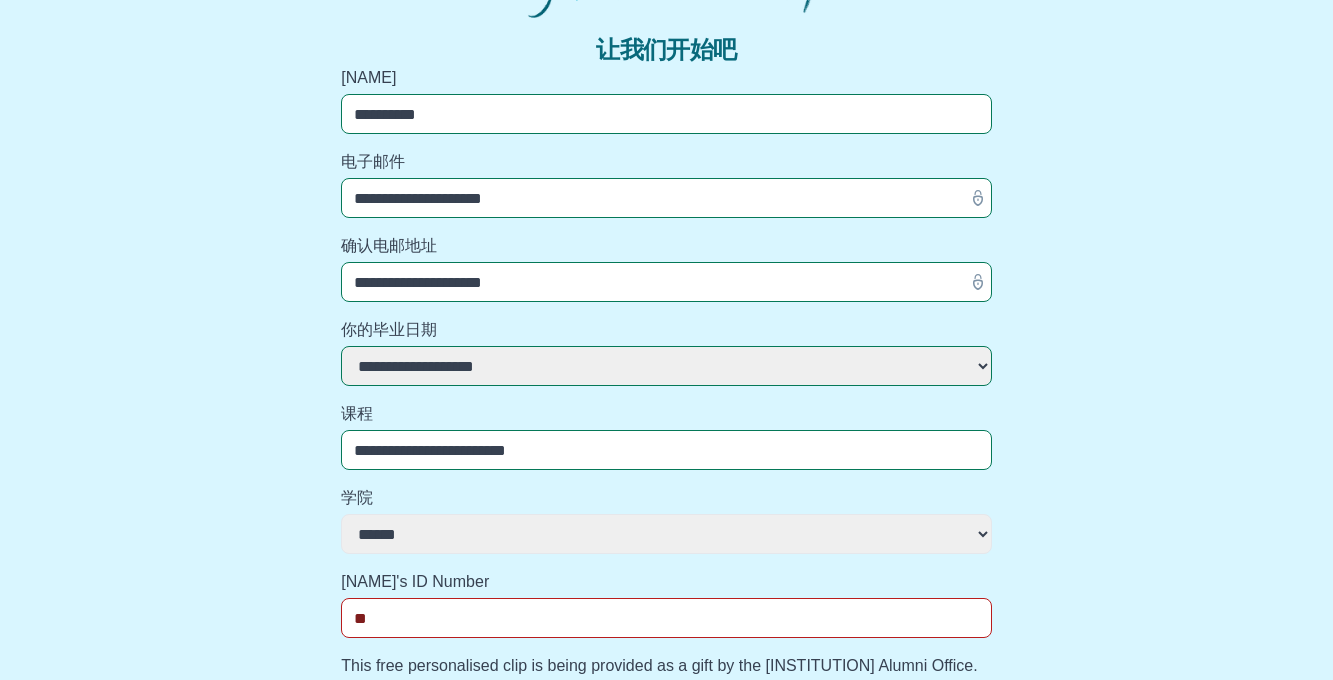select on "**********" 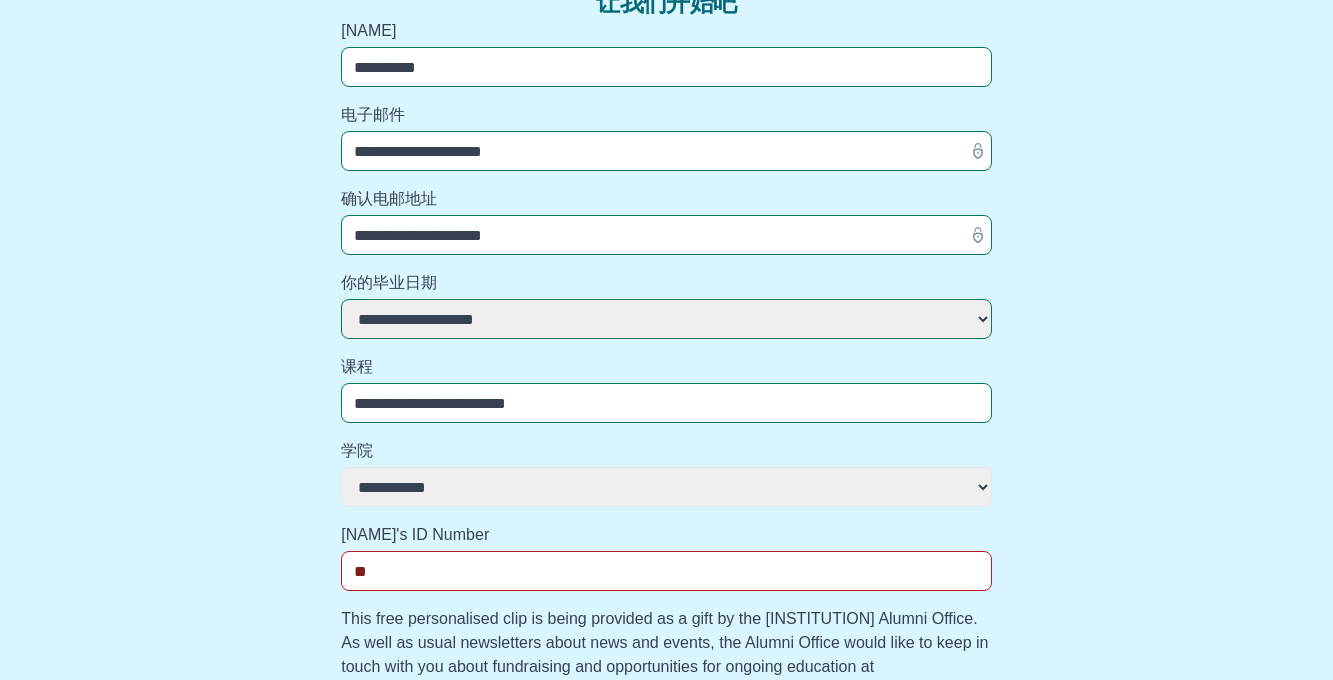 scroll, scrollTop: 307, scrollLeft: 0, axis: vertical 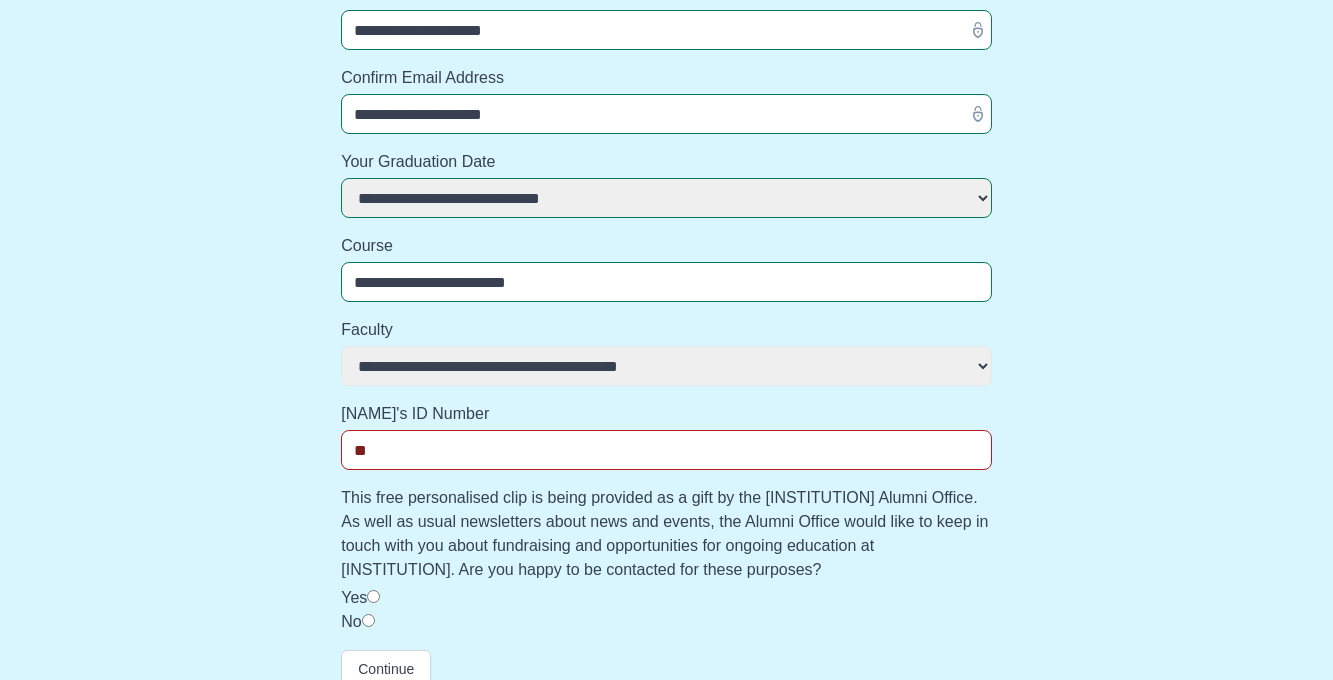 click on "King's ID Number" at bounding box center (666, 450) 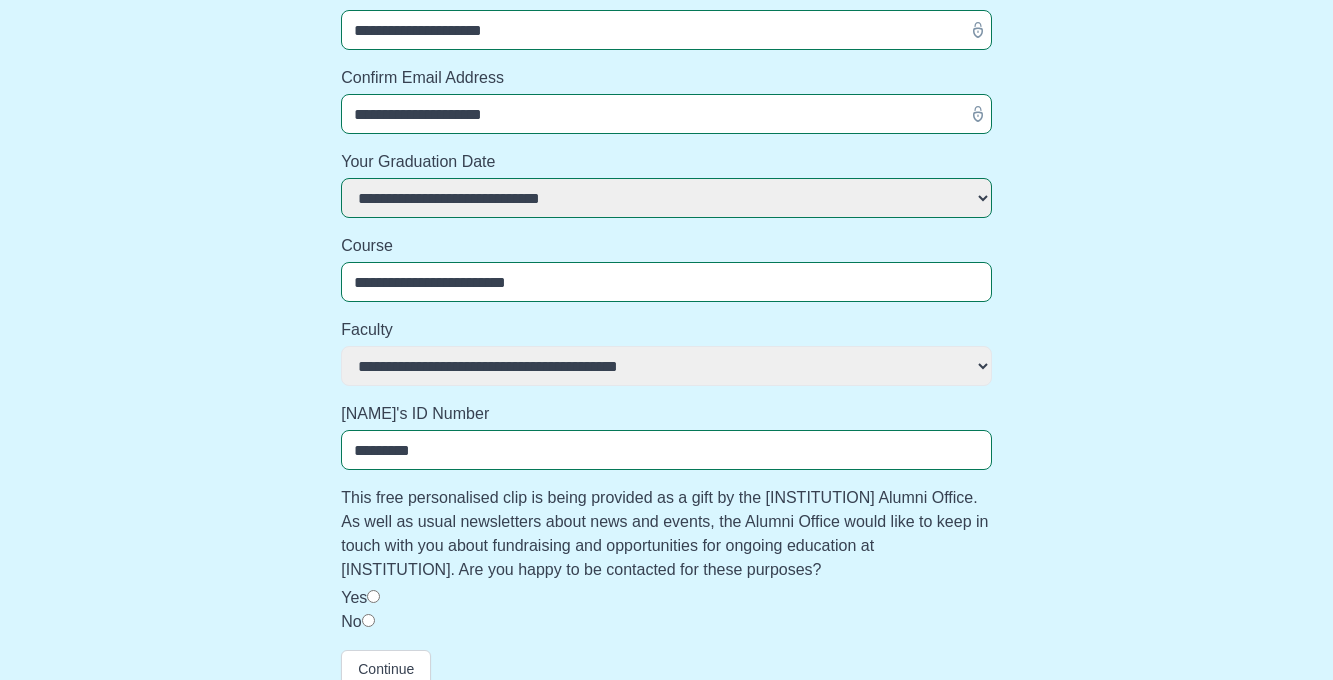 scroll, scrollTop: 331, scrollLeft: 0, axis: vertical 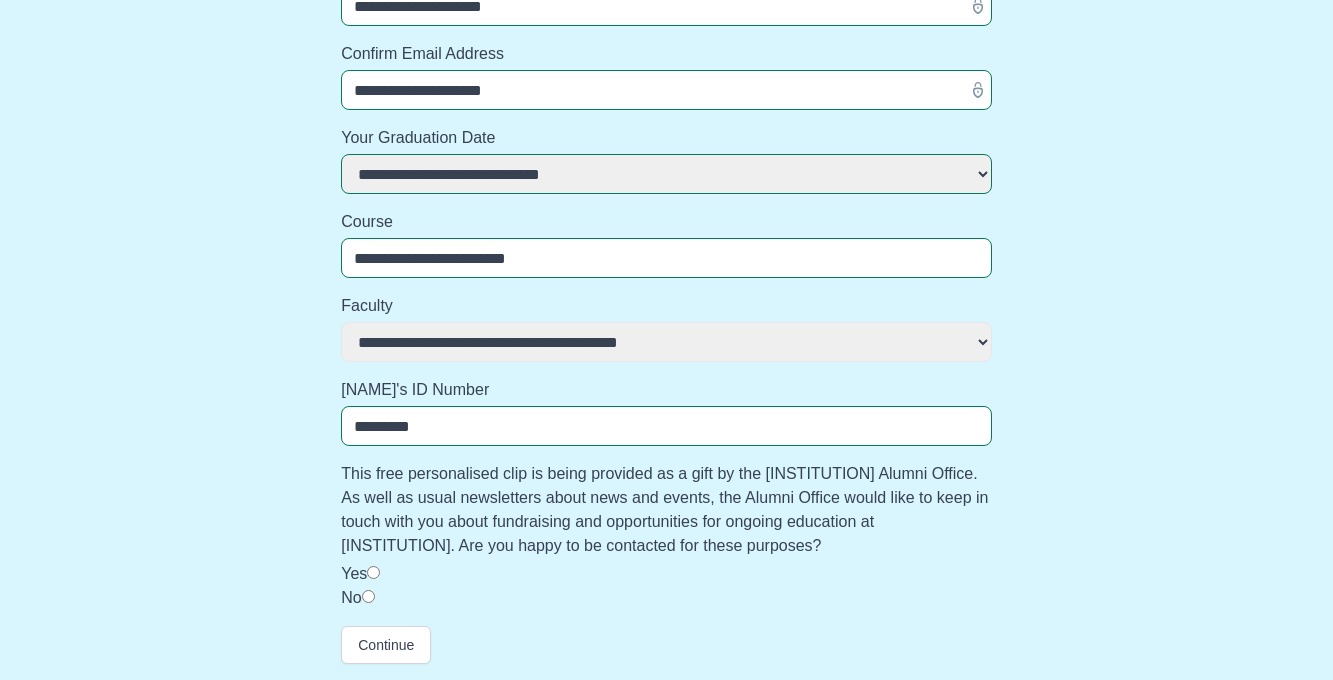 type on "*********" 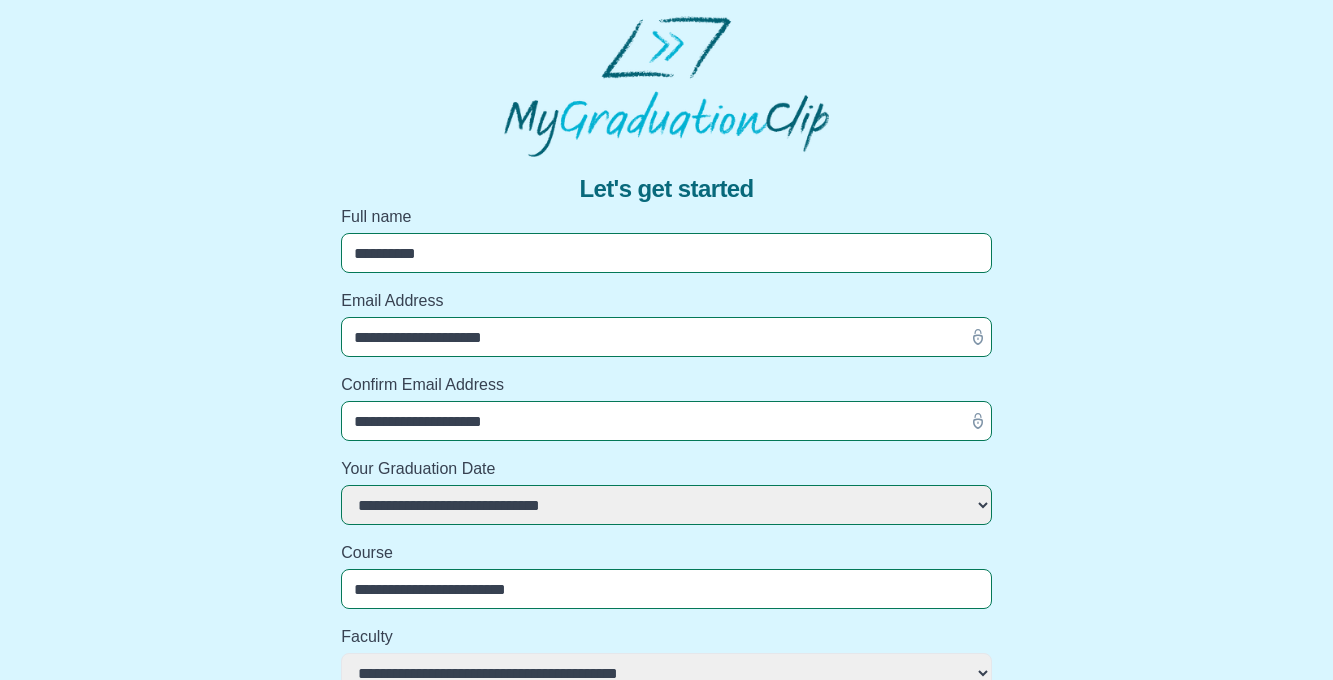 scroll, scrollTop: 331, scrollLeft: 0, axis: vertical 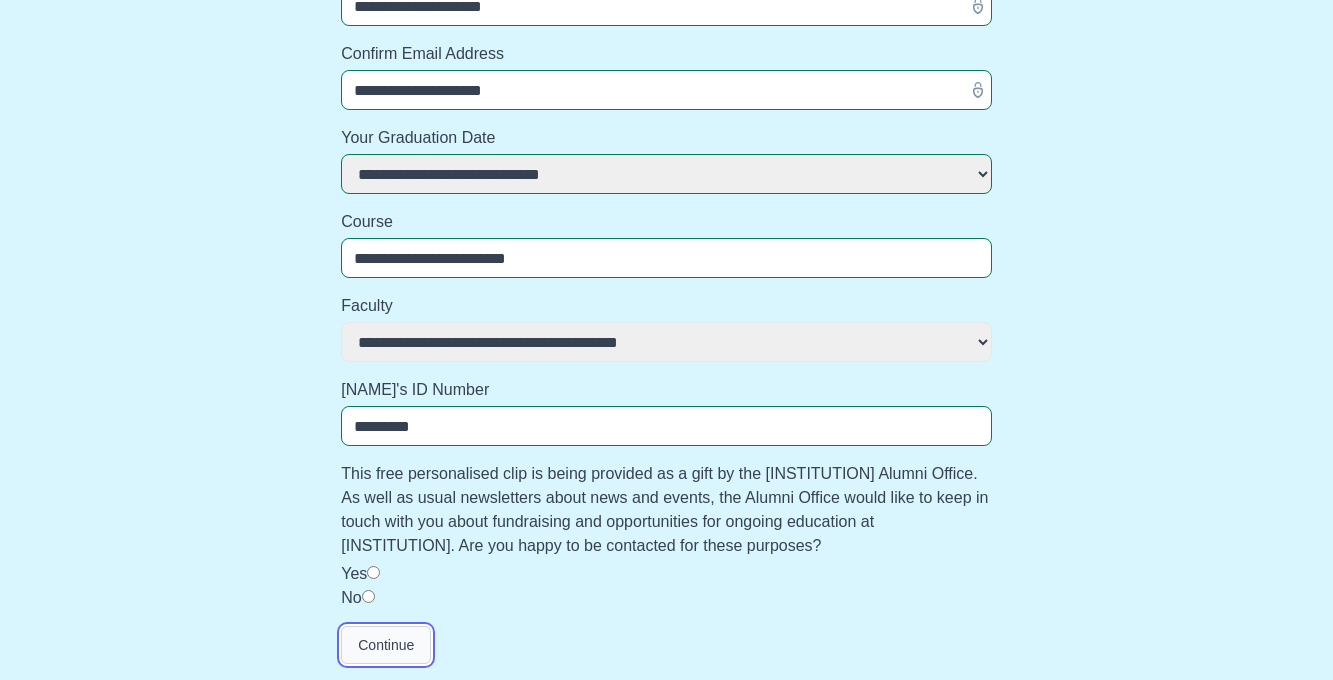 click on "Continue" at bounding box center [386, 645] 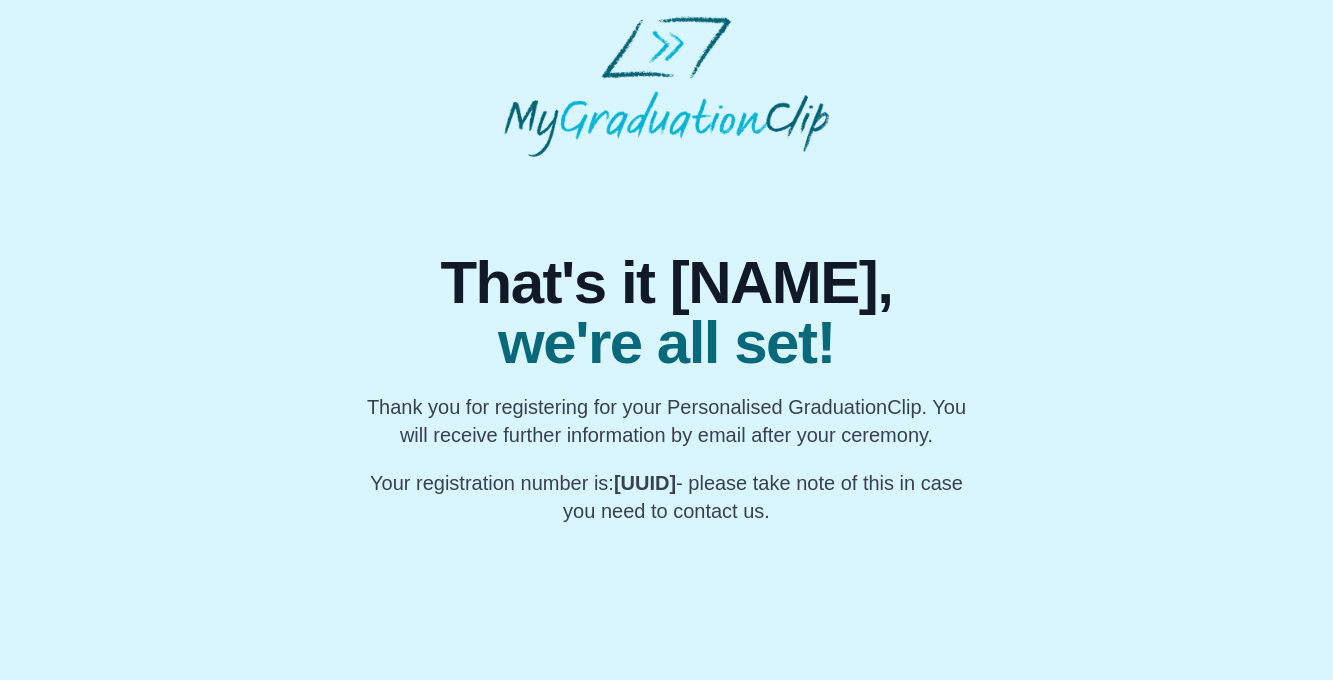 scroll, scrollTop: 0, scrollLeft: 0, axis: both 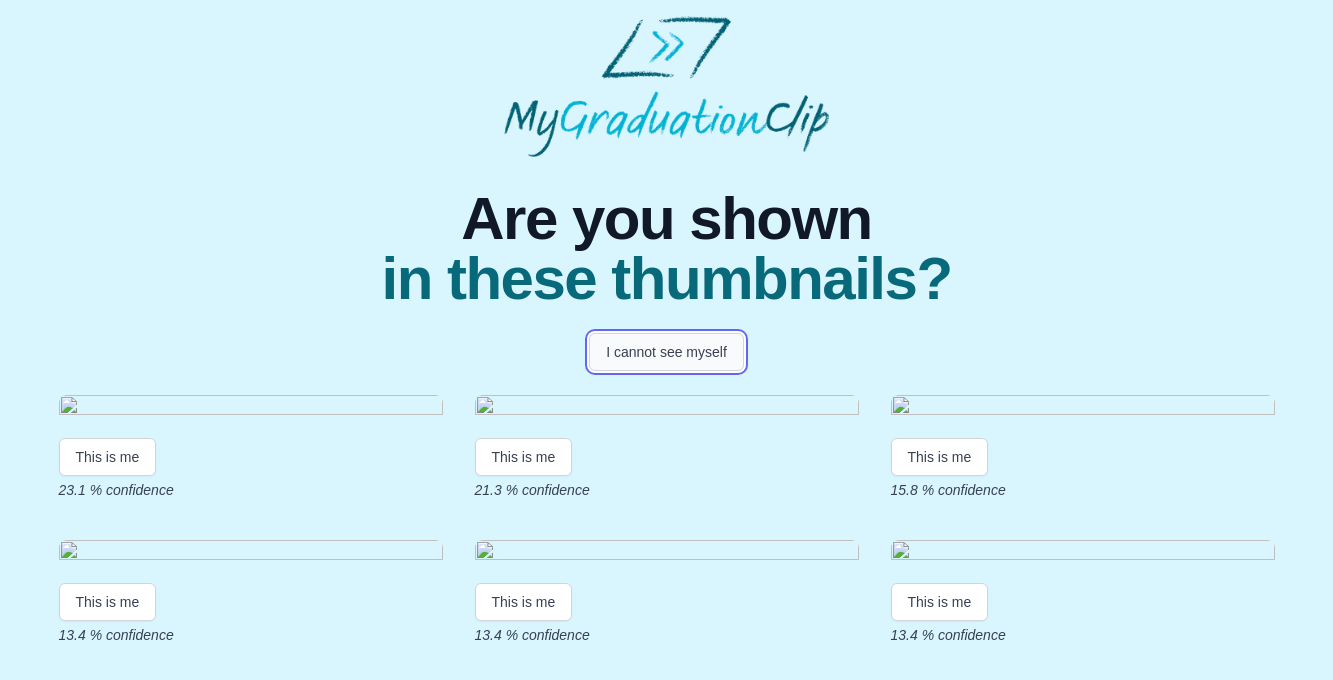 click on "I cannot see myself" at bounding box center (666, 352) 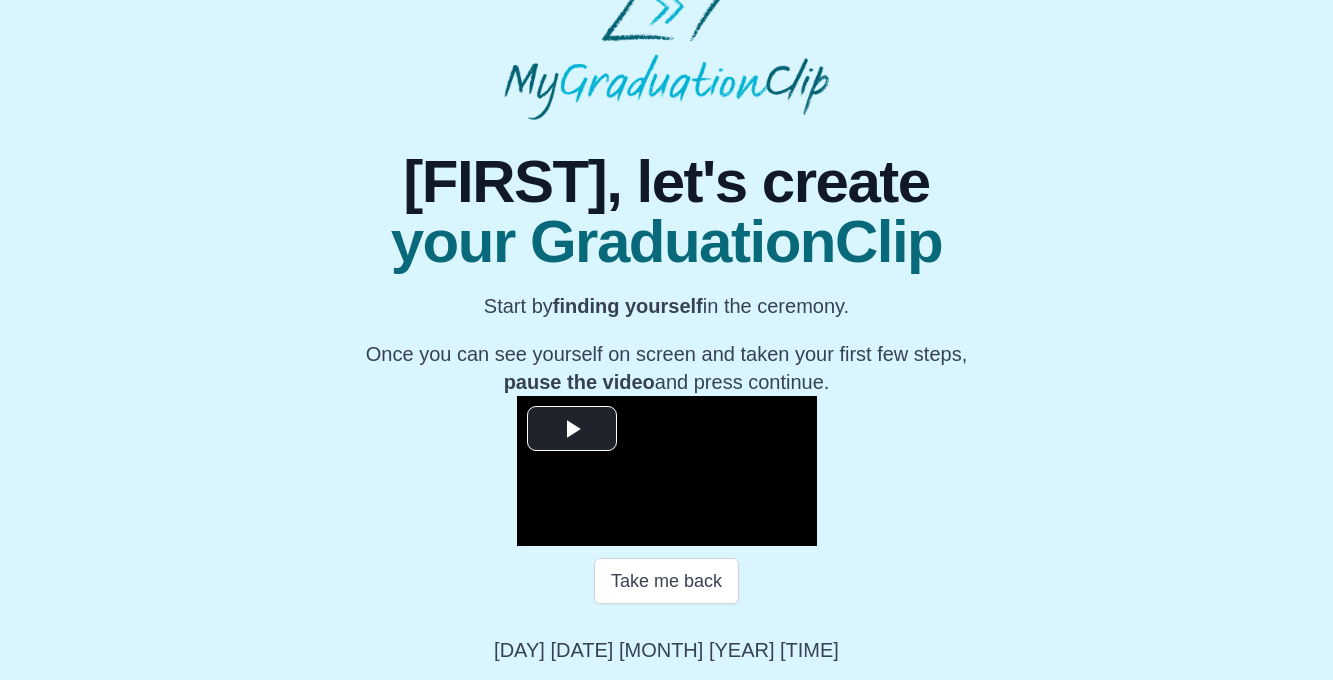 scroll, scrollTop: 263, scrollLeft: 0, axis: vertical 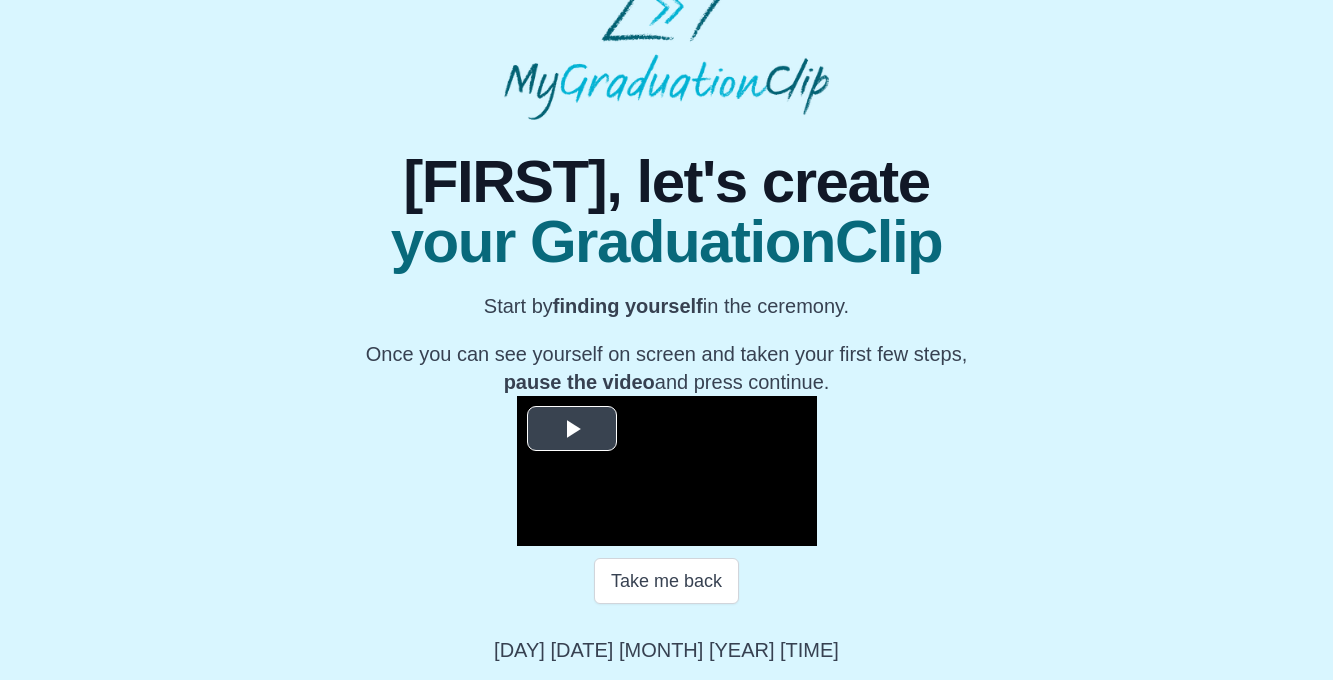 click at bounding box center (572, 429) 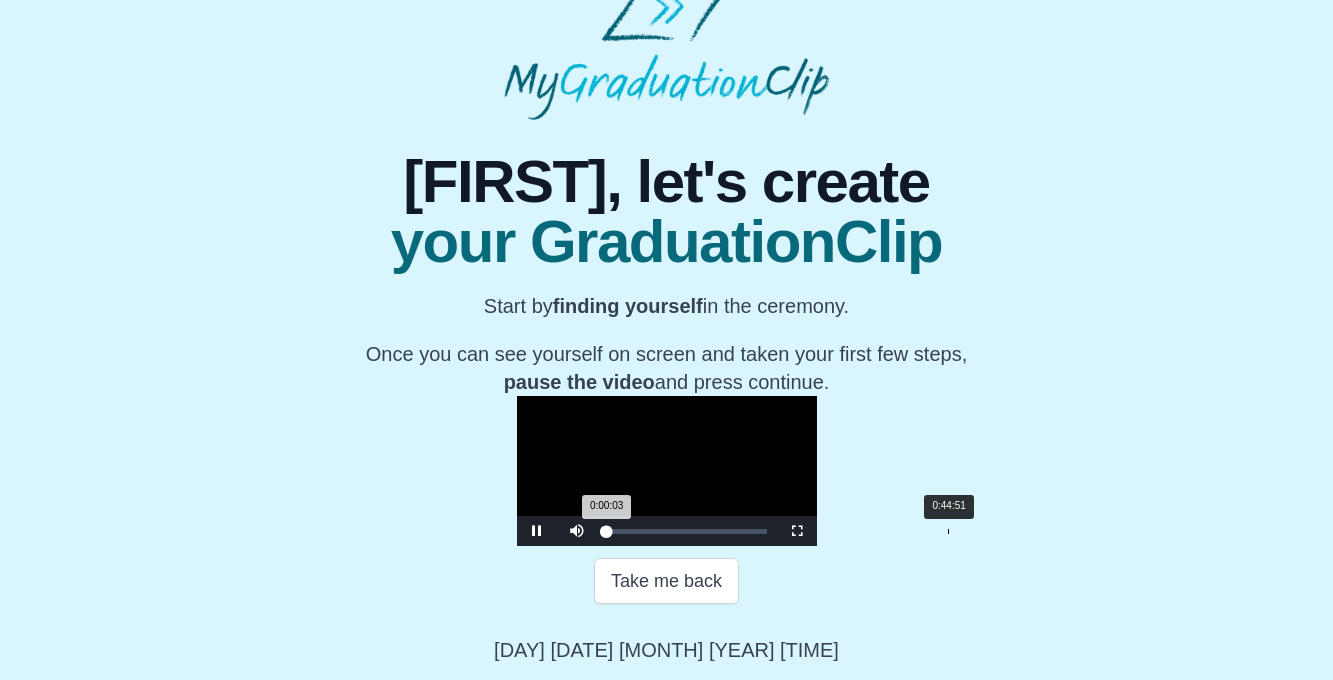 click on "0:44:51" at bounding box center (948, 531) 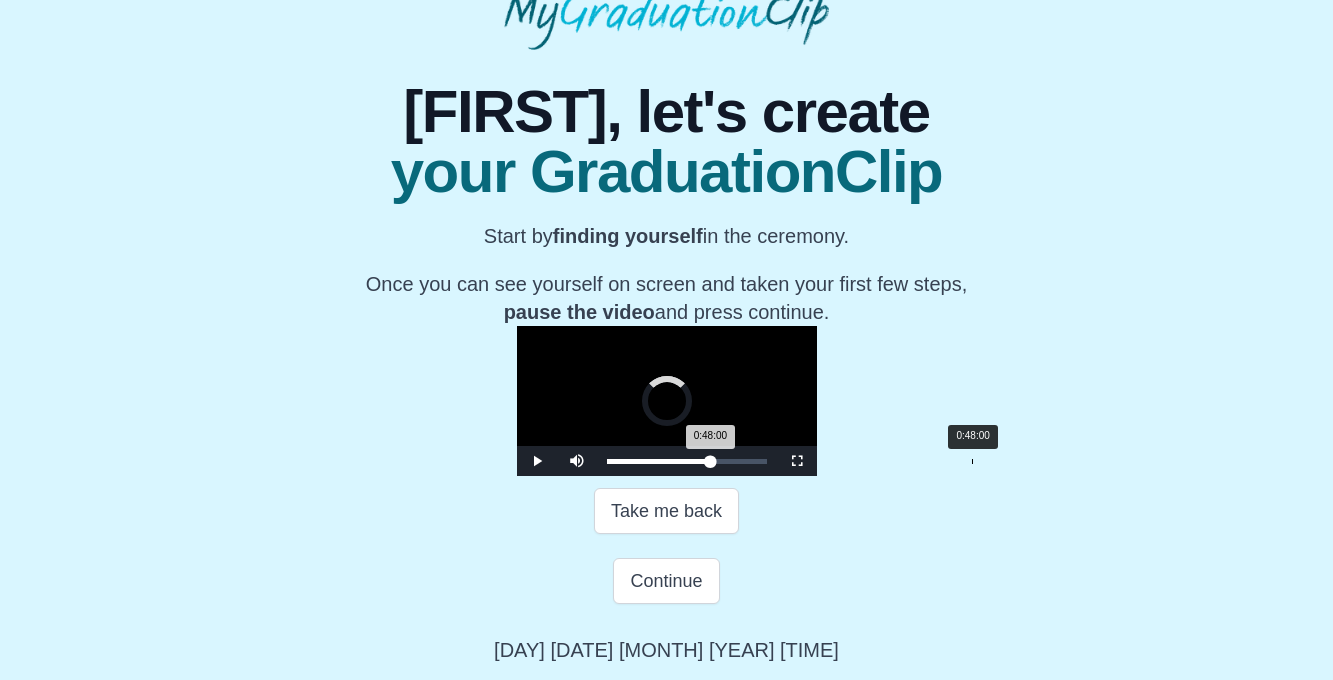 click on "0:48:00" at bounding box center (972, 461) 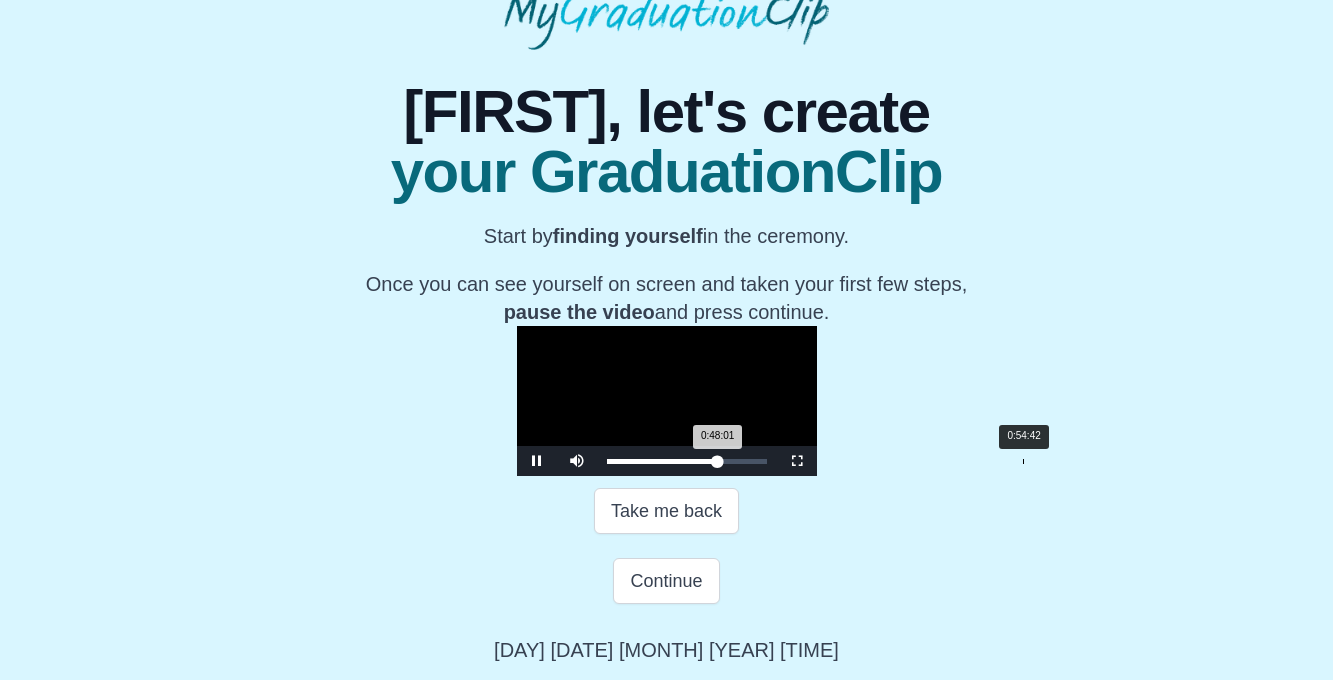 click on "0:54:42" at bounding box center [1023, 461] 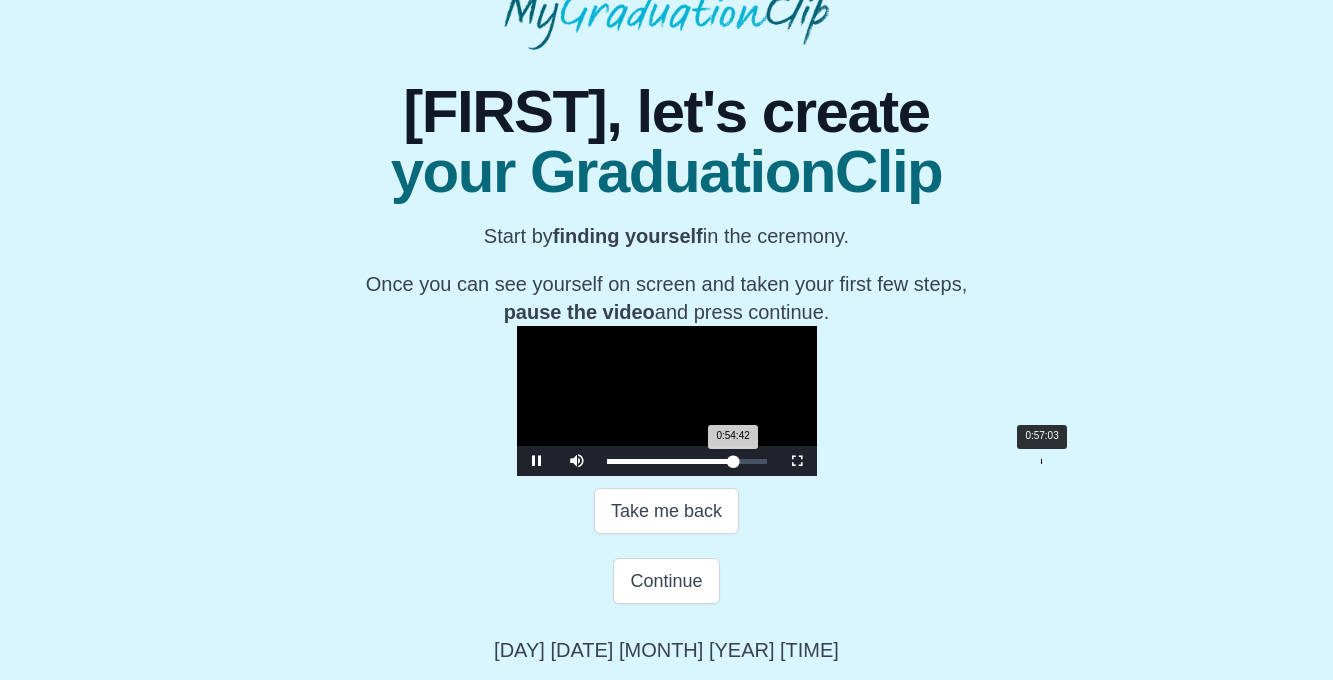 click on "0:57:03" at bounding box center (1041, 461) 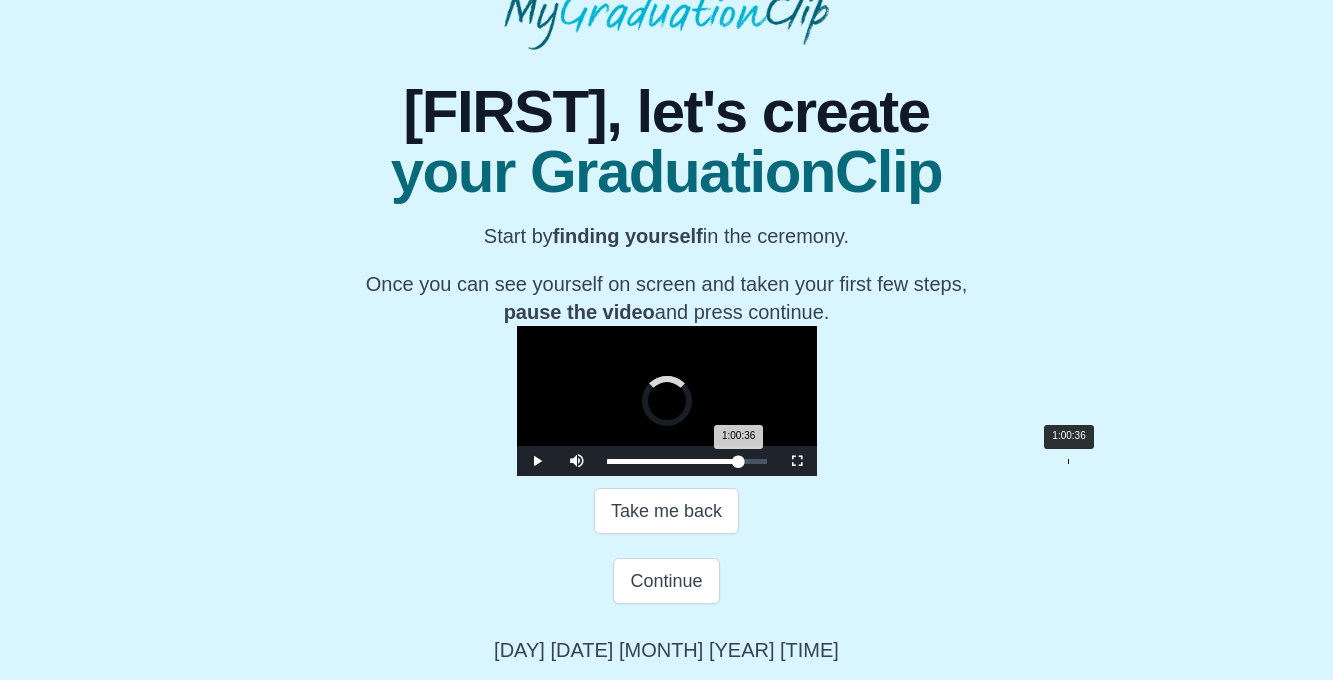 click on "Loaded : 0% 1:00:36 1:00:36 Progress : 0%" at bounding box center [687, 461] 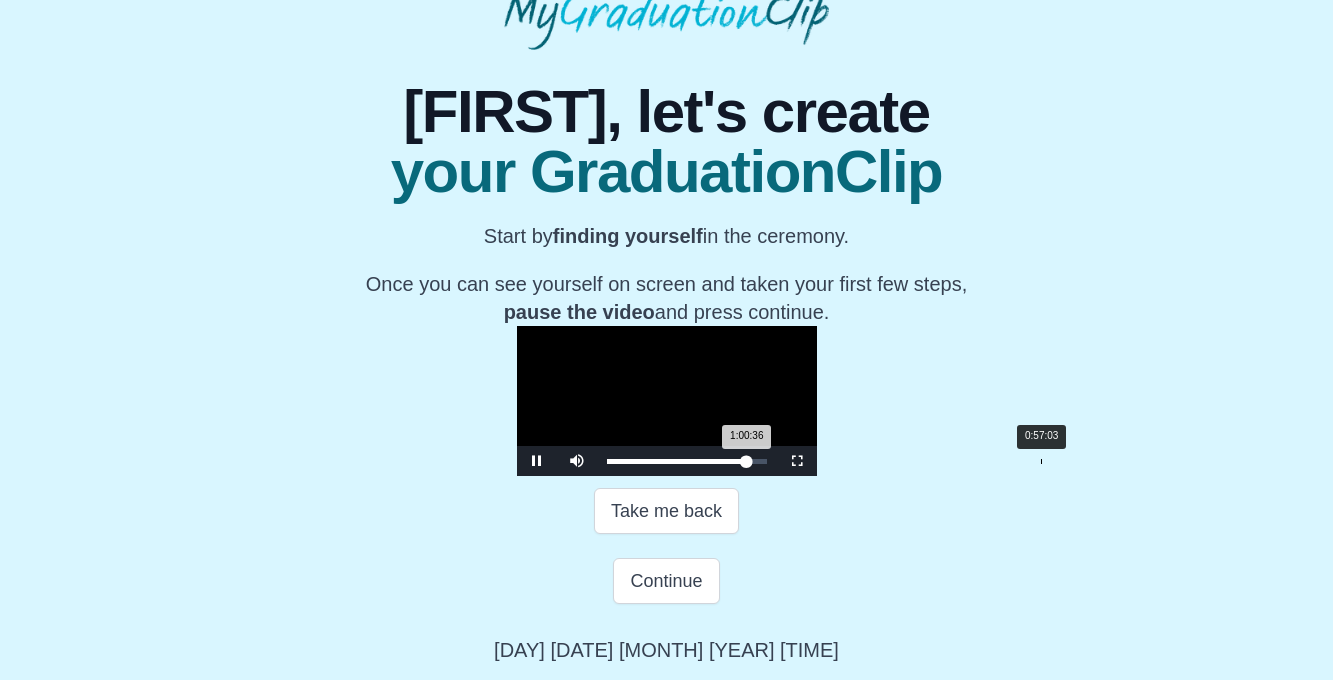 click on "0:57:03" at bounding box center [1041, 461] 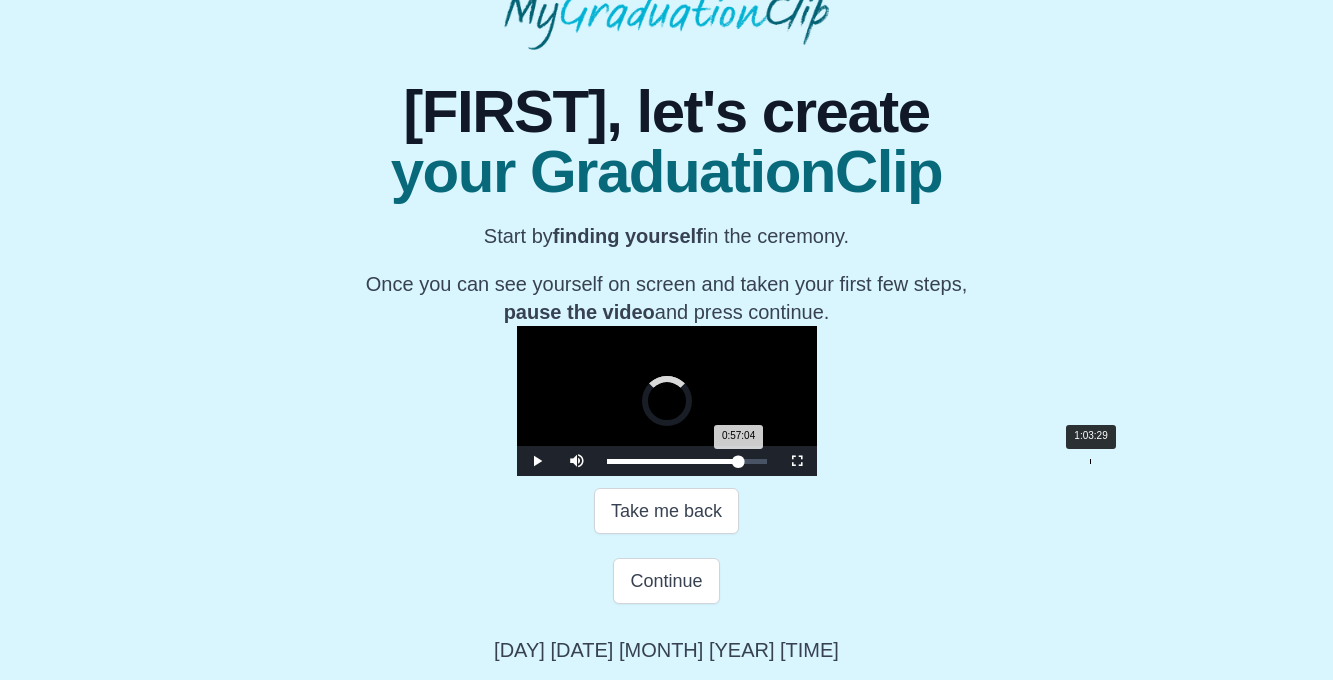 click on "Loaded : 0% 1:03:29 0:57:04 Progress : 0%" at bounding box center (687, 461) 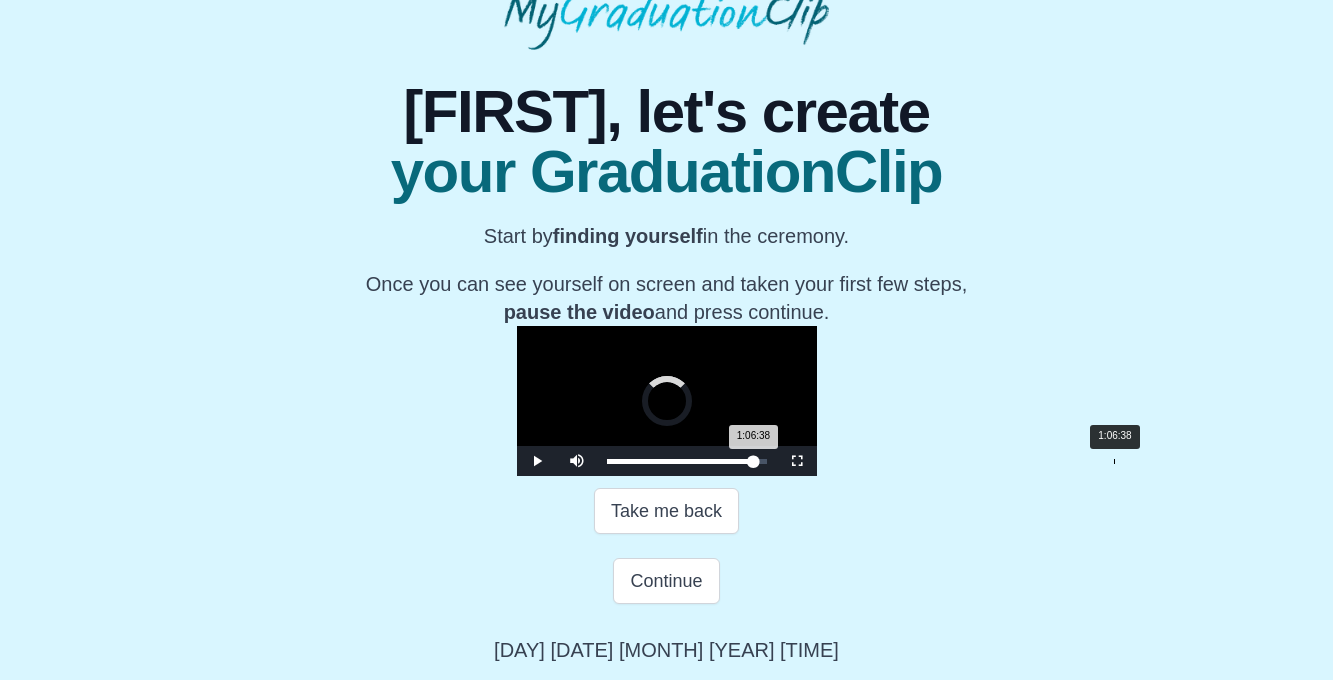 click on "Loaded : 0% 1:06:38 1:06:38 Progress : 0%" at bounding box center (687, 461) 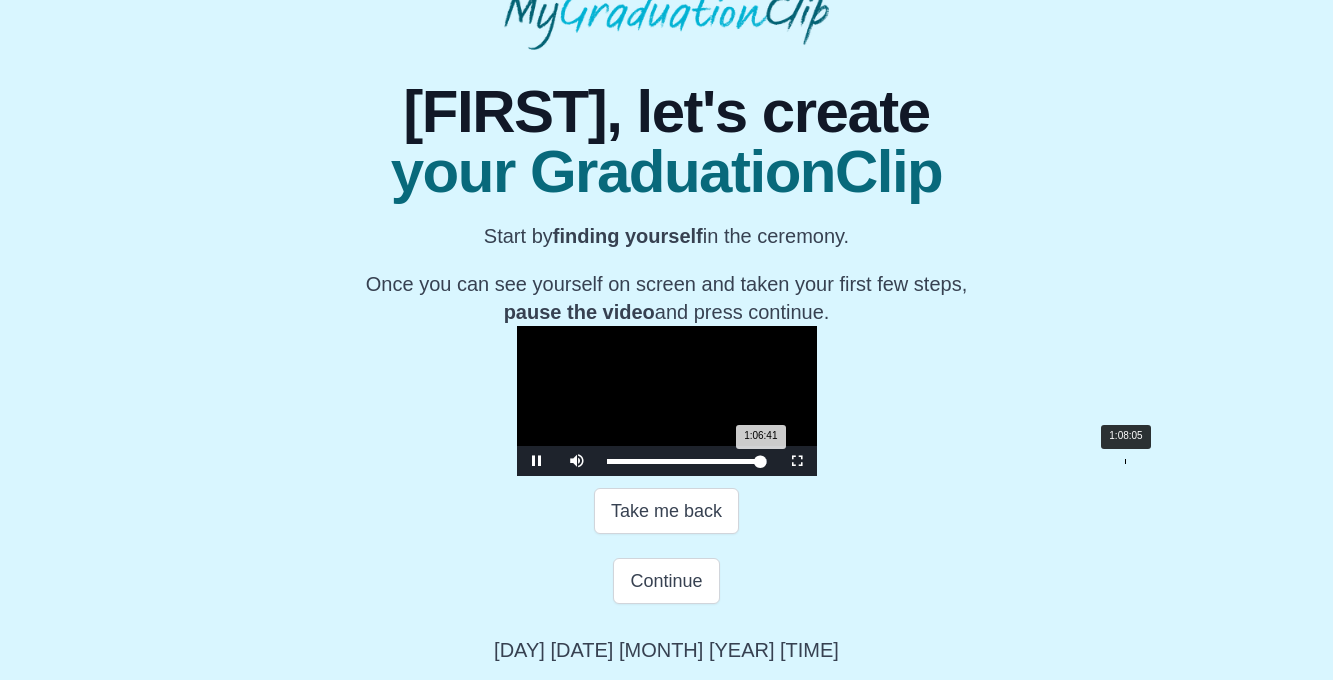 click on "1:08:05" at bounding box center [1125, 461] 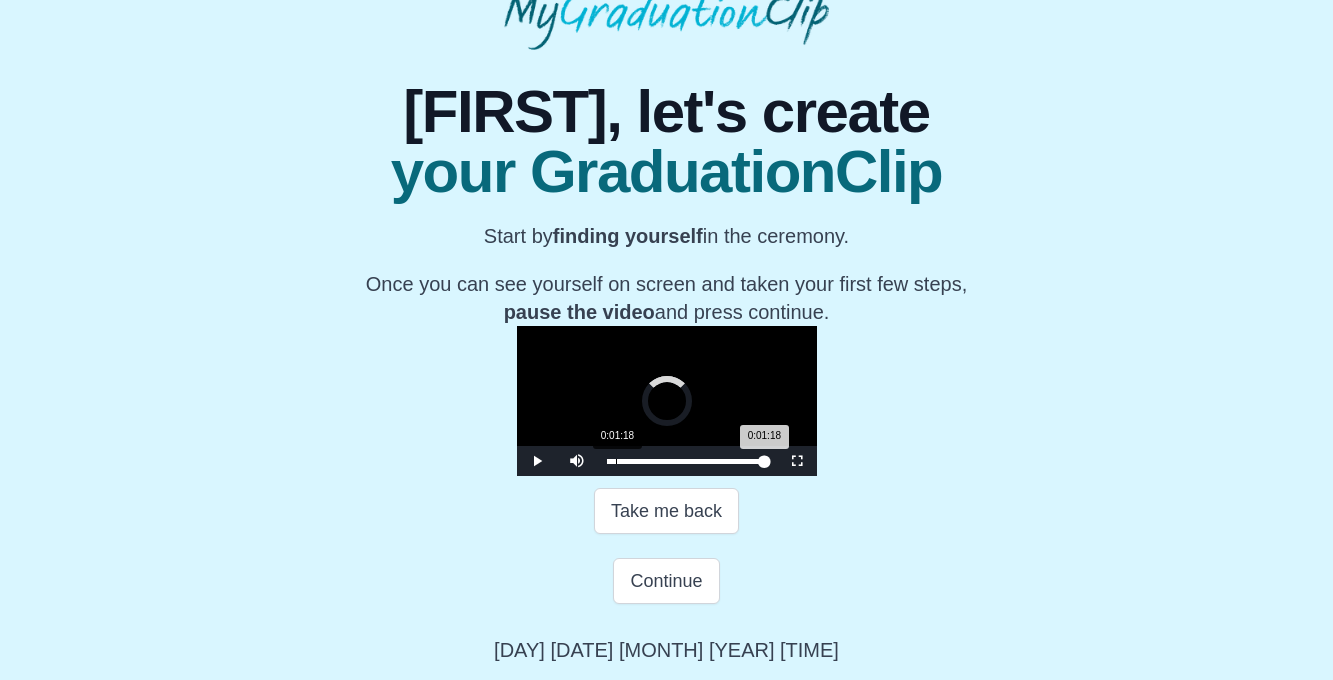 click on "0:01:18" at bounding box center (616, 461) 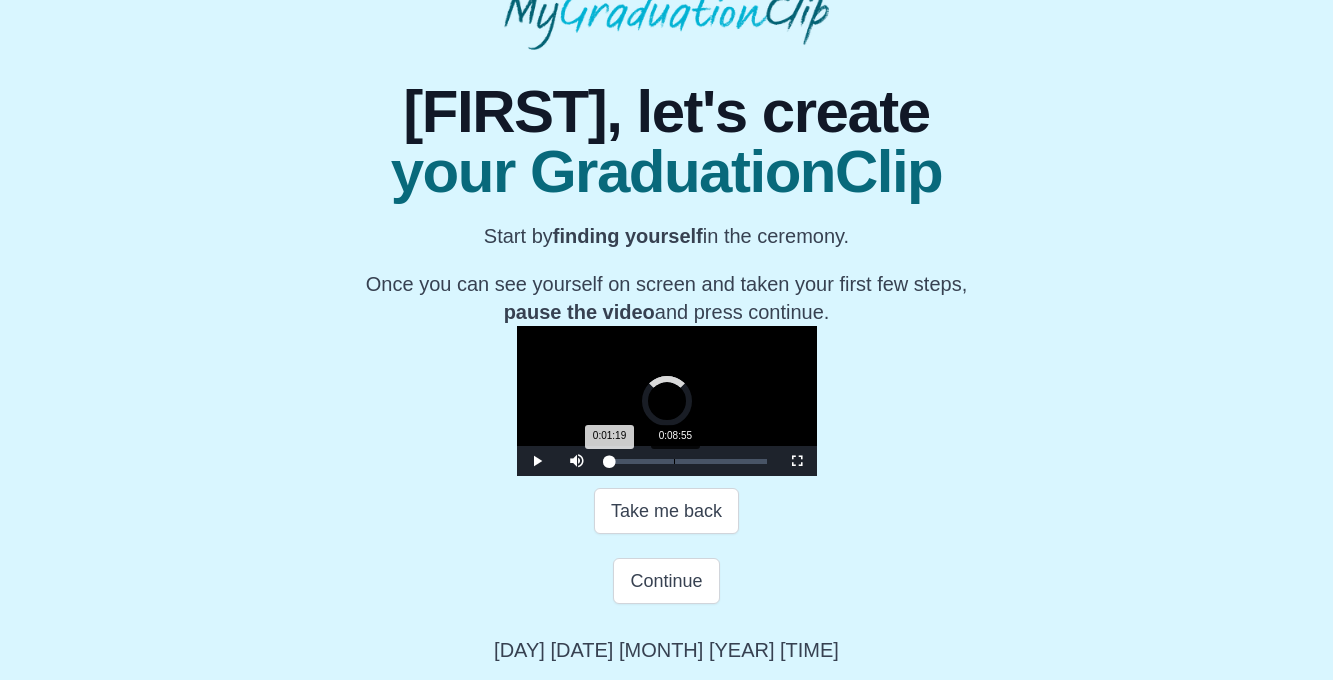 click on "0:08:55" at bounding box center [674, 461] 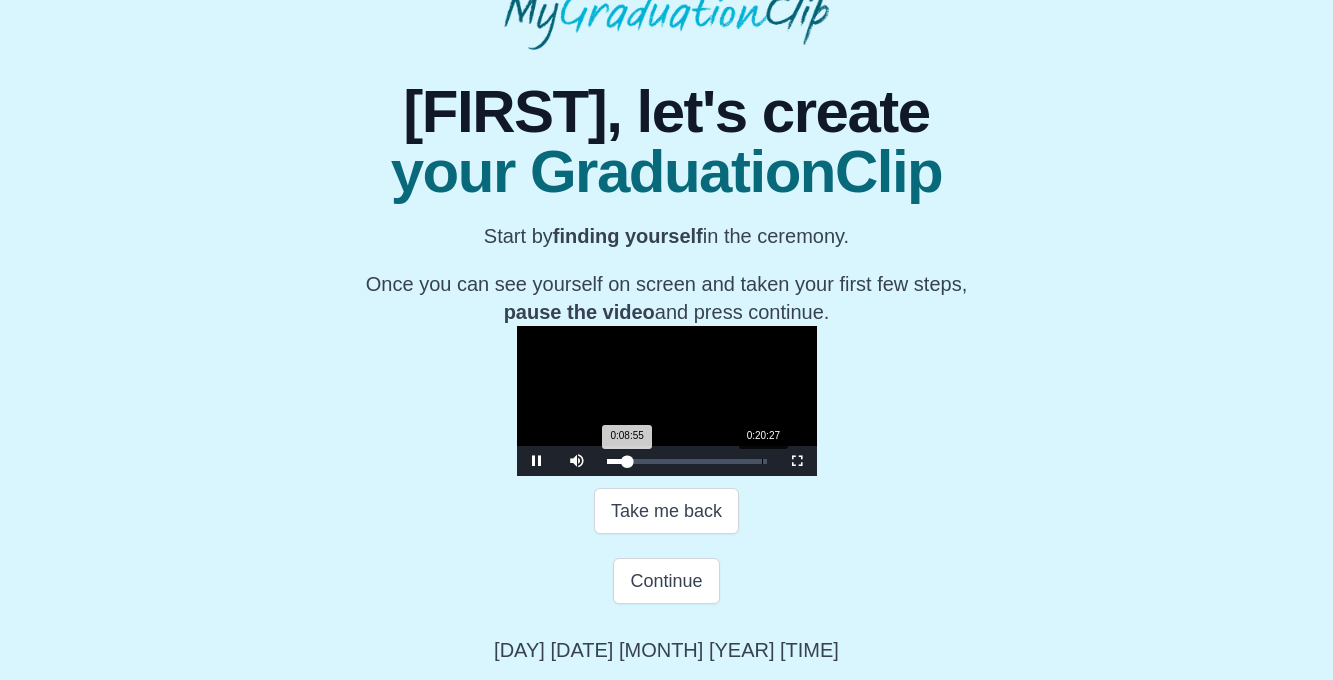 click on "Loaded : 0% 0:20:27 0:08:55 Progress : 0%" at bounding box center (687, 461) 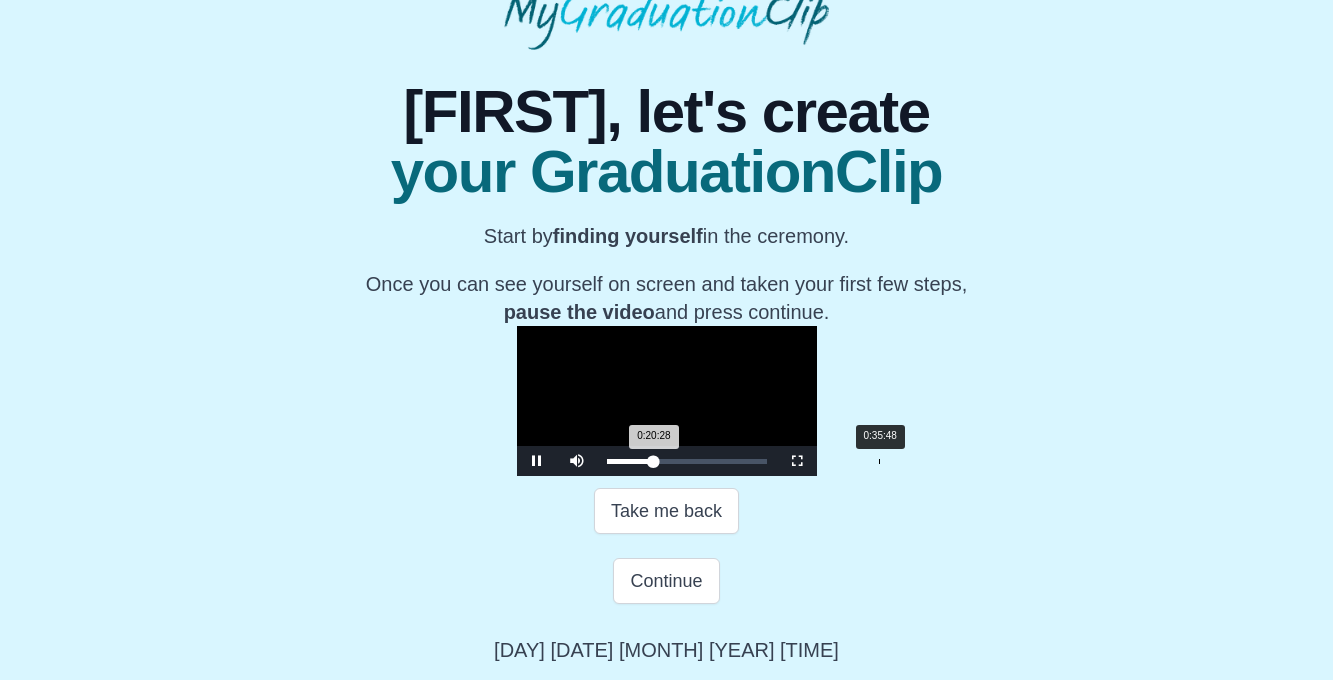 click on "Loaded : 0% 0:35:48 0:20:28 Progress : 0%" at bounding box center (687, 461) 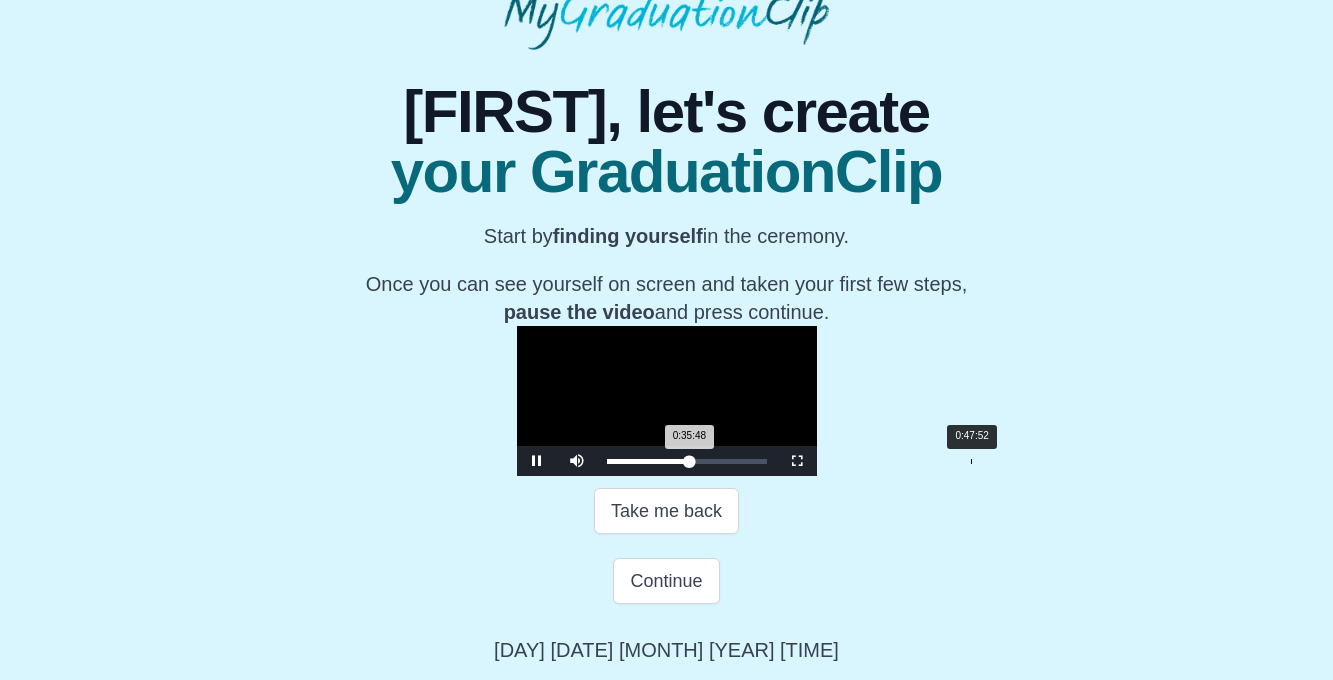 click on "0:47:52" at bounding box center [971, 461] 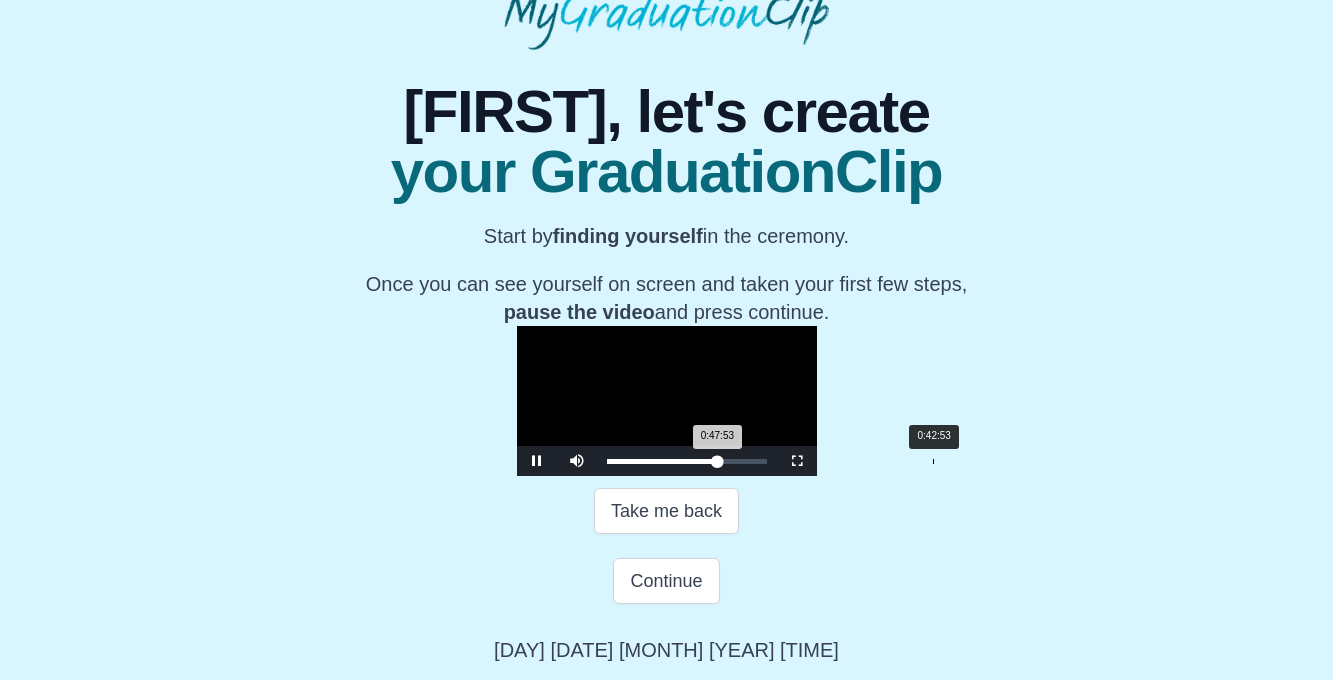 click on "0:42:53" at bounding box center (933, 461) 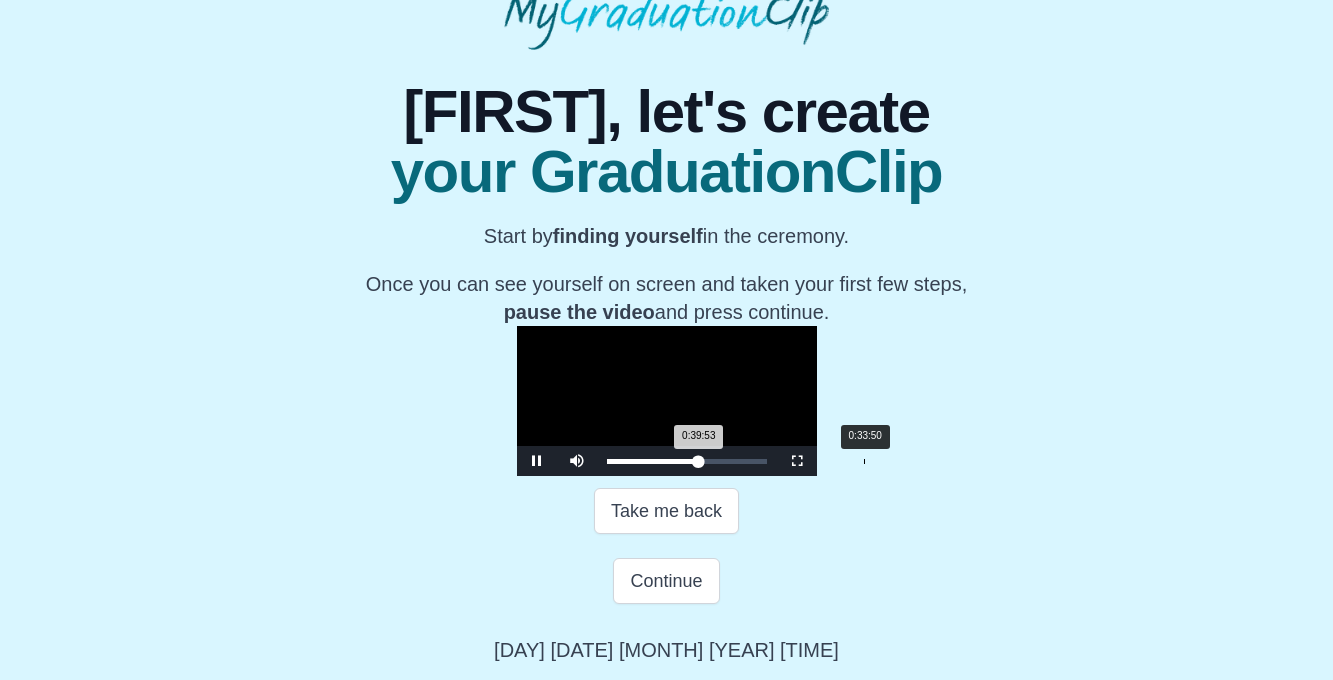 click on "0:33:50" at bounding box center (864, 461) 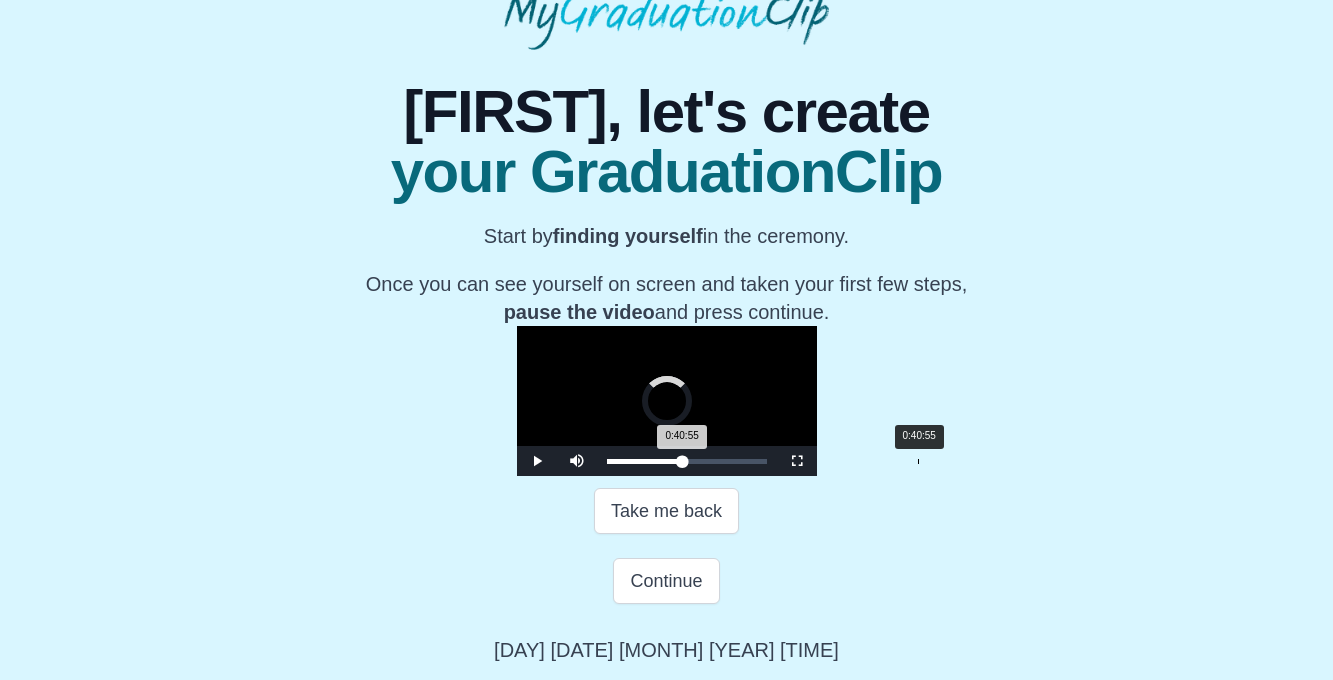 click on "0:40:55" at bounding box center (918, 461) 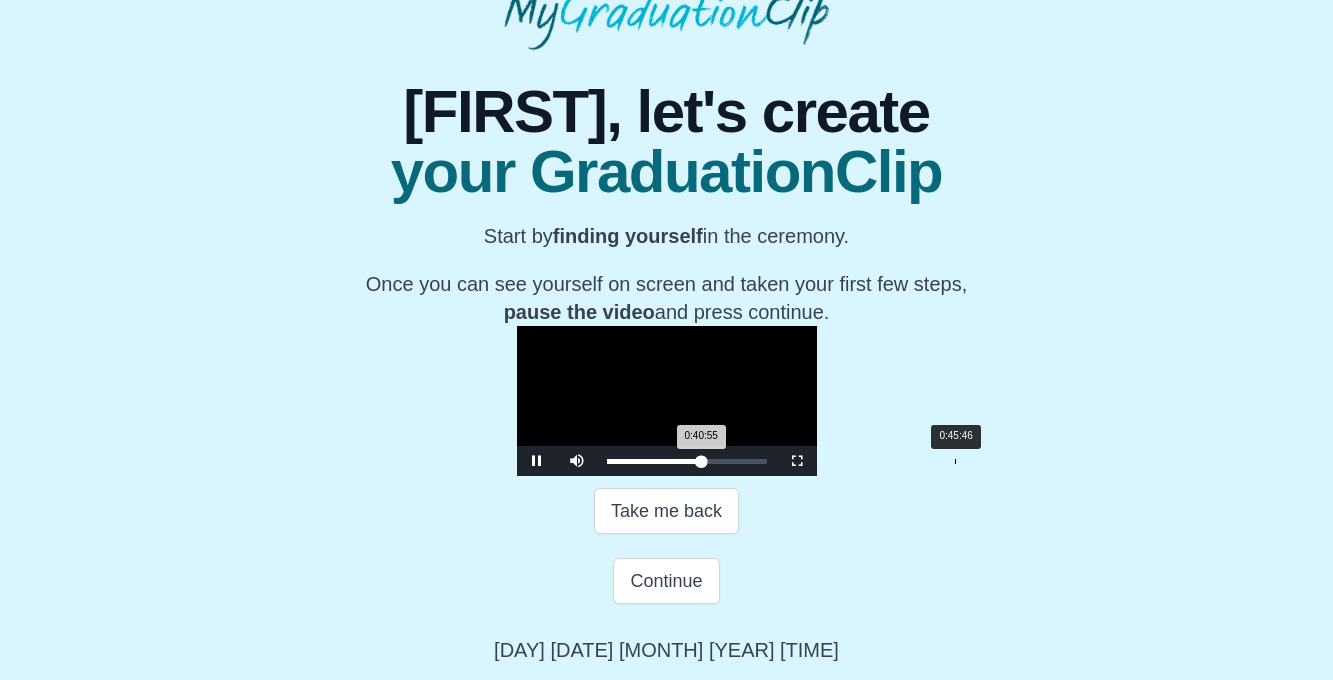 click on "Loaded : 0% 0:45:46 0:40:55 Progress : 0%" at bounding box center [687, 461] 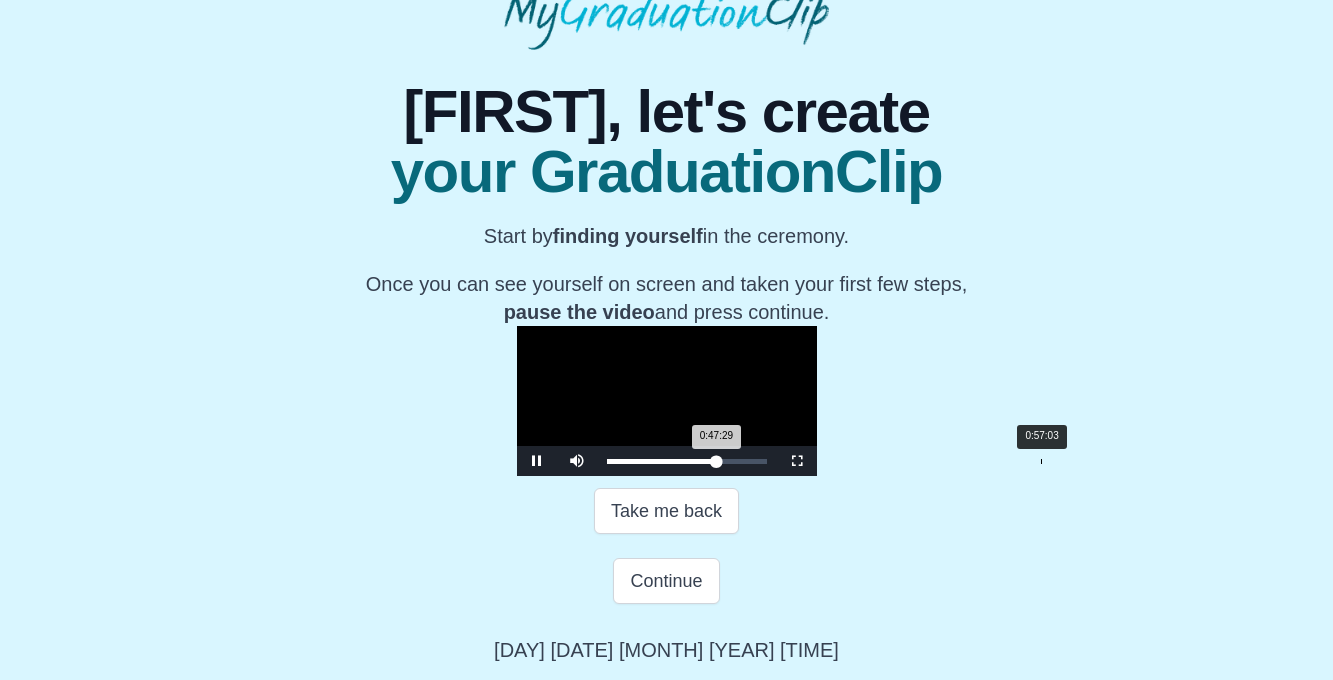 click on "Loaded : 0% 0:57:03 0:47:29 Progress : 0%" at bounding box center (687, 461) 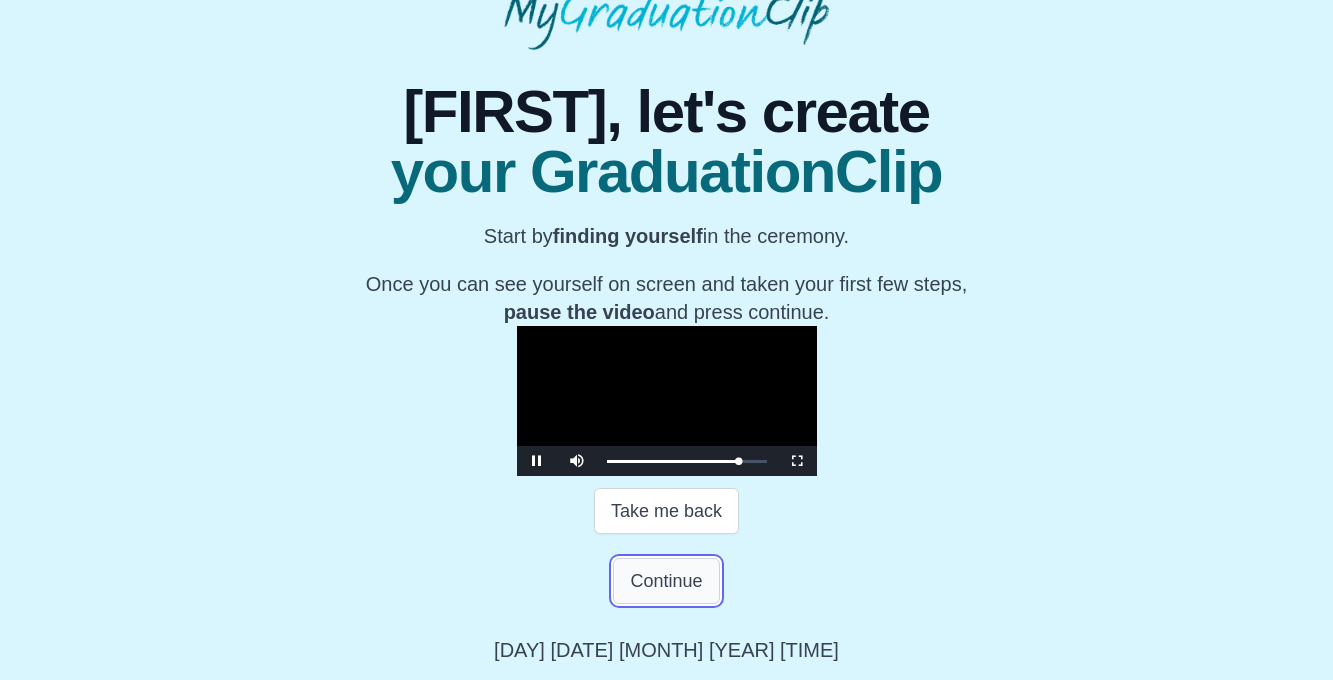 click on "Continue" at bounding box center (666, 581) 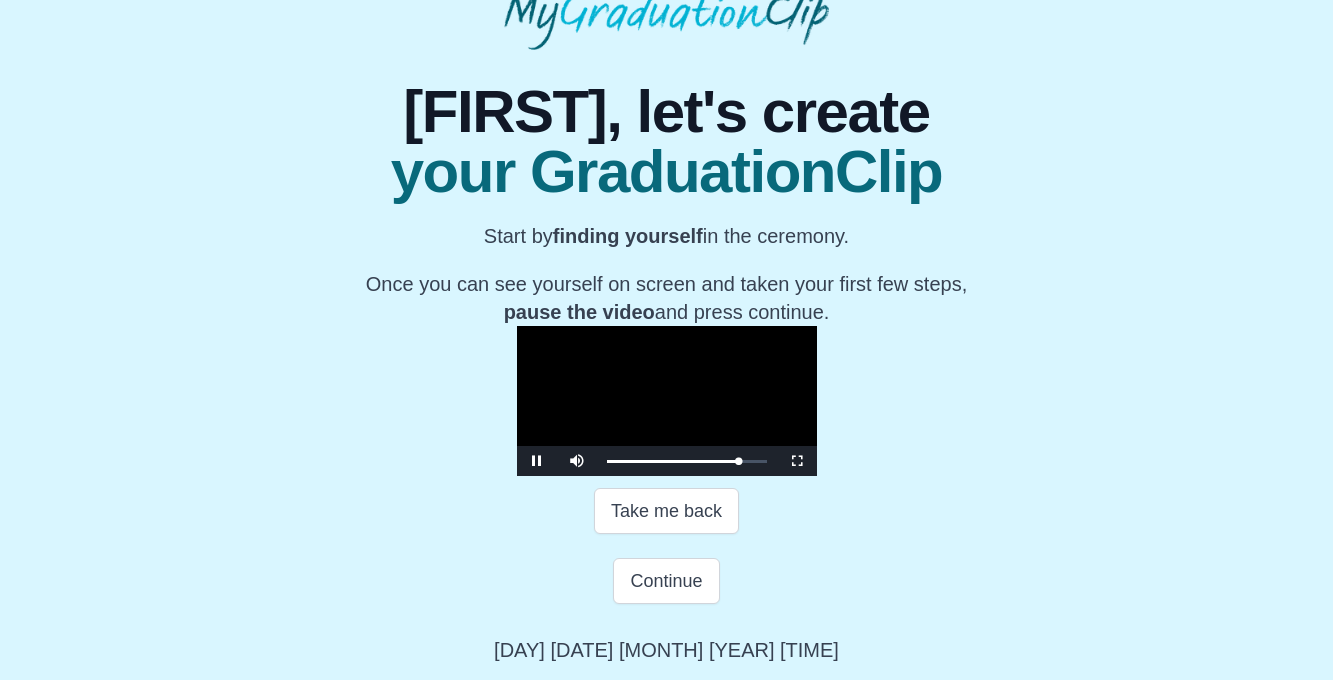 scroll, scrollTop: 0, scrollLeft: 0, axis: both 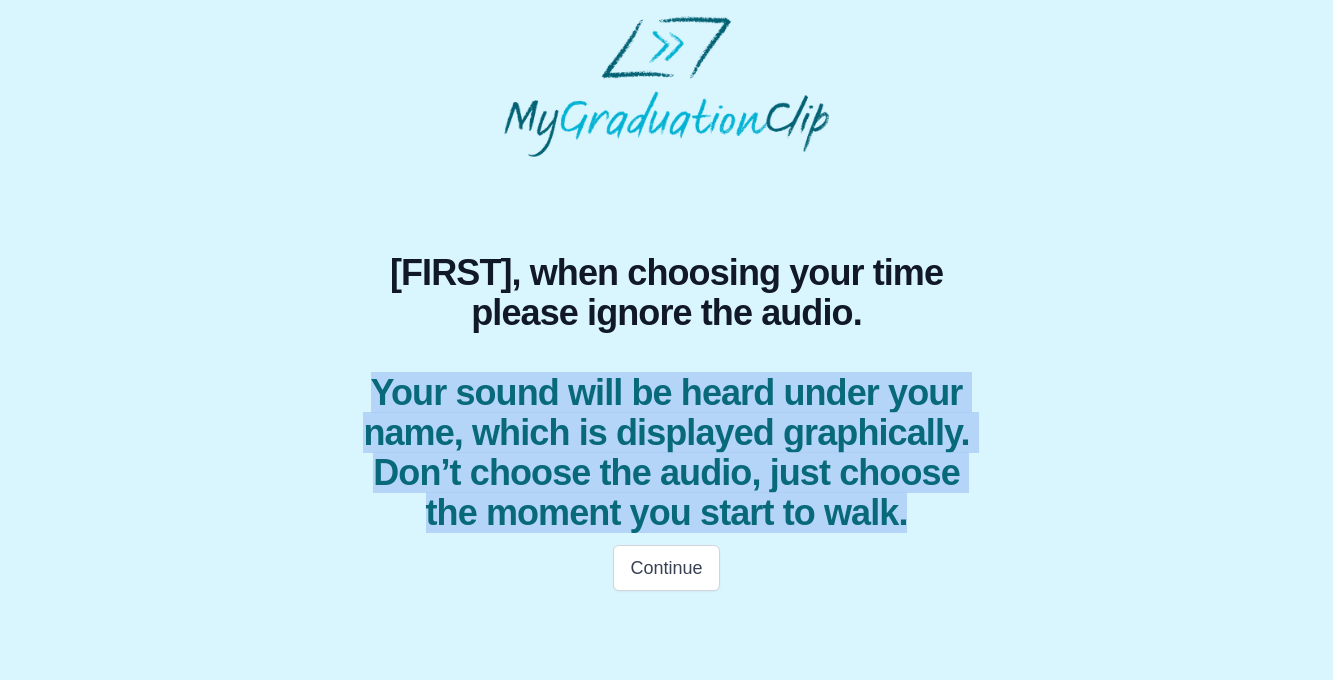 drag, startPoint x: 381, startPoint y: 398, endPoint x: 988, endPoint y: 514, distance: 617.9846 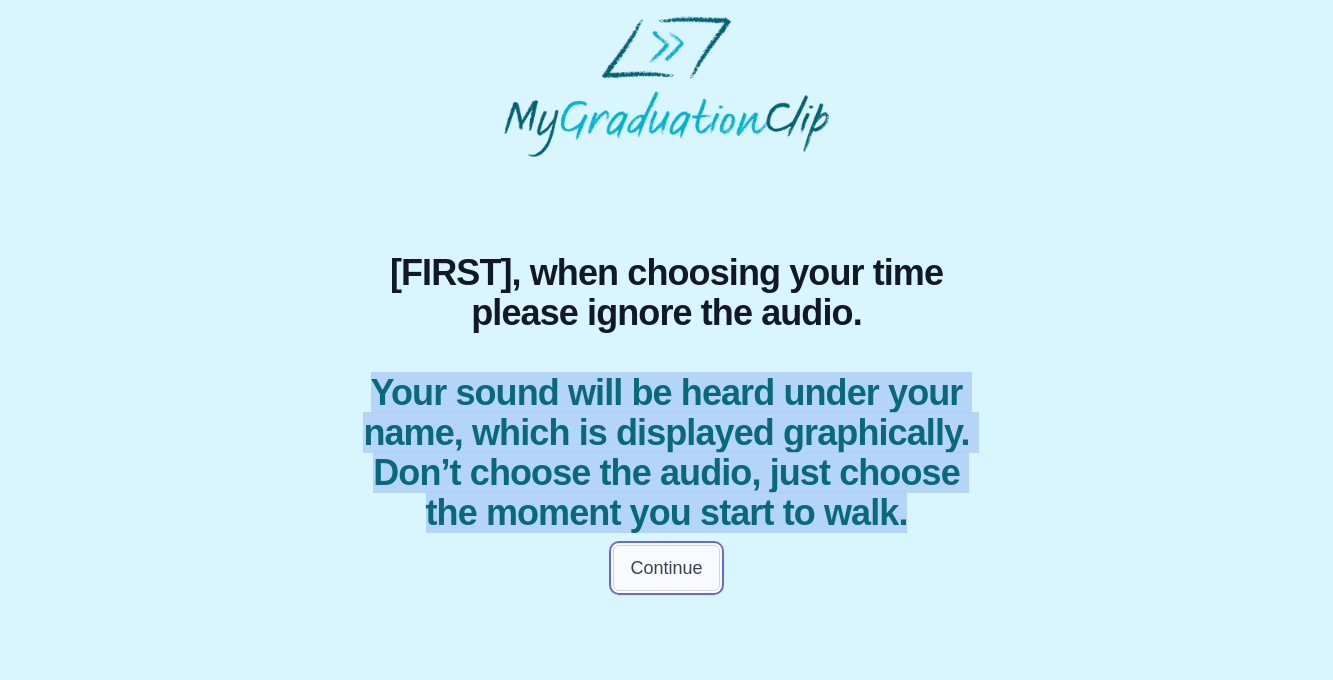 click on "Continue" at bounding box center (666, 568) 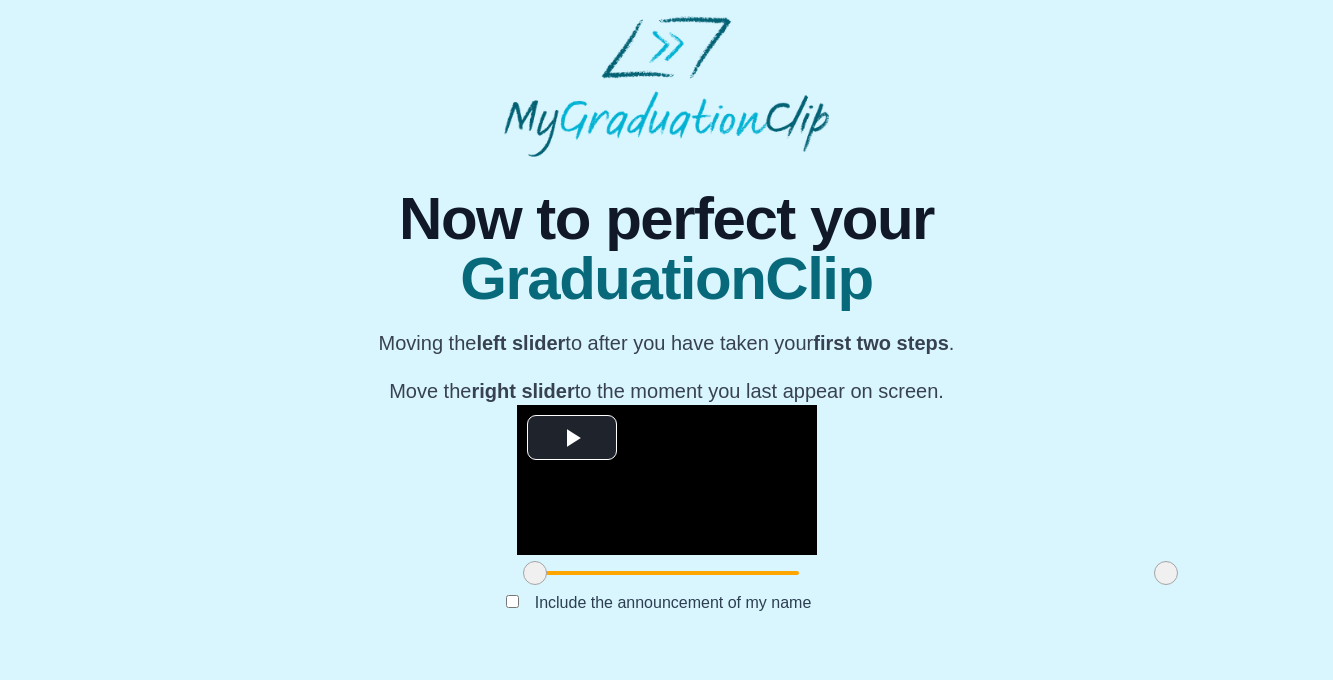 scroll, scrollTop: 215, scrollLeft: 0, axis: vertical 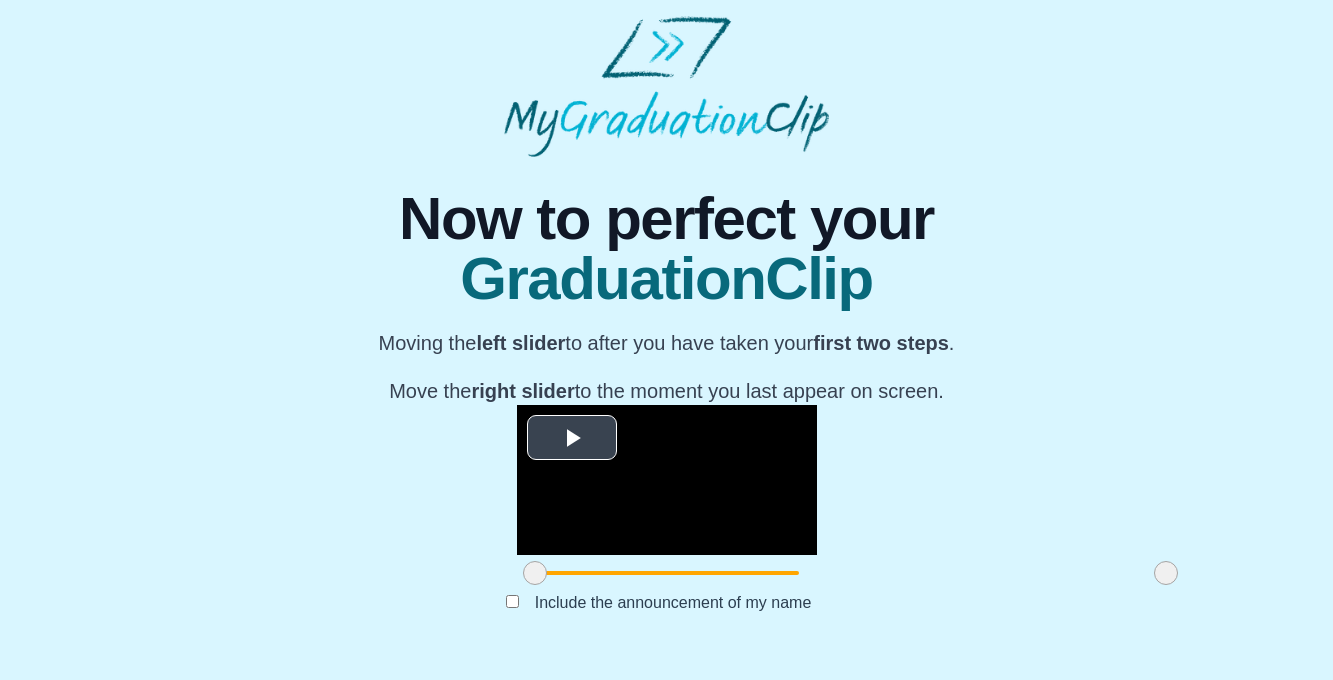 click at bounding box center [572, 438] 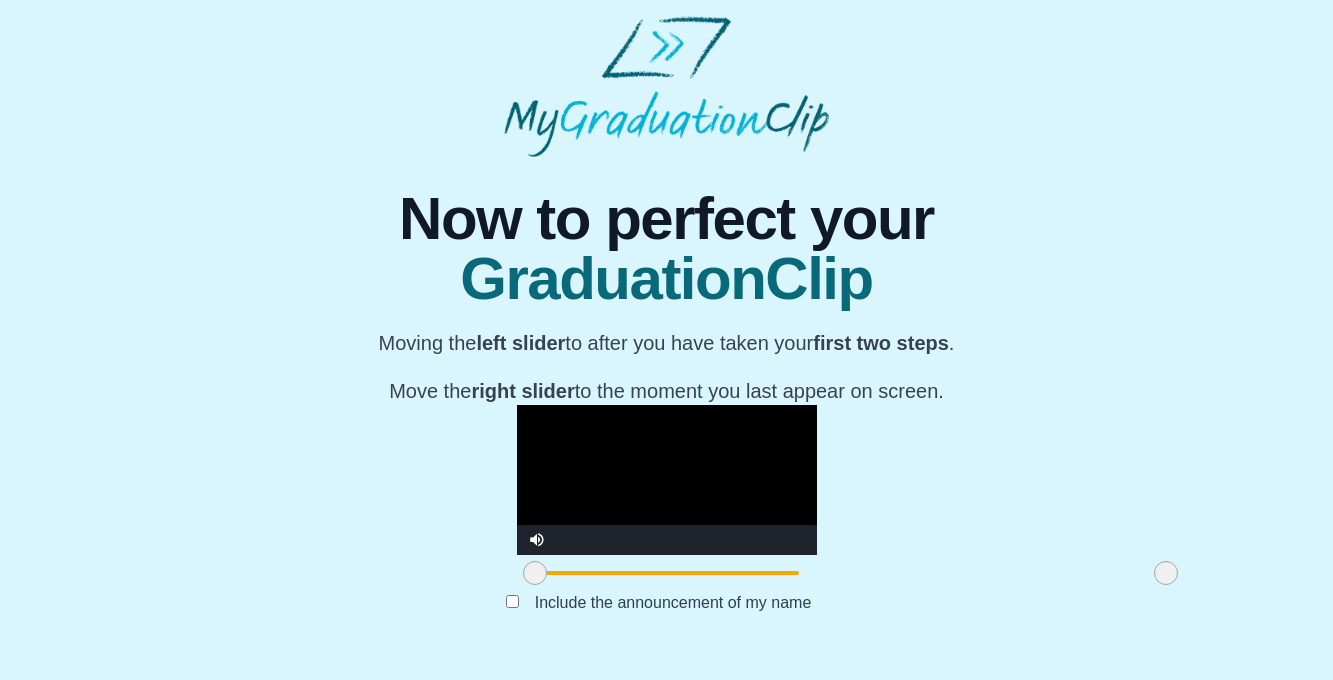click at bounding box center [850, 573] 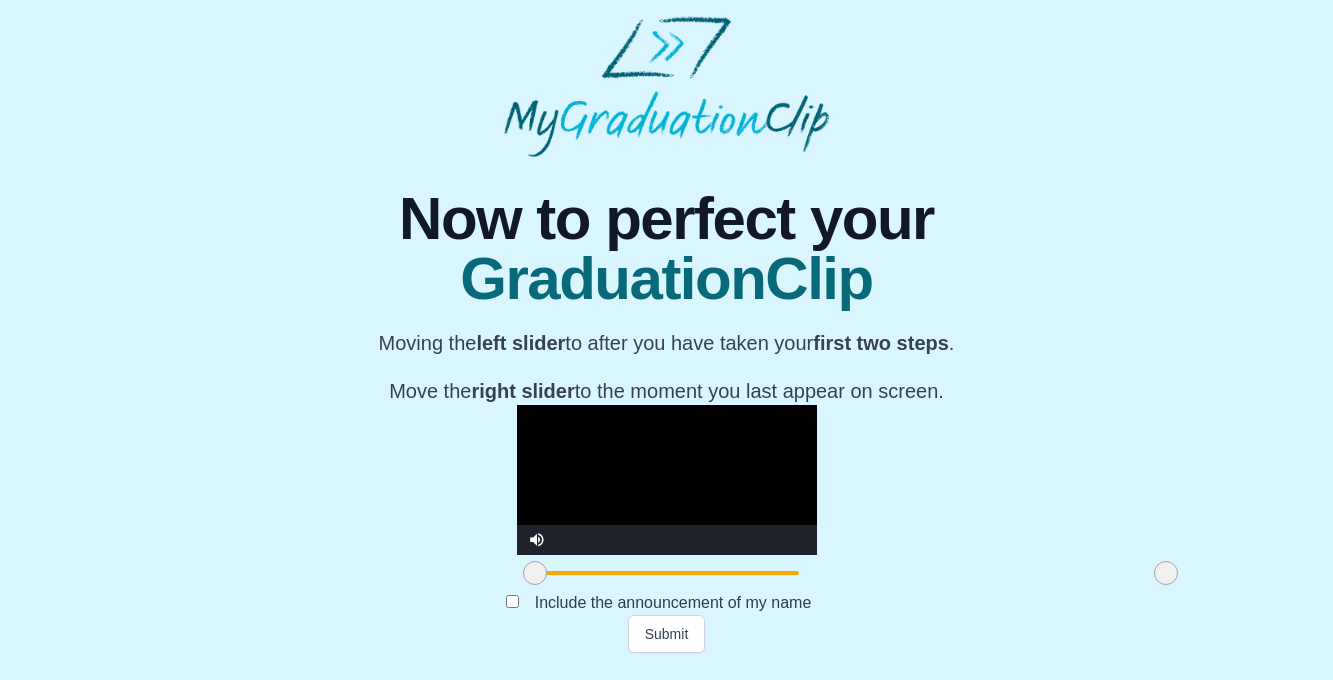 drag, startPoint x: 357, startPoint y: 582, endPoint x: 330, endPoint y: 576, distance: 27.658634 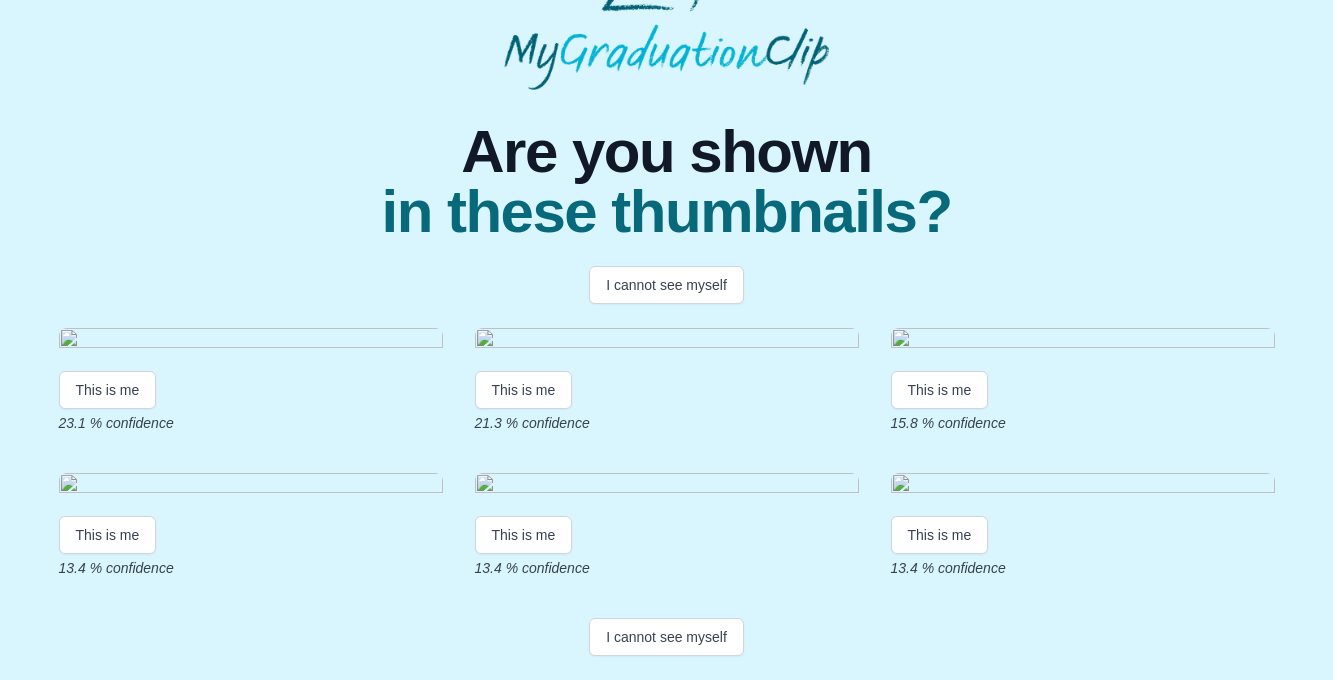 scroll, scrollTop: 445, scrollLeft: 0, axis: vertical 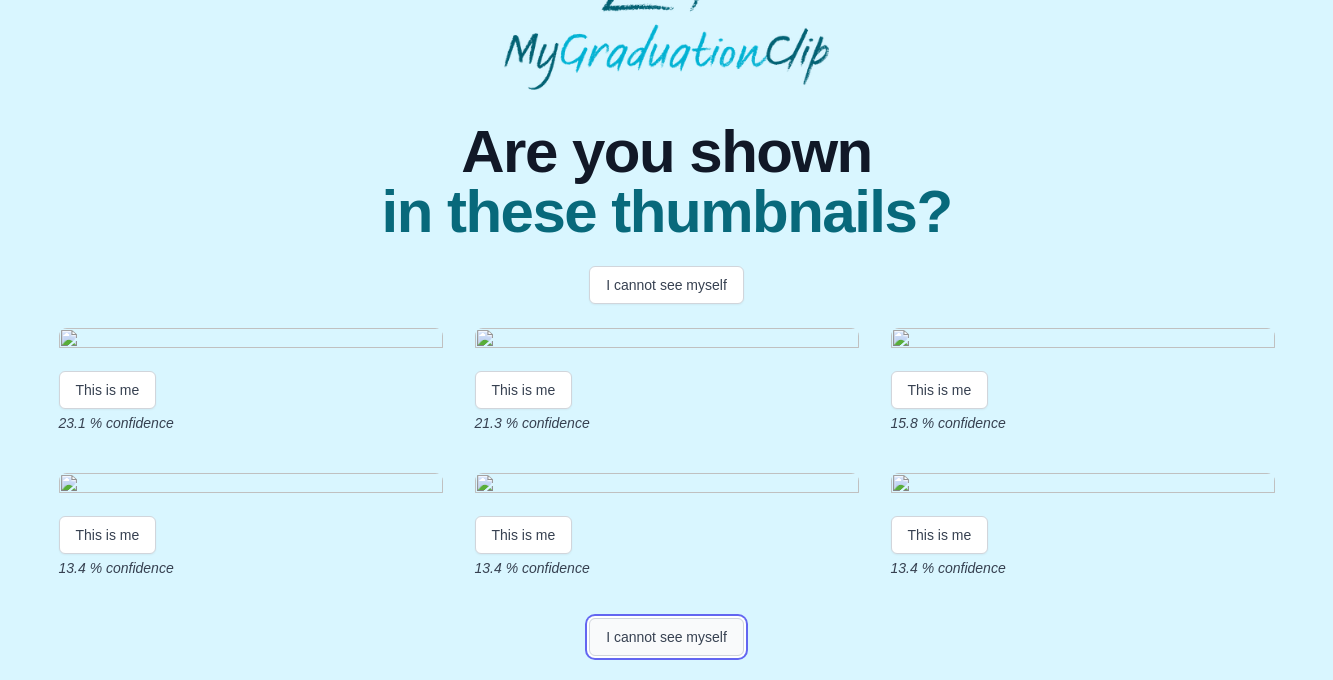 click on "I cannot see myself" at bounding box center (666, 637) 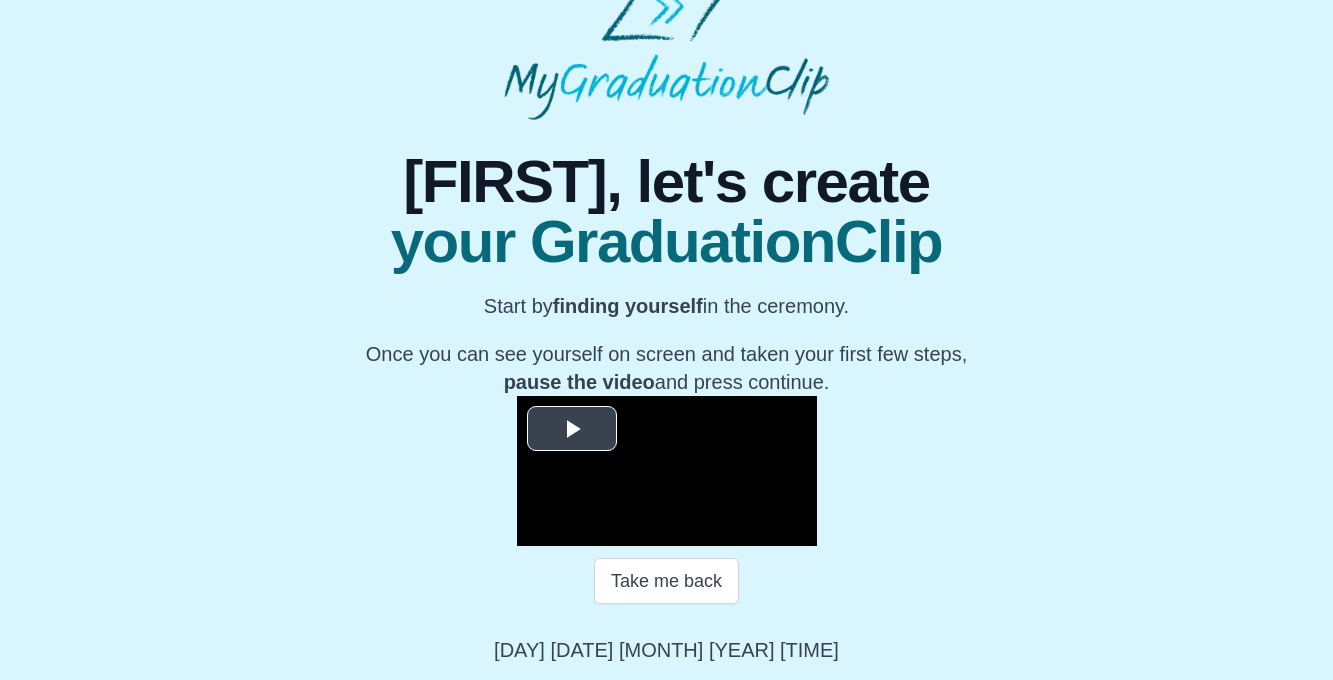 scroll, scrollTop: 236, scrollLeft: 0, axis: vertical 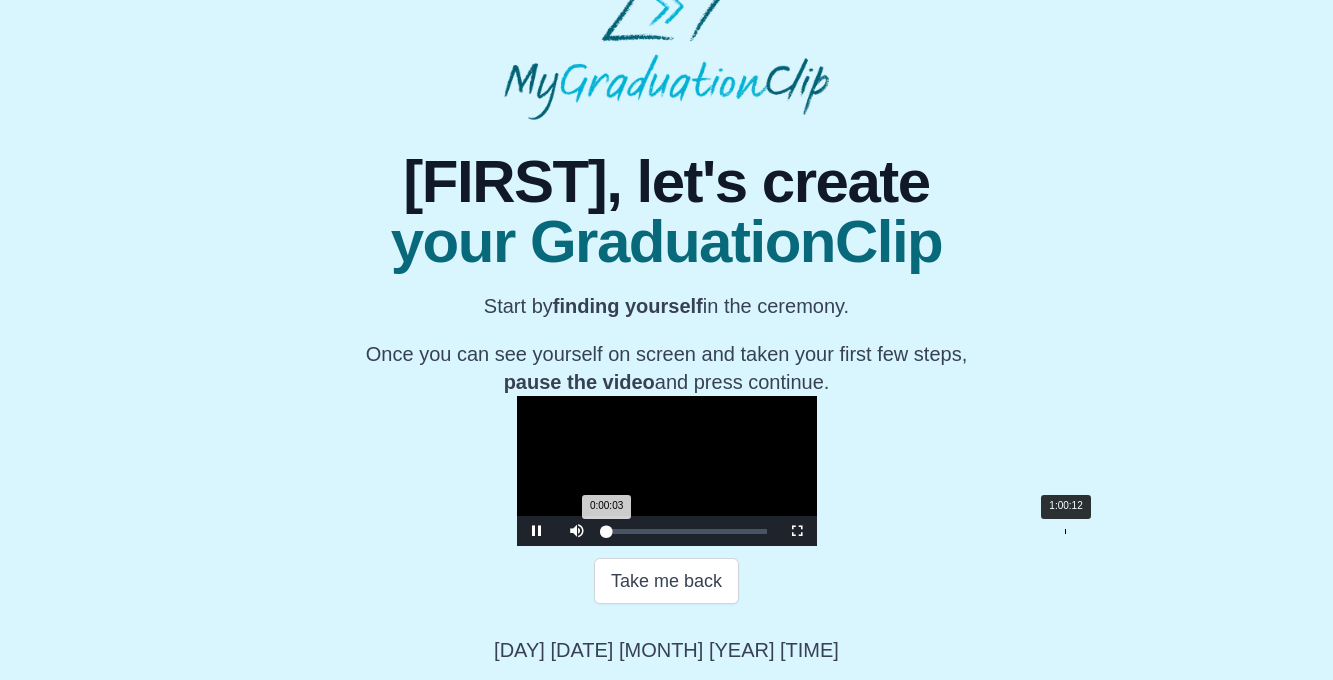 click on "1:00:12" at bounding box center [1065, 531] 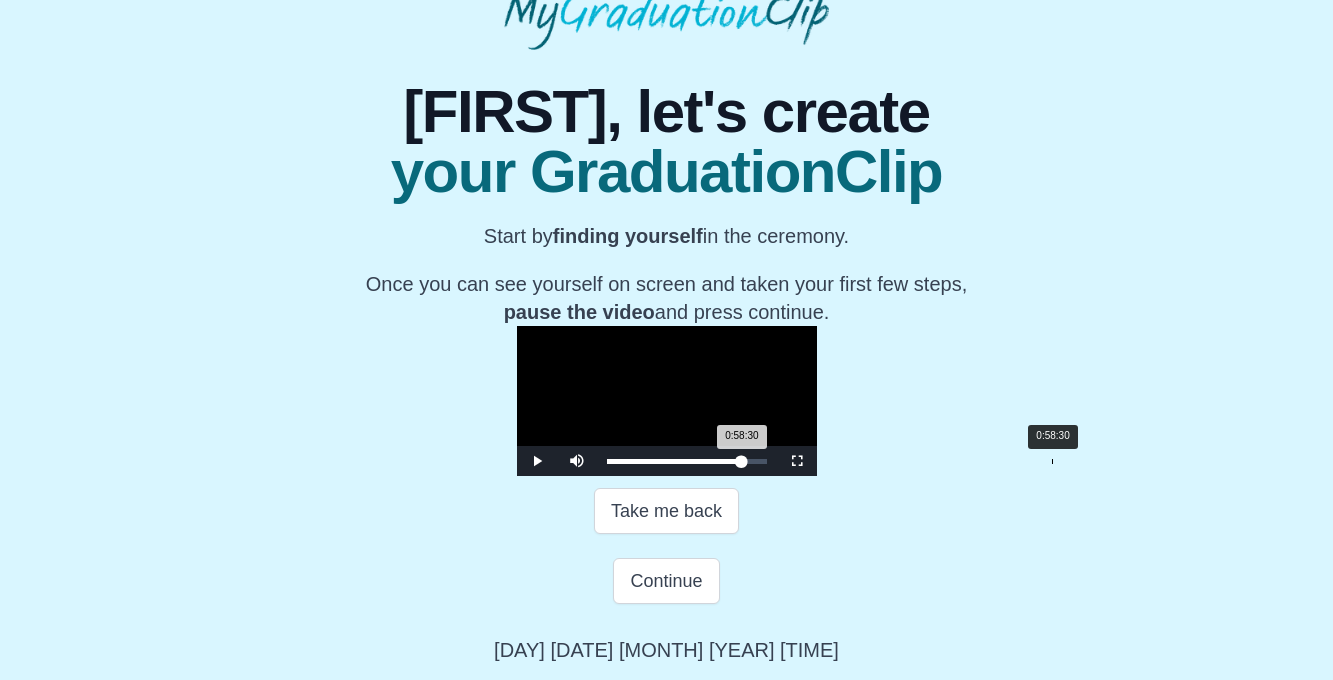 click on "Loaded : 0% 0:58:30 0:58:30 Progress : 0%" at bounding box center [687, 461] 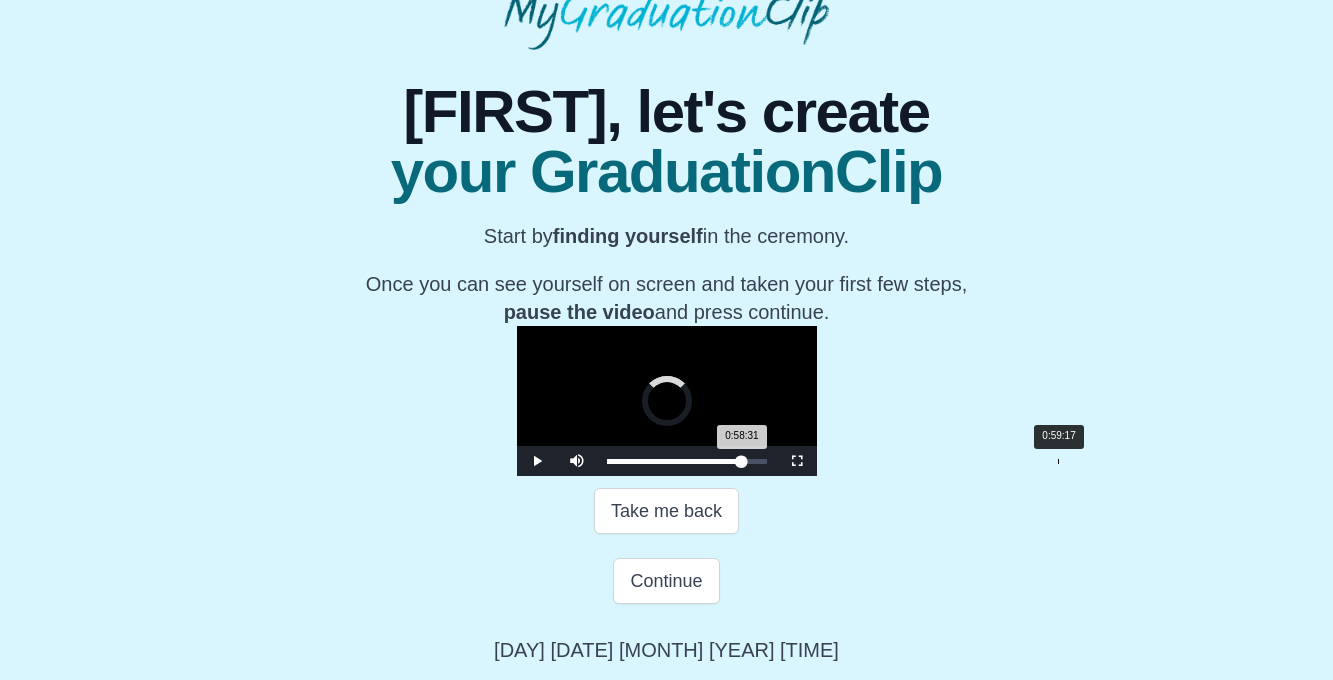 click on "0:58:31 Progress : 0%" at bounding box center (674, 461) 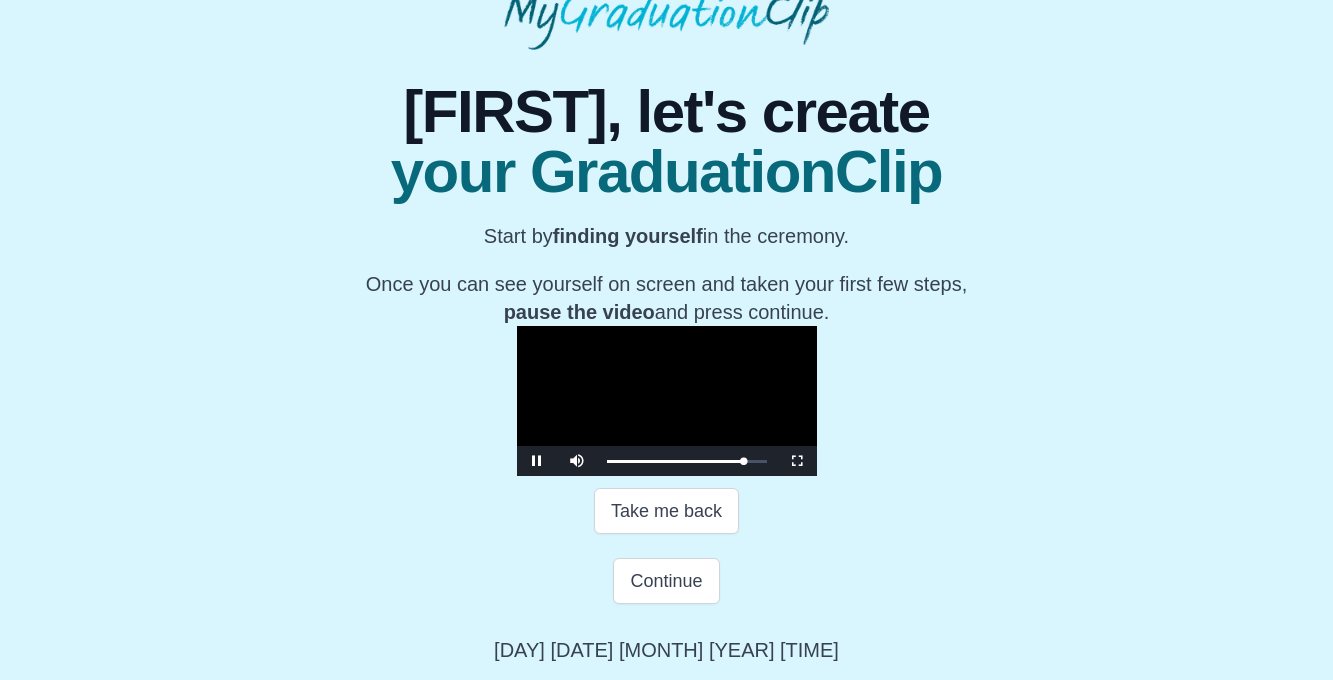 scroll, scrollTop: 299, scrollLeft: 0, axis: vertical 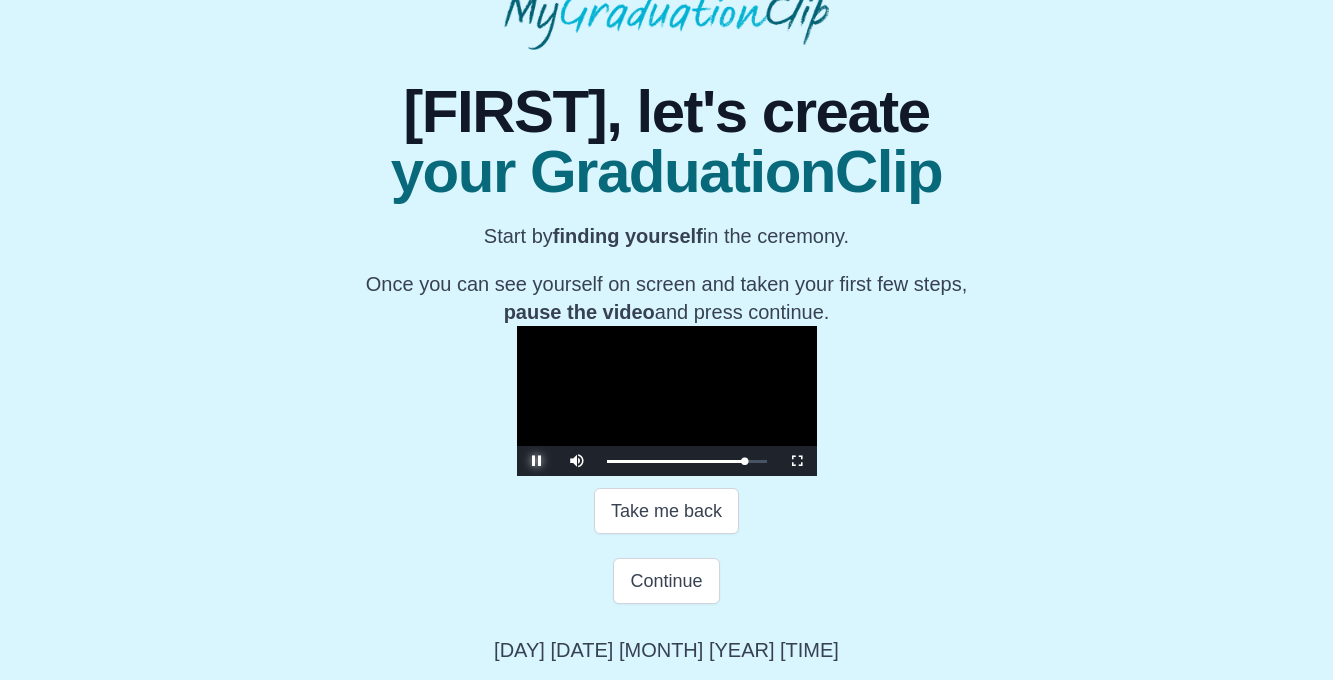 click at bounding box center (537, 461) 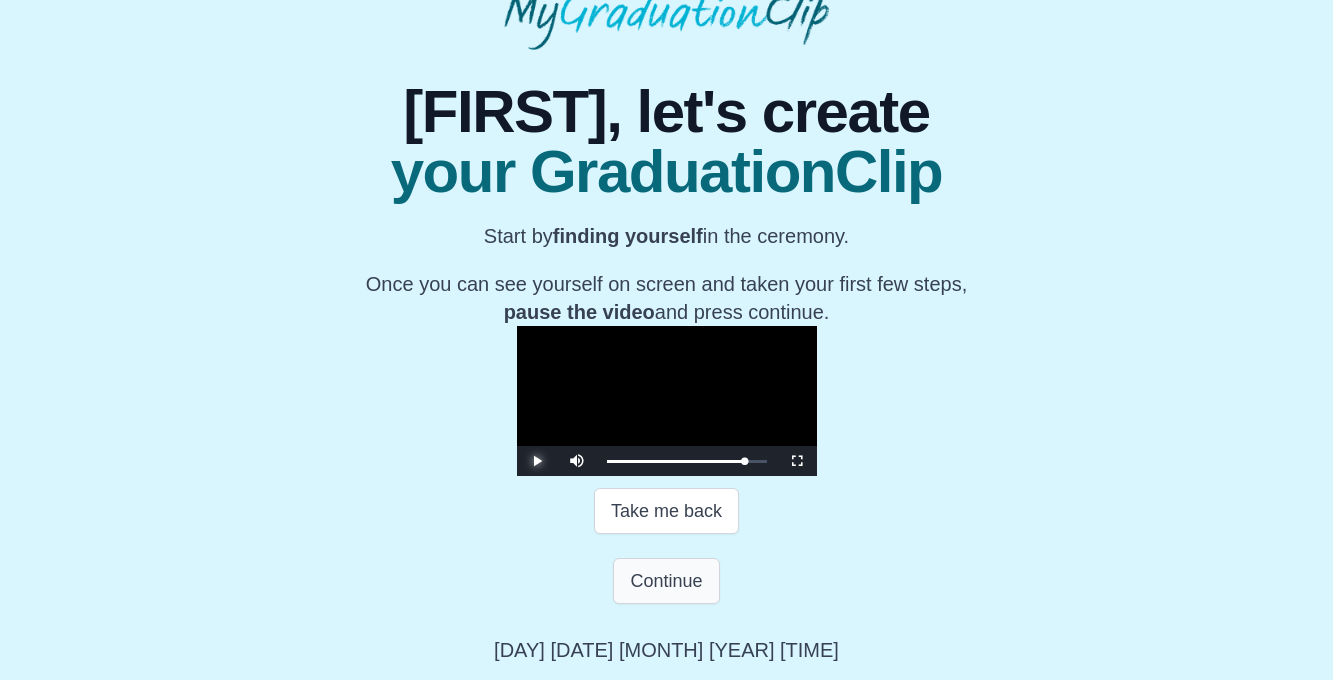 scroll, scrollTop: 333, scrollLeft: 0, axis: vertical 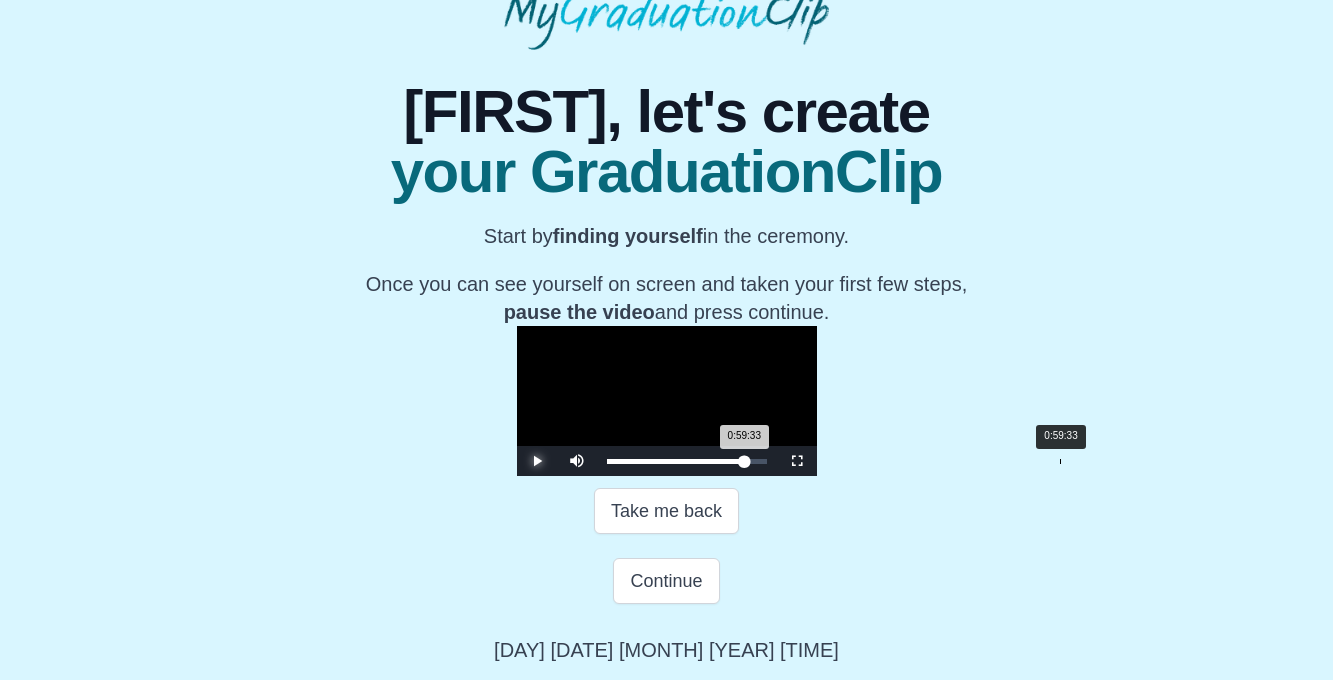 click on "0:59:33 Progress : 0%" at bounding box center (676, 461) 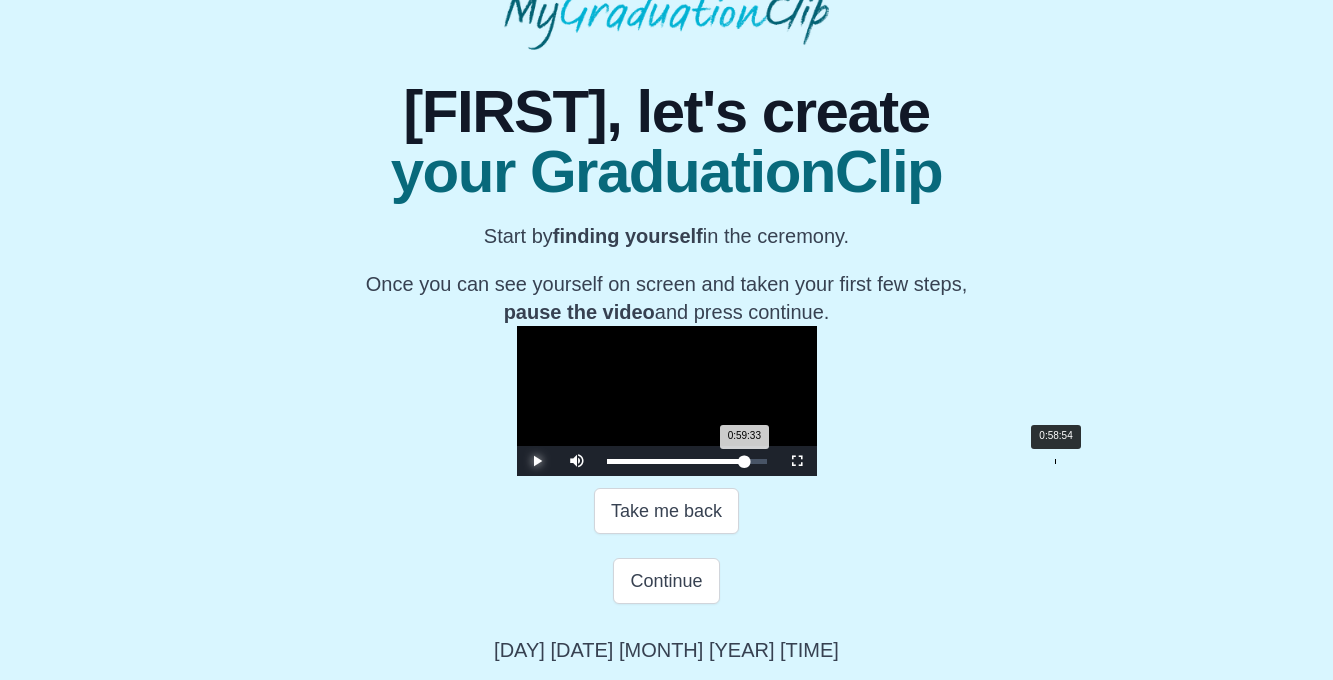 click on "0:59:33 Progress : 0%" at bounding box center [676, 461] 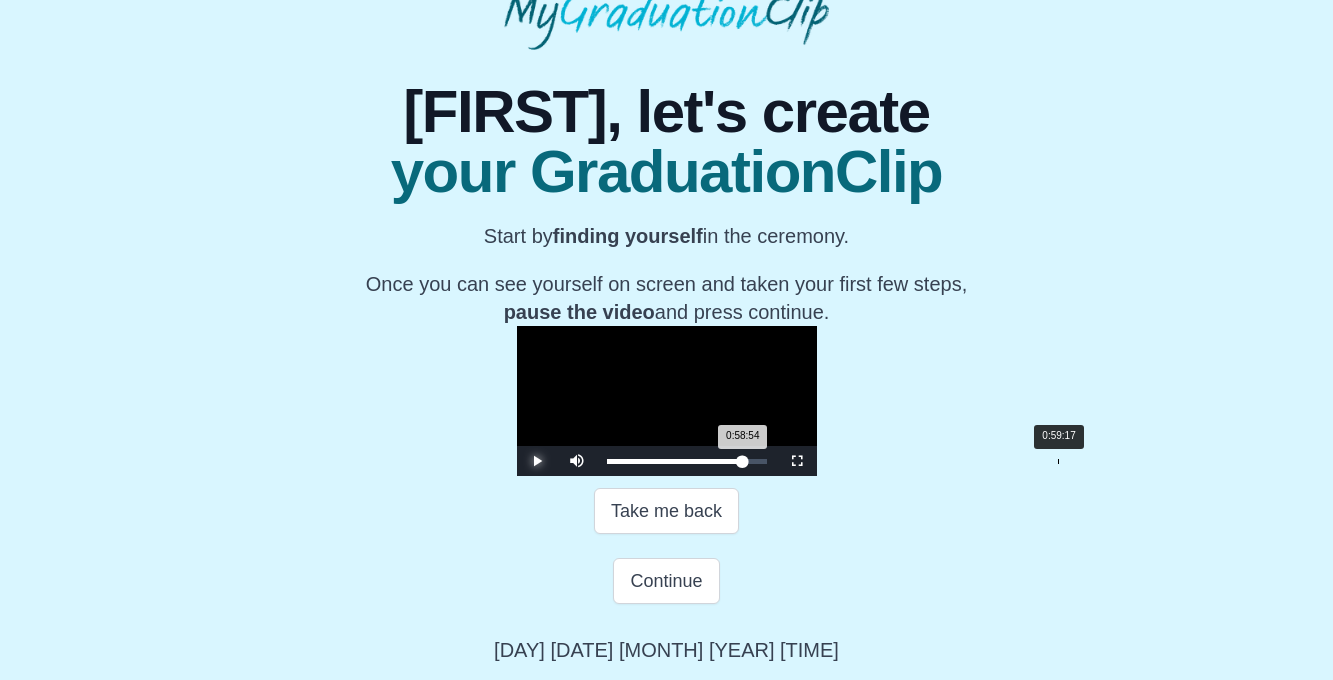 click on "0:58:54 Progress : 0%" at bounding box center (675, 461) 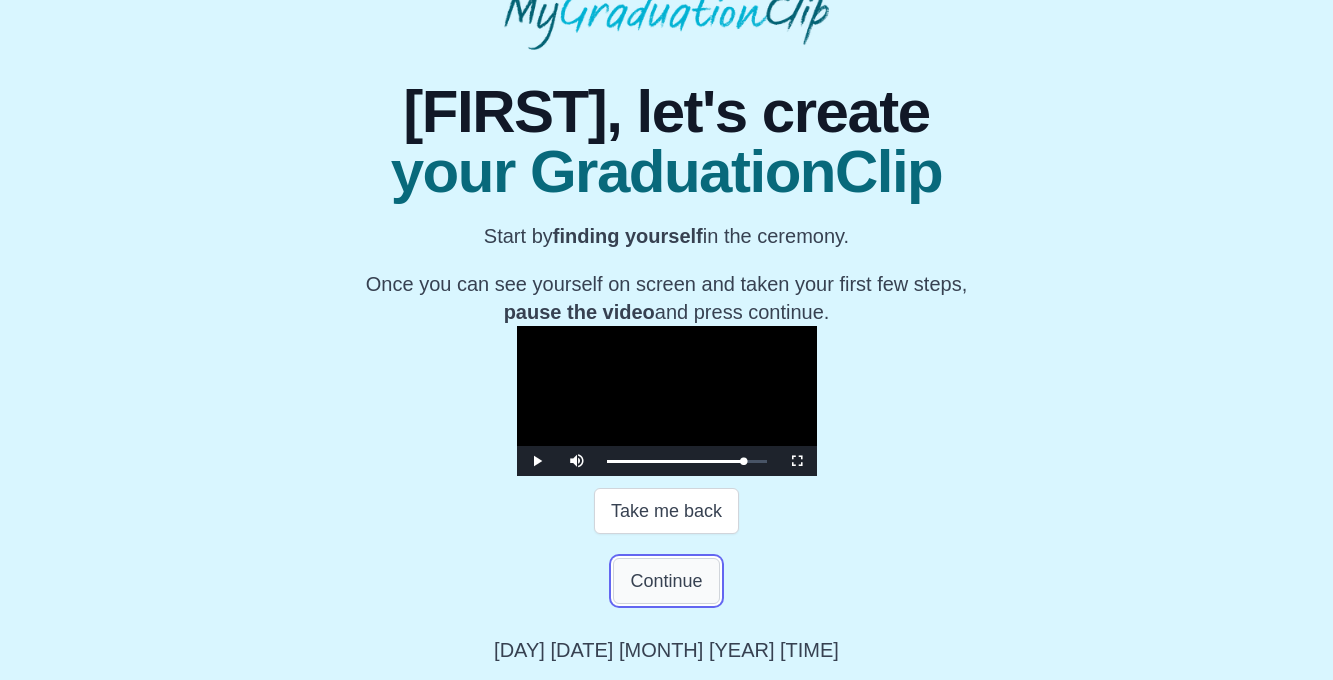 click on "Continue" at bounding box center [666, 581] 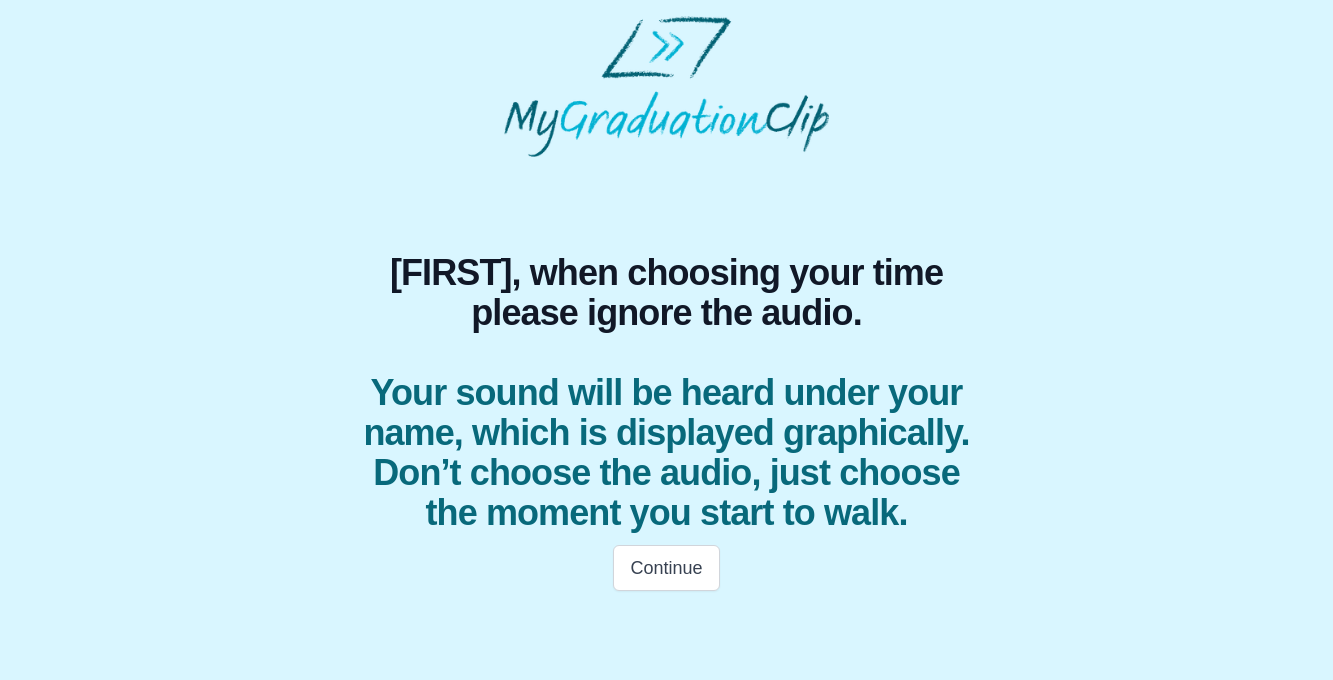 scroll, scrollTop: 0, scrollLeft: 0, axis: both 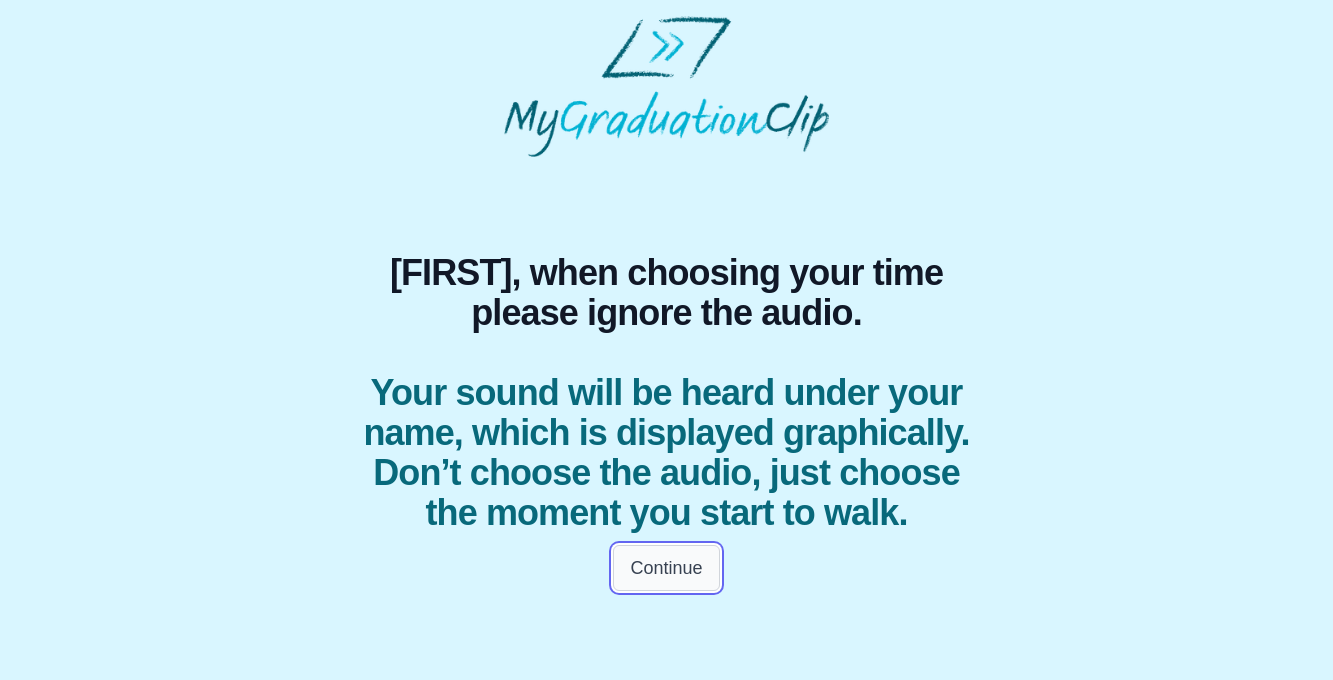 click on "Continue" at bounding box center [666, 568] 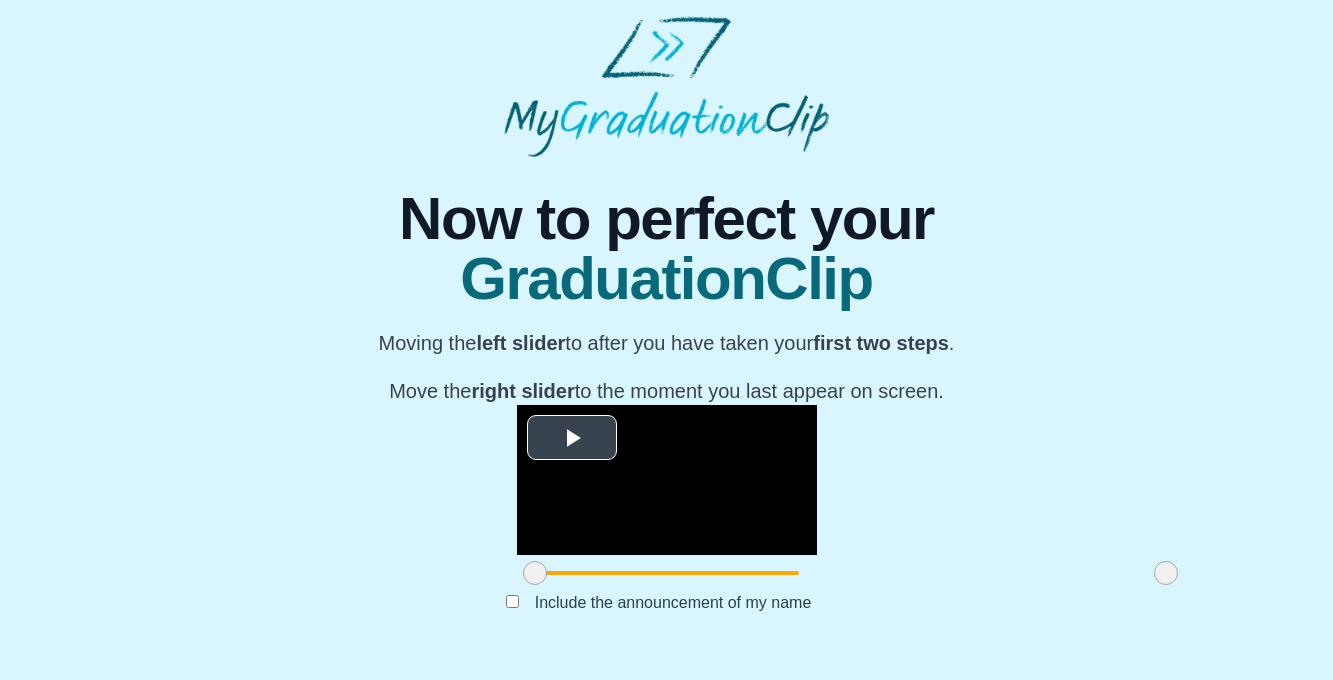 scroll, scrollTop: 215, scrollLeft: 0, axis: vertical 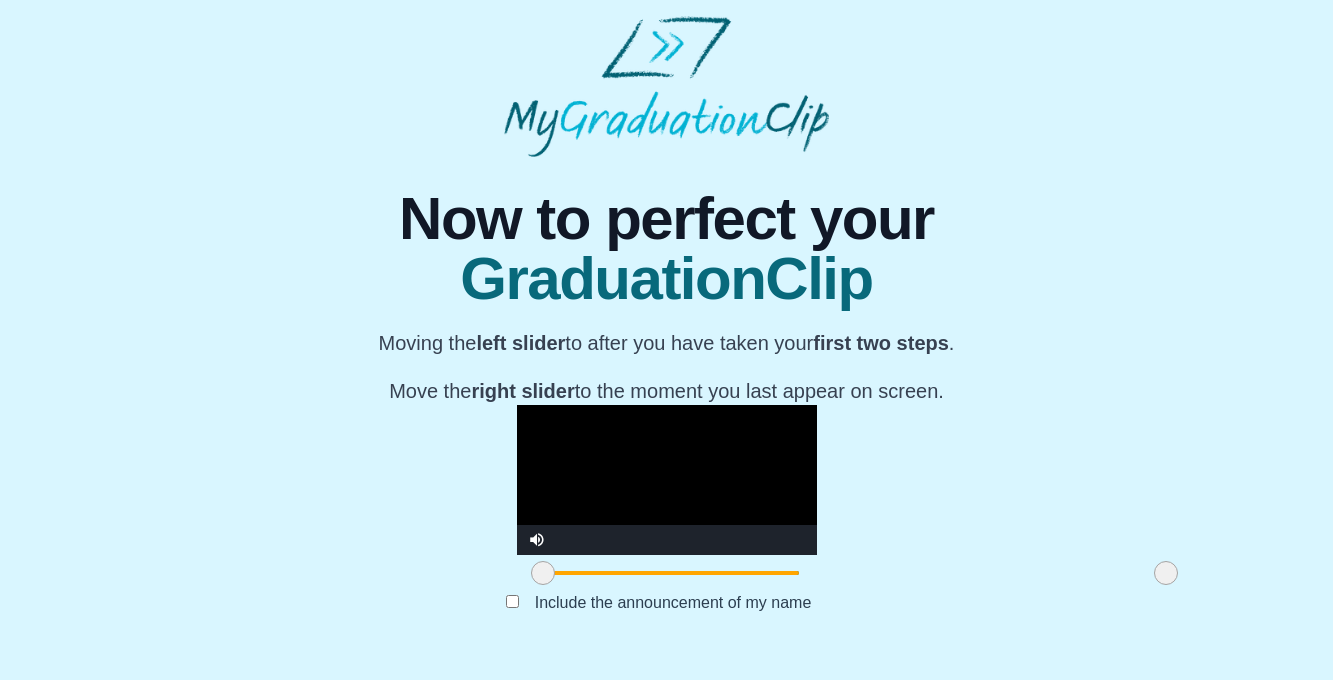 click at bounding box center (543, 573) 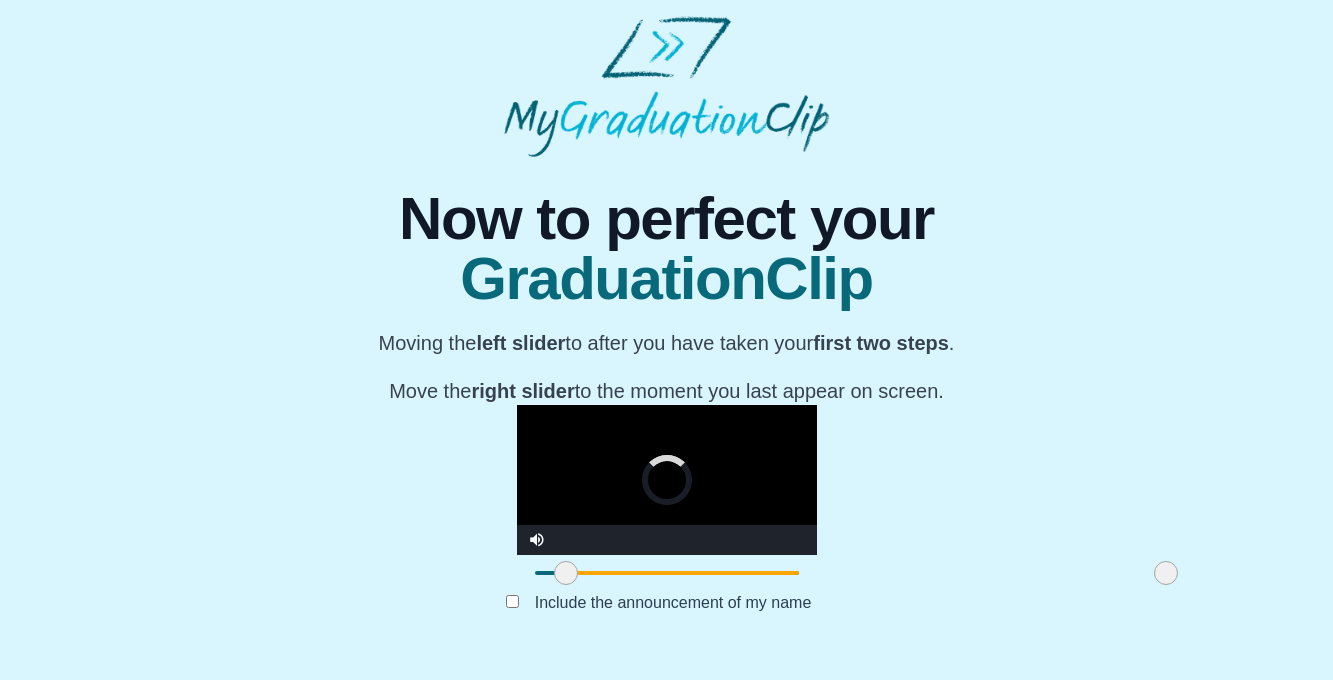 drag, startPoint x: 365, startPoint y: 583, endPoint x: 401, endPoint y: 583, distance: 36 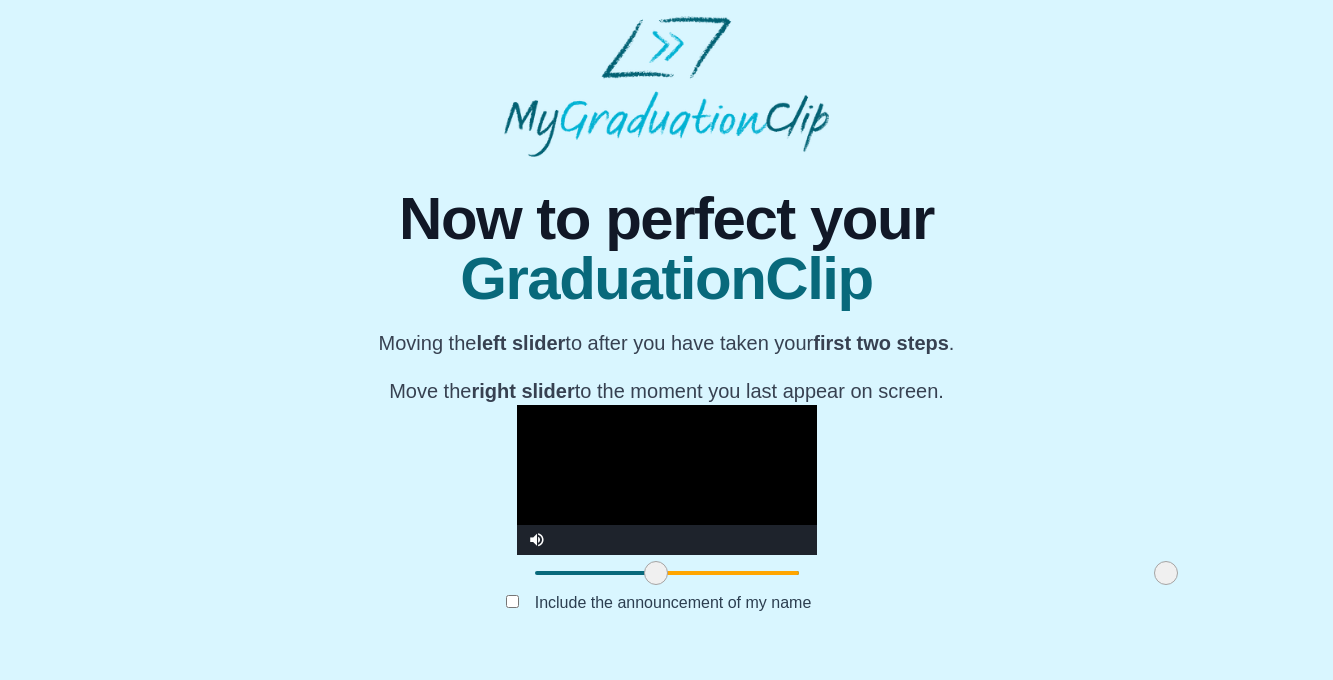 drag, startPoint x: 401, startPoint y: 583, endPoint x: 477, endPoint y: 583, distance: 76 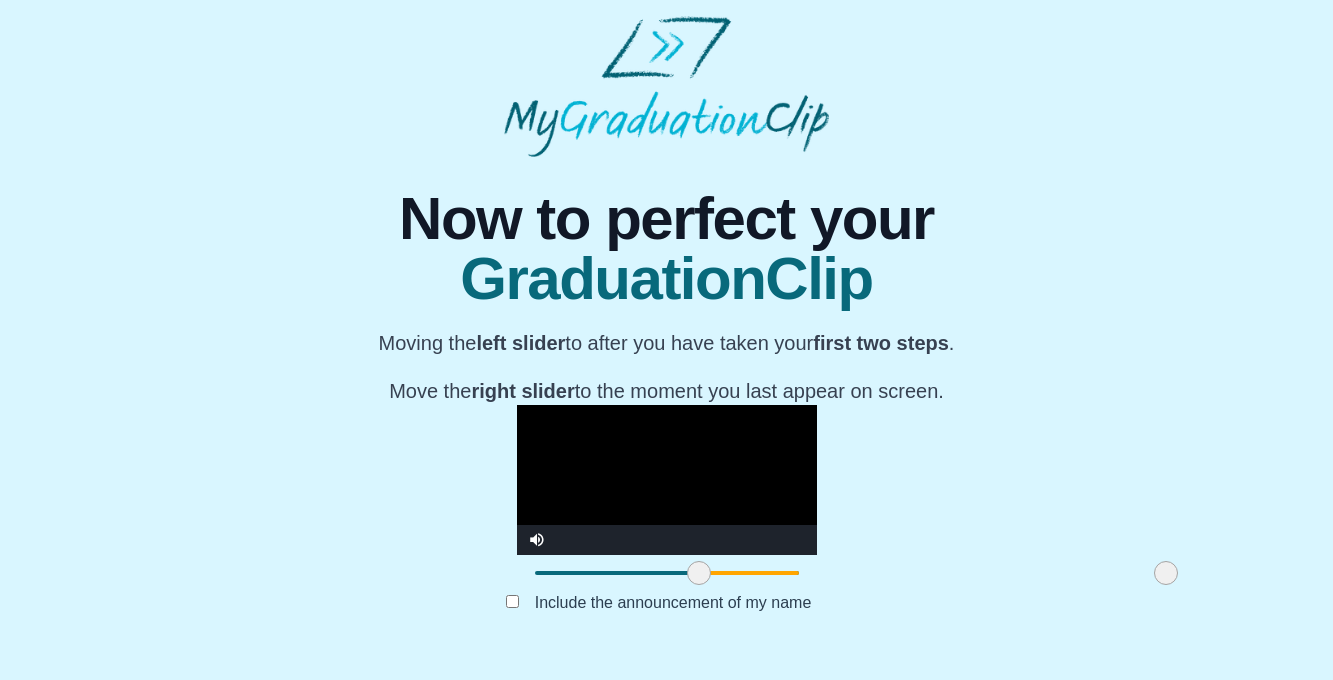 drag, startPoint x: 477, startPoint y: 583, endPoint x: 520, endPoint y: 588, distance: 43.289722 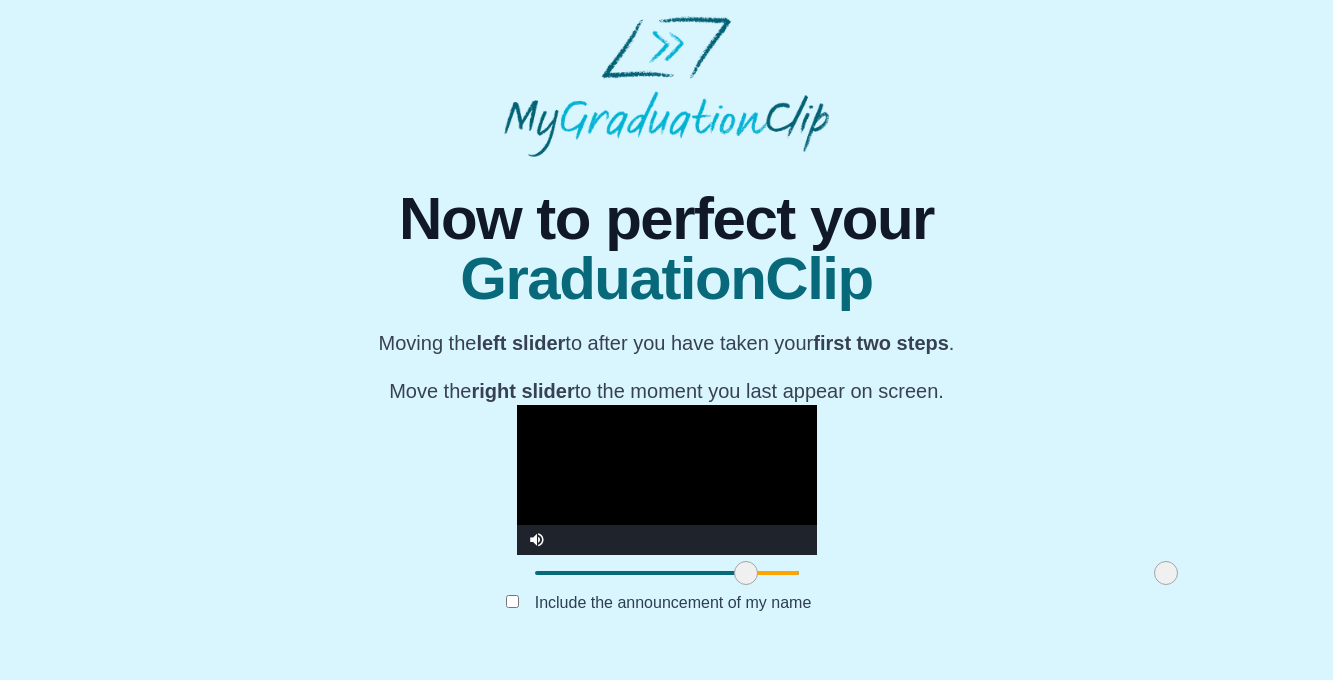 drag, startPoint x: 517, startPoint y: 584, endPoint x: 564, endPoint y: 581, distance: 47.095646 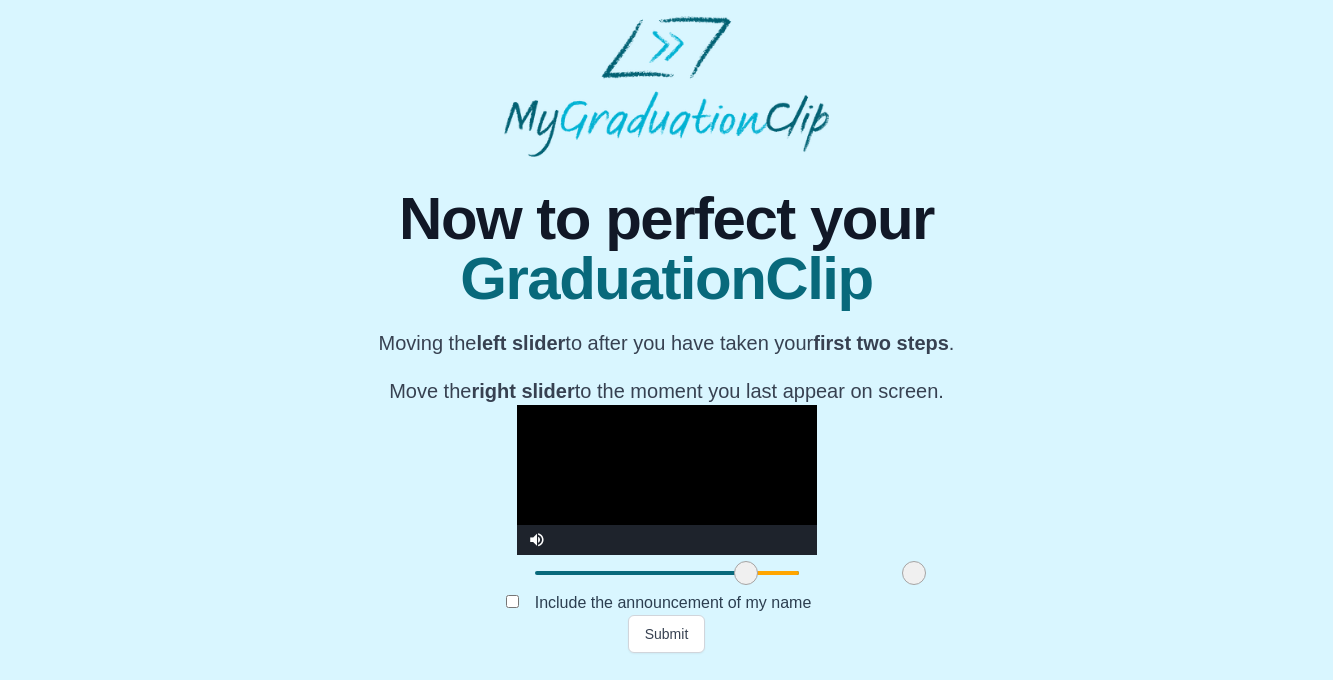 drag, startPoint x: 986, startPoint y: 584, endPoint x: 734, endPoint y: 569, distance: 252.44603 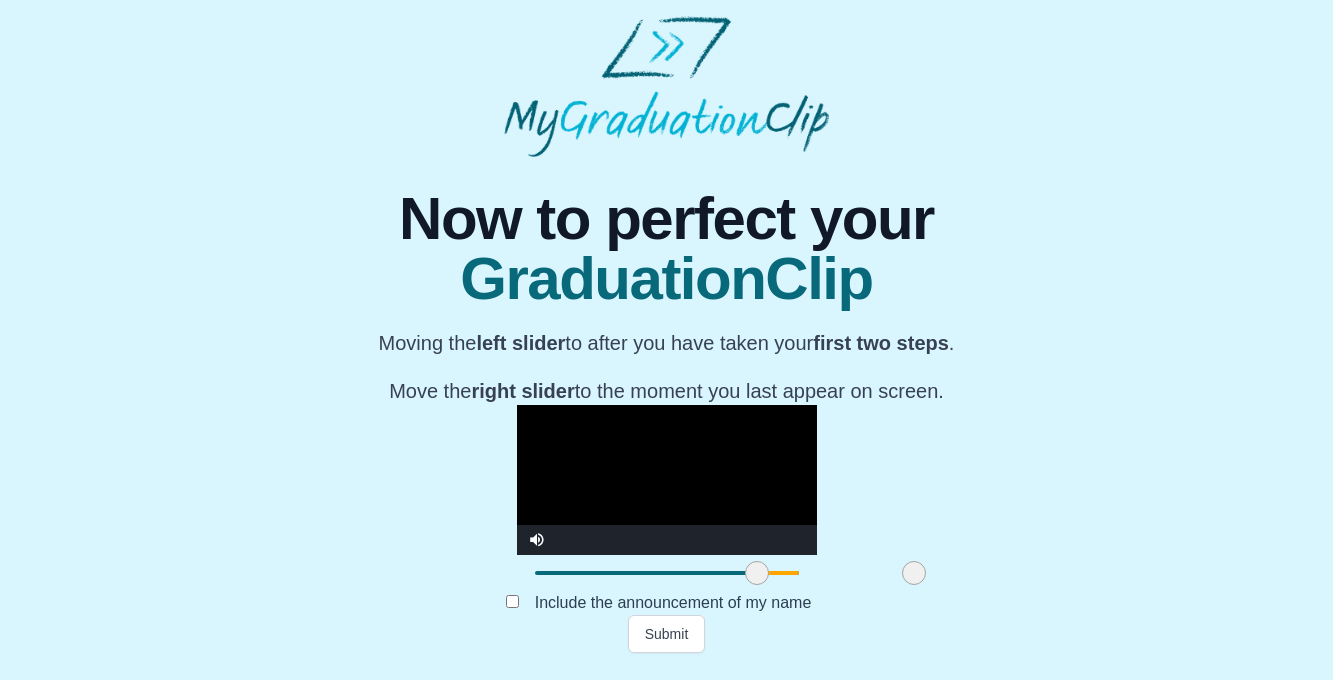 drag, startPoint x: 566, startPoint y: 586, endPoint x: 577, endPoint y: 584, distance: 11.18034 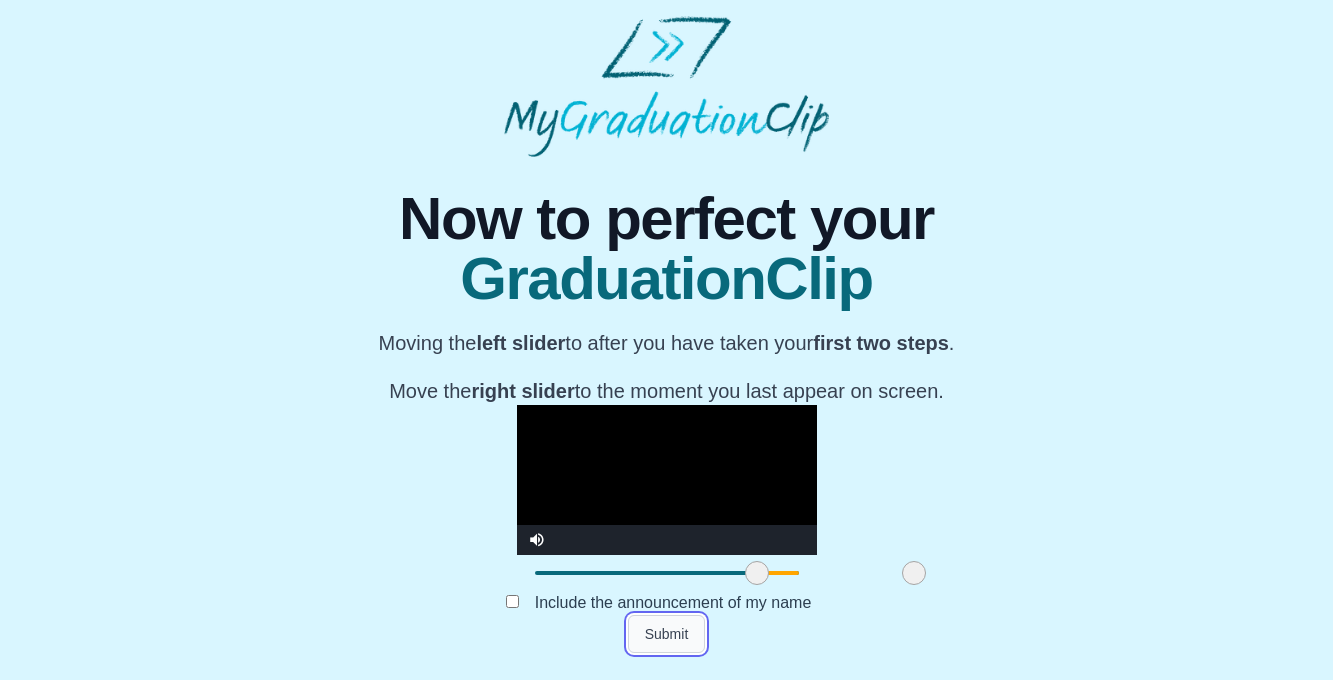 click on "Submit" at bounding box center (667, 634) 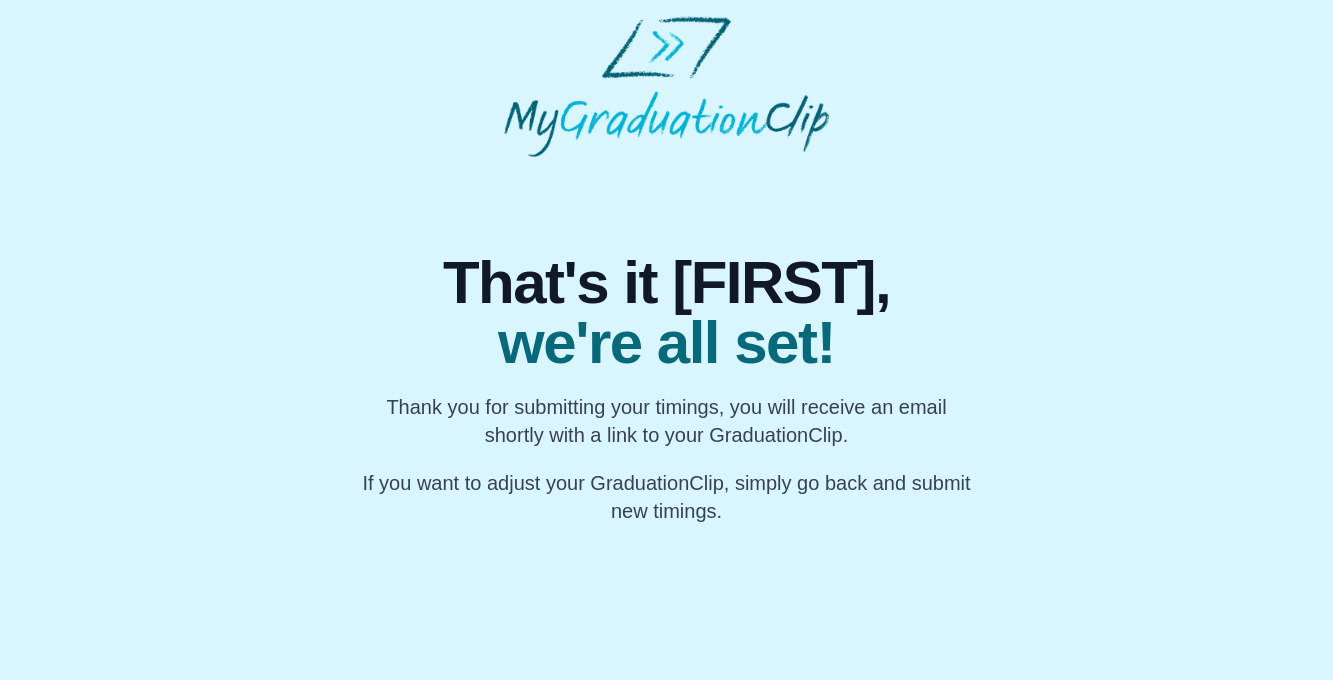 scroll, scrollTop: 0, scrollLeft: 0, axis: both 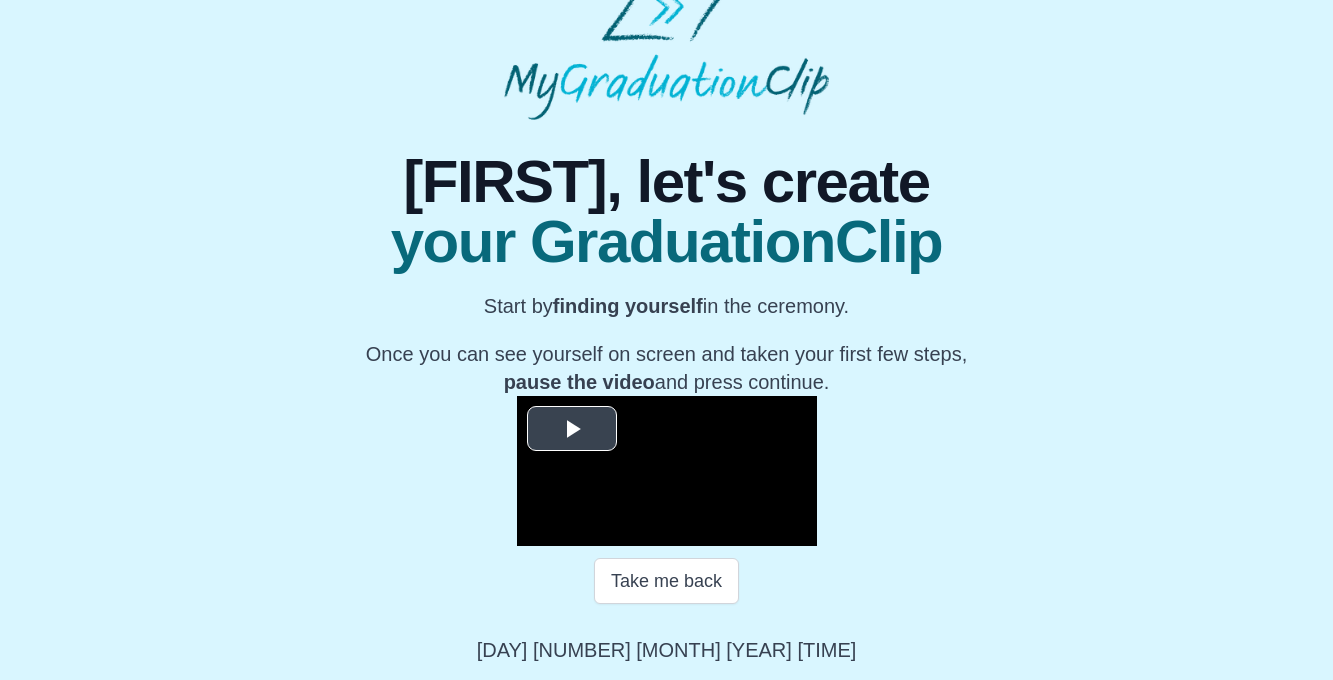 click at bounding box center (572, 429) 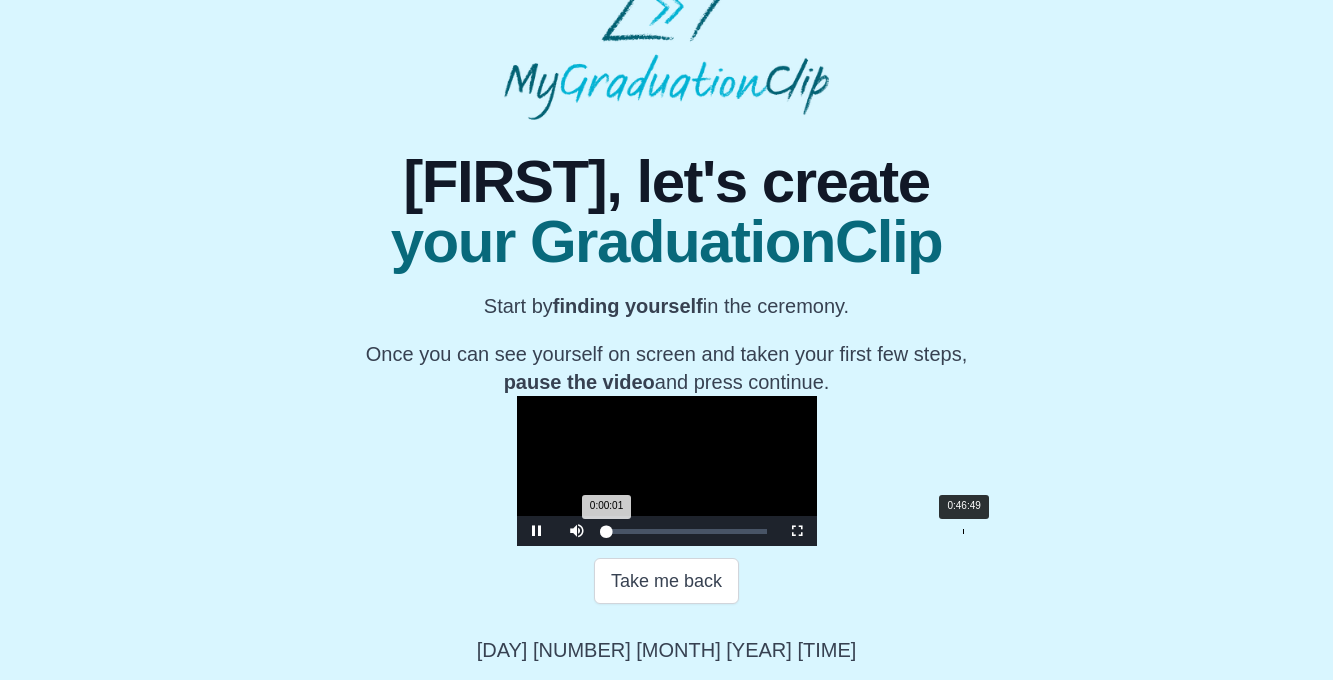 click on "Loaded : 0% 0:46:49 0:00:01 Progress : 0%" at bounding box center [687, 531] 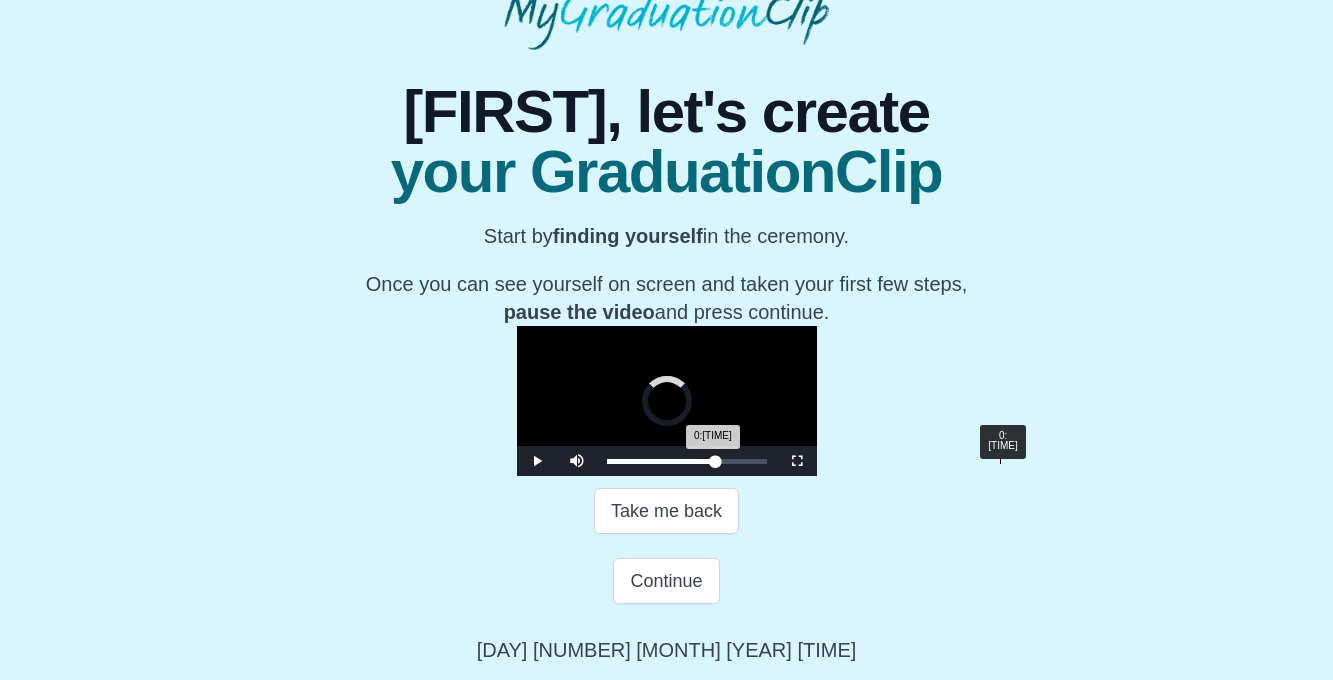 click on "0:51:41" at bounding box center [1000, 461] 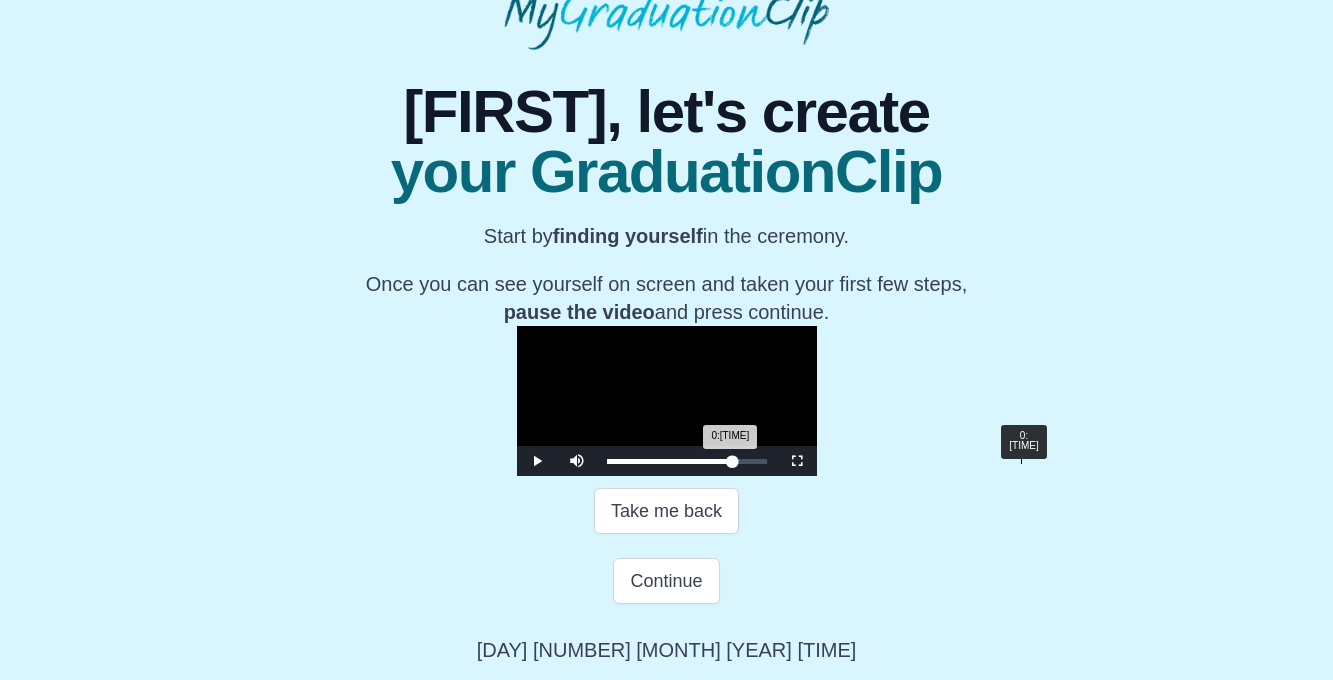 click on "Loaded : 0% 0:54:26 0:54:26 Progress : 0%" at bounding box center [687, 461] 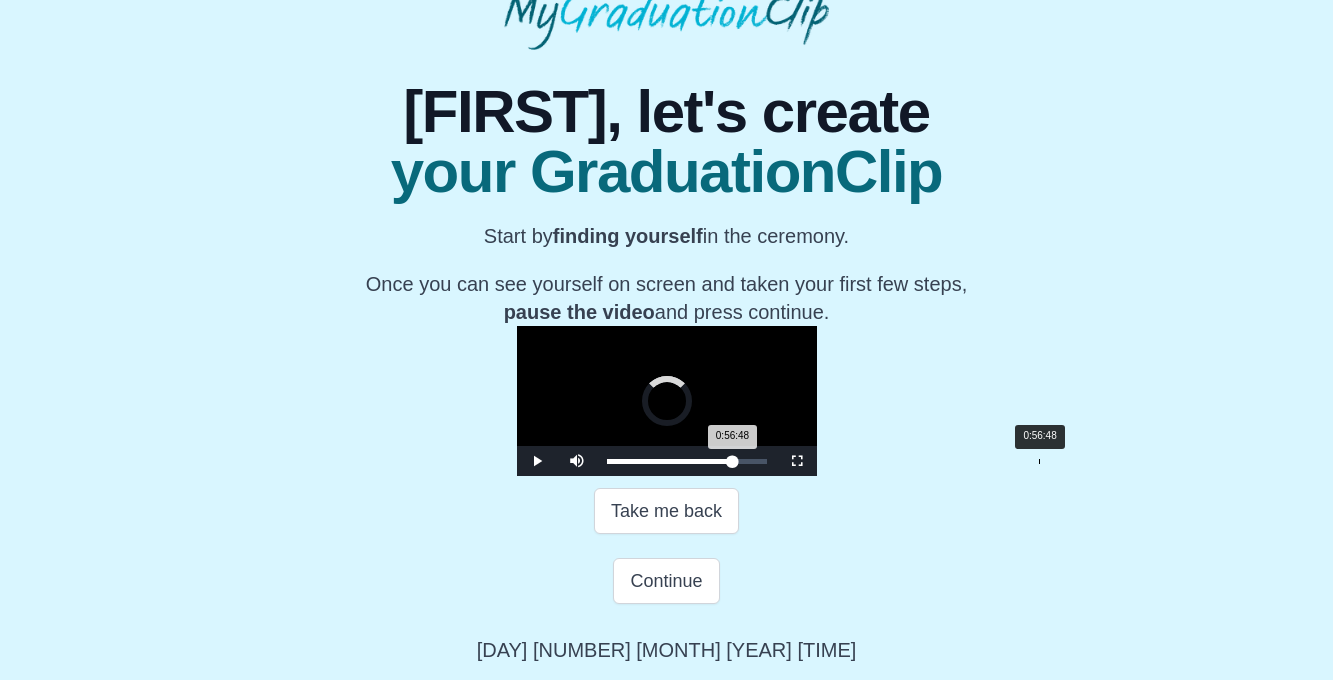 click on "Loaded : 0% 0:56:48 0:56:48 Progress : 0%" at bounding box center (687, 461) 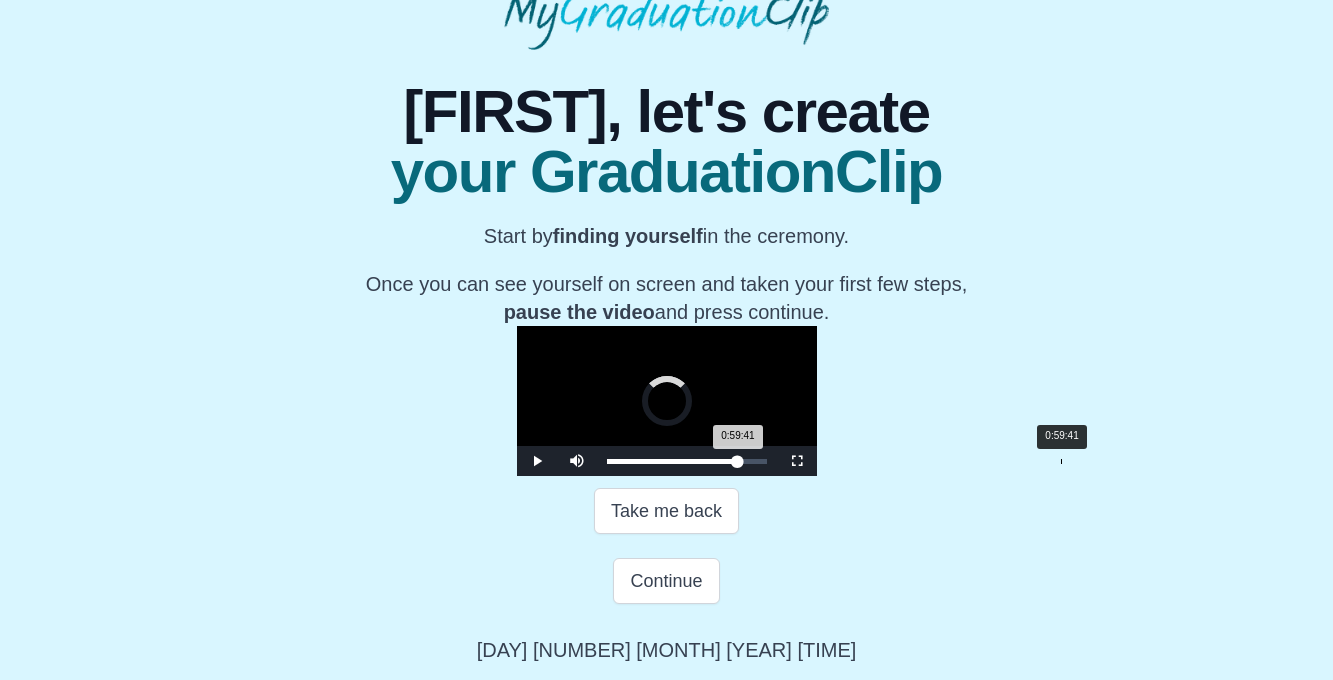 click on "Loaded : 0% 0:59:41 0:59:41 Progress : 0%" at bounding box center [687, 461] 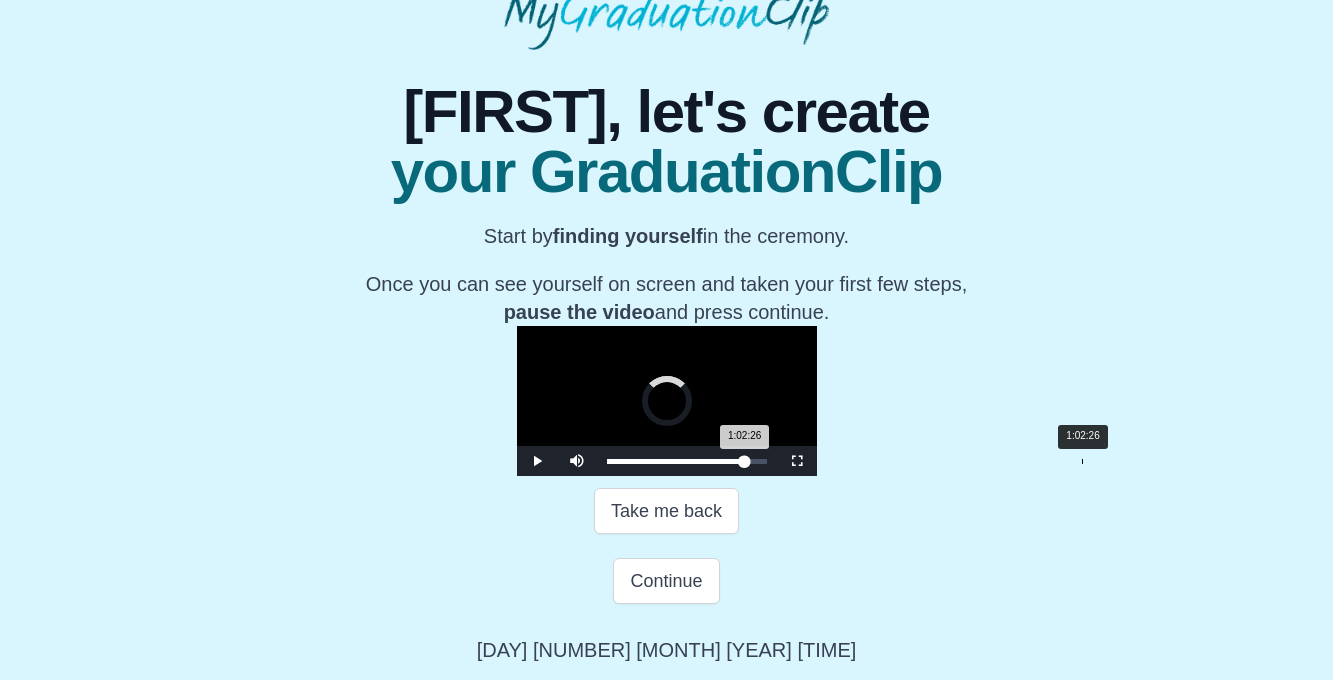 click on "Loaded : 0% 1:02:26 1:02:26 Progress : 0%" at bounding box center (687, 461) 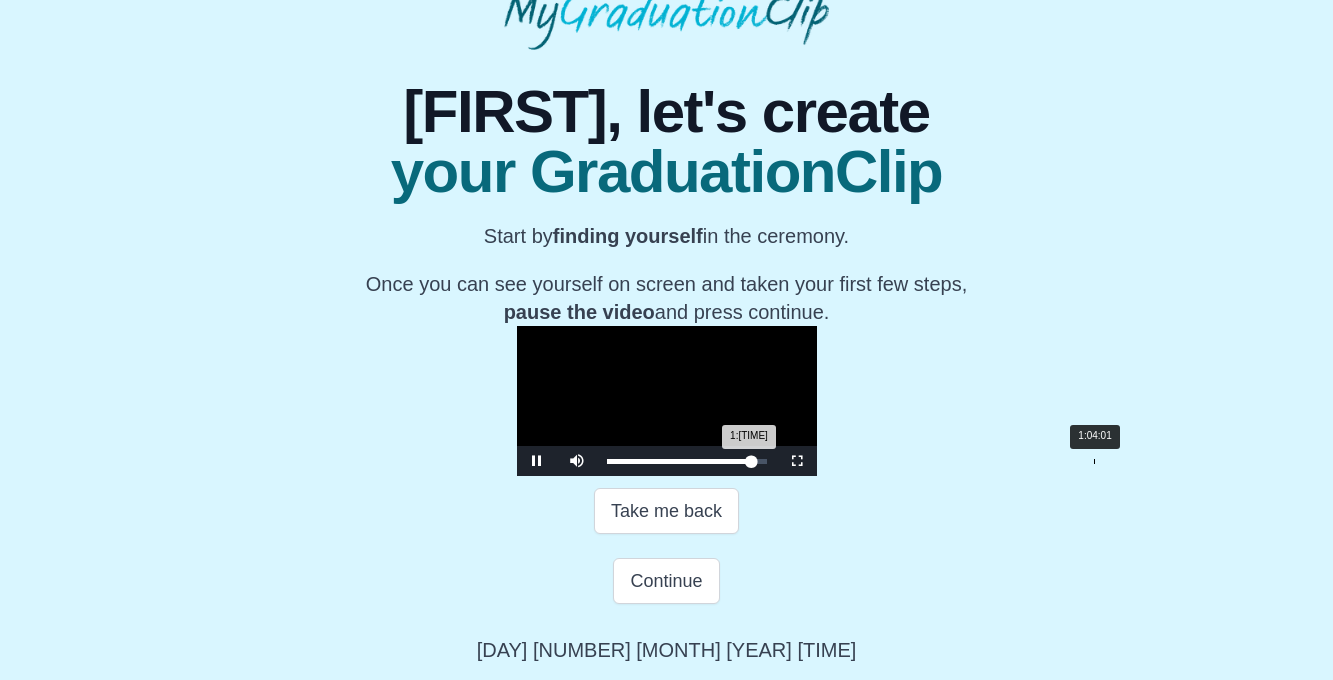click on "1:04:01" at bounding box center (1094, 461) 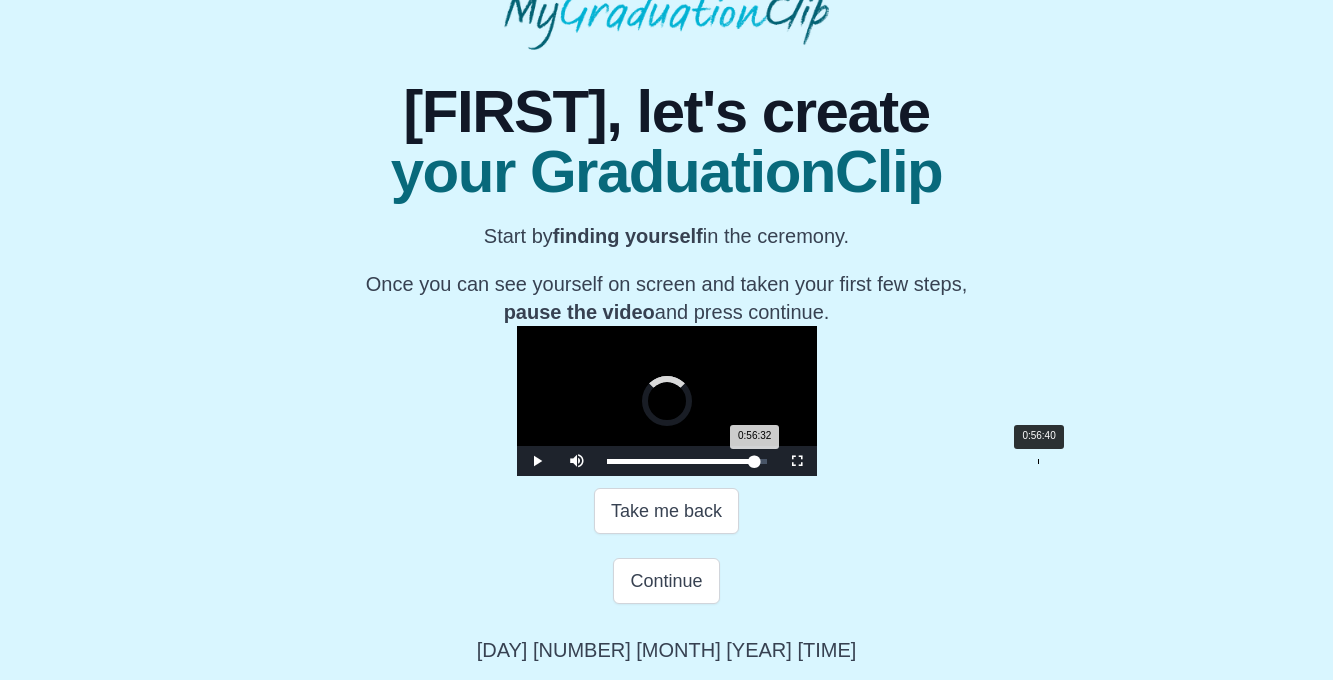 click on "Loaded : 0% 0:56:40 0:56:32 Progress : 0%" at bounding box center (687, 461) 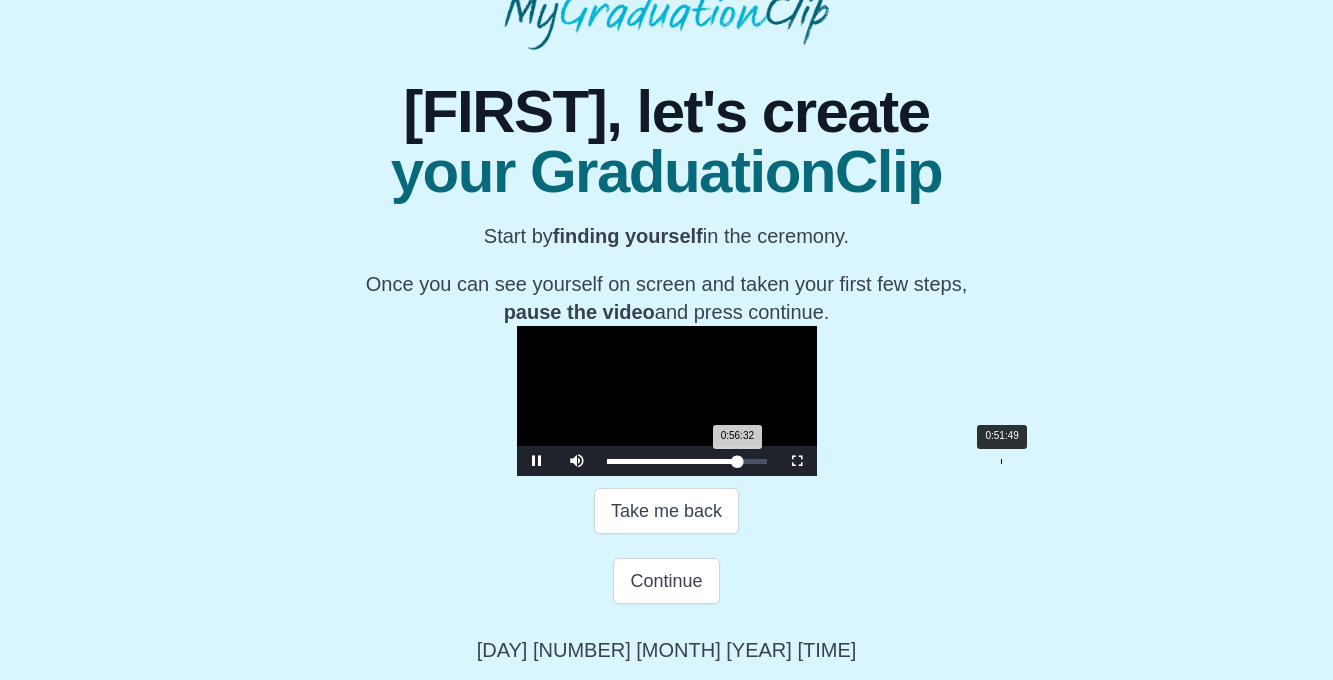click on "0:51:49" at bounding box center [1001, 461] 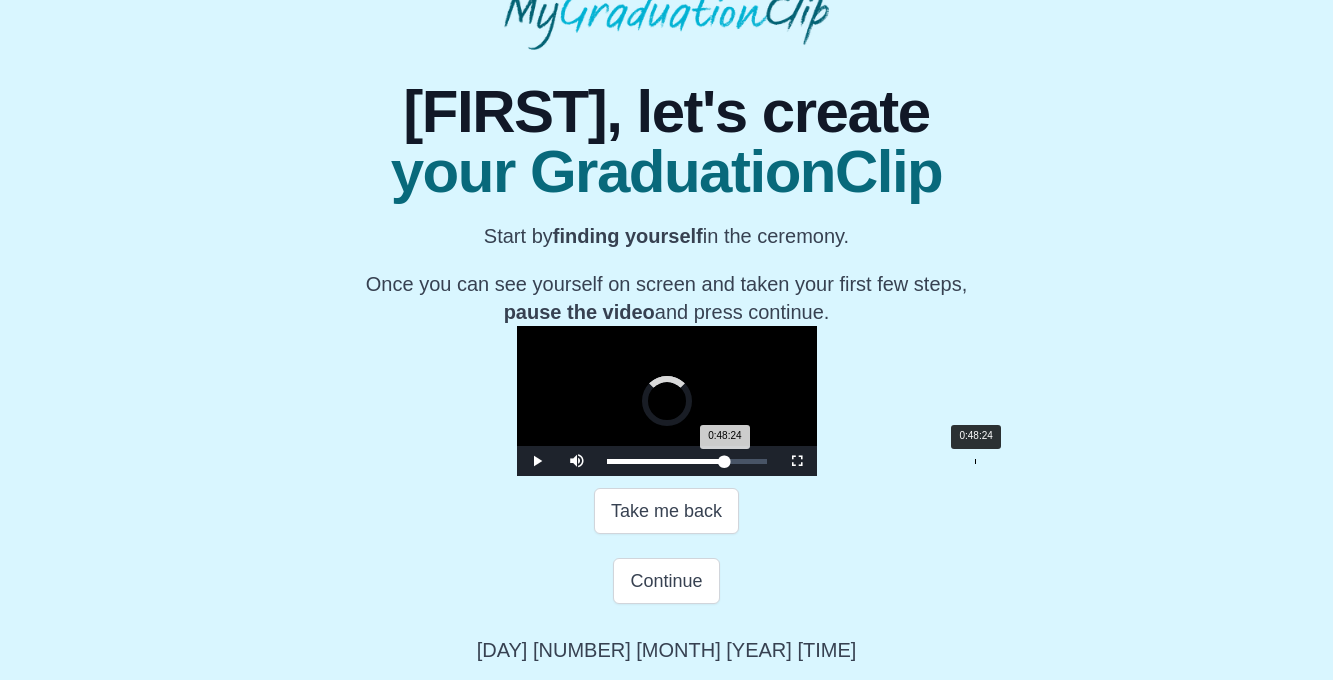 click on "Loaded : 0% 0:48:24 0:48:24 Progress : 0%" at bounding box center (687, 461) 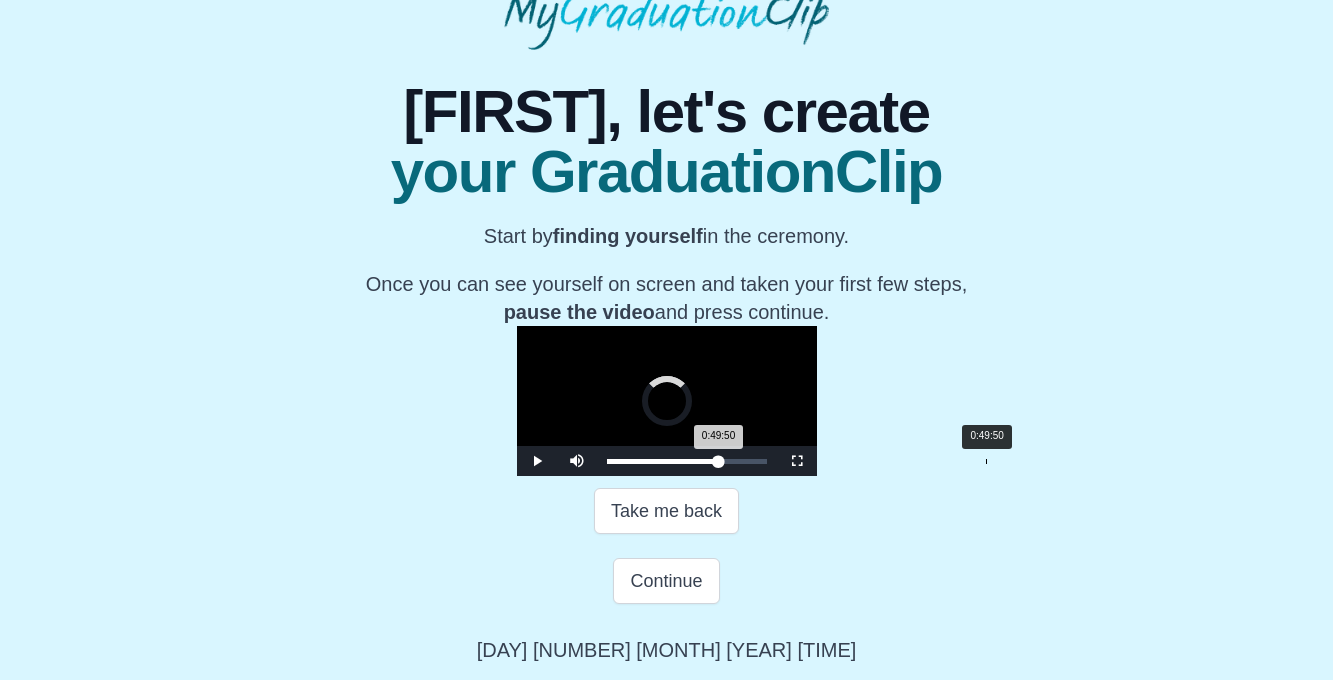 click on "0:49:50" at bounding box center [986, 461] 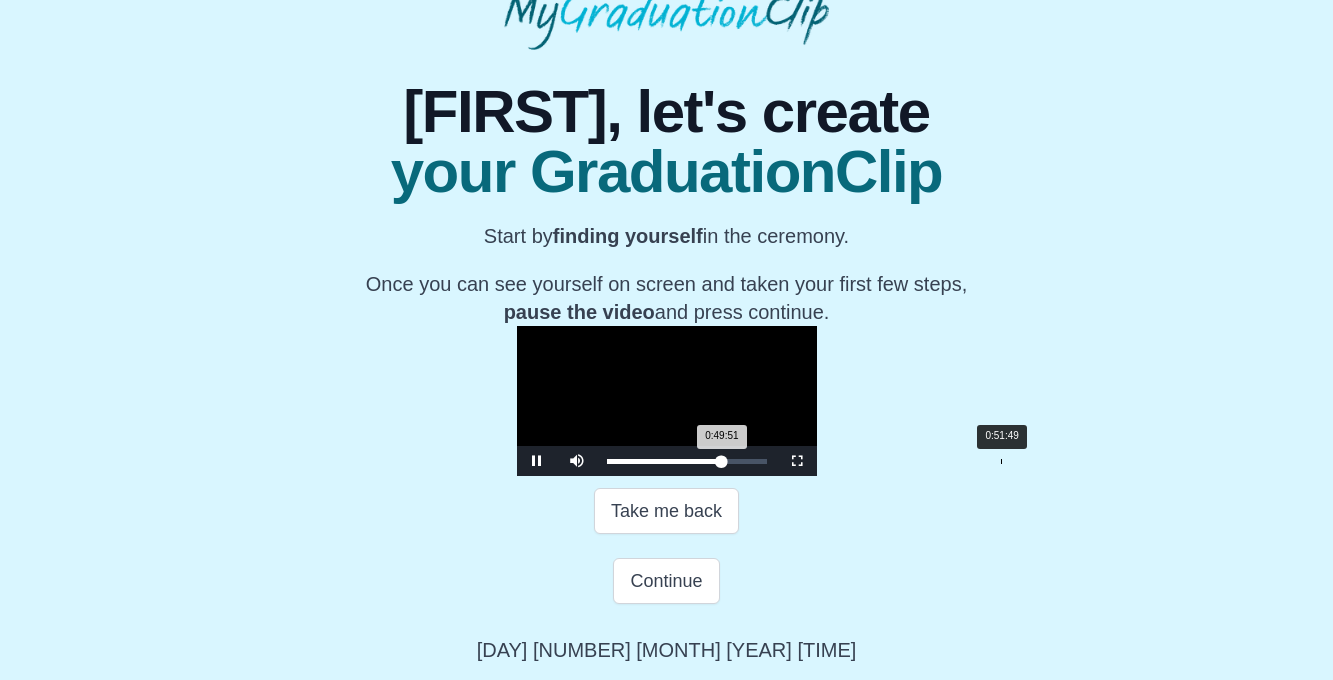 click on "Loaded : 0% 0:51:49 0:49:51 Progress : 0%" at bounding box center (687, 461) 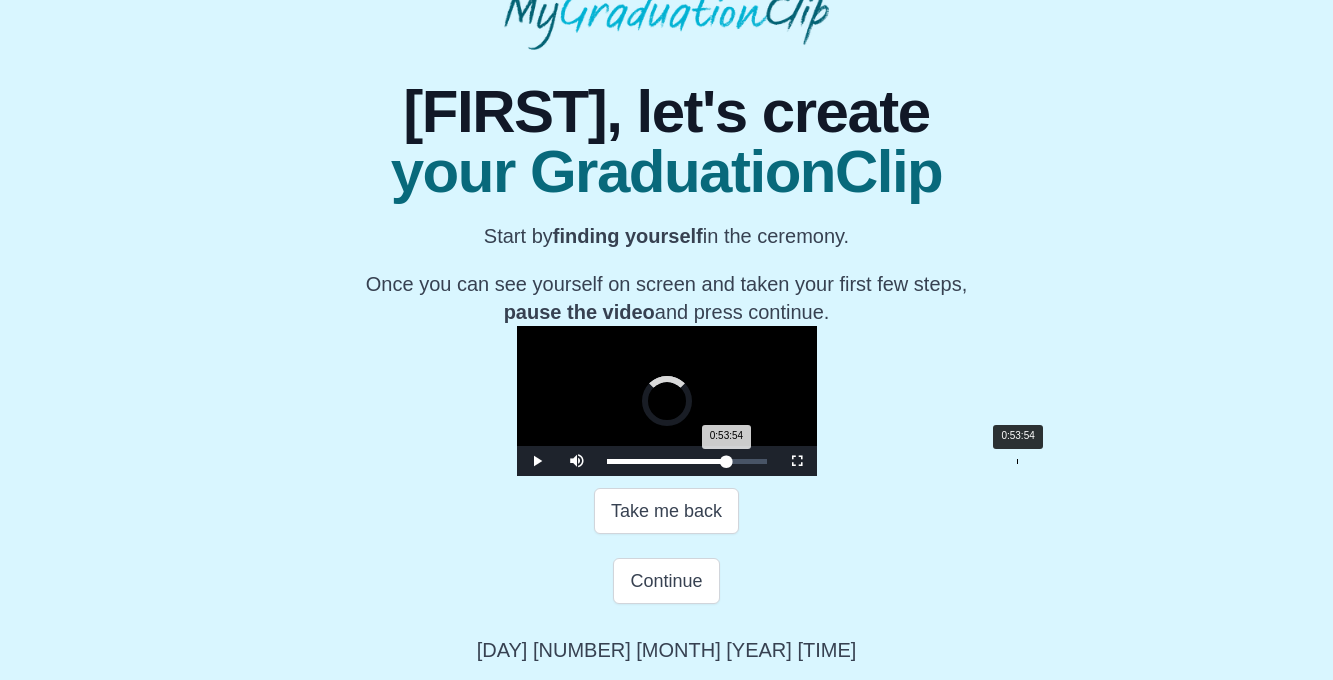 click on "Loaded : 0% 0:53:54 0:53:54 Progress : 0%" at bounding box center (687, 461) 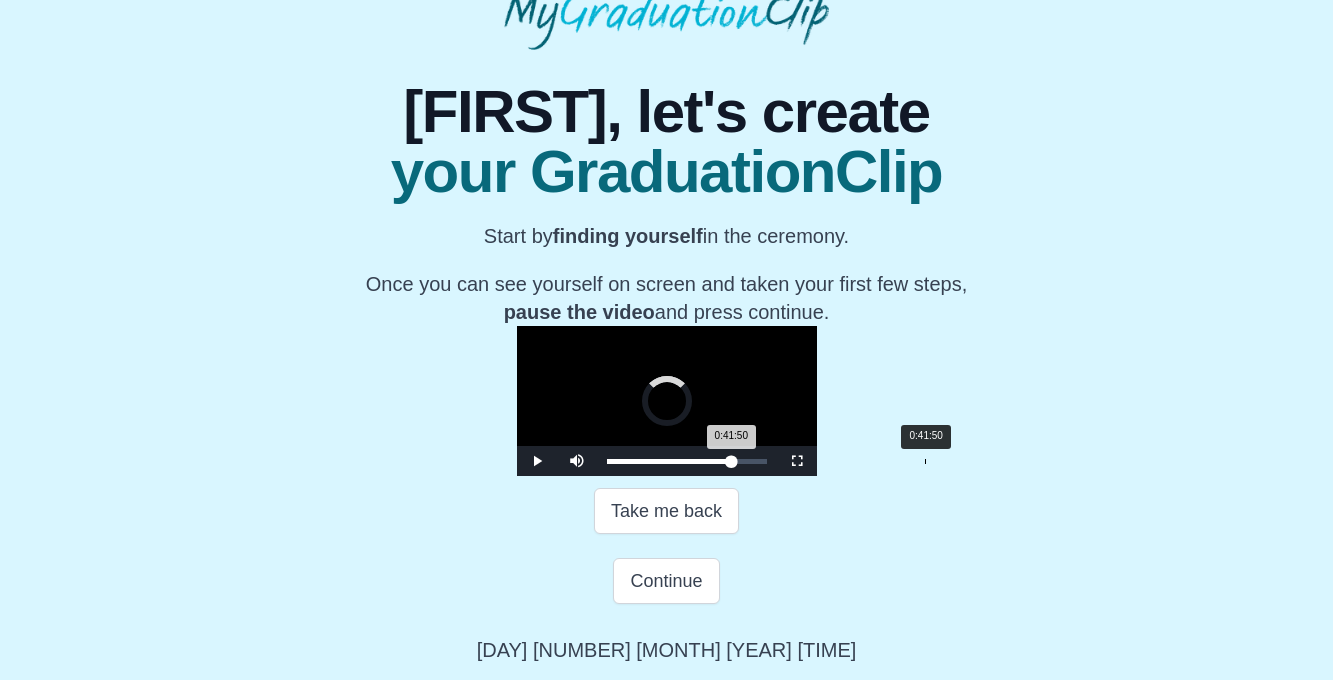 click on "Loaded : 0% 0:41:50 0:41:50 Progress : 0%" at bounding box center (687, 461) 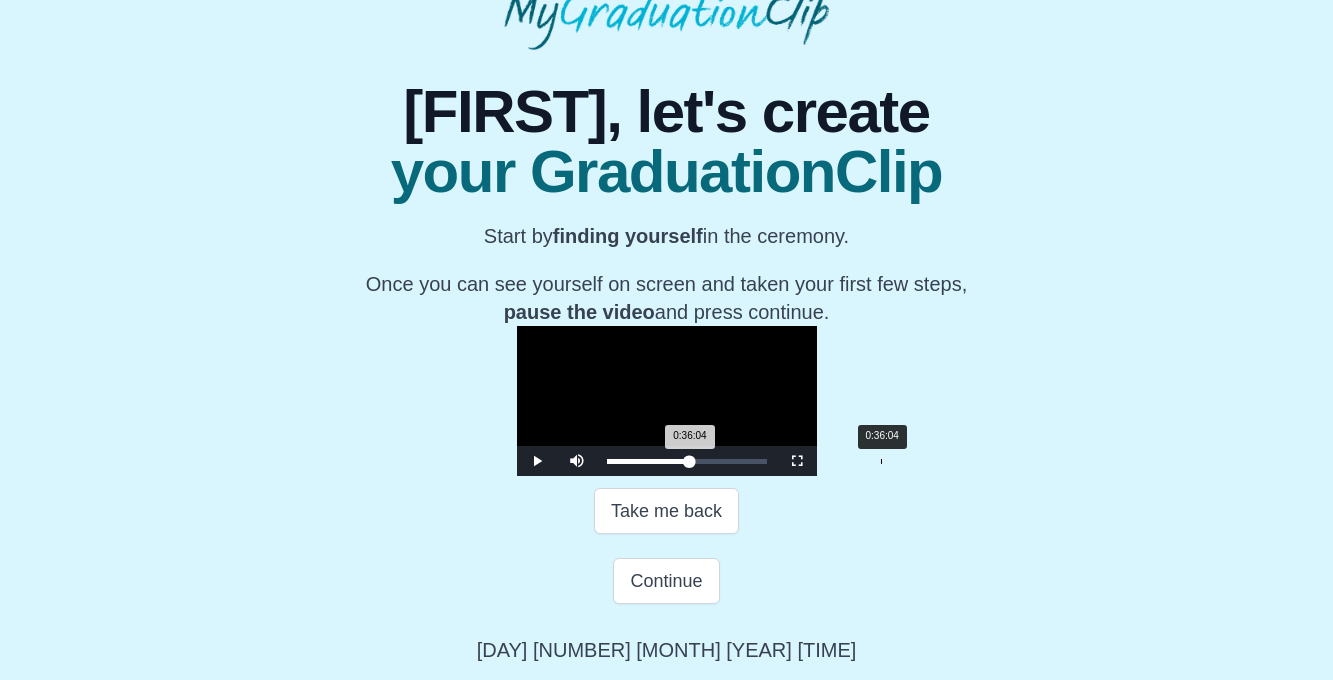 click on "Loaded : 0% 0:36:04 0:36:04 Progress : 0%" at bounding box center [687, 461] 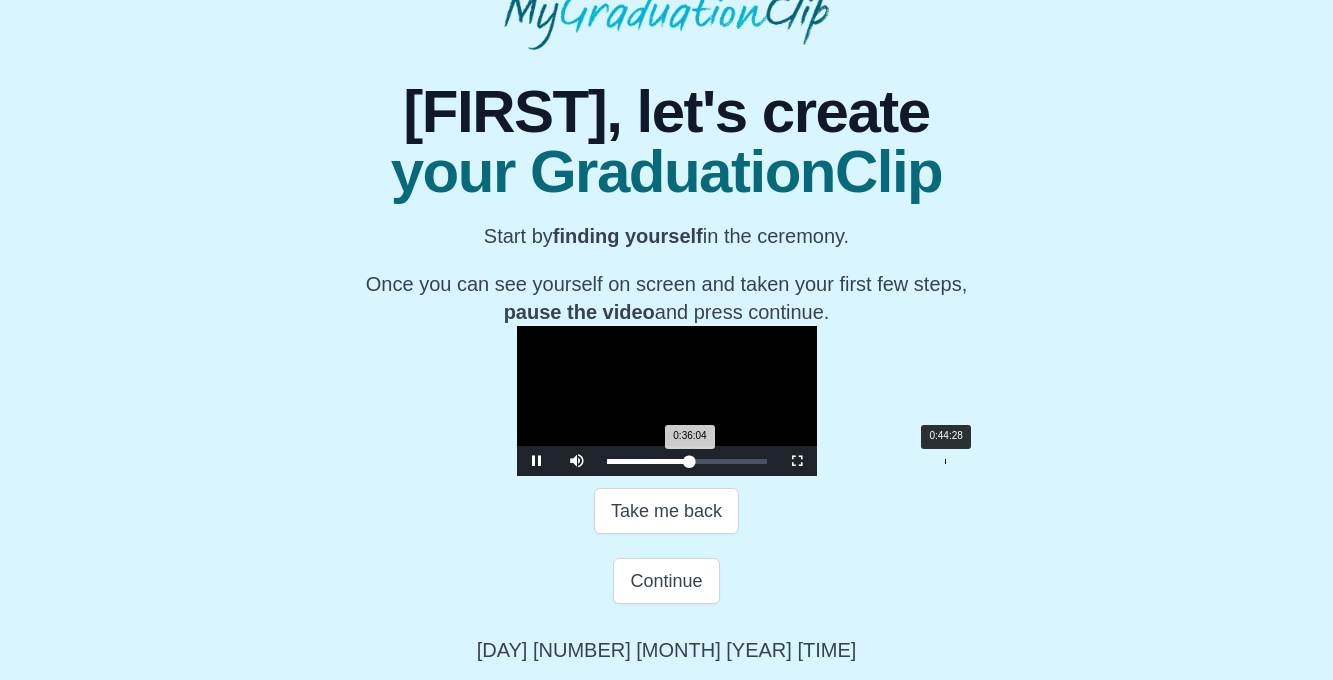 click on "Loaded : 0% 0:44:28 0:36:04 Progress : 0%" at bounding box center [687, 461] 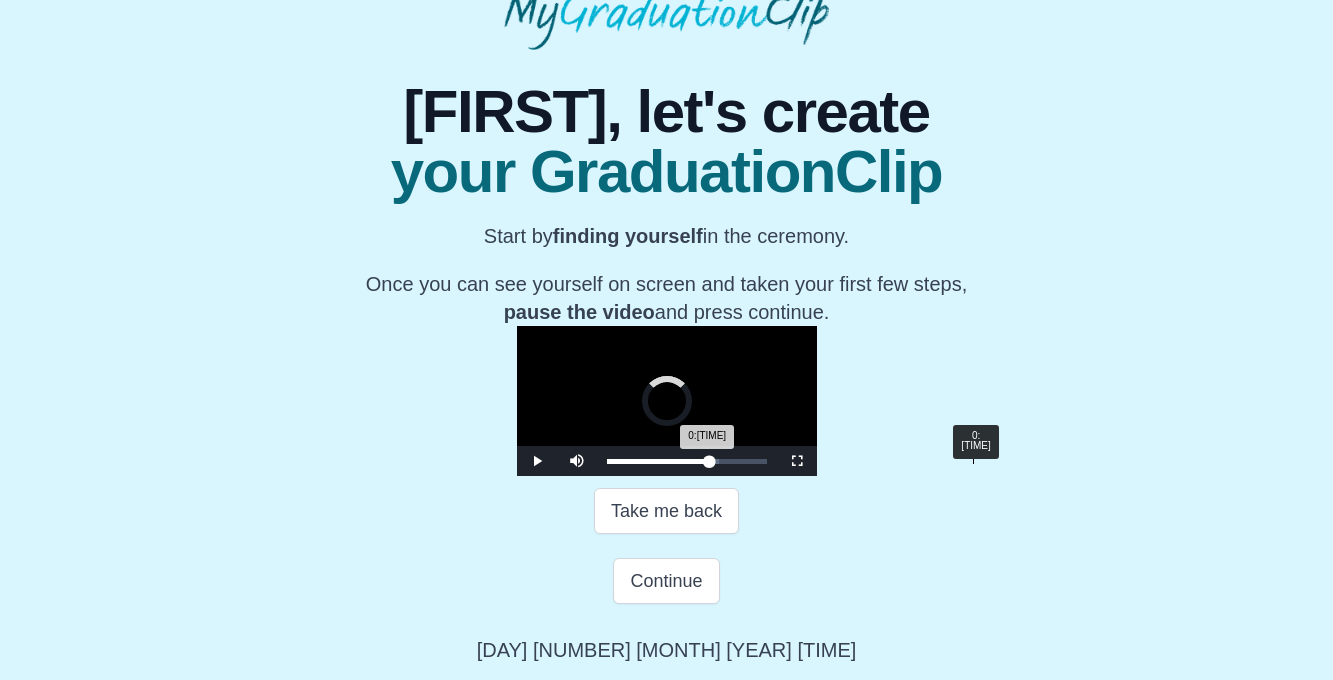 click on "Loaded : 0% 0:48:08 0:48:08 Progress : 0%" at bounding box center [687, 461] 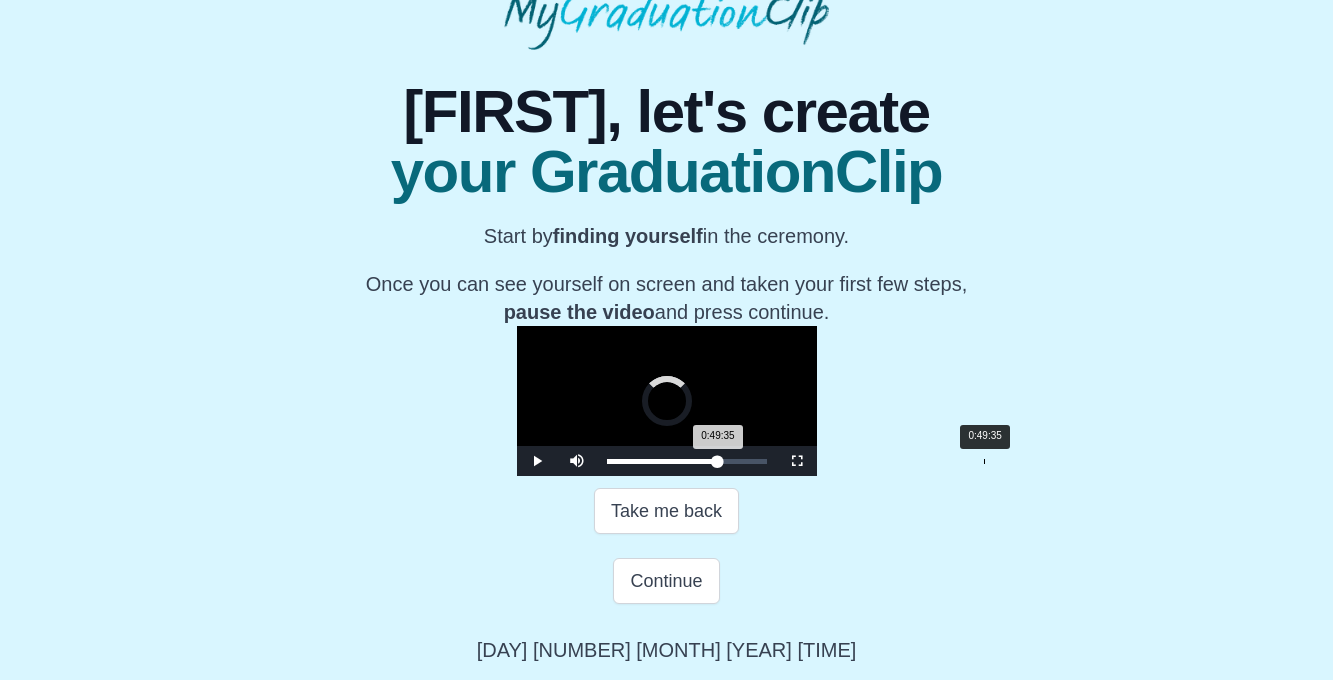 click on "0:49:35" at bounding box center (984, 461) 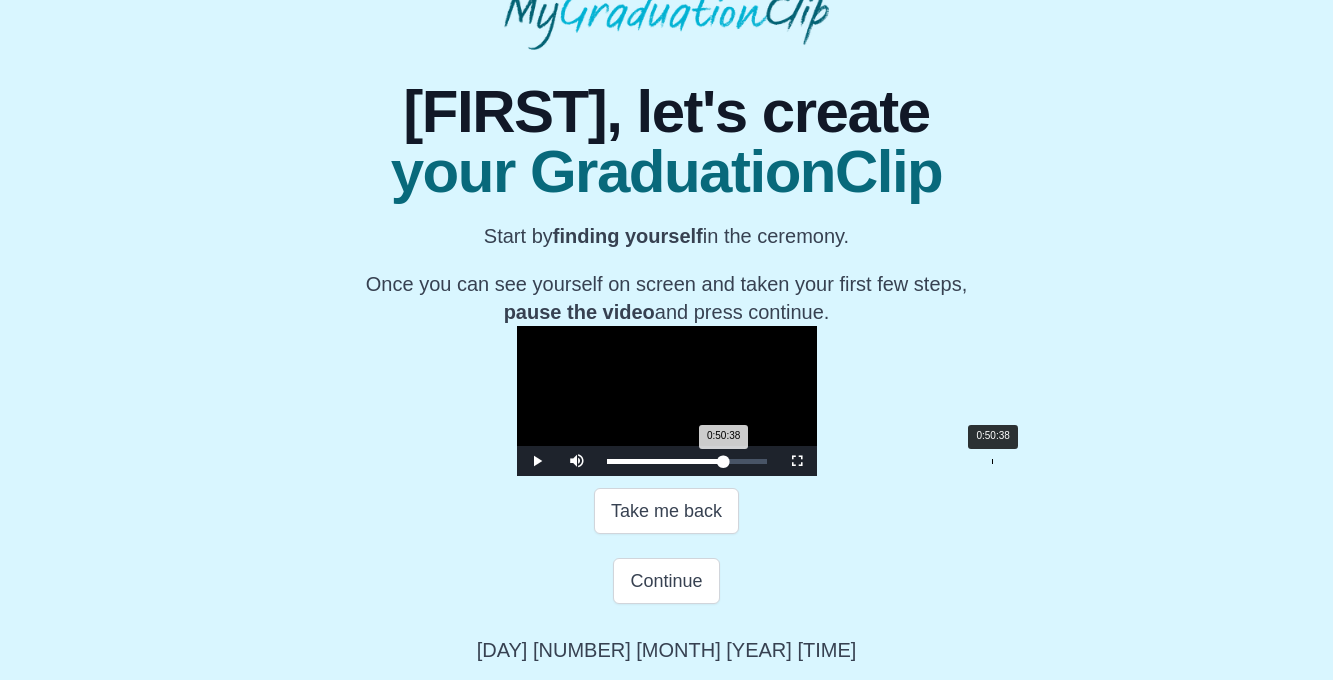 click on "Loaded : 0% 0:50:38 0:50:38 Progress : 0%" at bounding box center (687, 461) 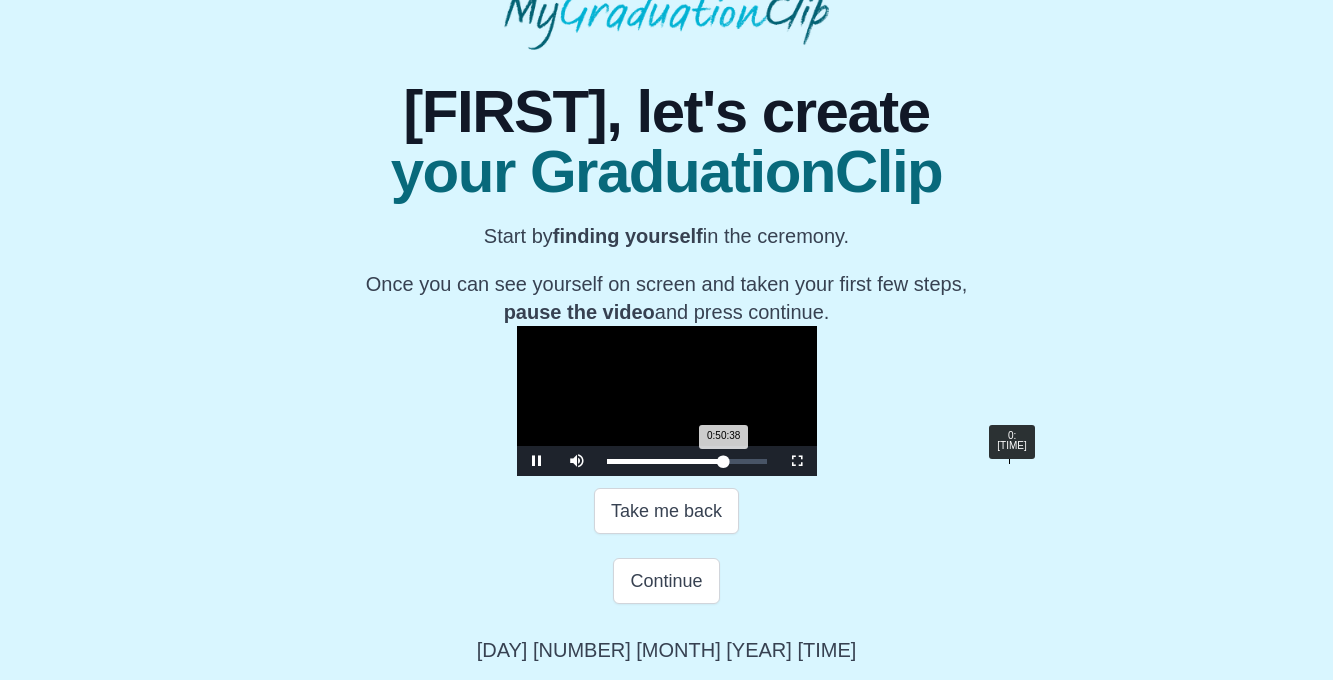 click on "0:52:52" at bounding box center [1009, 461] 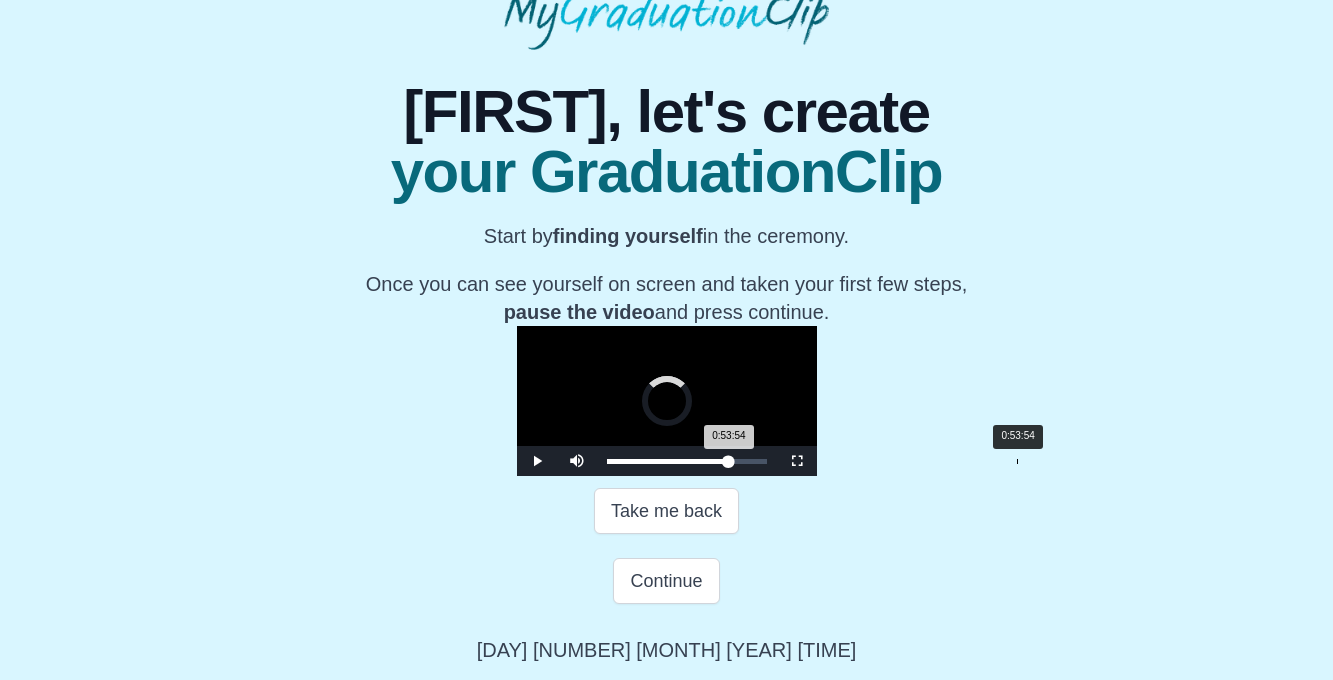 click on "Loaded : 0% 0:53:54 0:53:54 Progress : 0%" at bounding box center [687, 461] 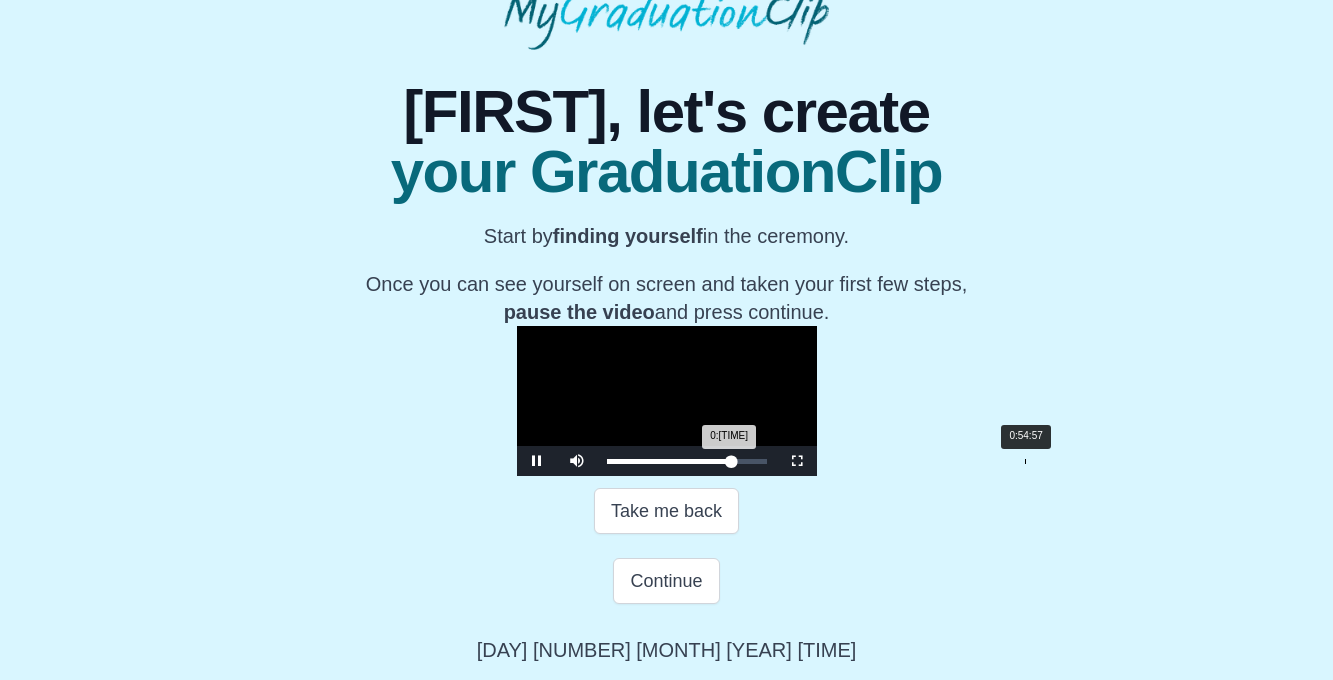 click on "Loaded : 0% 0:54:57 0:53:56 Progress : 0%" at bounding box center (687, 461) 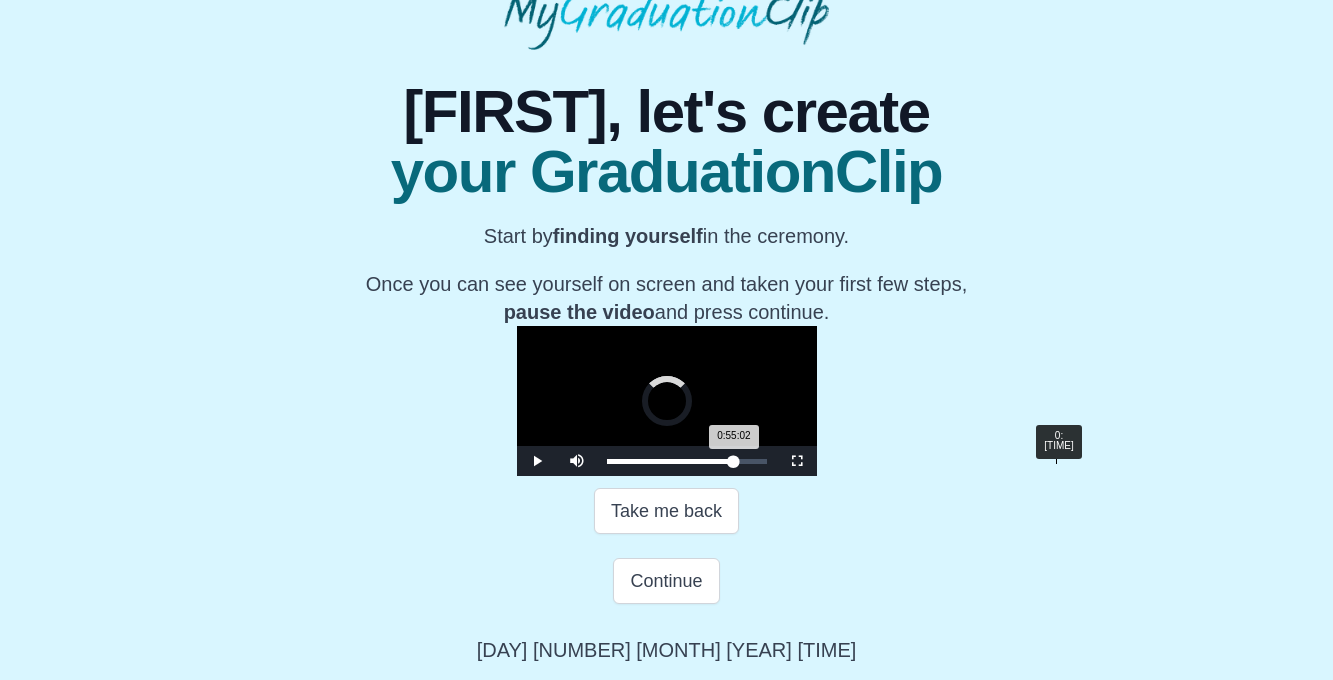 click on "0:59:01" at bounding box center (1056, 461) 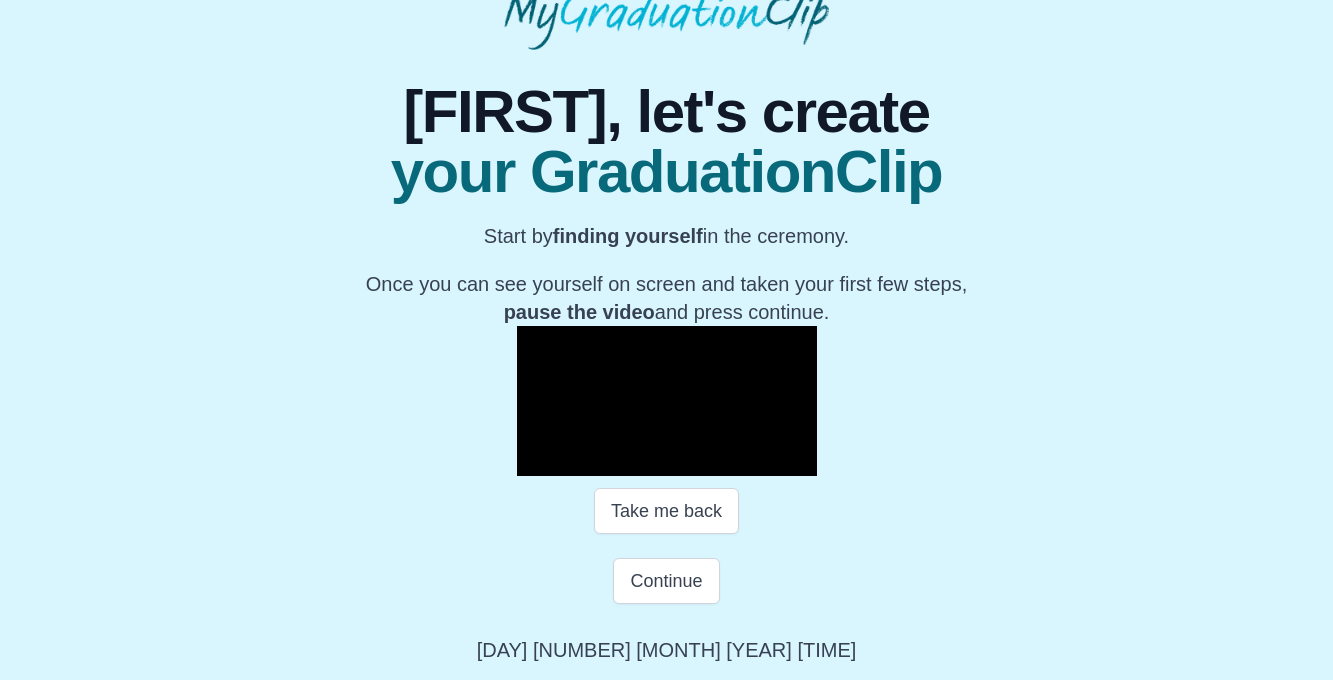 scroll, scrollTop: 333, scrollLeft: 0, axis: vertical 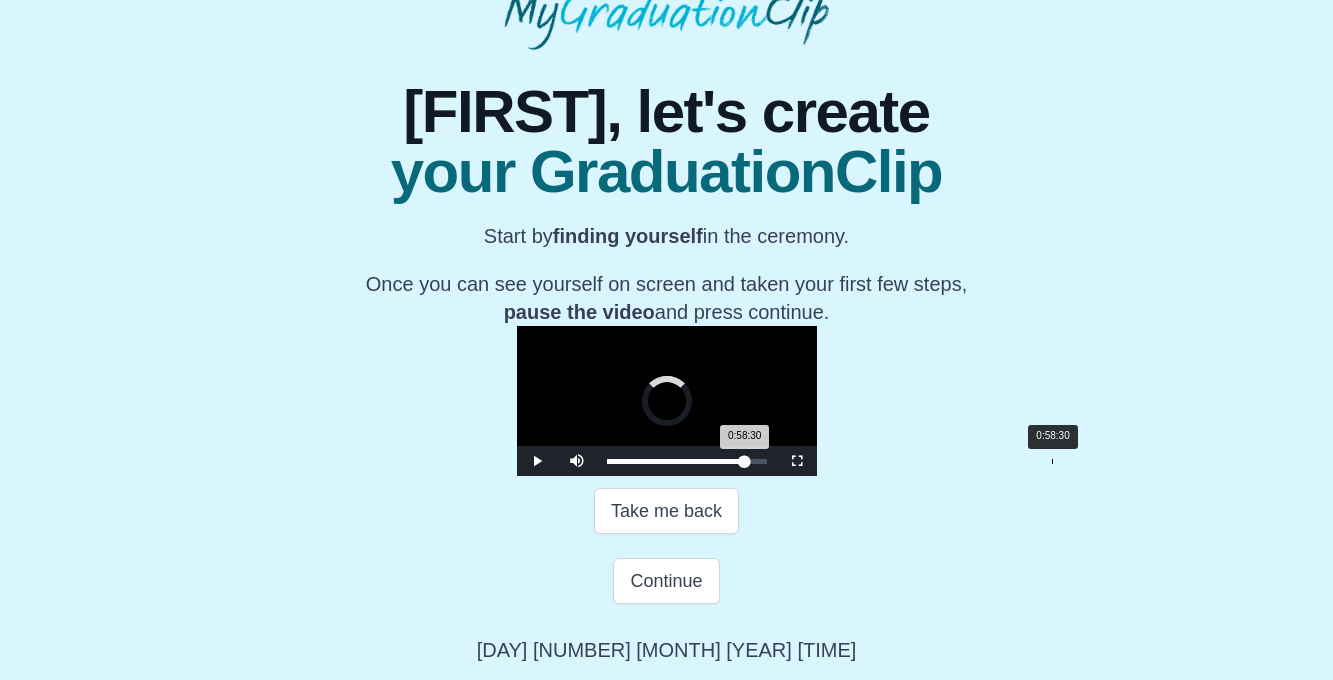 click on "0:58:30" at bounding box center (1052, 461) 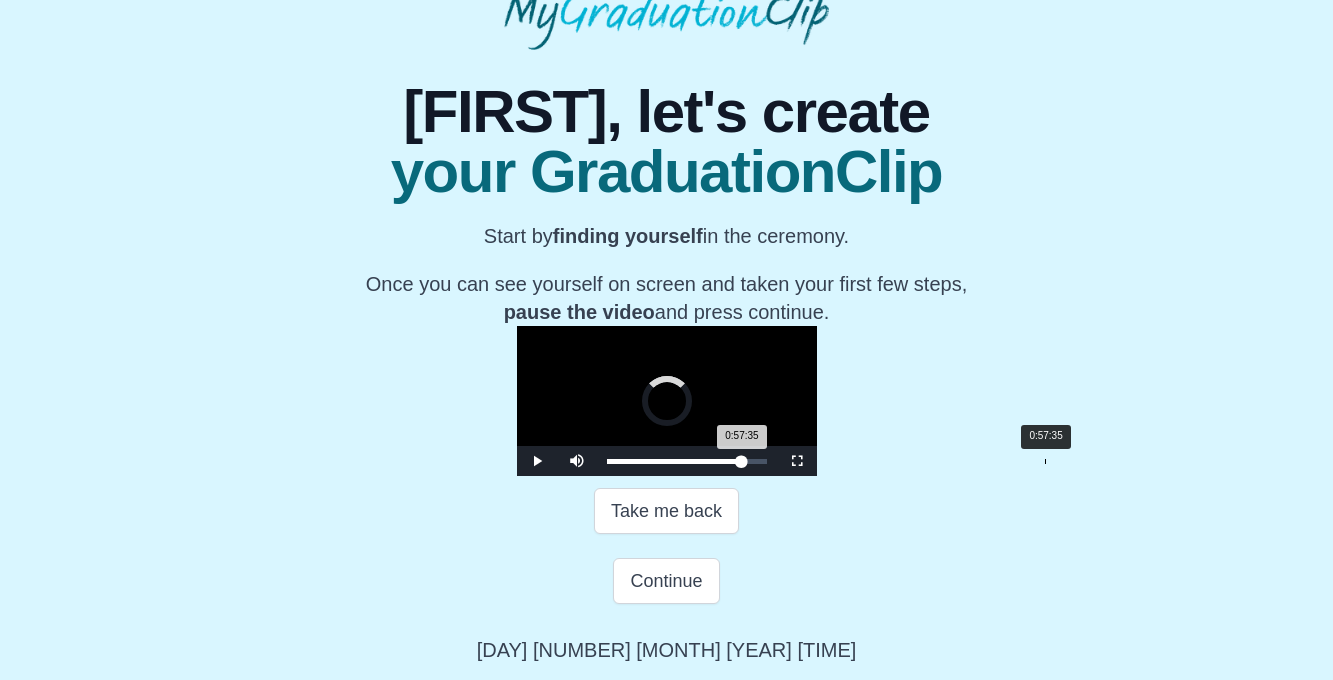 click on "0:57:35 Progress : 0%" at bounding box center [674, 461] 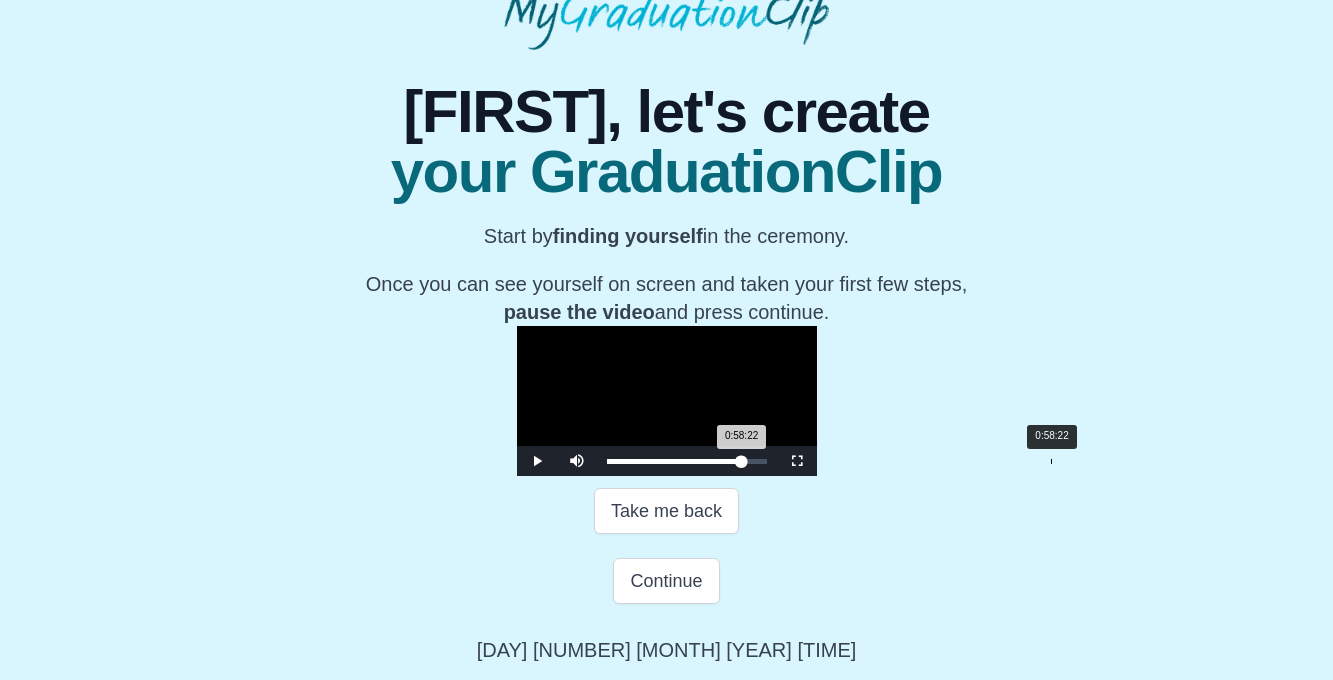 click on "0:58:22 Progress : 0%" at bounding box center [674, 461] 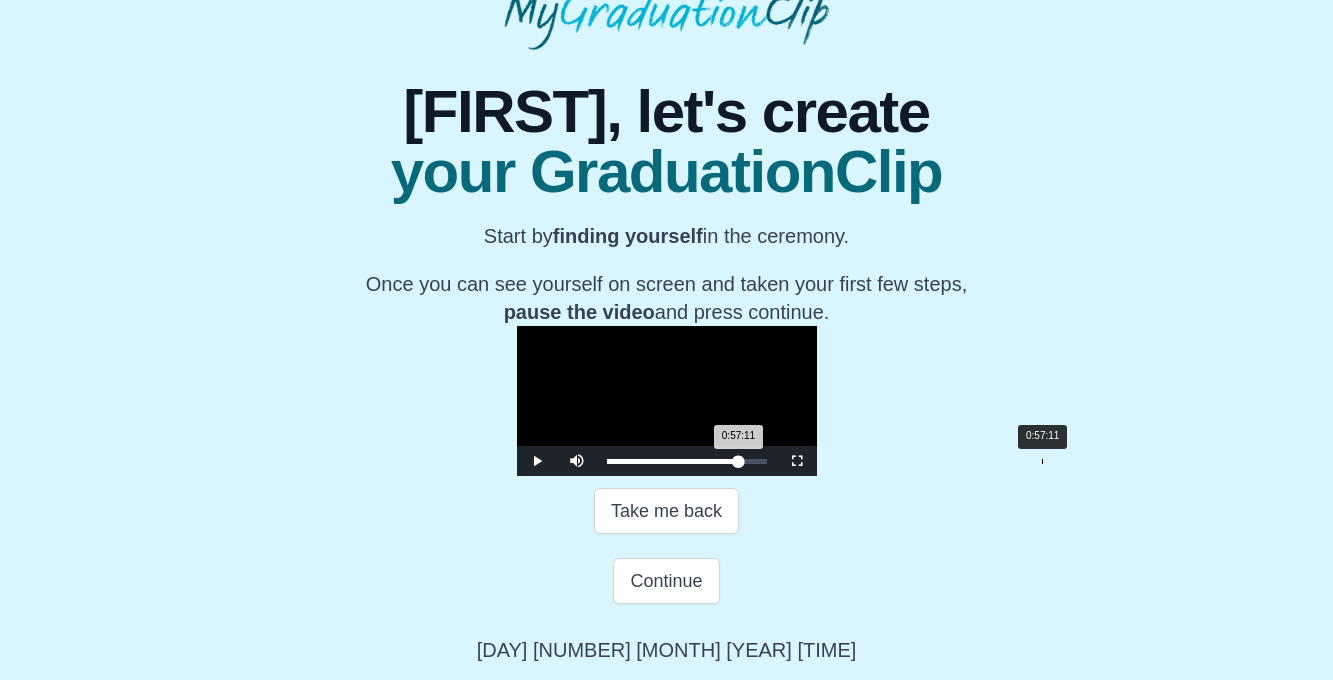click on "Loaded : 0% 0:57:11 0:57:11 Progress : 0%" at bounding box center (687, 461) 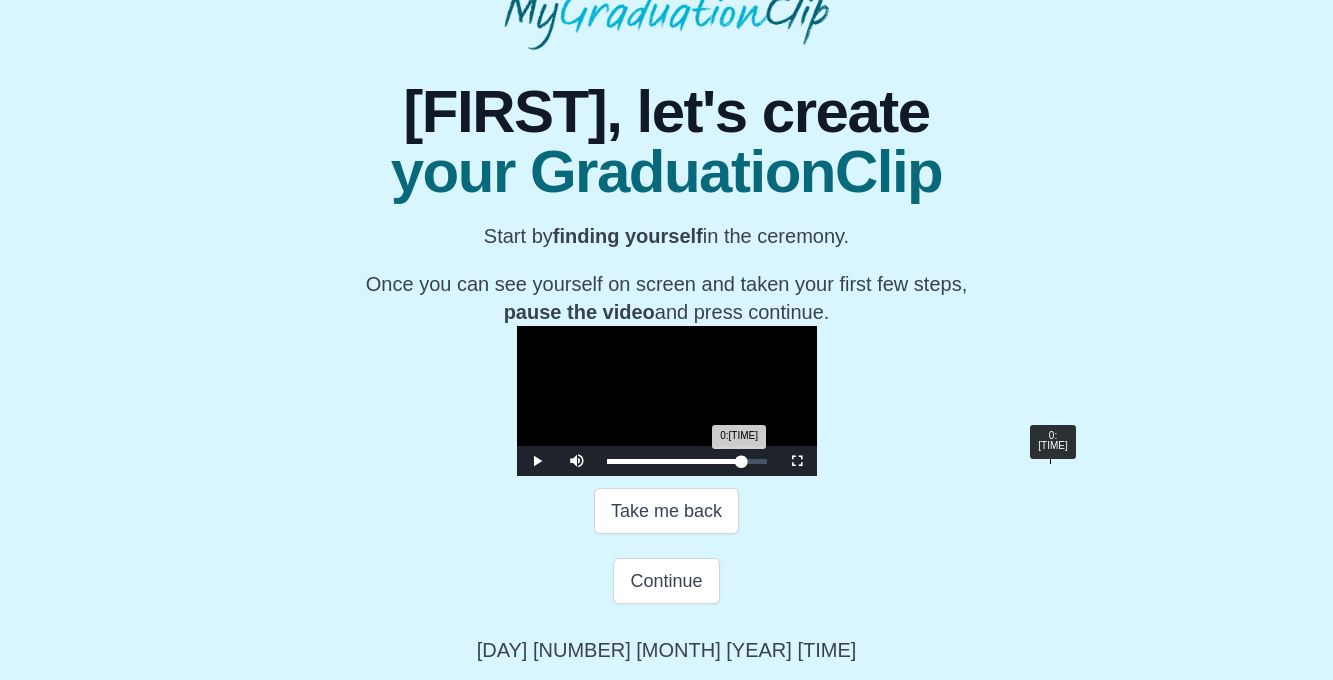 click on "Loaded : 0% 0:58:14 0:58:14 Progress : 0%" at bounding box center (687, 461) 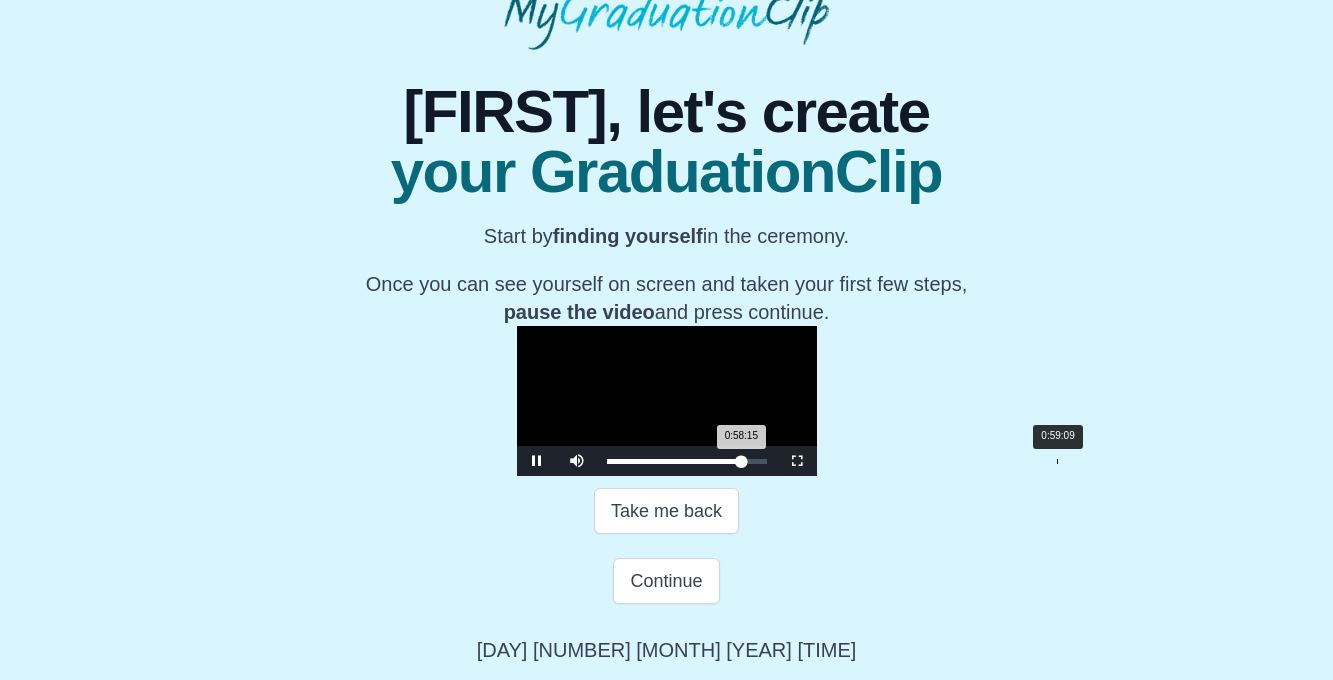 click on "Loaded : 0% 0:59:09 0:58:15 Progress : 0%" at bounding box center [687, 461] 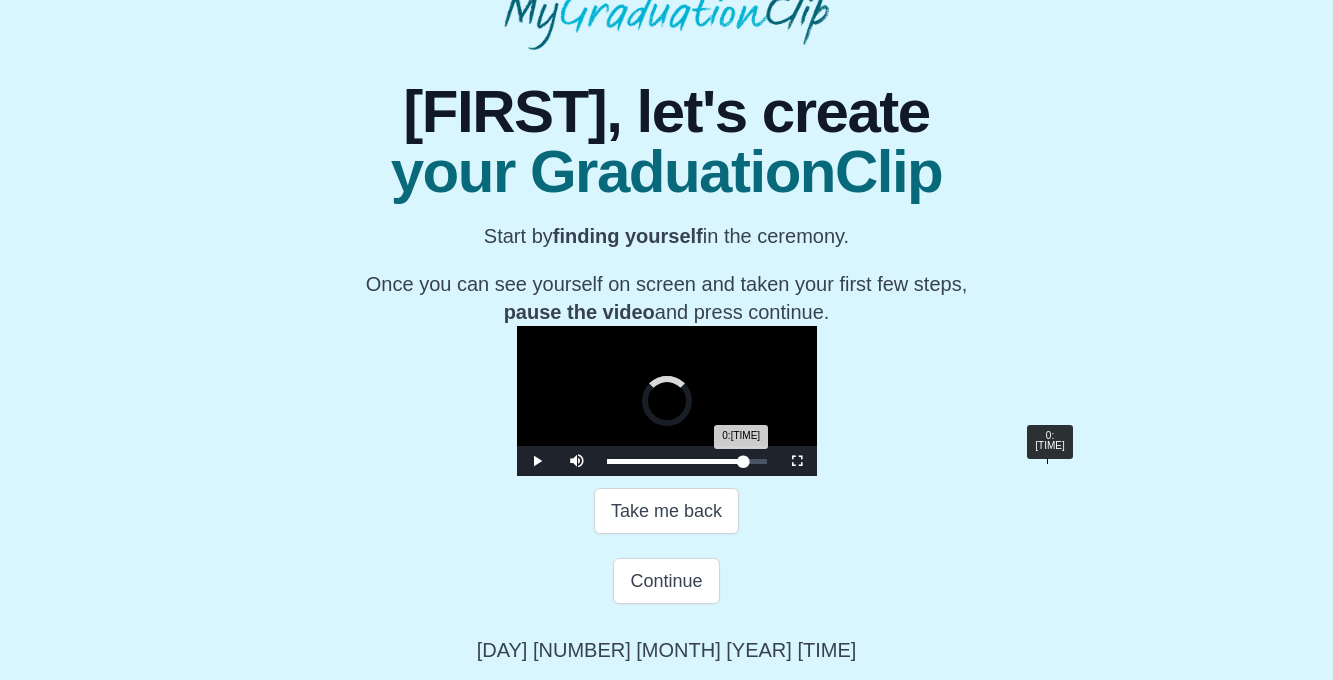 click on "0:57:51" at bounding box center [1047, 461] 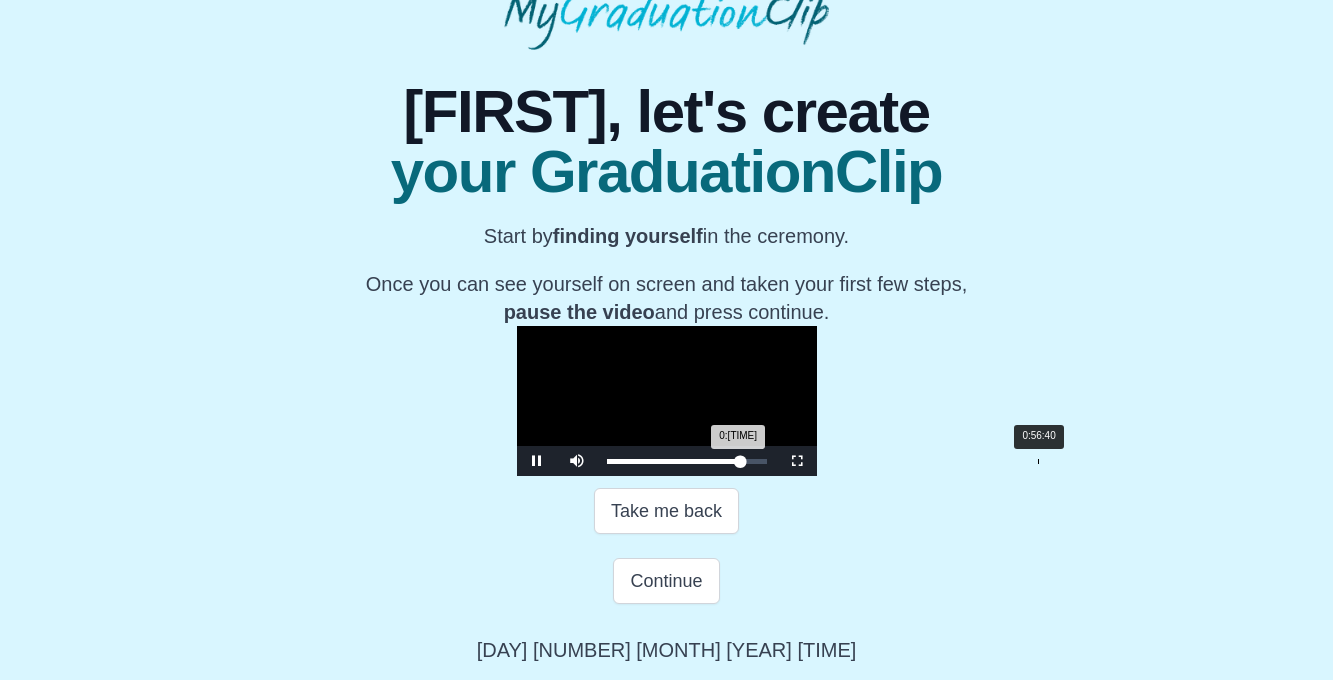 click on "Loaded : 0% 0:56:40 0:57:51 Progress : 0%" at bounding box center [687, 461] 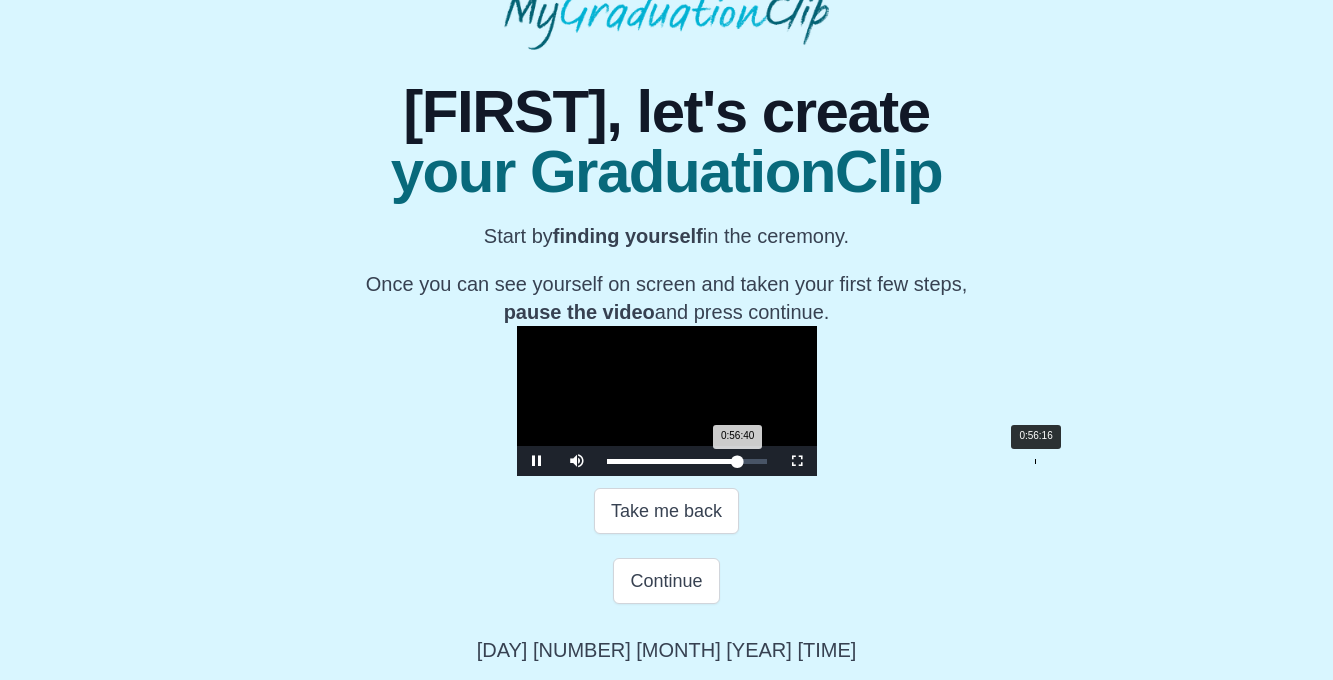 click on "0:56:40 Progress : 0%" at bounding box center [672, 461] 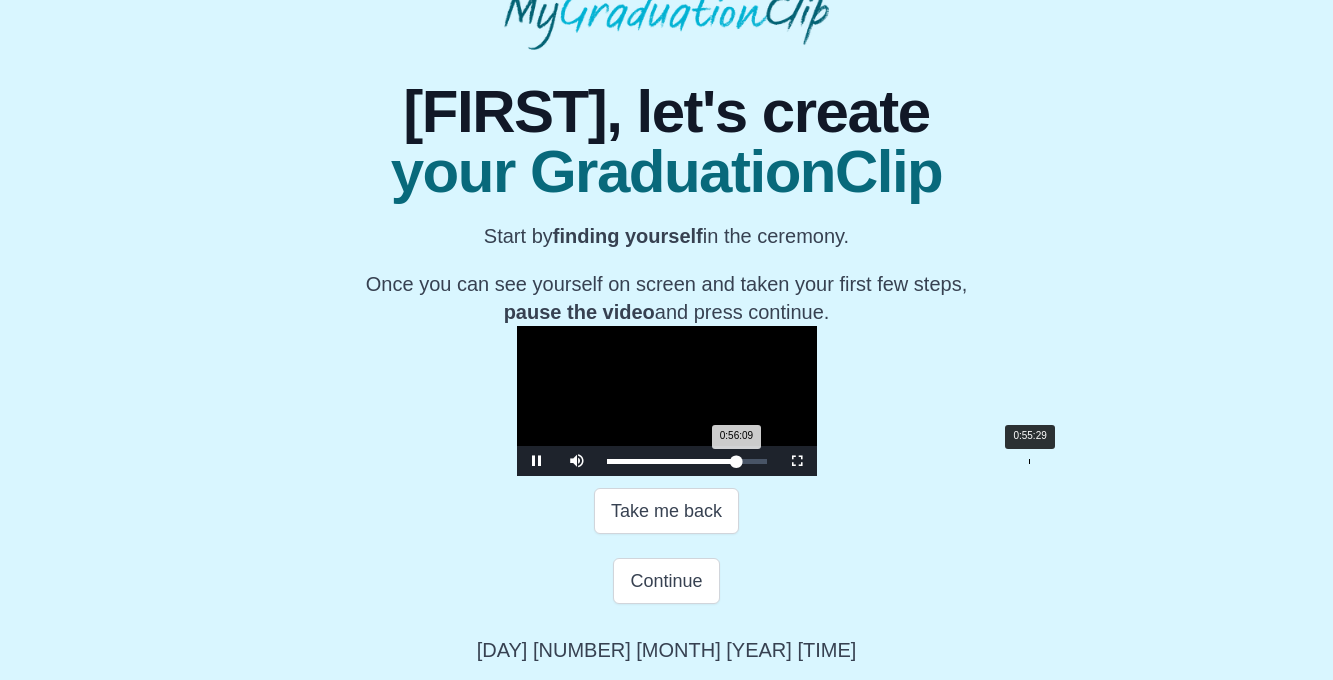 click on "0:56:09 Progress : 0%" at bounding box center [672, 461] 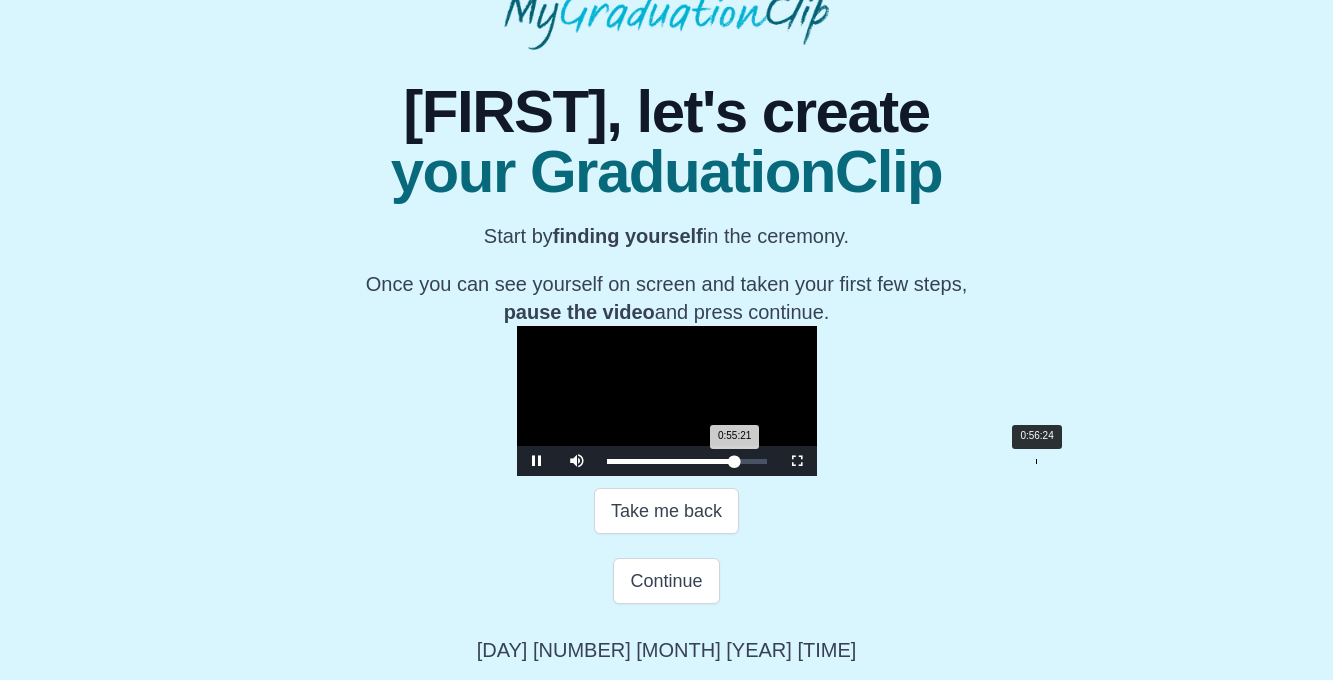 click on "Loaded : 0% 0:56:24 0:55:21 Progress : 0%" at bounding box center [687, 461] 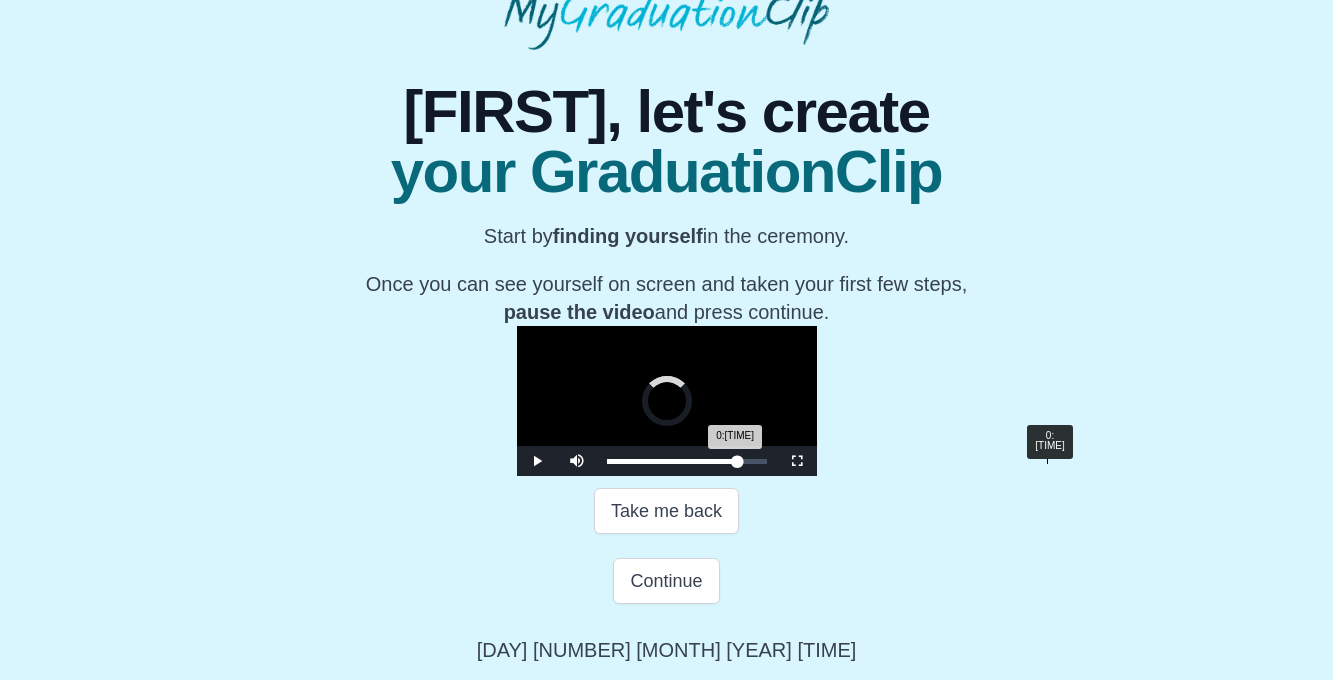 click on "0:57:51" at bounding box center (1047, 461) 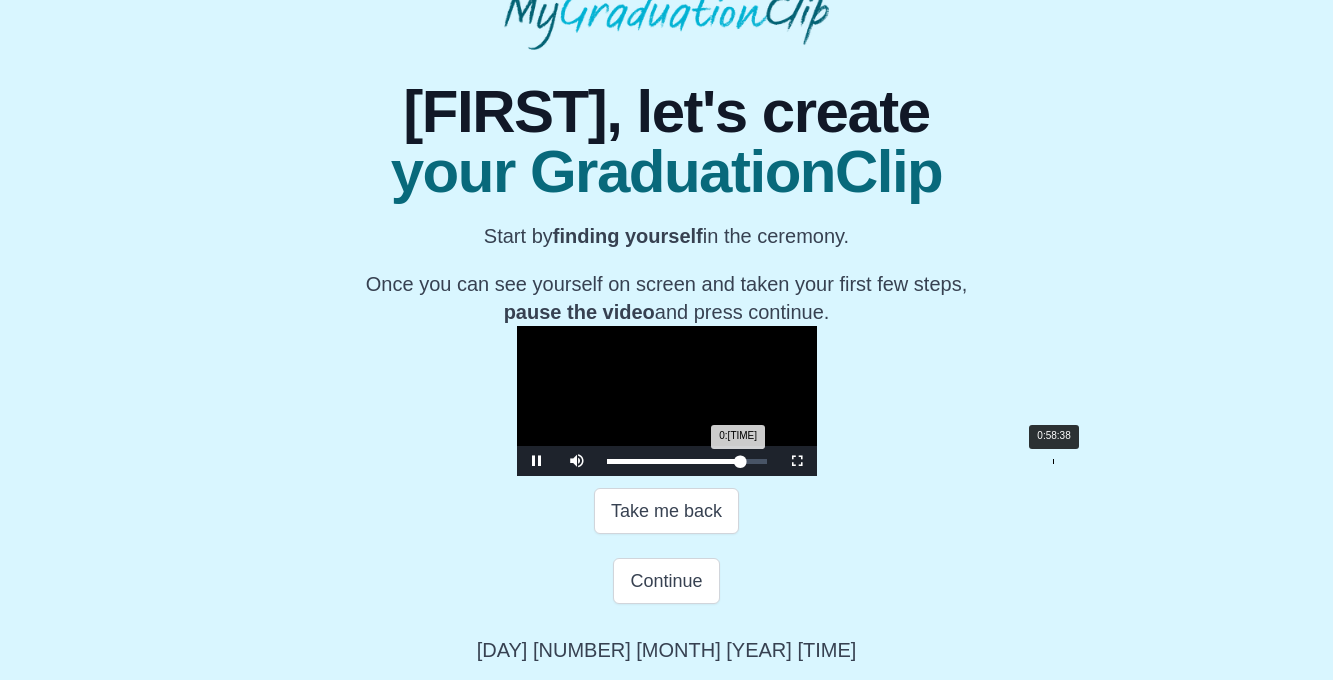 click on "0:57:51 Progress : 0%" at bounding box center (674, 461) 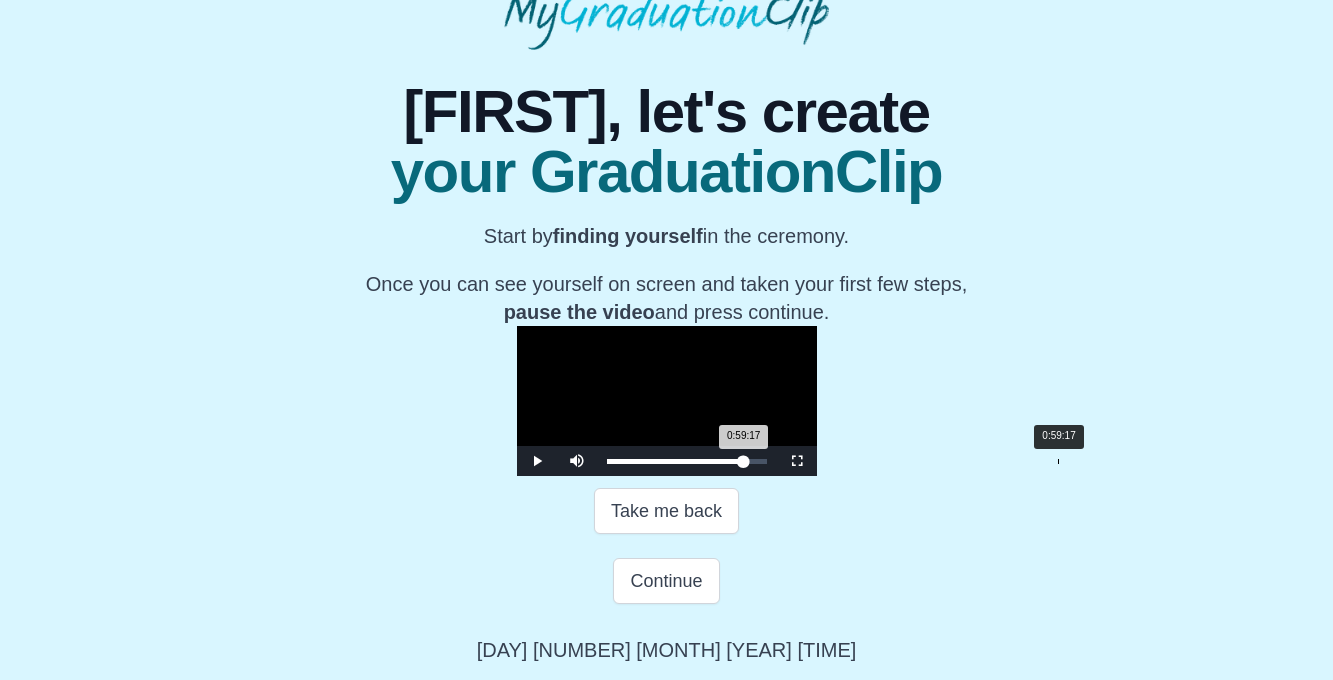 click on "0:59:17 Progress : 0%" at bounding box center (675, 461) 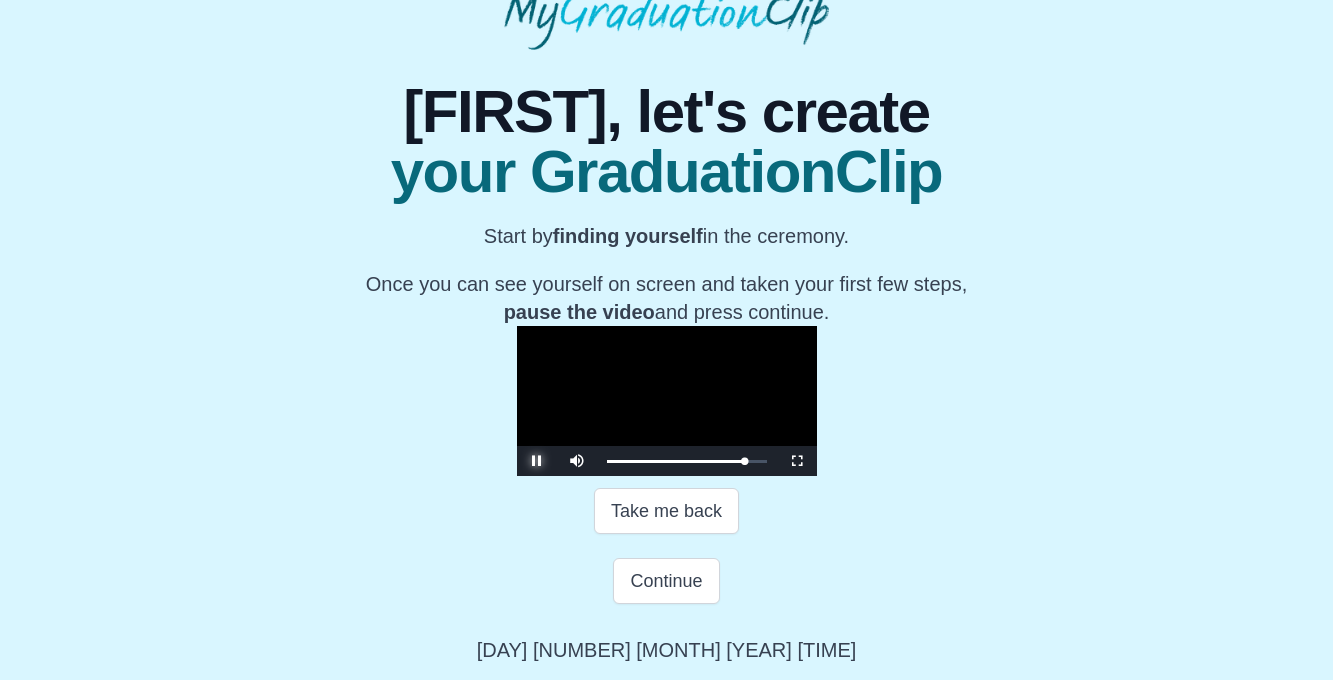 click at bounding box center (537, 461) 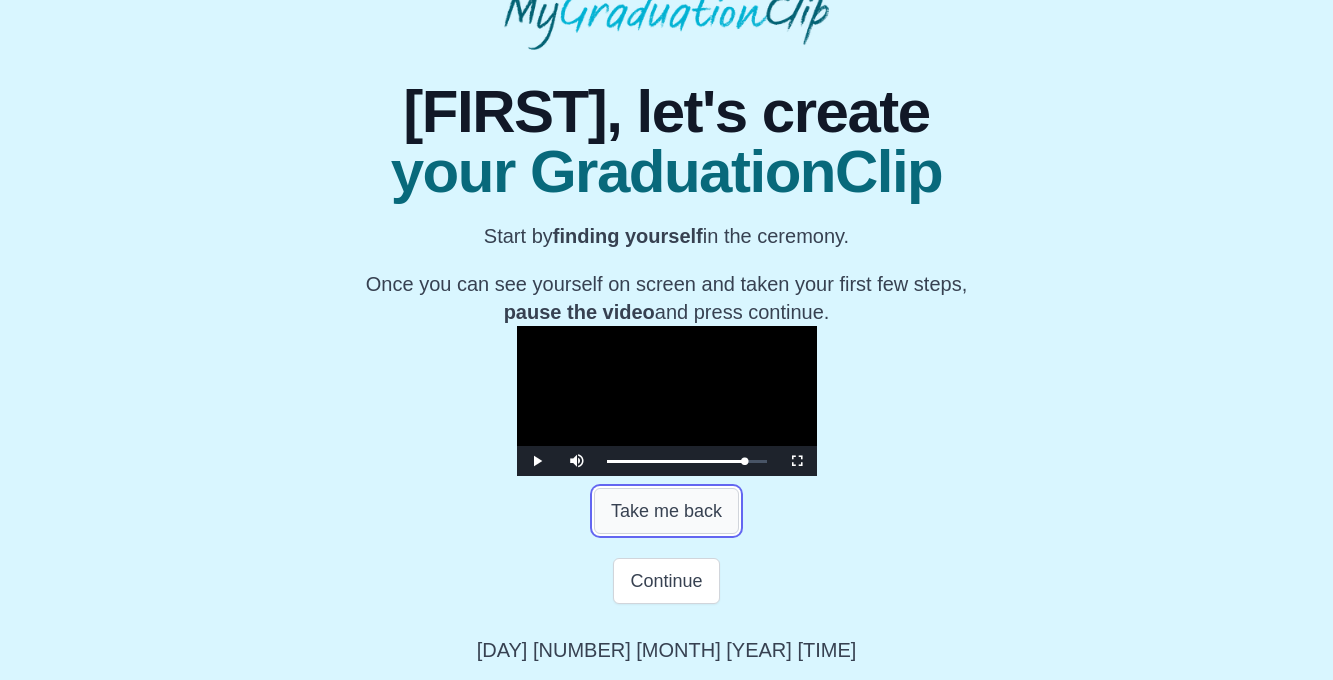 click on "Take me back" at bounding box center [666, 511] 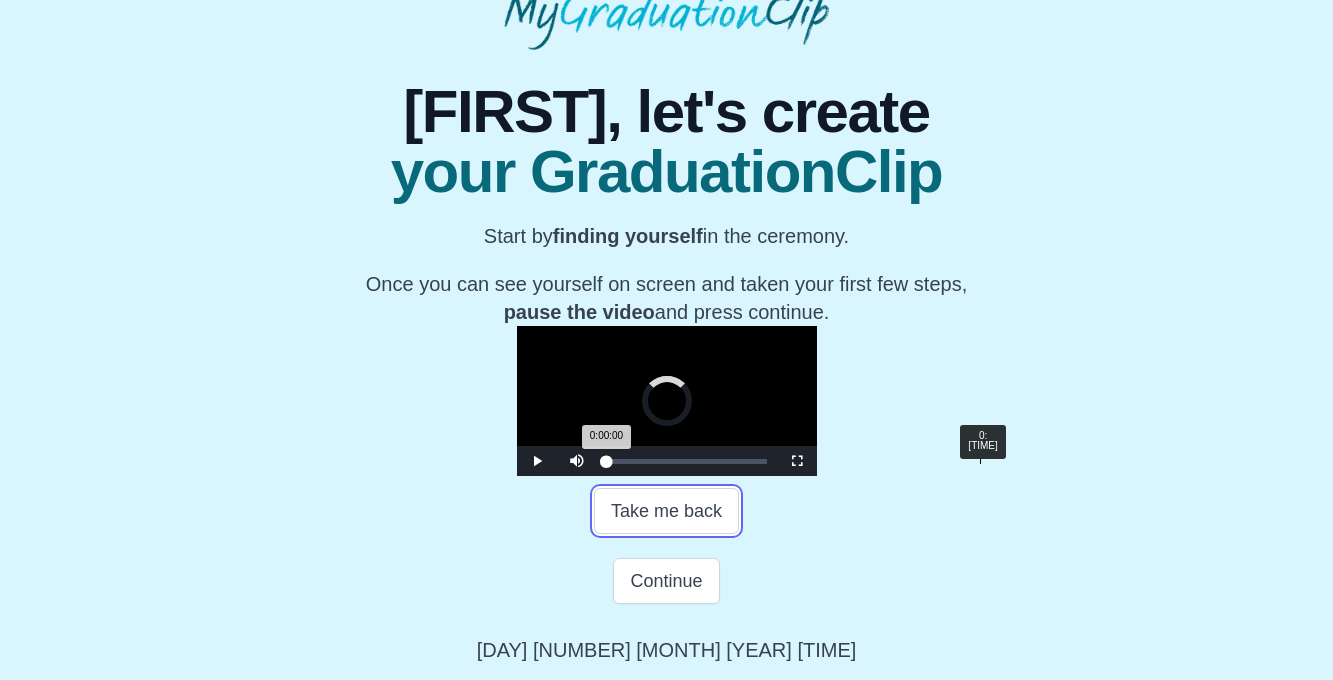 click on "0:49:03" at bounding box center [980, 461] 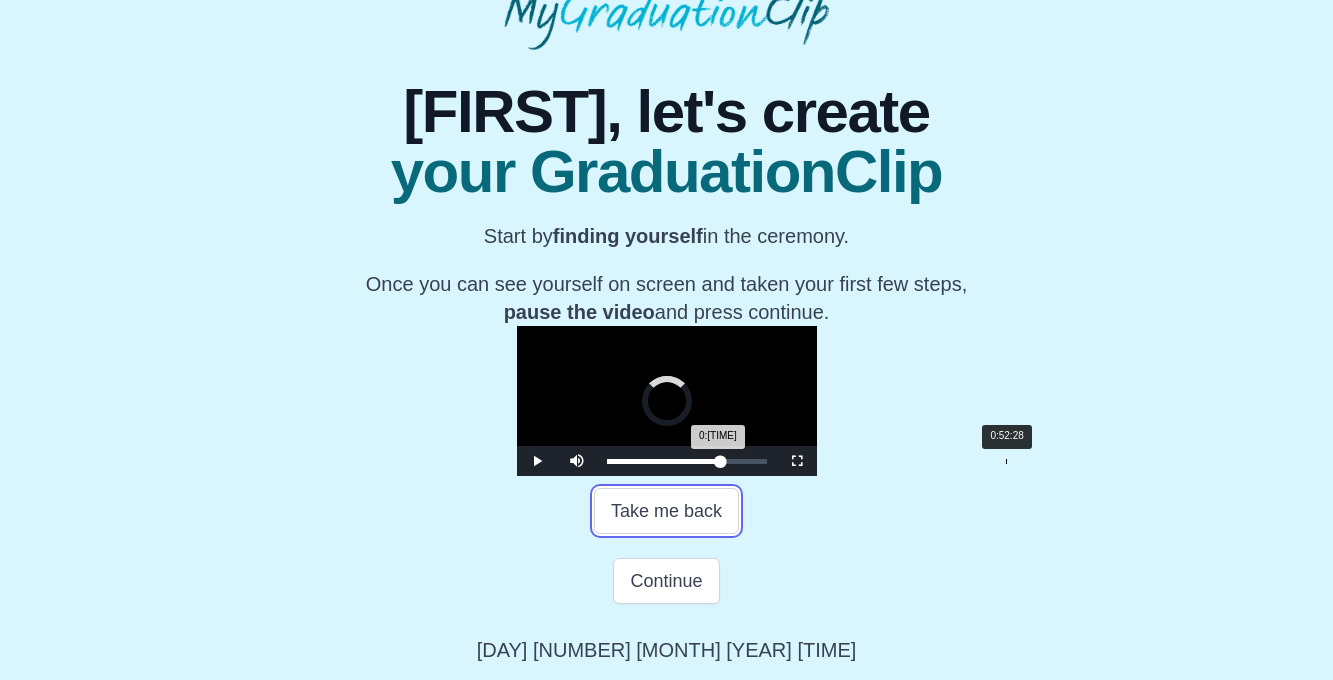 click on "Loaded : 0% 0:52:28 0:49:03 Progress : 0%" at bounding box center [687, 461] 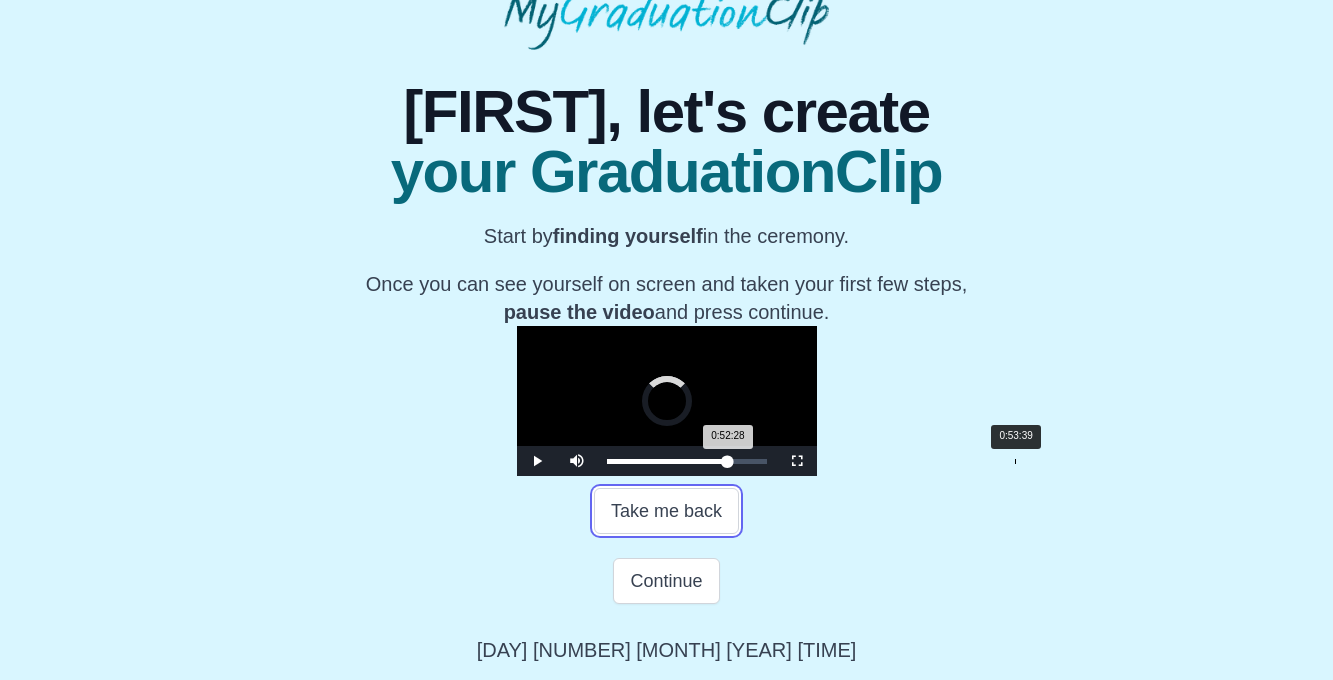 click on "0:53:39" at bounding box center (1015, 461) 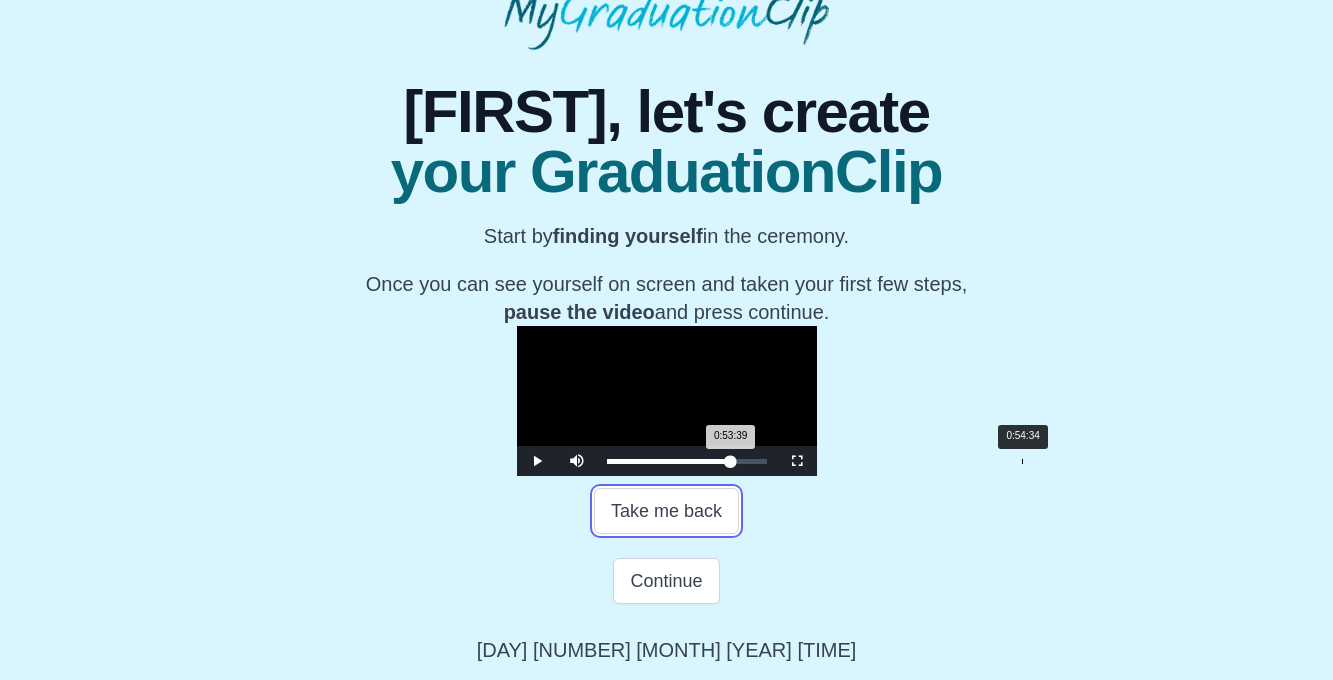 click on "Loaded : 0% 0:54:34 0:53:39 Progress : 0%" at bounding box center [687, 461] 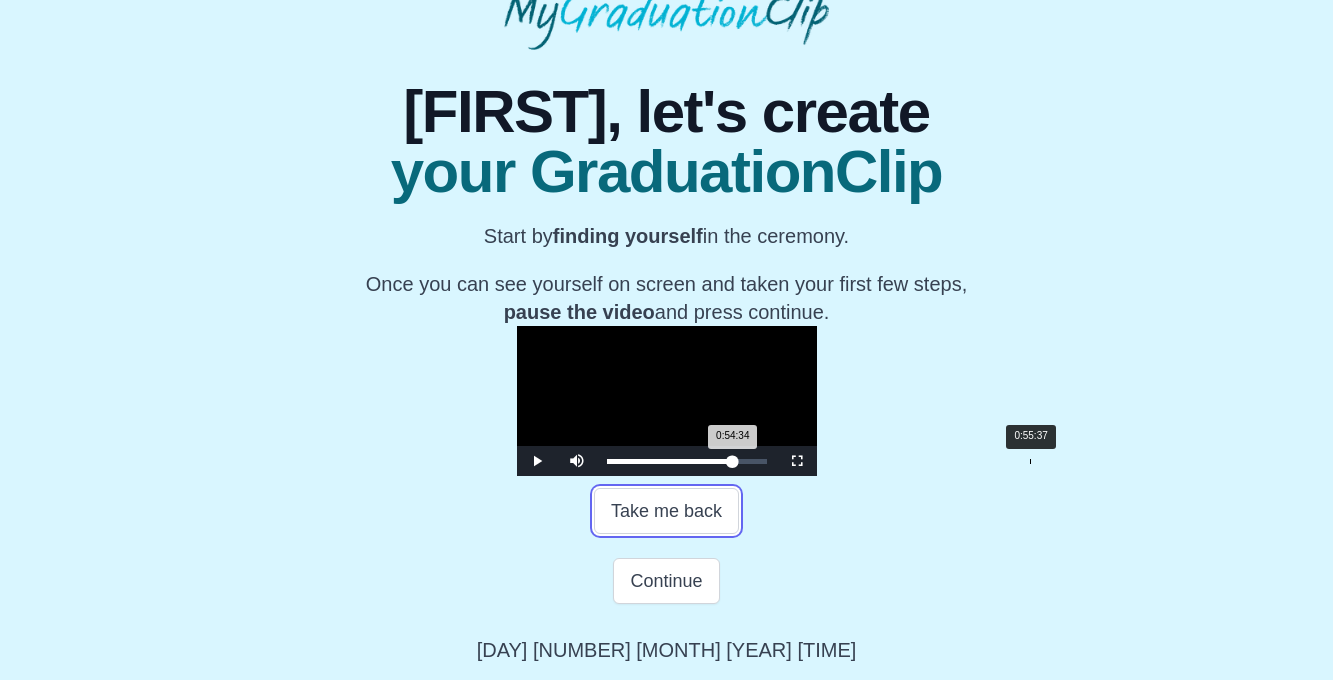click on "Loaded : 0% 0:55:37 0:54:34 Progress : 0%" at bounding box center (687, 461) 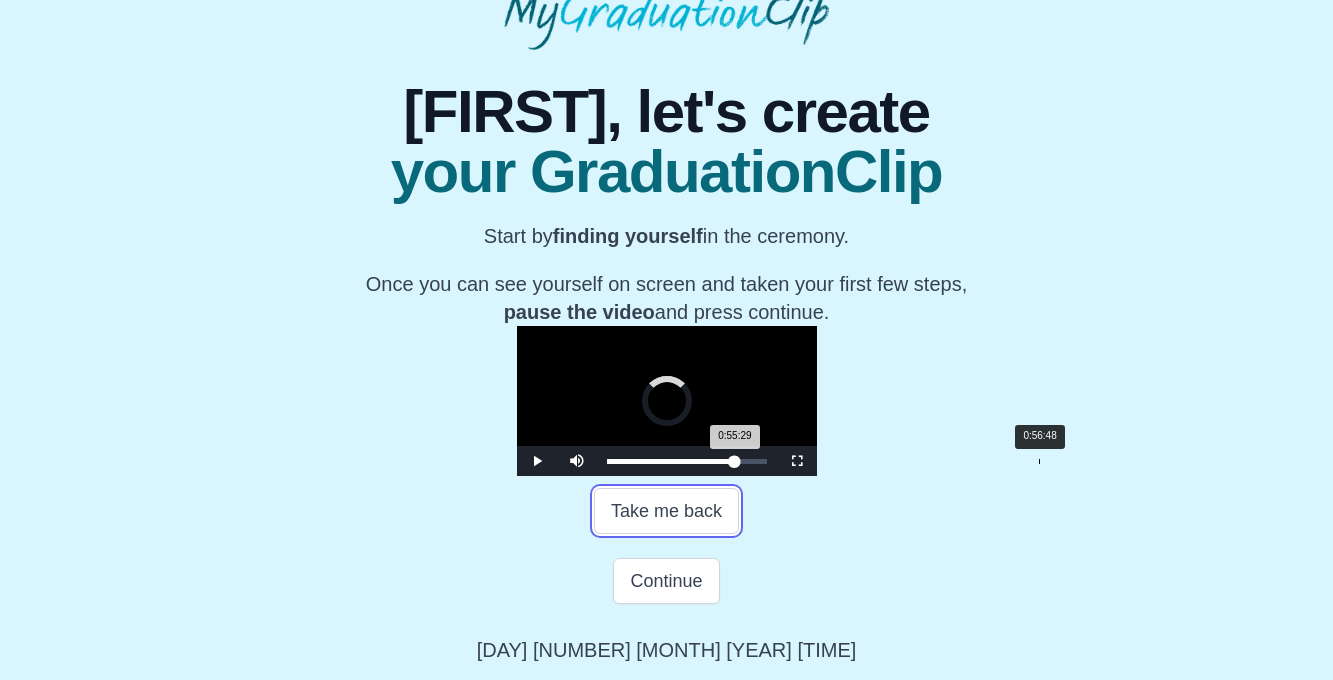 click on "Loaded : 0% 0:56:48 0:55:29 Progress : 0%" at bounding box center [687, 461] 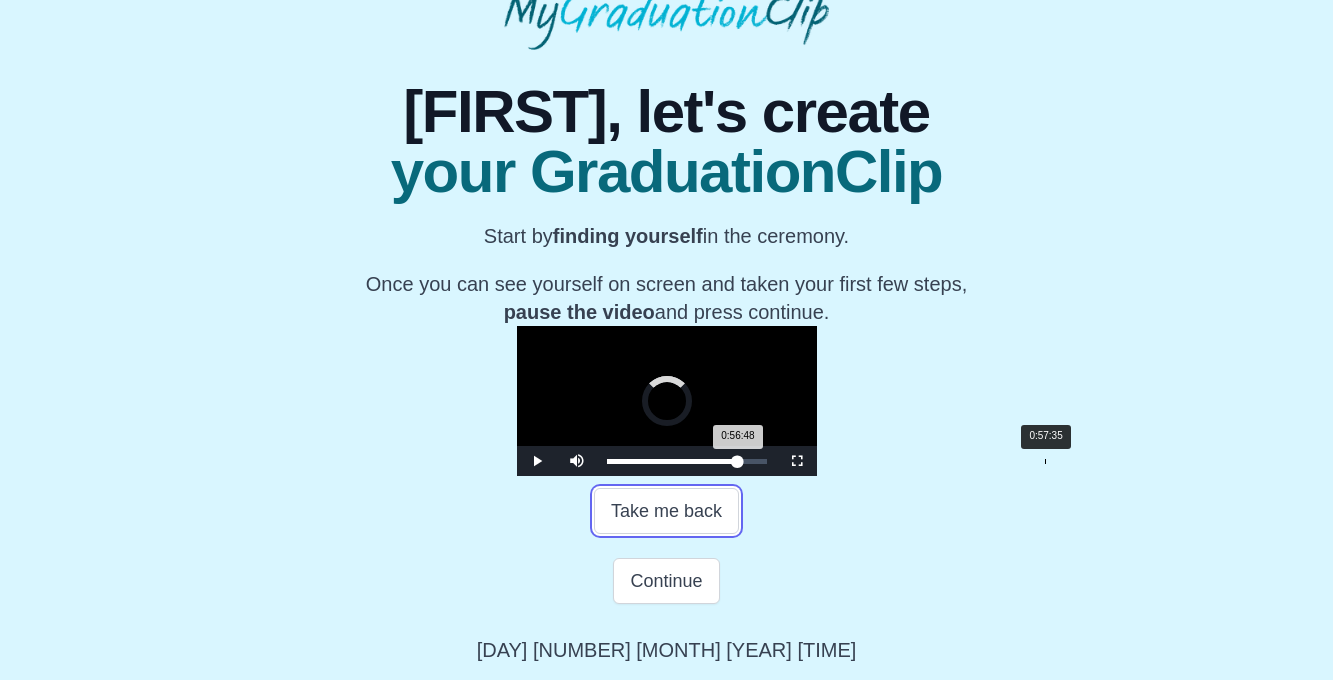 click on "0:56:48 Progress : 0%" at bounding box center [672, 461] 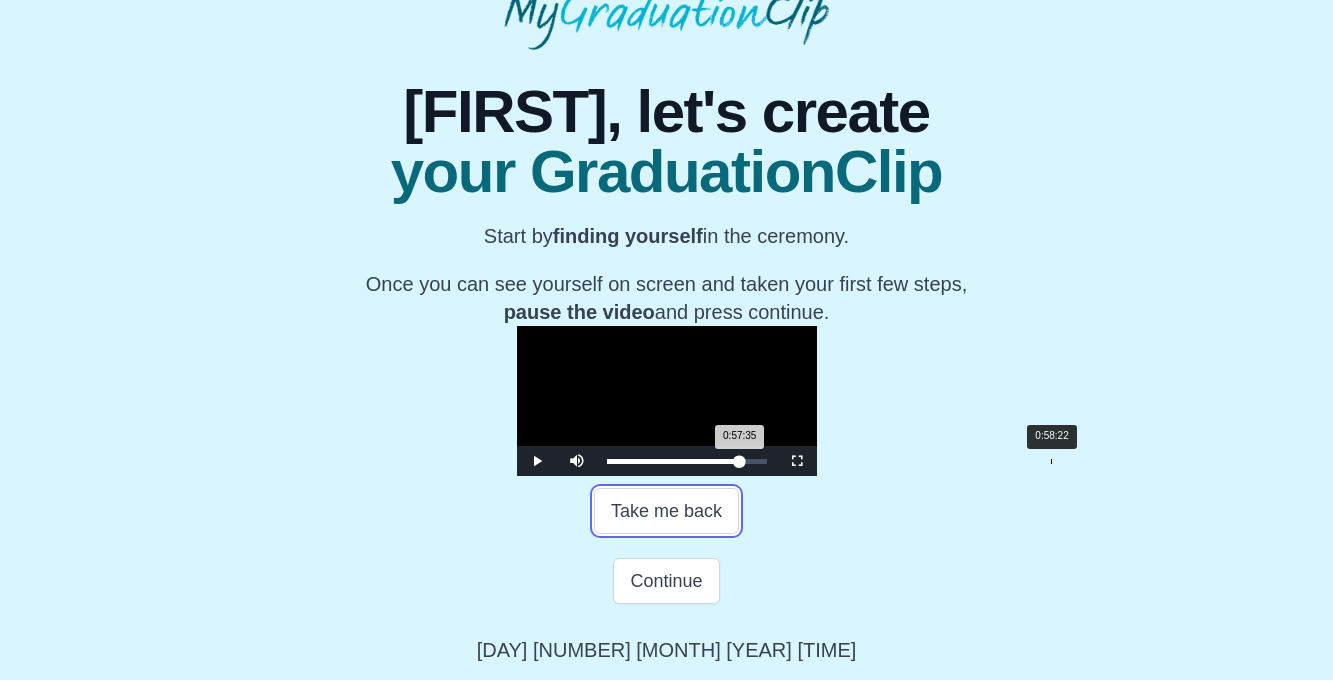 click on "0:57:35 Progress : 0%" at bounding box center (673, 461) 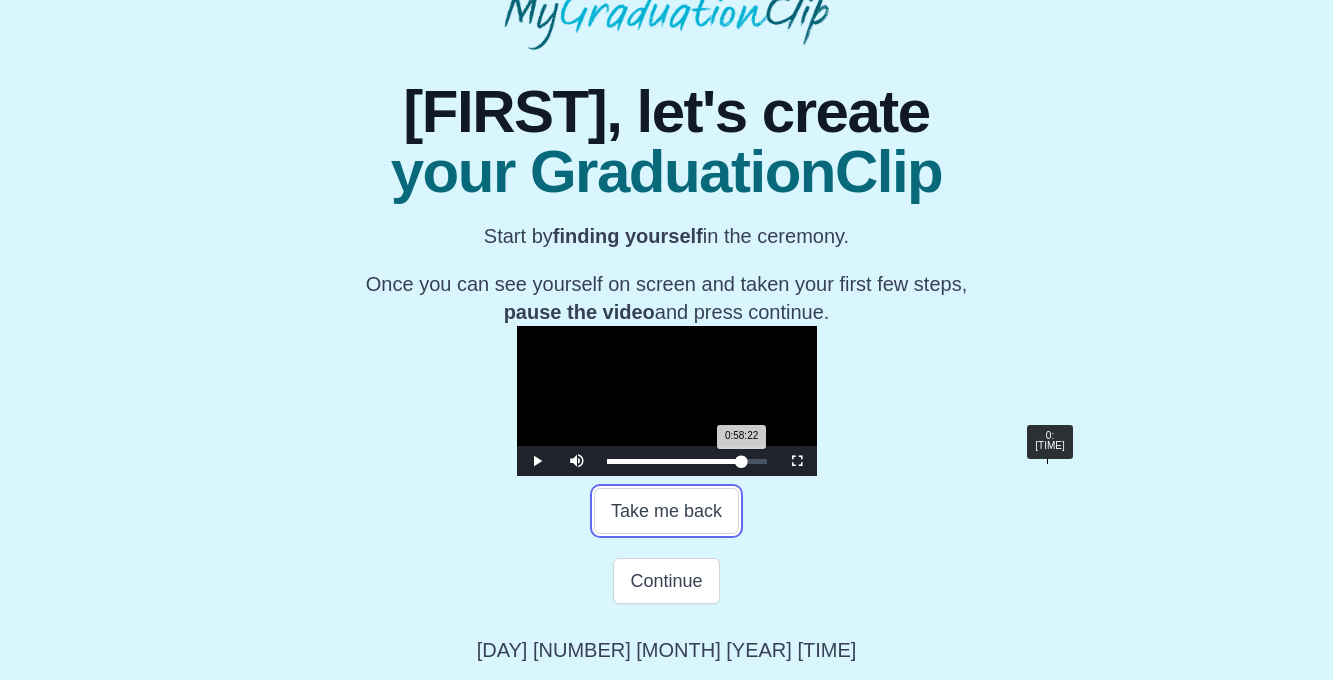 click on "0:58:22 Progress : 0%" at bounding box center (674, 461) 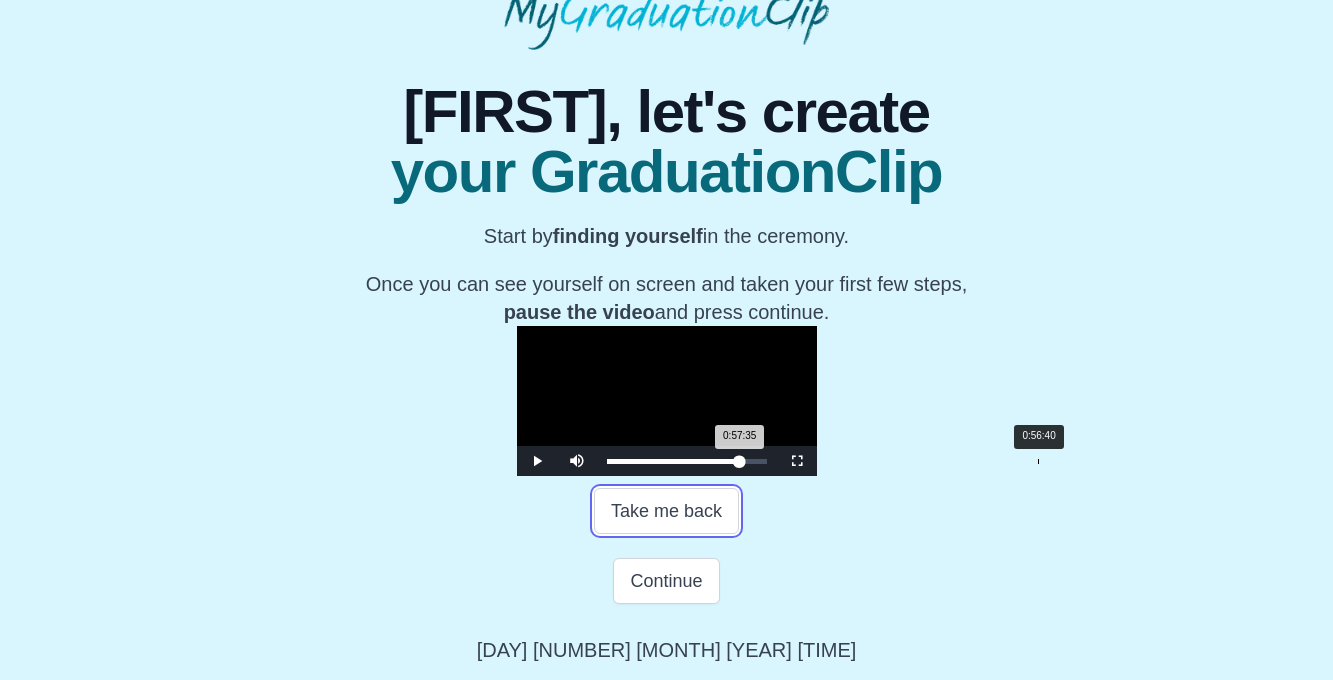 click on "0:57:35 Progress : 0%" at bounding box center [673, 461] 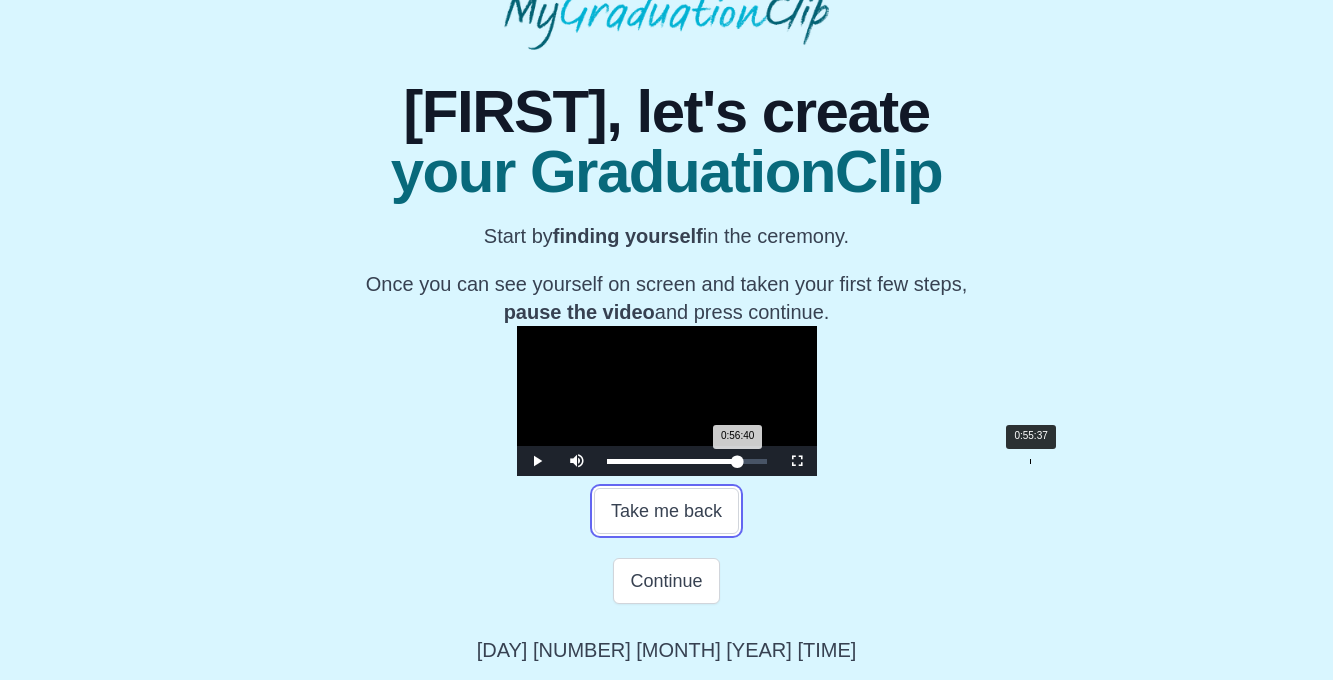 click on "0:56:40 Progress : 0%" at bounding box center [672, 461] 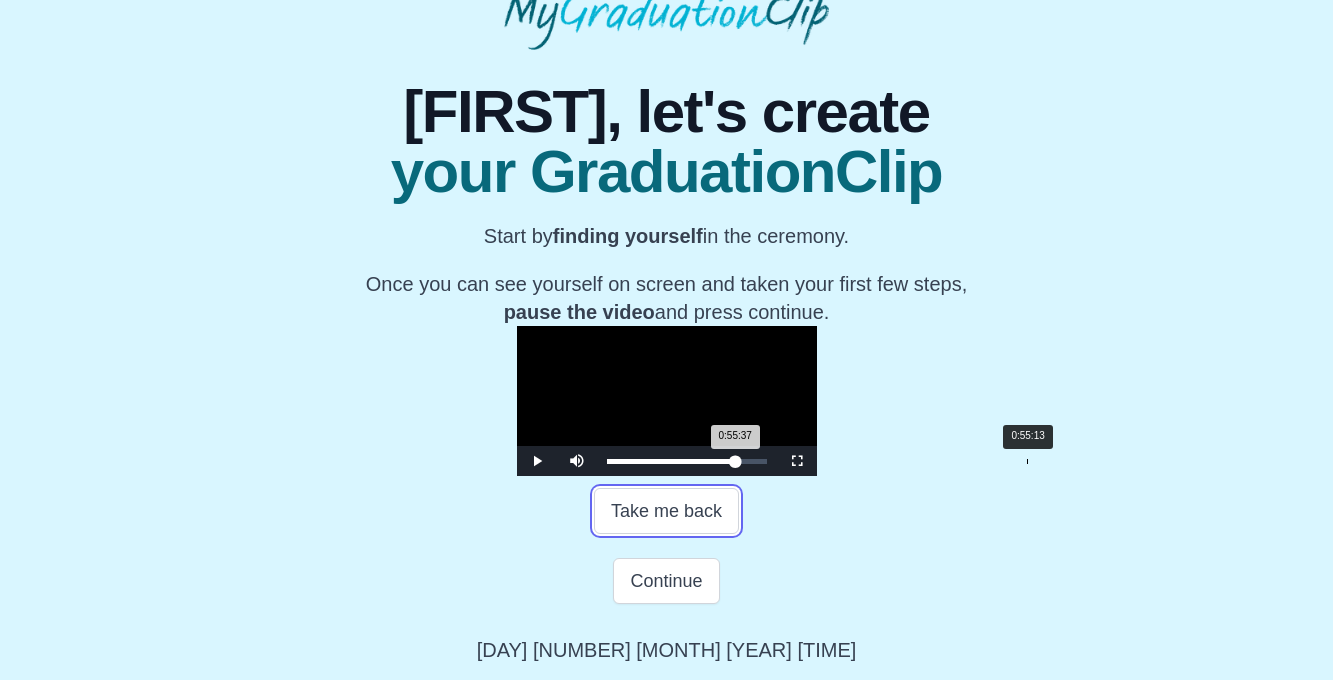 click on "0:55:37 Progress : 0%" at bounding box center [671, 461] 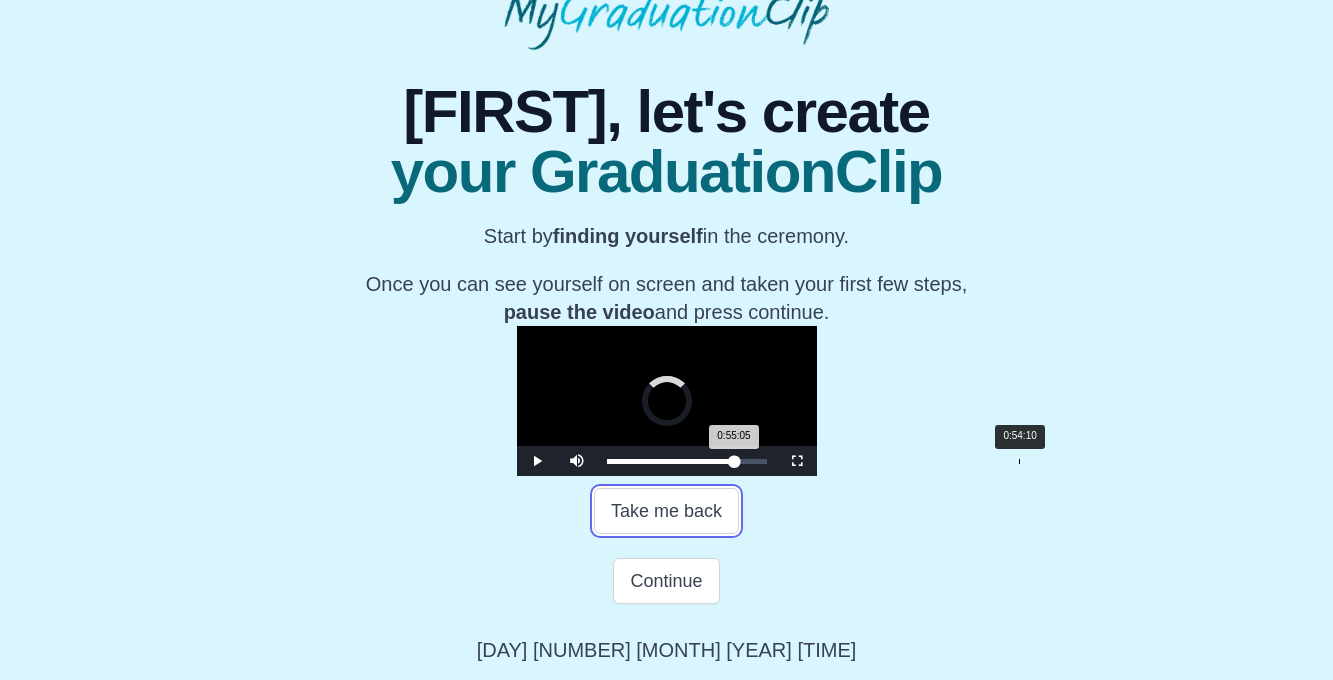 click on "0:55:05 Progress : 0%" at bounding box center [671, 461] 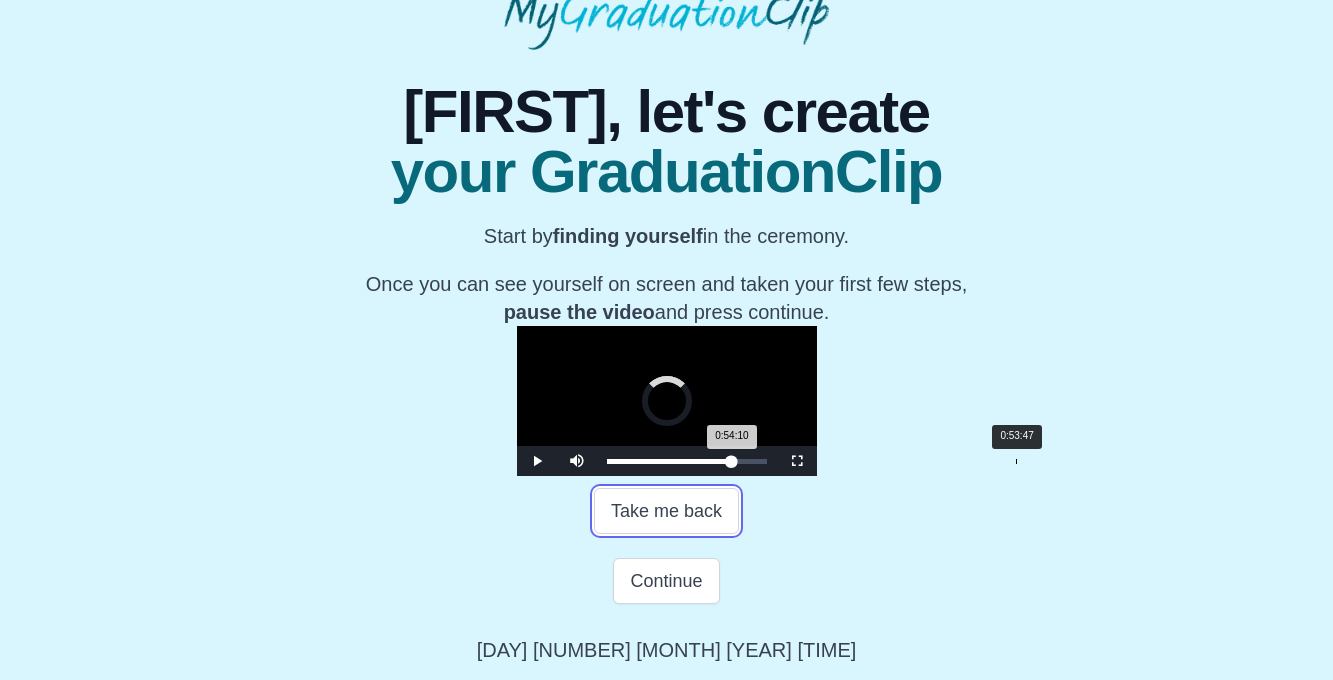 click on "0:54:10 Progress : 0%" at bounding box center (669, 461) 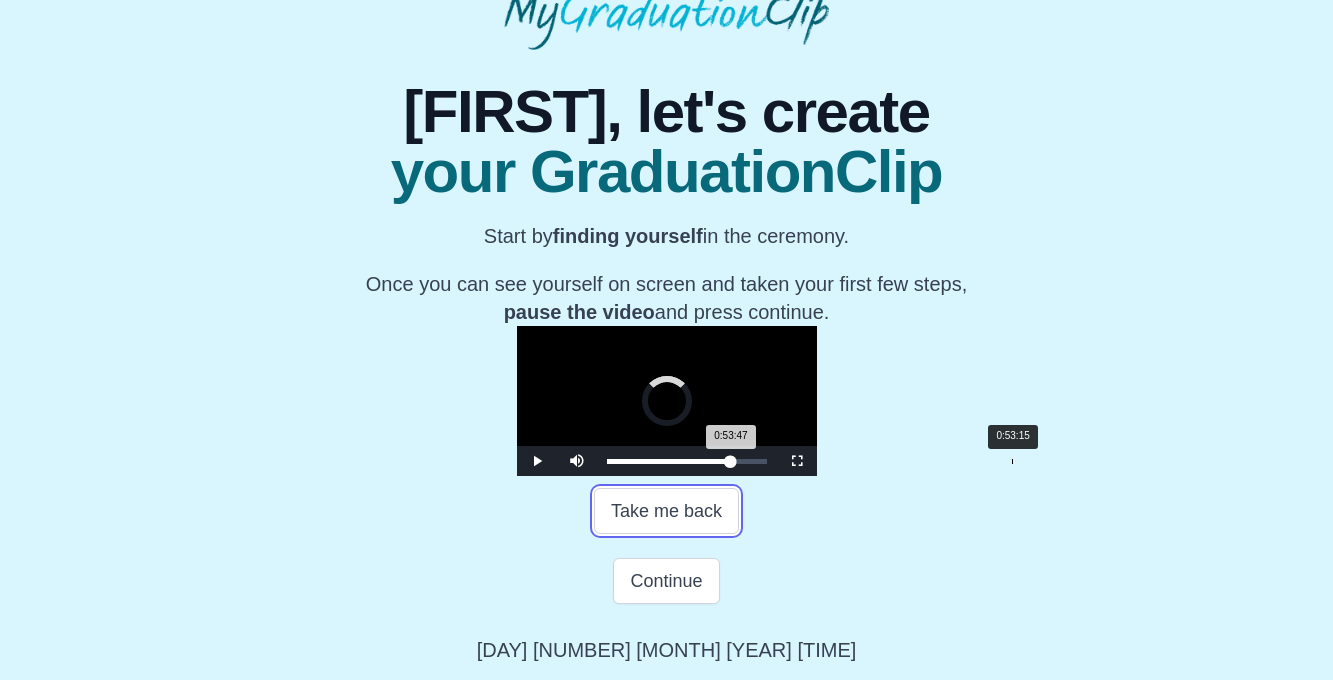 click on "0:53:47 Progress : 0%" at bounding box center [669, 461] 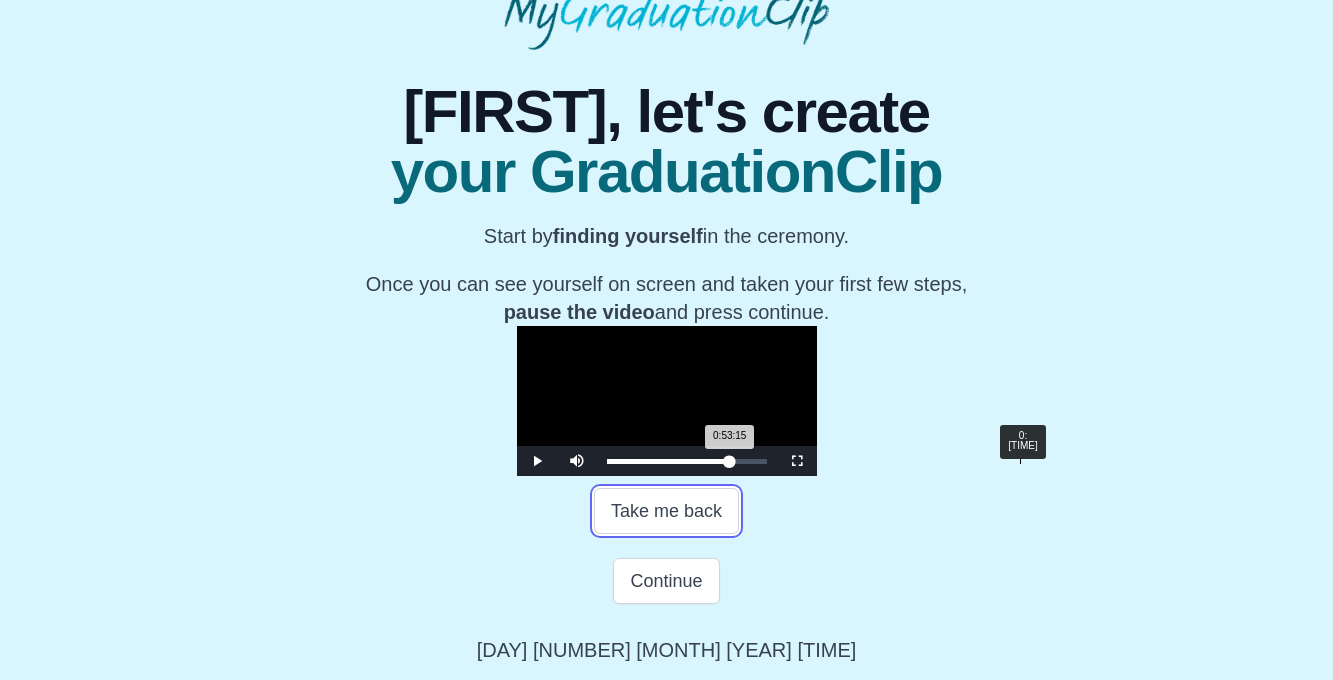 click on "Loaded : 0% 0:54:18 0:53:15 Progress : 0%" at bounding box center (687, 461) 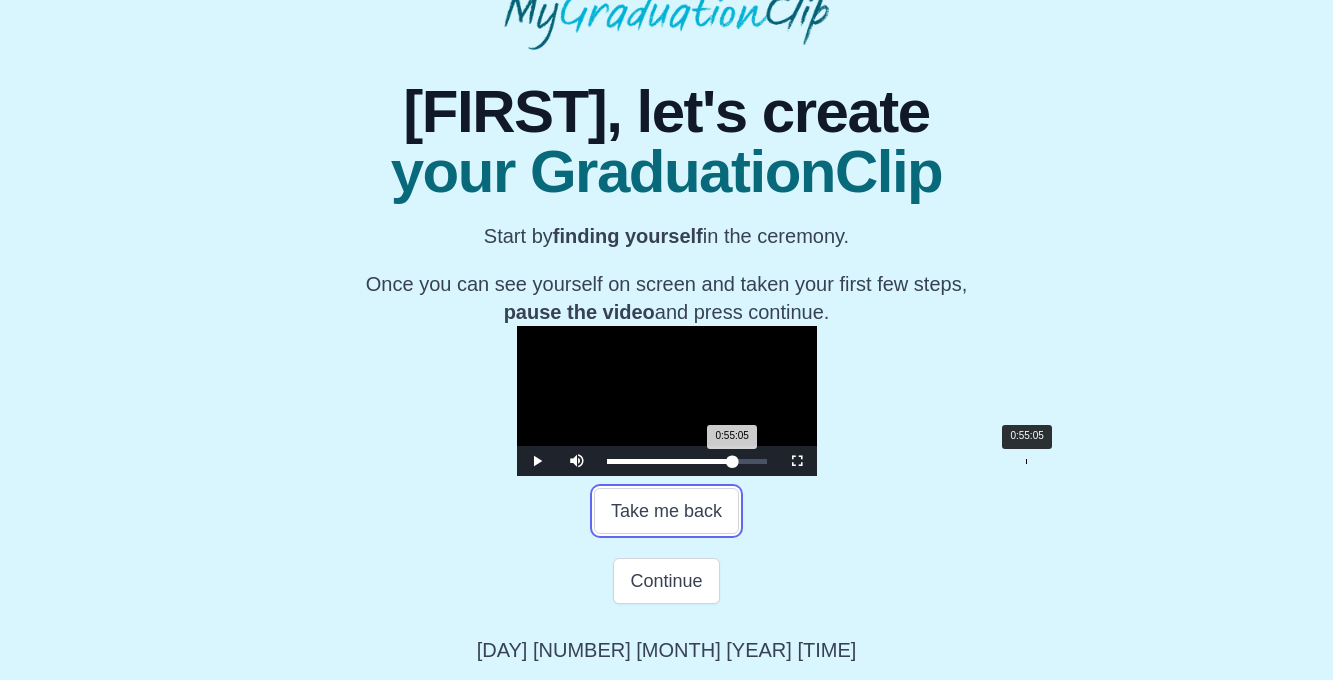 click on "0:55:05 Progress : 0%" at bounding box center (670, 461) 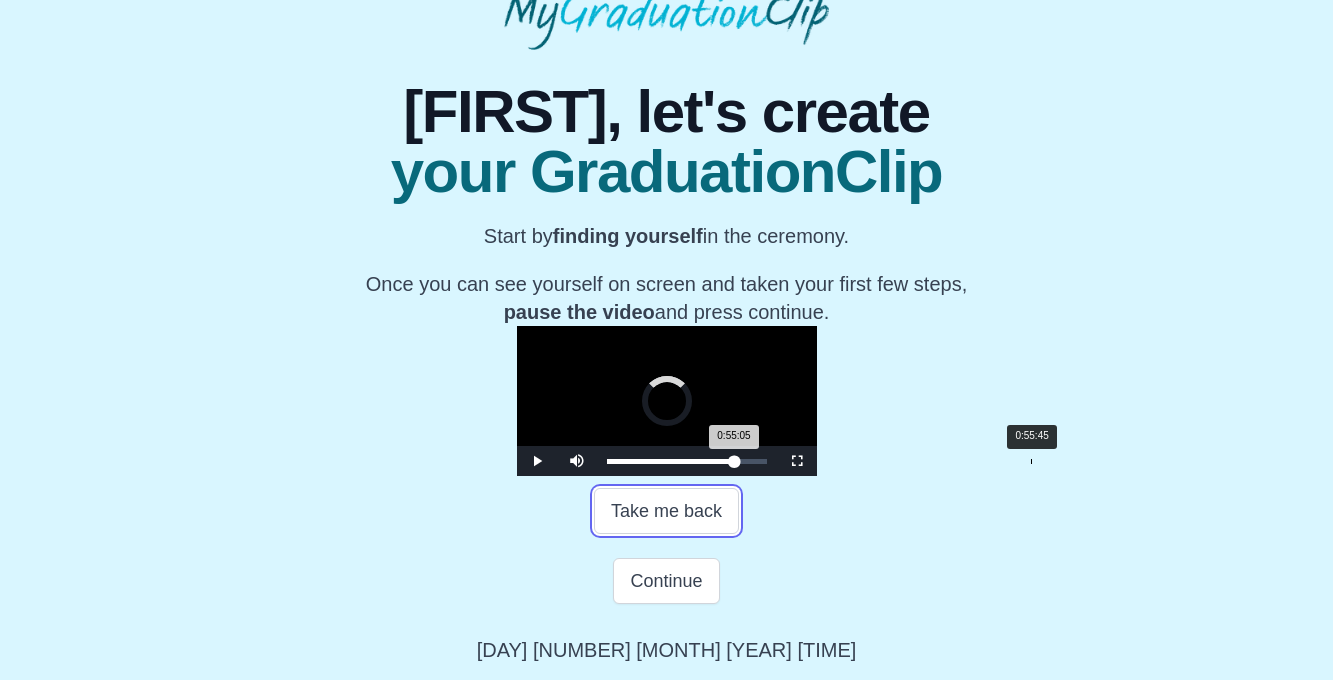 click on "0:55:05 Progress : 0%" at bounding box center (671, 461) 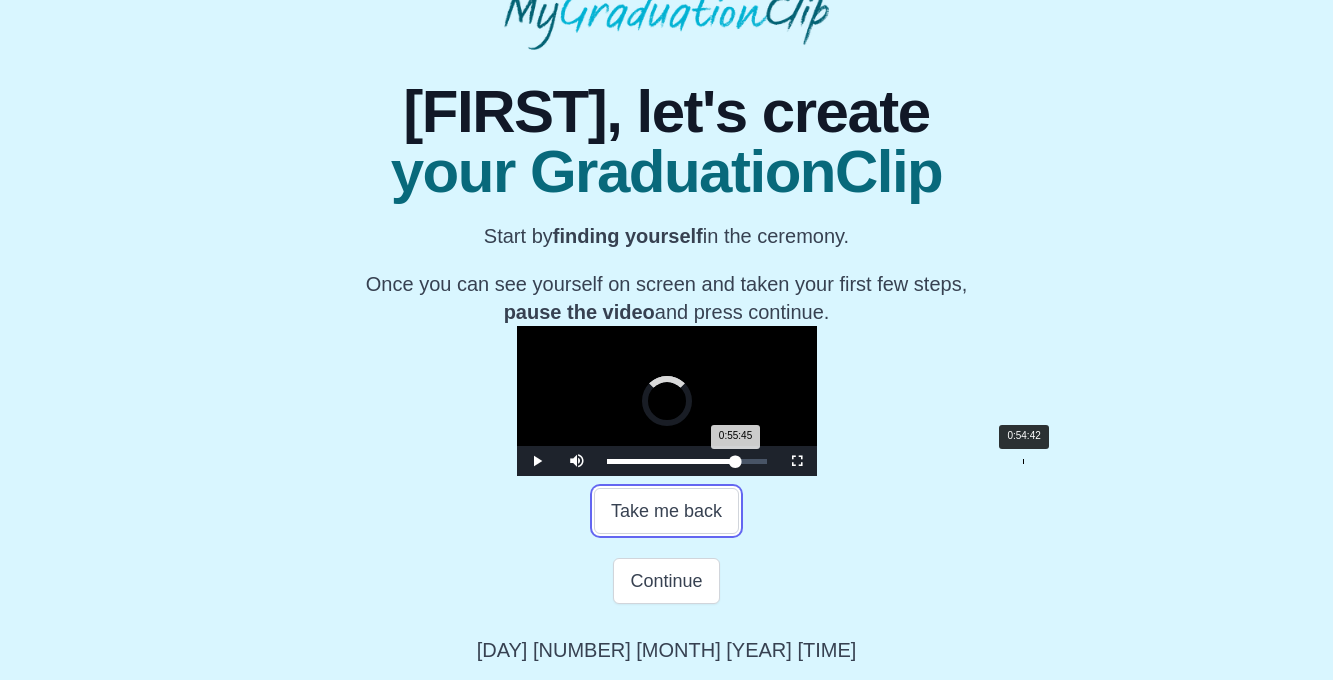 click on "0:55:45 Progress : 0%" at bounding box center [671, 461] 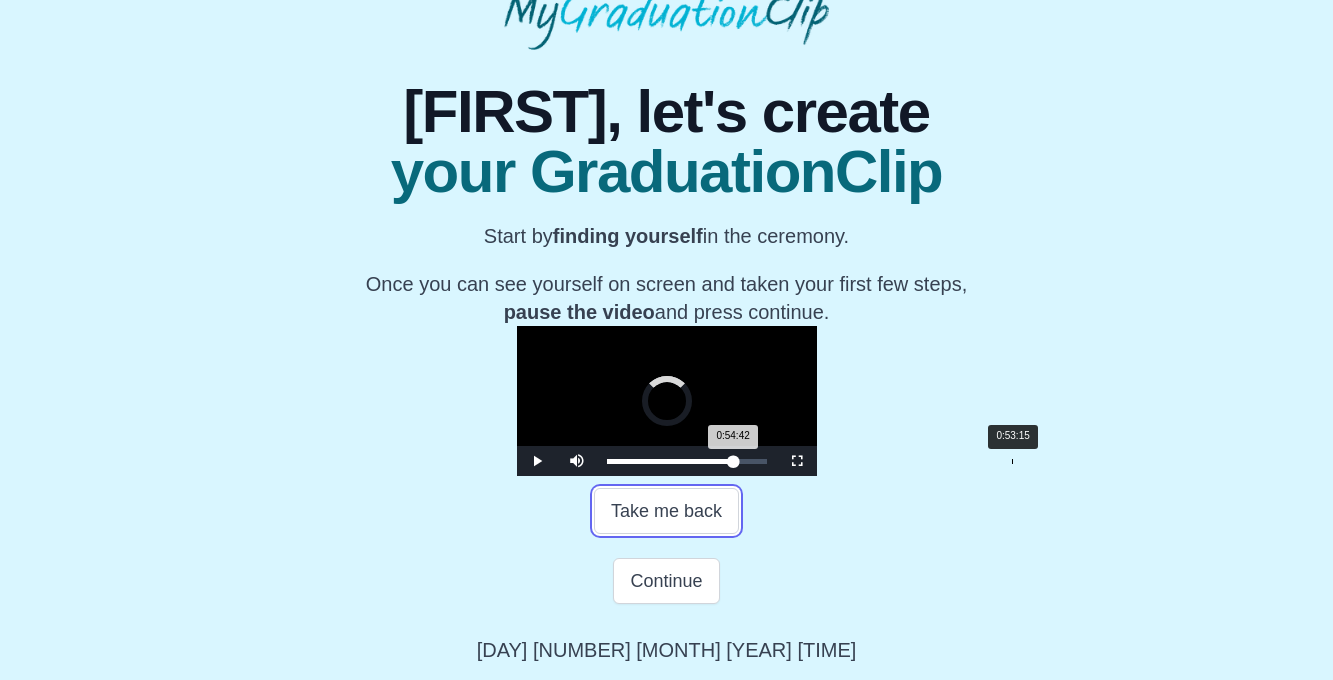 click on "0:53:15" at bounding box center (1012, 461) 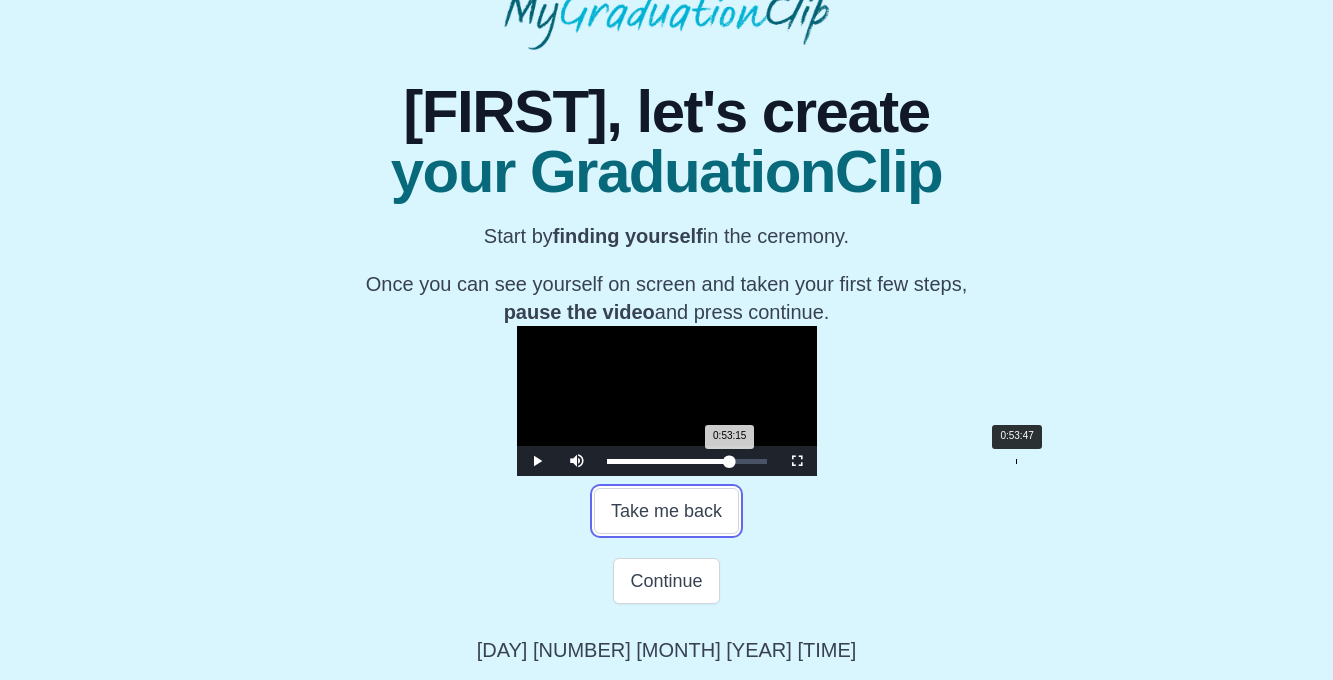 click on "0:53:15 Progress : 0%" at bounding box center [668, 461] 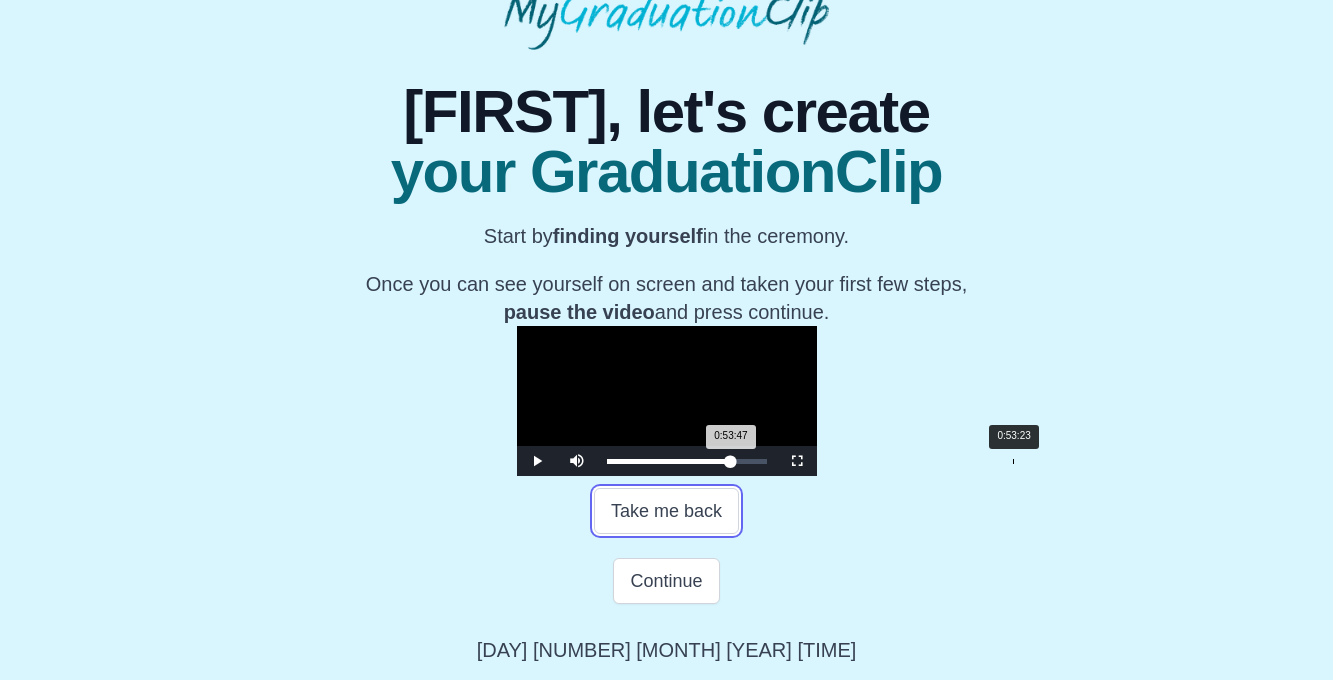 click on "0:53:47 Progress : 0%" at bounding box center [669, 461] 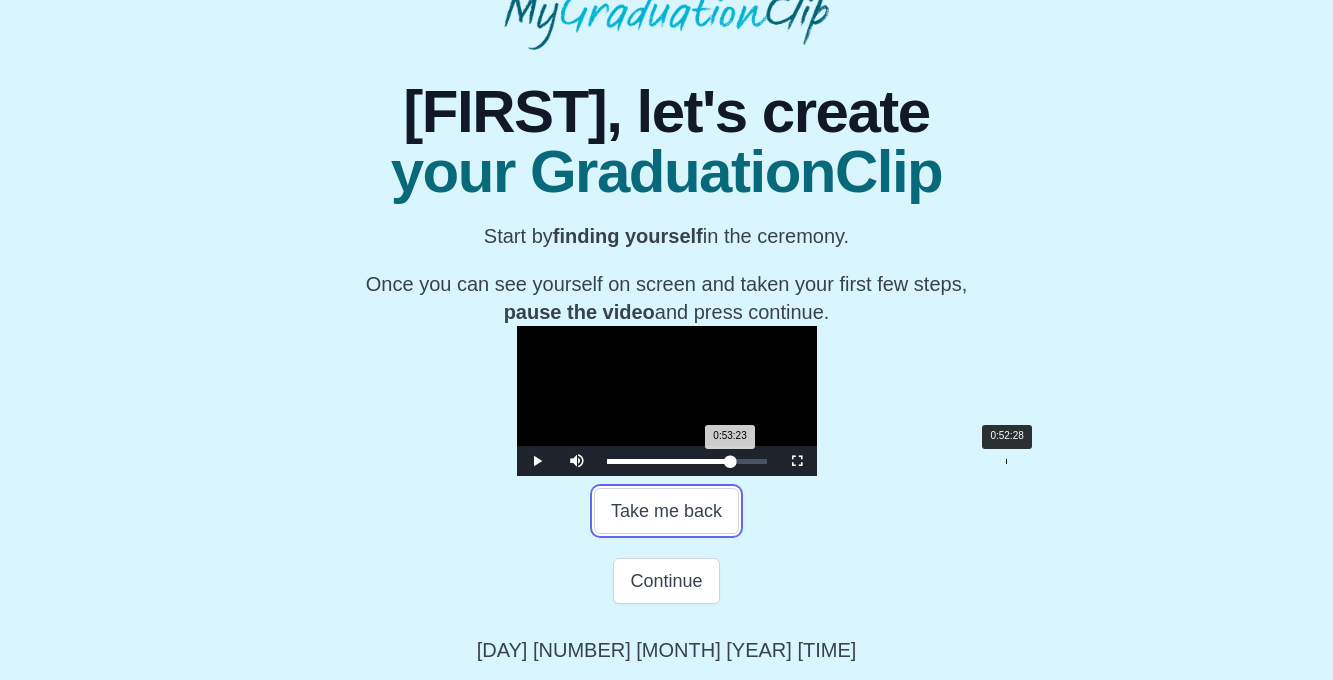 click on "0:53:23 Progress : 0%" at bounding box center [669, 461] 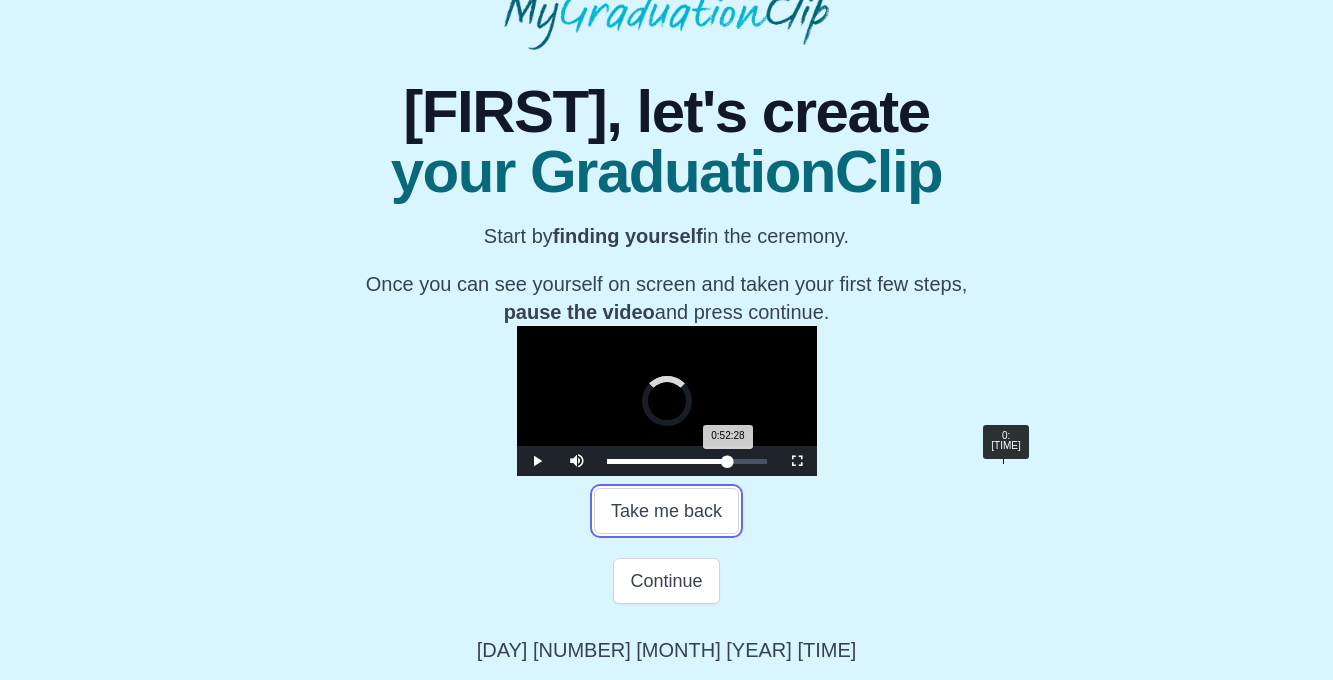 click on "0:52:28 Progress : 0%" at bounding box center [667, 461] 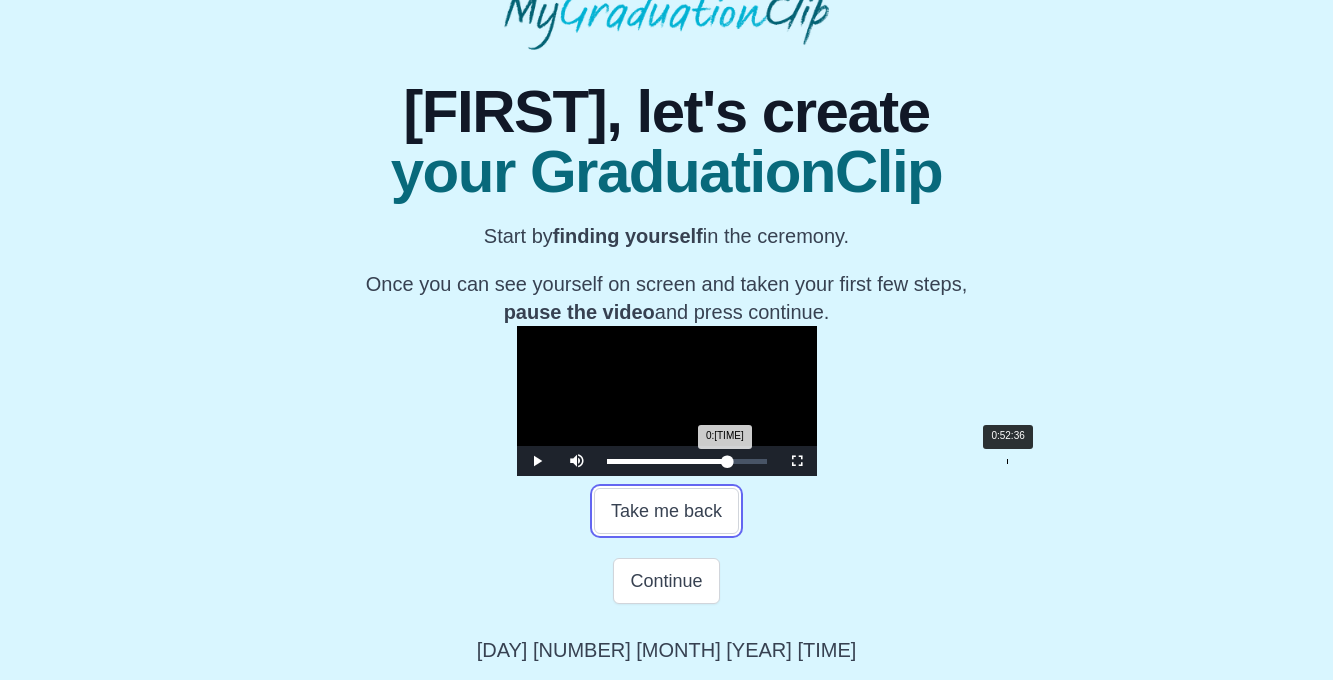 click on "0:52:04 Progress : 0%" at bounding box center (667, 461) 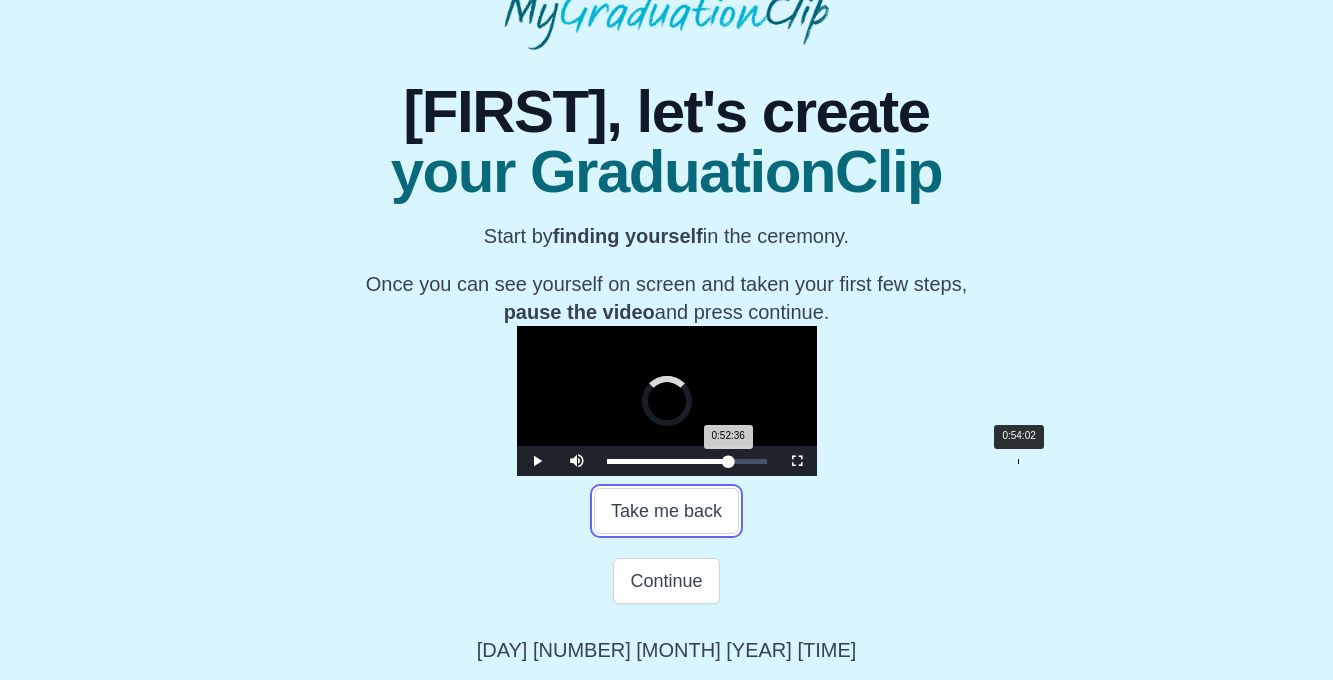 click on "Loaded : 0% 0:54:02 0:52:36 Progress : 0%" at bounding box center [687, 461] 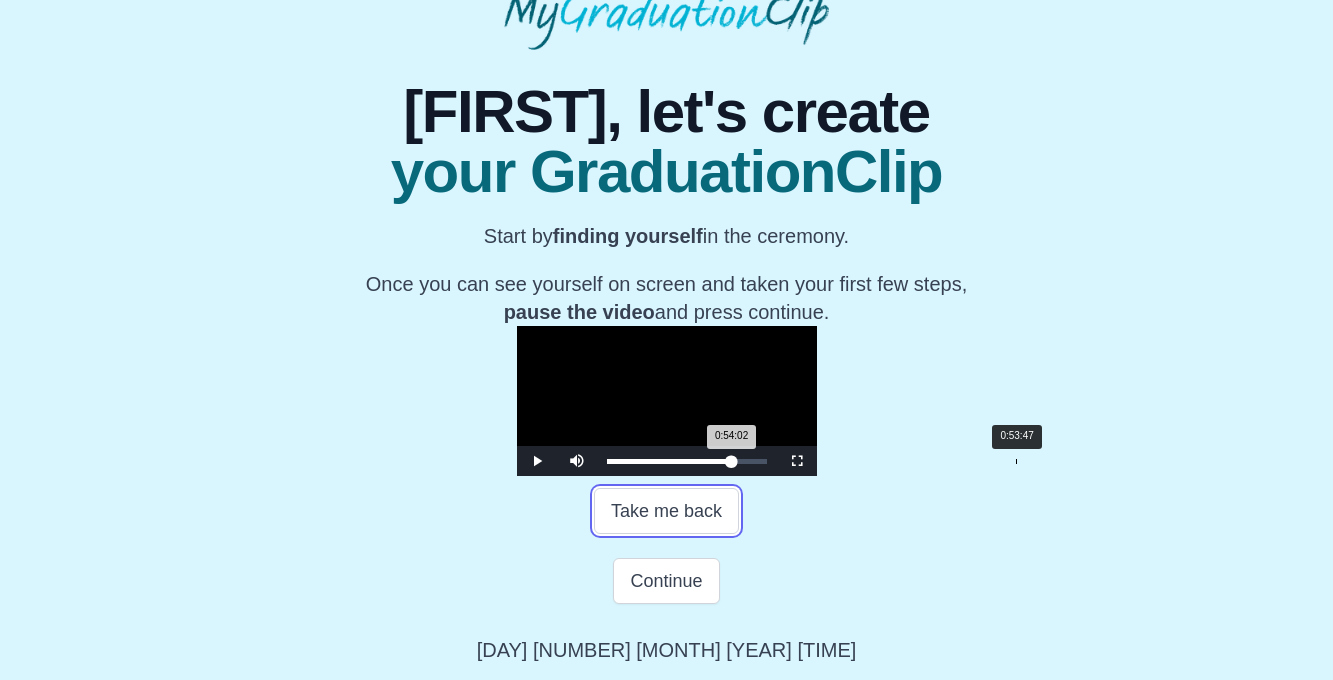 click on "0:54:02 Progress : 0%" at bounding box center (669, 461) 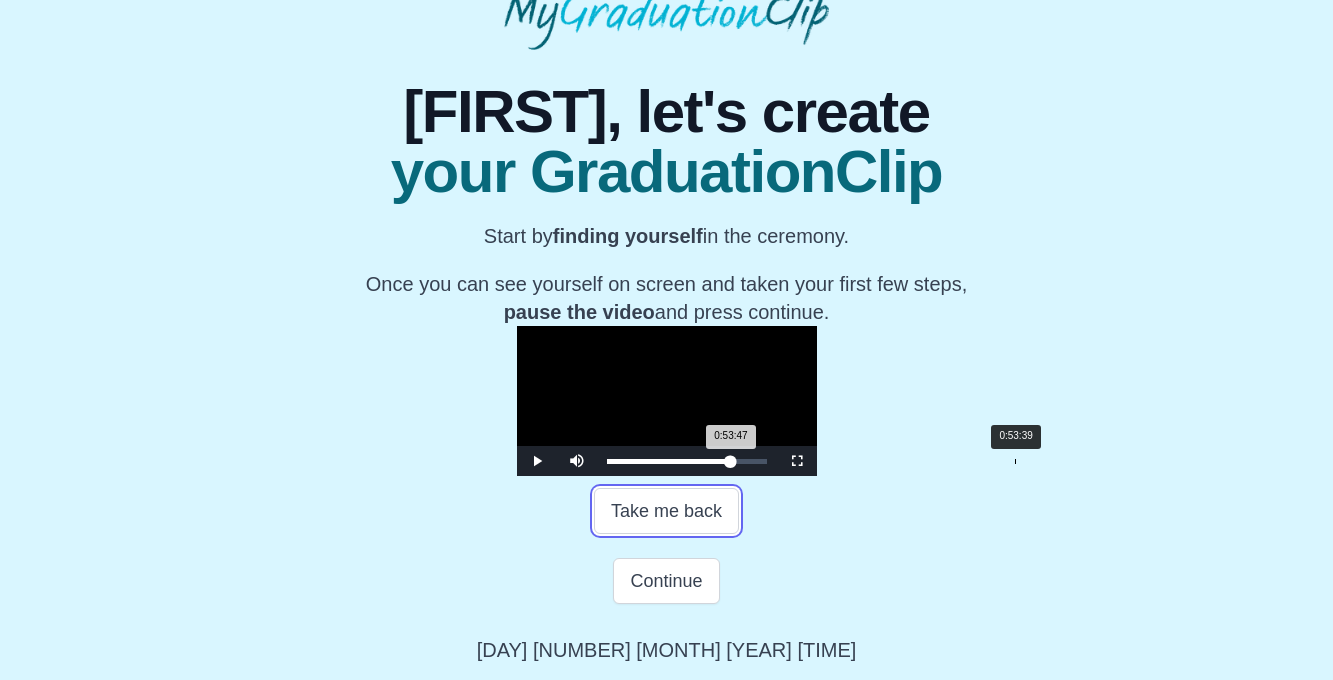 click on "0:53:47 Progress : 0%" at bounding box center (669, 461) 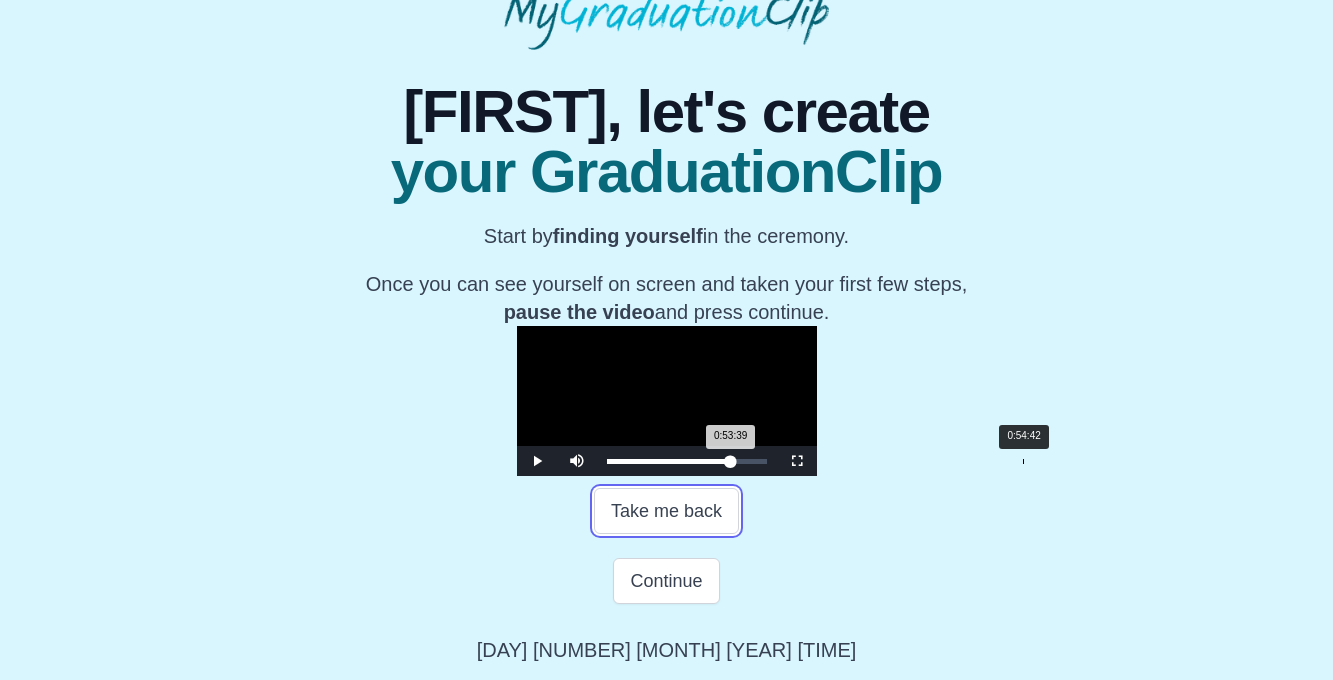 click on "0:54:42" at bounding box center (1023, 461) 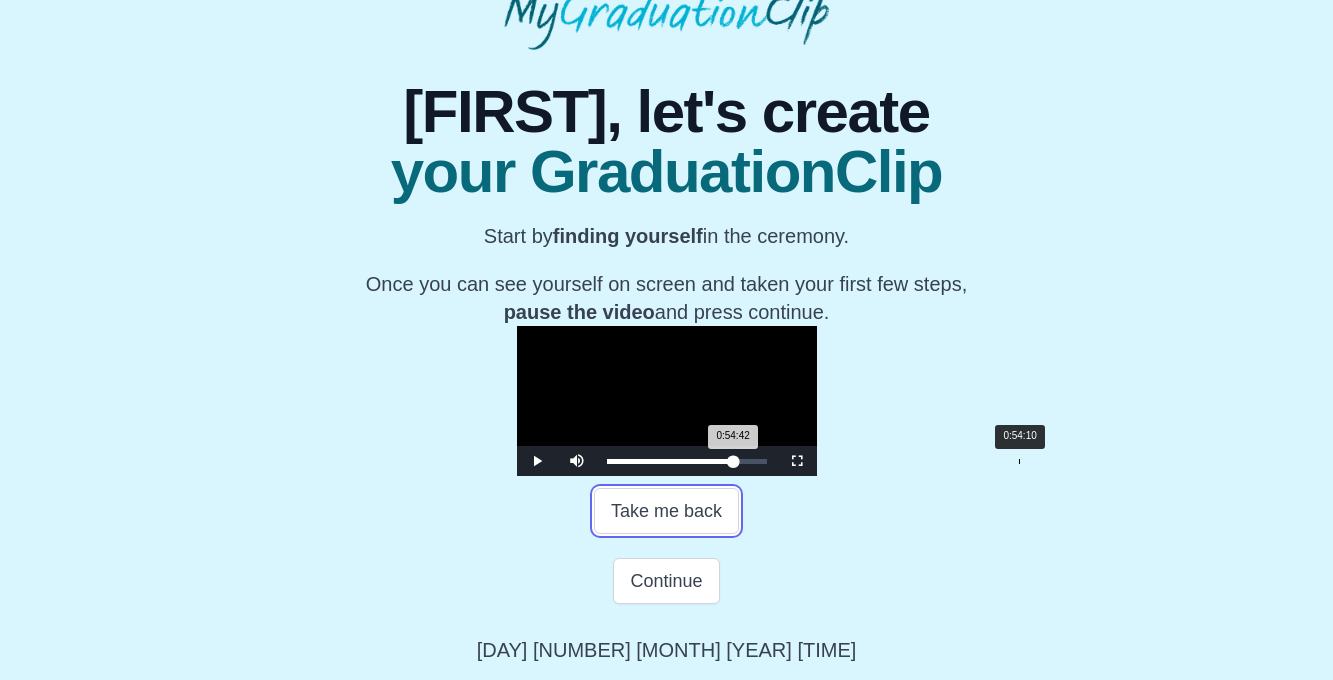 click on "0:54:42 Progress : 0%" at bounding box center (670, 461) 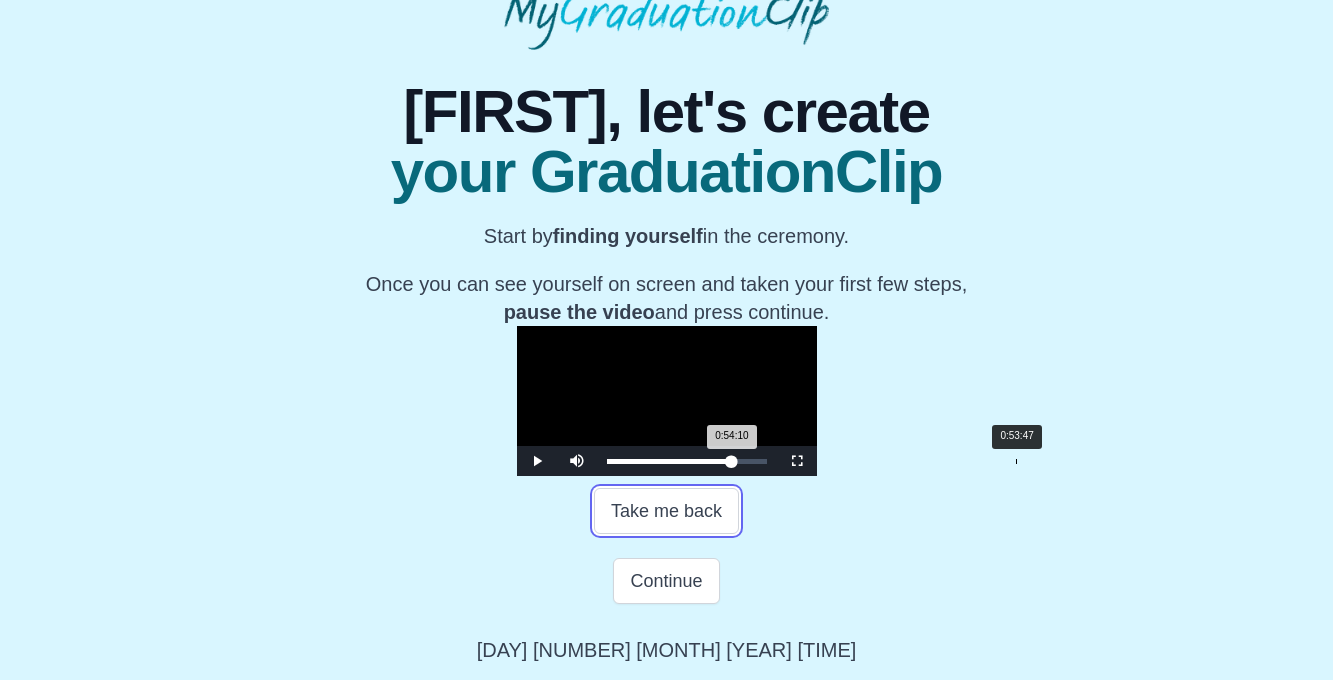 click on "0:54:10 Progress : 0%" at bounding box center (669, 461) 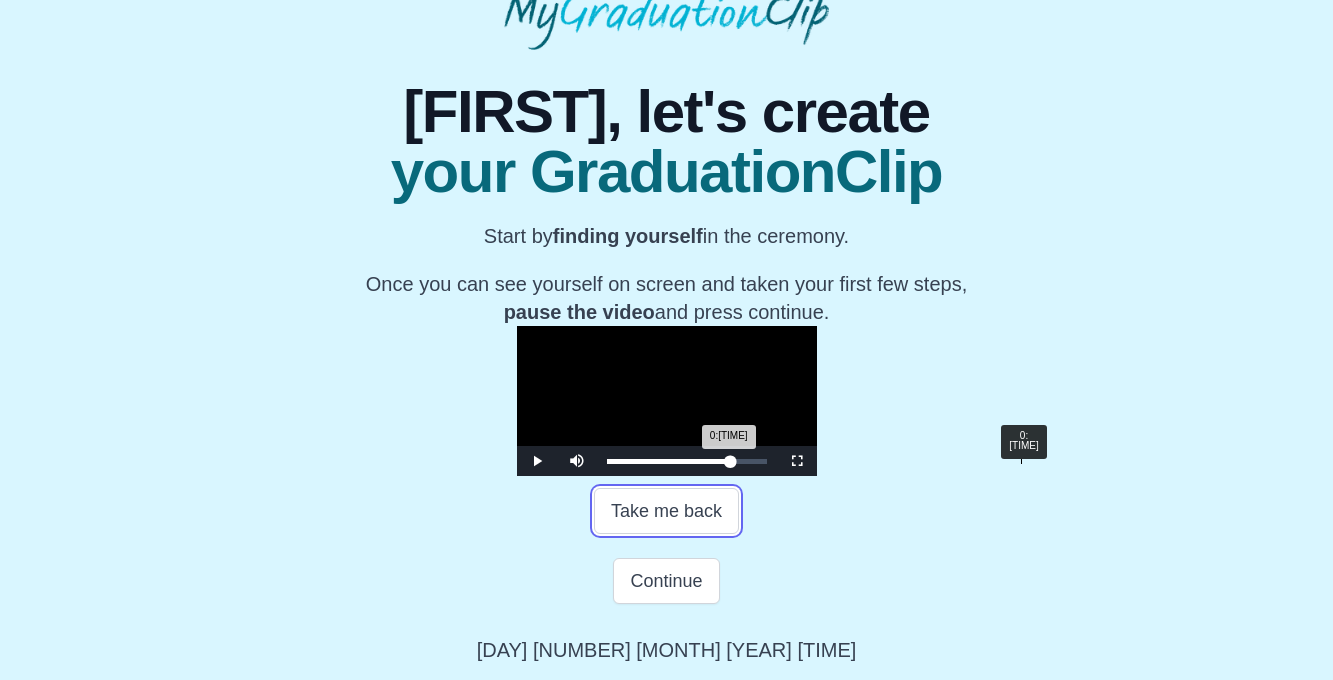 click on "0:54:26 Progress : 0%" at bounding box center (669, 461) 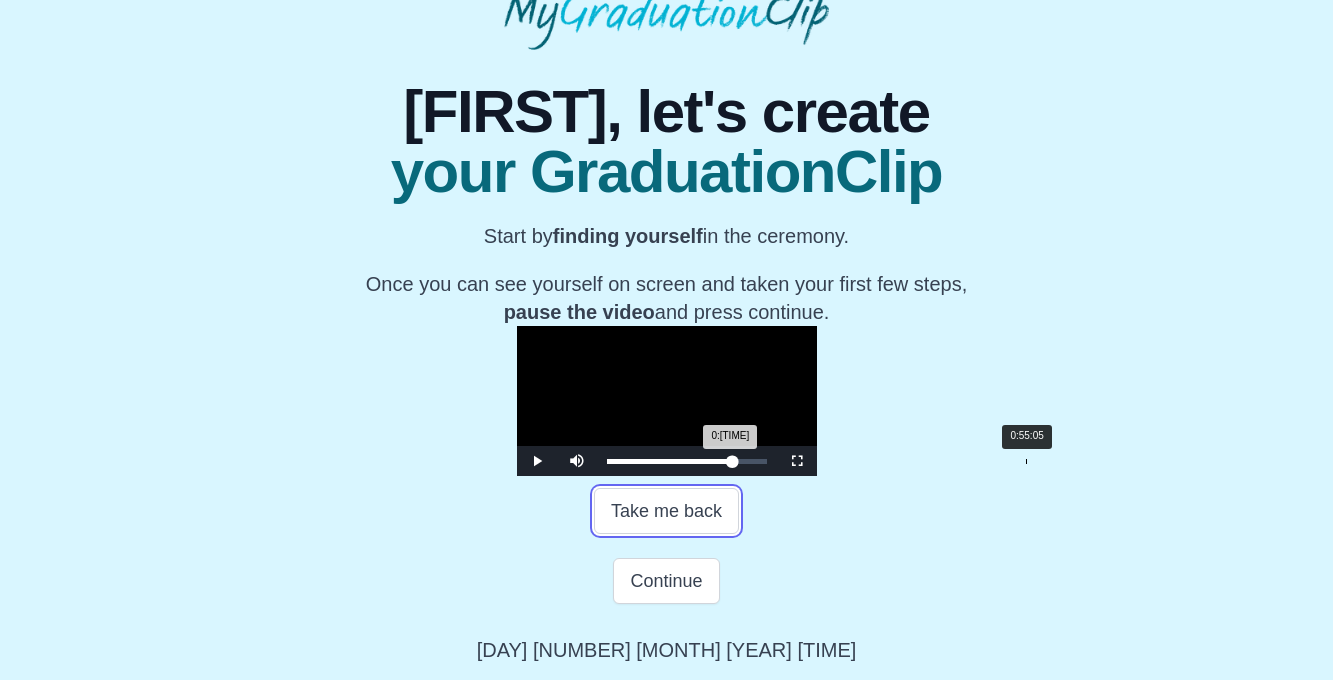 click on "0:54:26 Progress : 0%" at bounding box center (670, 461) 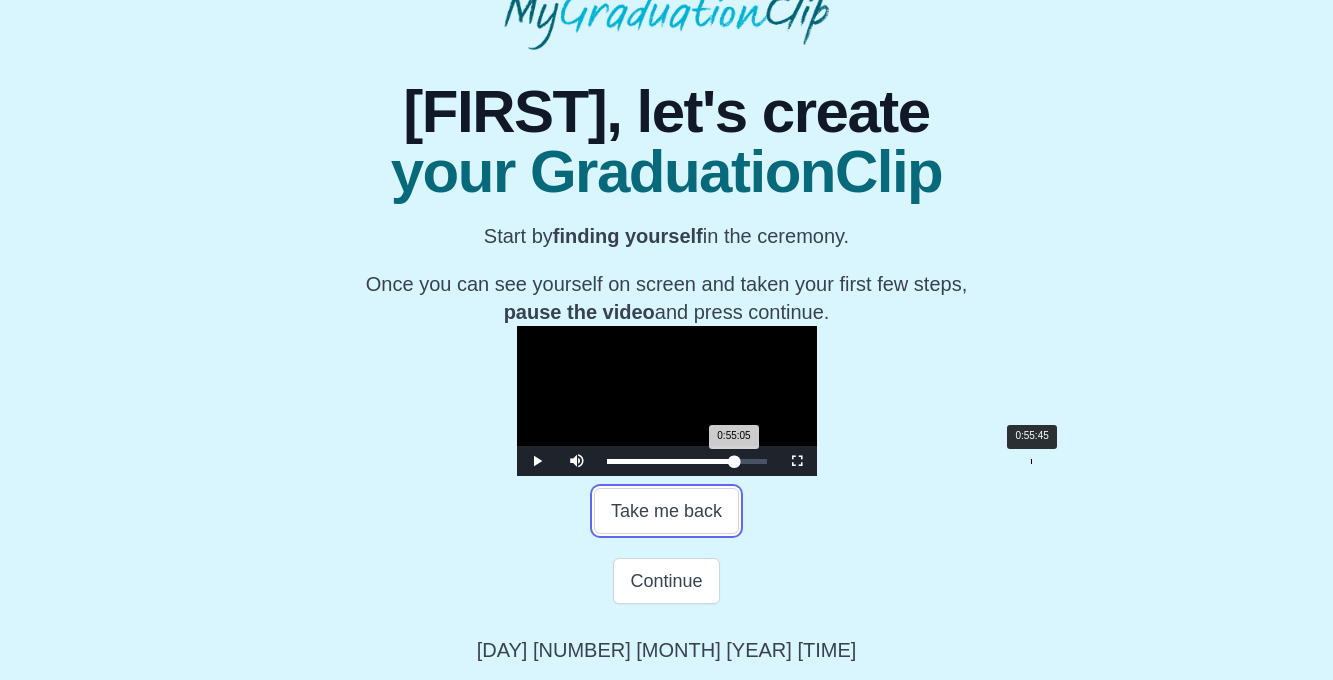 click on "0:55:05 Progress : 0%" at bounding box center [671, 461] 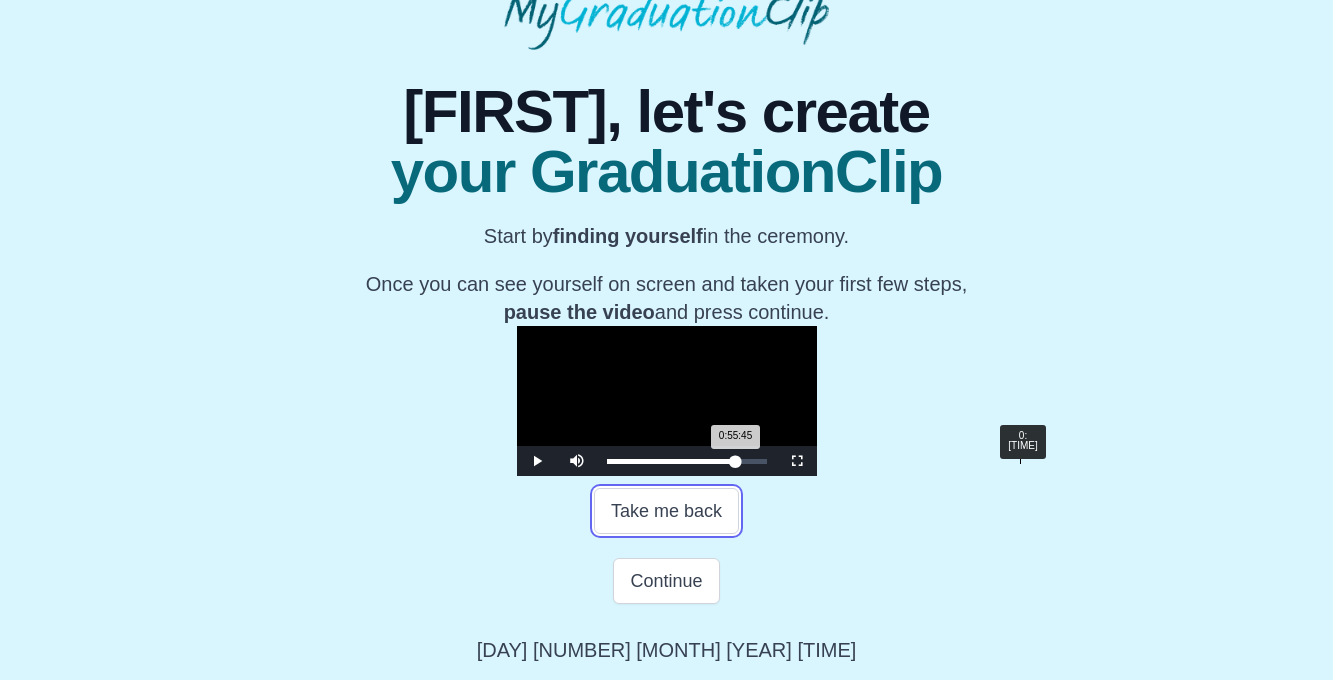 click on "Loaded : 0% 0:54:18 0:55:45 Progress : 0%" at bounding box center (687, 461) 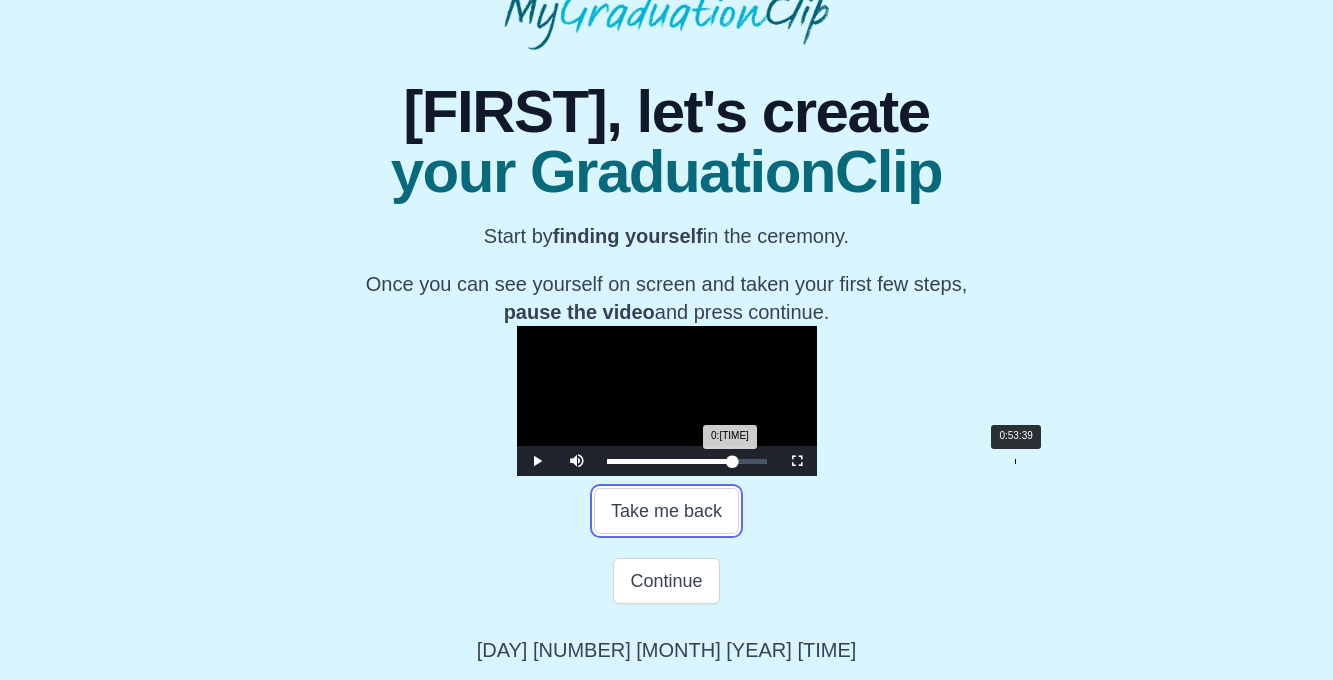 click on "0:54:18 Progress : 0%" at bounding box center (670, 461) 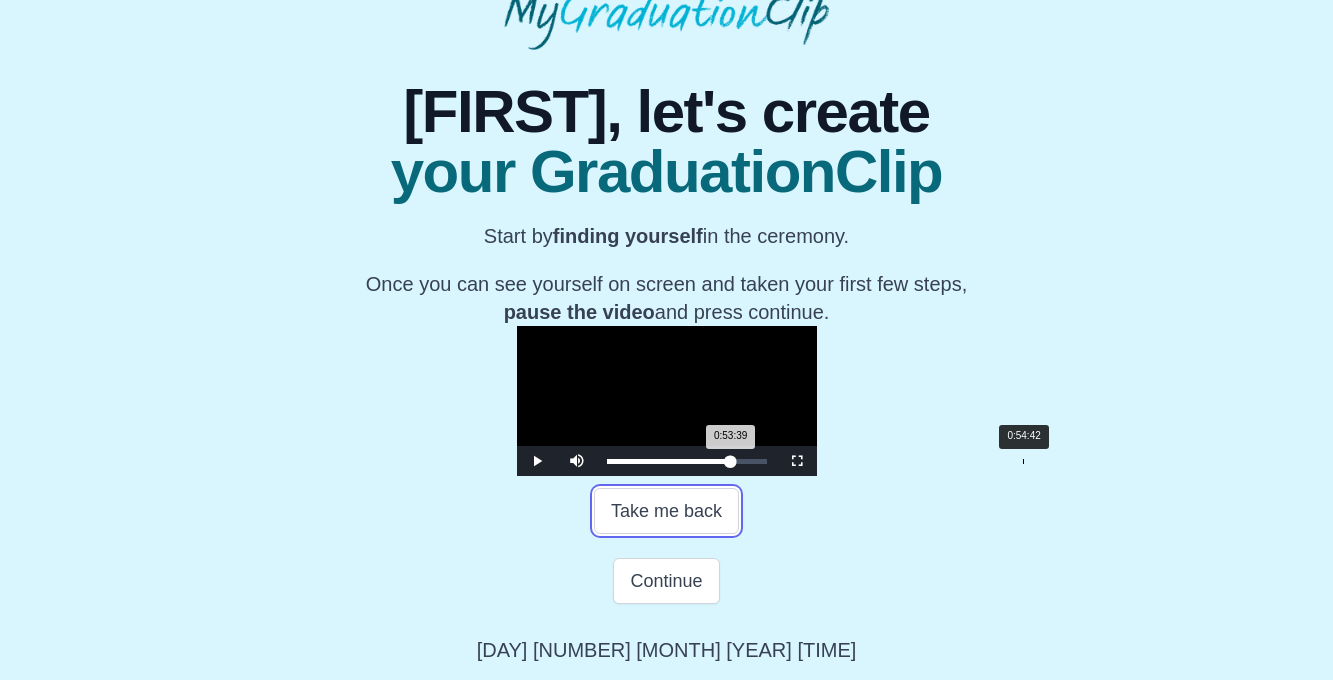 click on "Loaded : 0% 0:54:42 0:53:39 Progress : 0%" at bounding box center (687, 461) 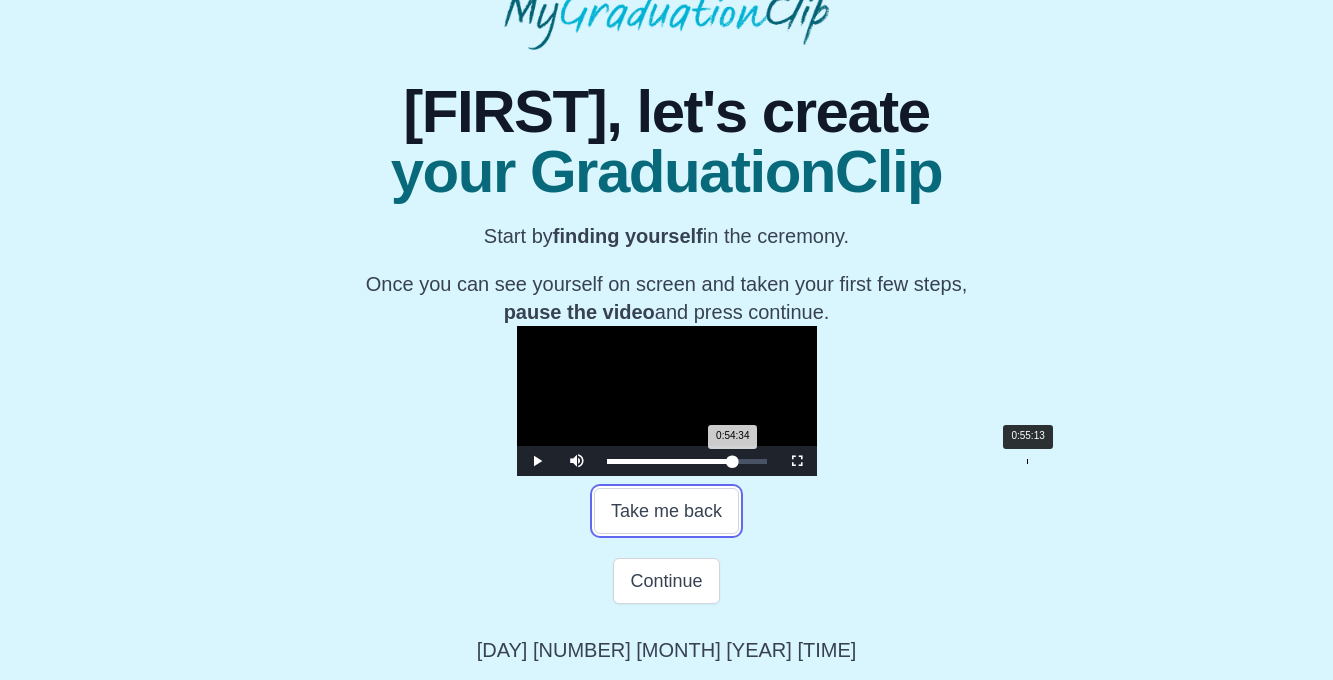 click on "0:54:34 Progress : 0%" at bounding box center [670, 461] 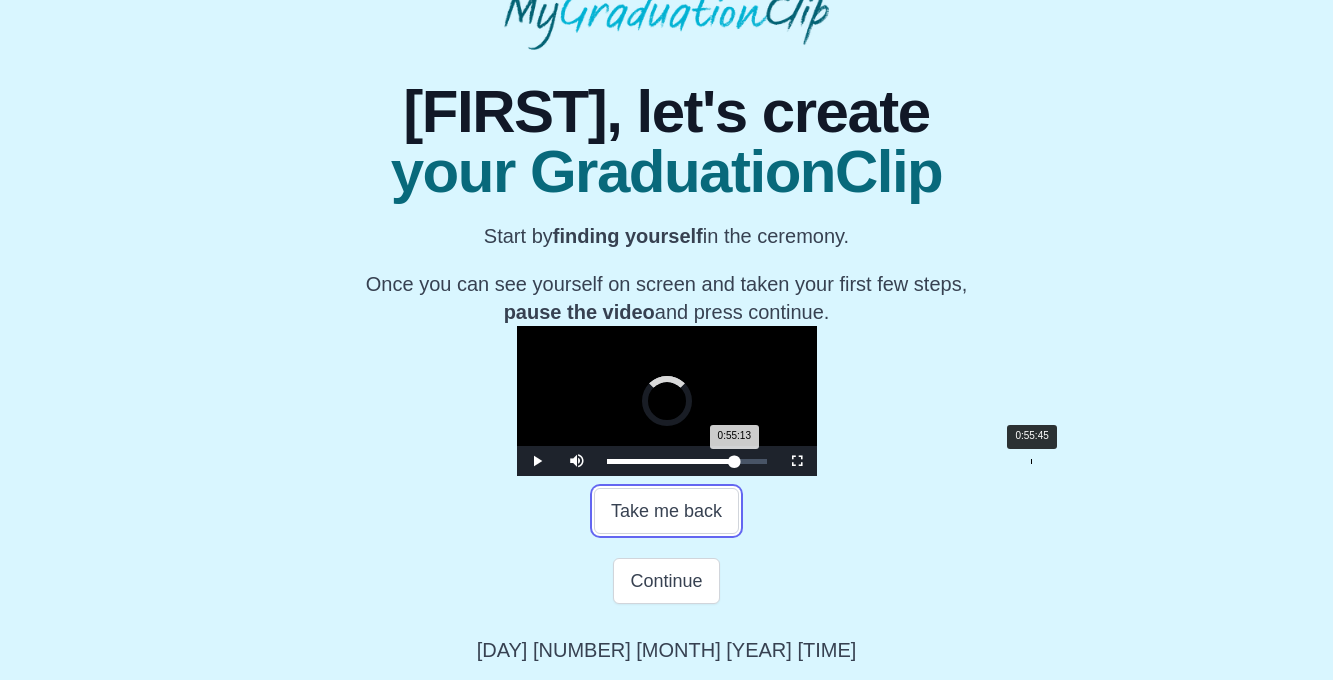 click on "0:55:13 Progress : 0%" at bounding box center (671, 461) 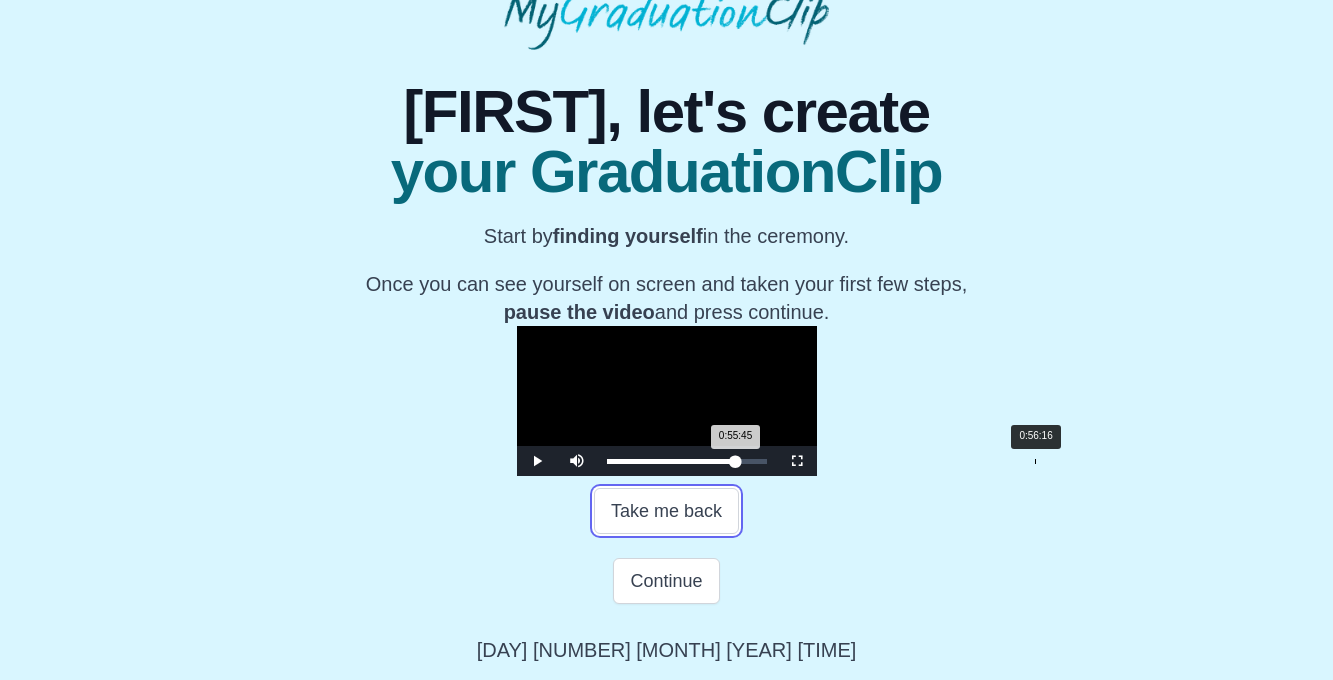 click on "0:55:45 Progress : 0%" at bounding box center [671, 461] 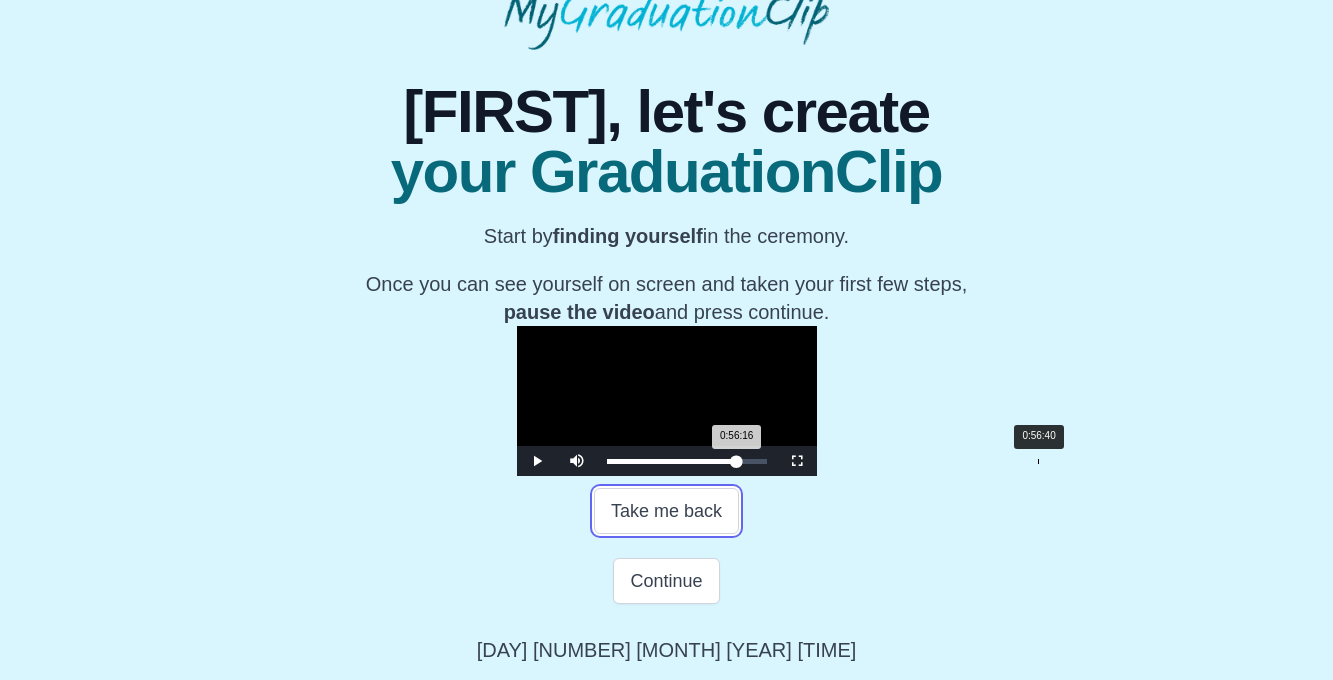 click on "0:56:16 Progress : 0%" at bounding box center [672, 461] 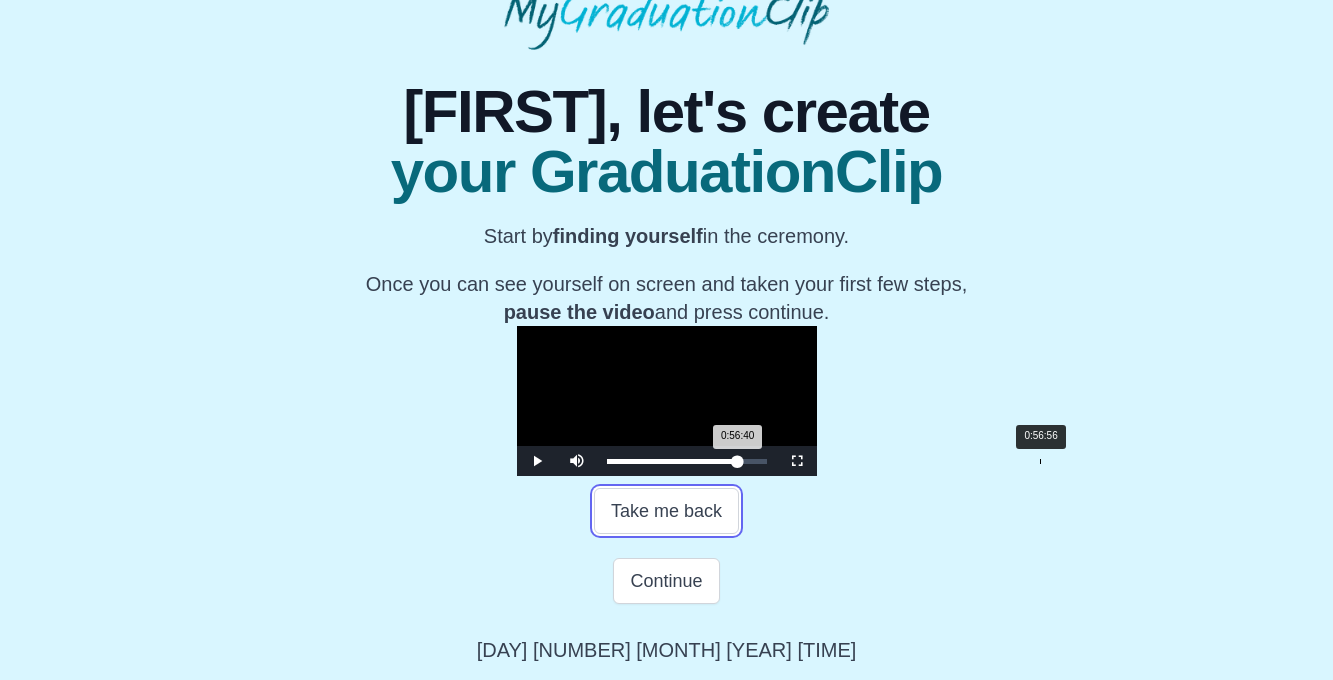 click on "0:56:40 Progress : 0%" at bounding box center [672, 461] 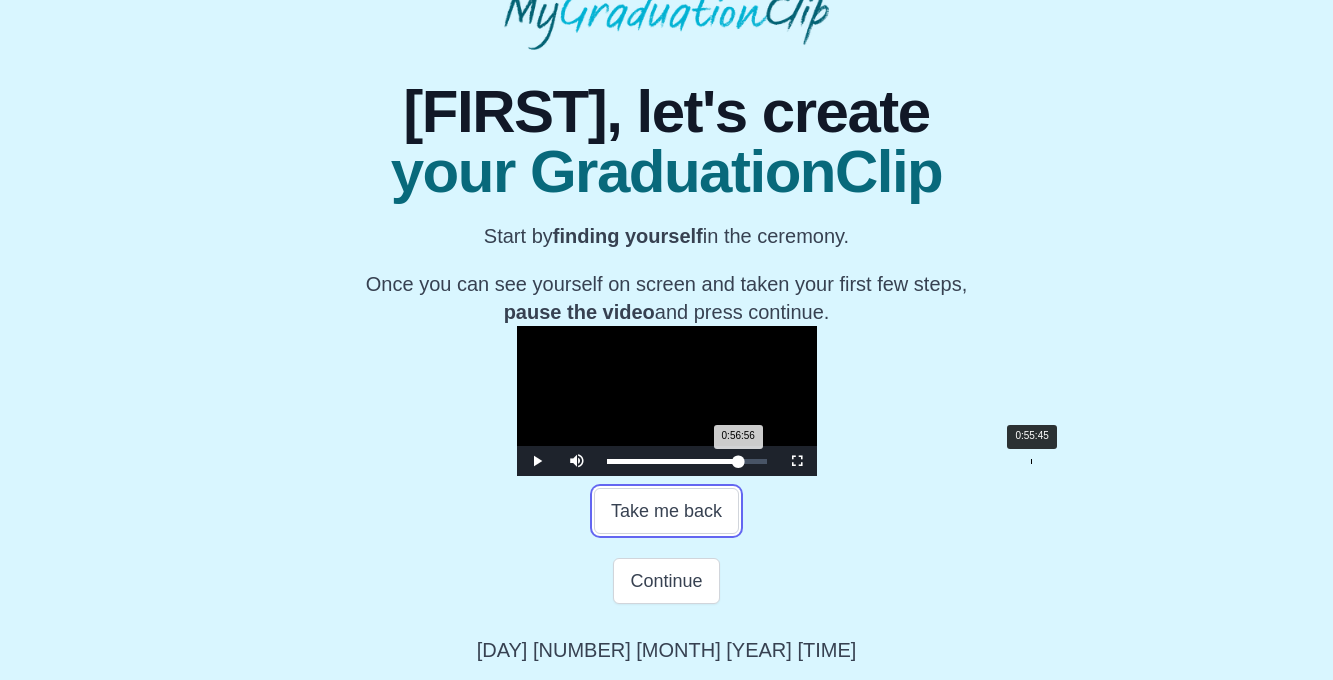 click on "Loaded : 0% 0:55:45 0:56:56 Progress : 0%" at bounding box center [687, 461] 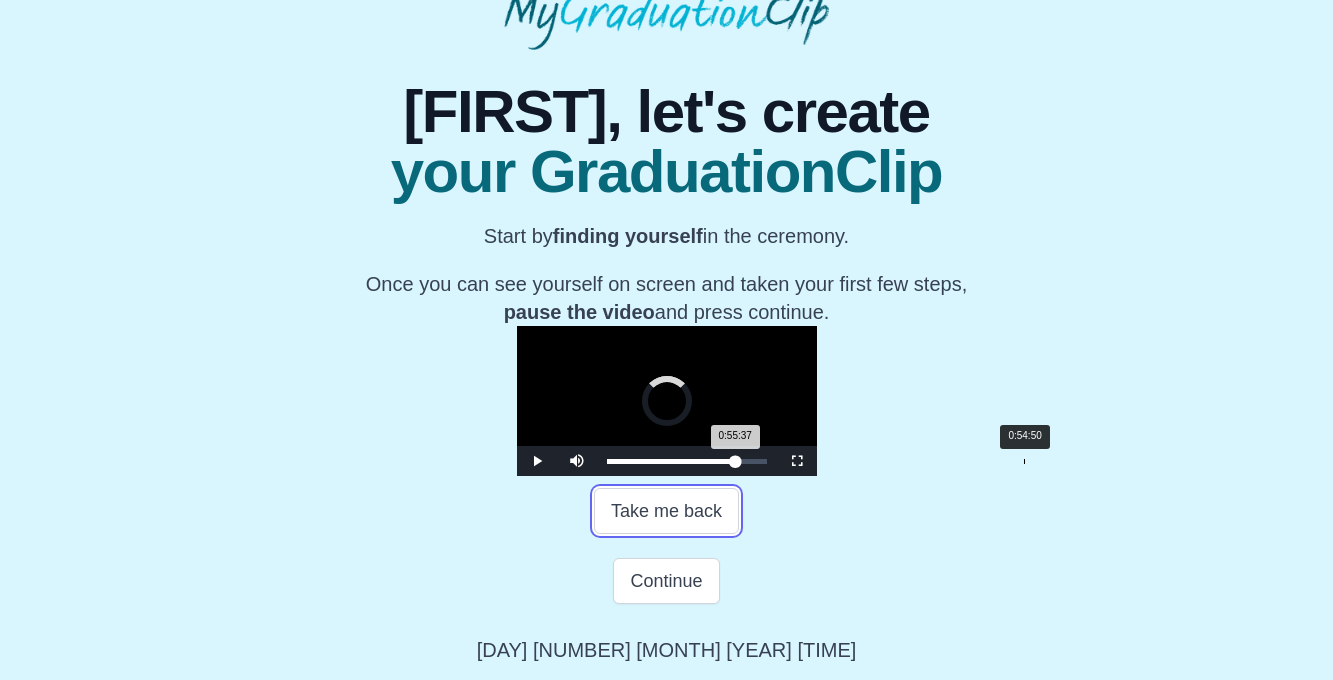 click on "0:55:37 Progress : 0%" at bounding box center (671, 461) 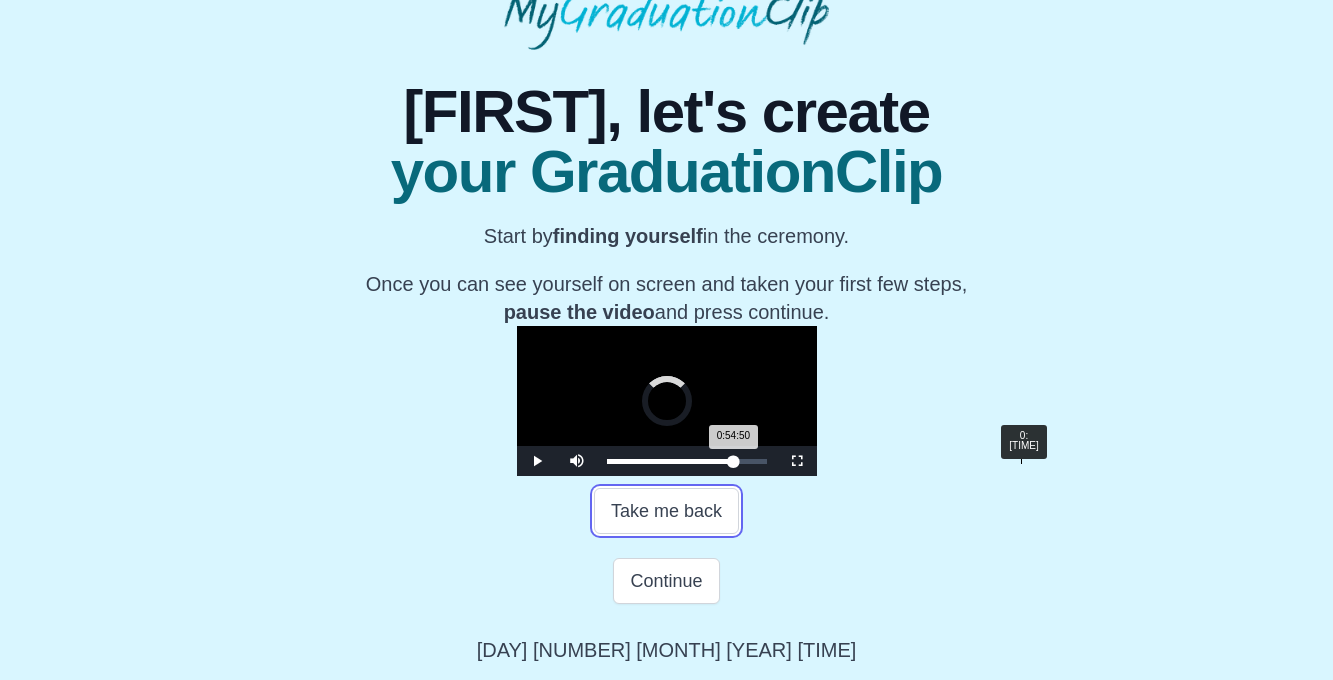 click on "0:54:50 Progress : 0%" at bounding box center [670, 461] 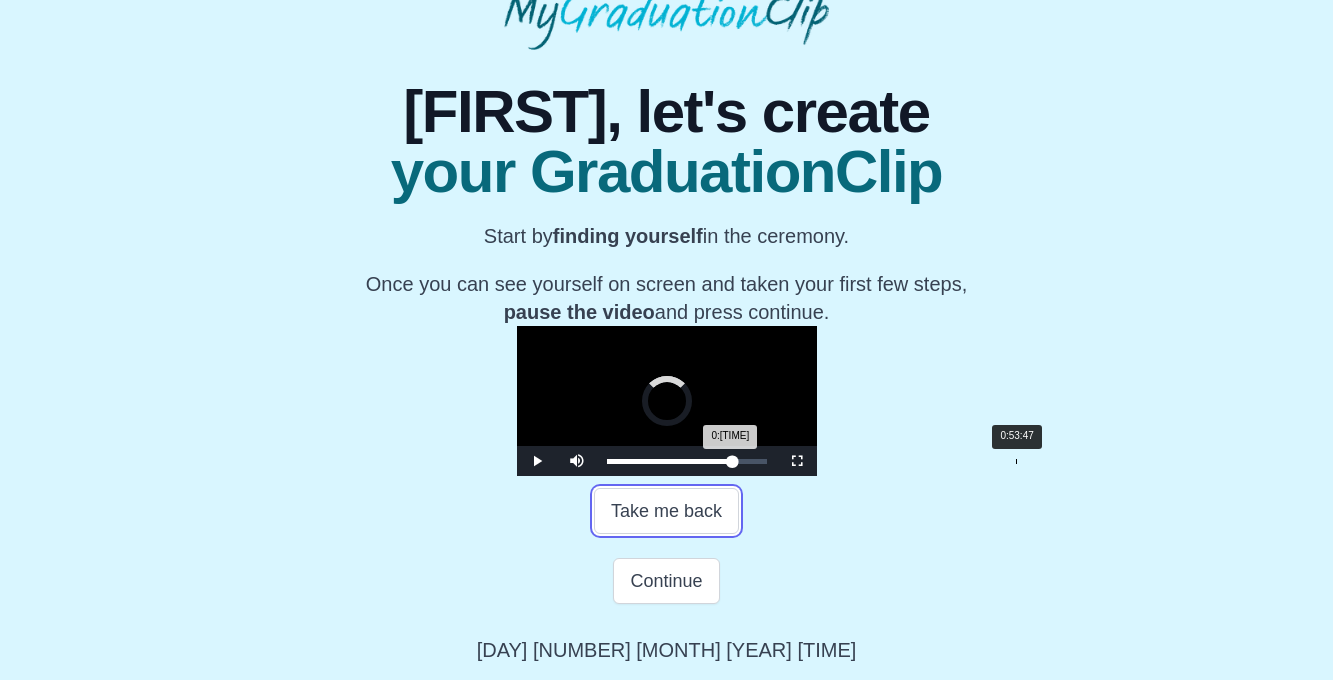 click on "0:54:26 Progress : 0%" at bounding box center (670, 461) 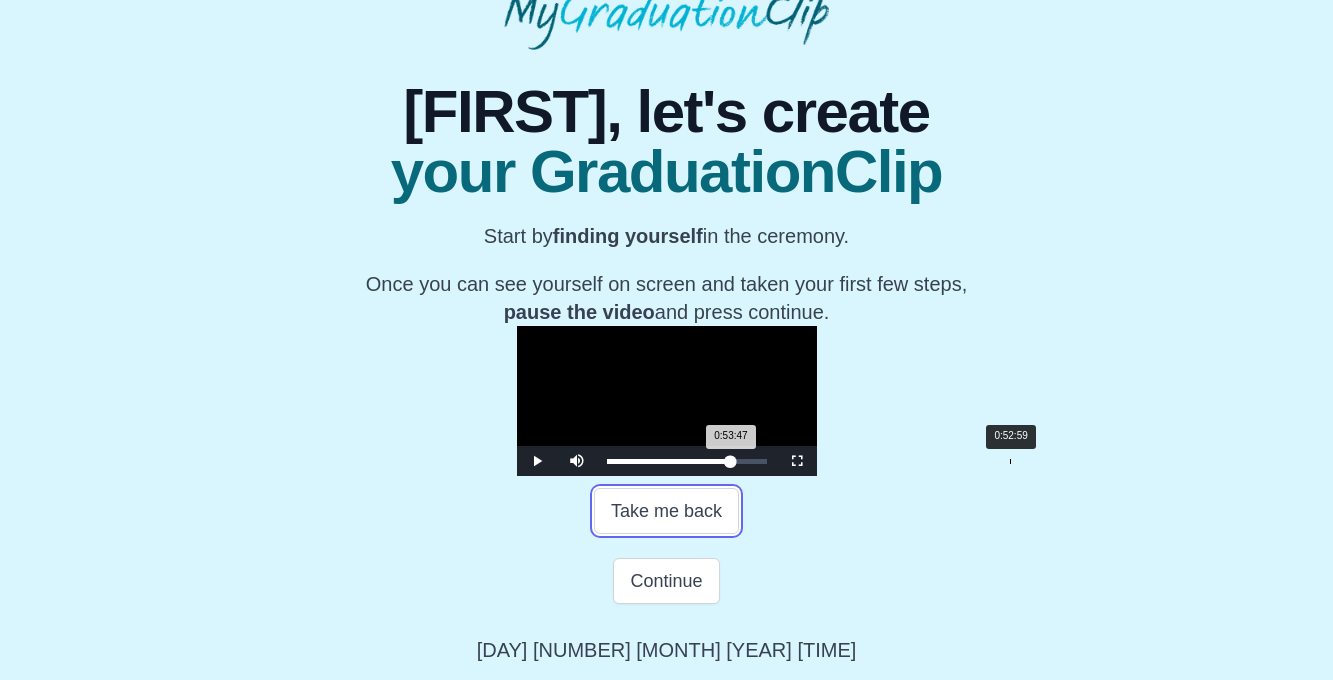 click on "0:53:47 Progress : 0%" at bounding box center (669, 461) 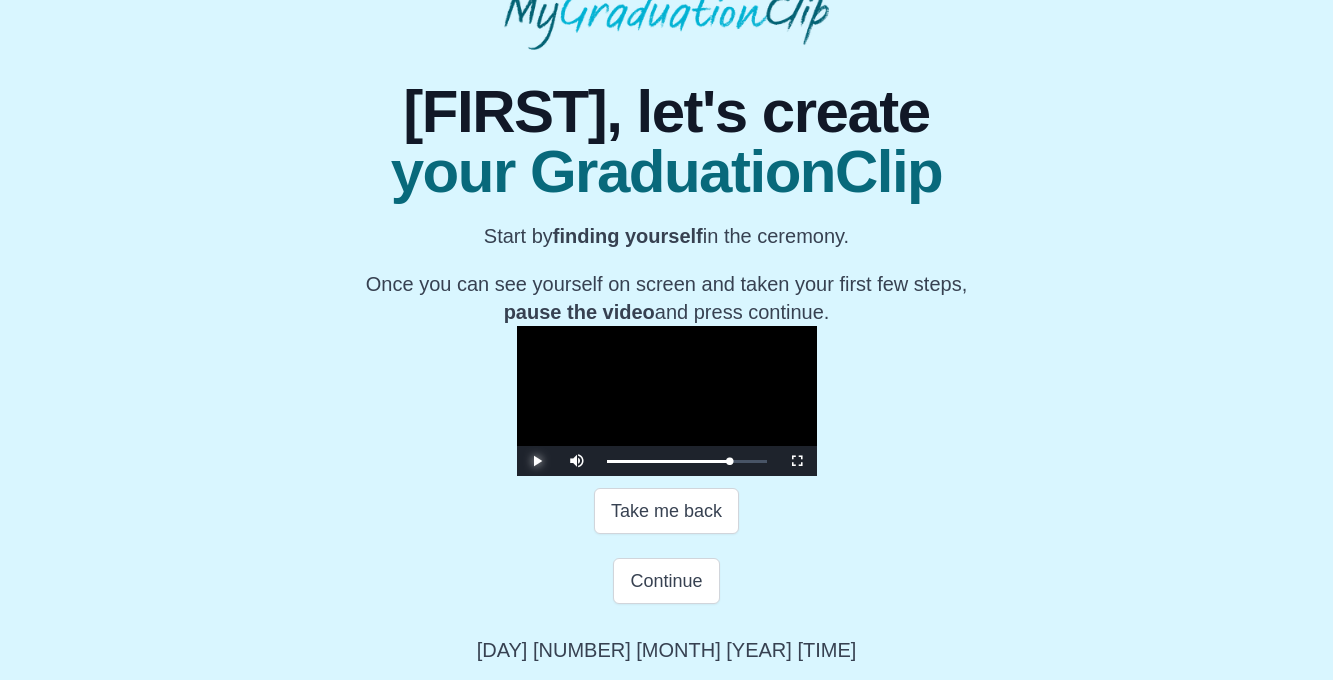 click at bounding box center [537, 461] 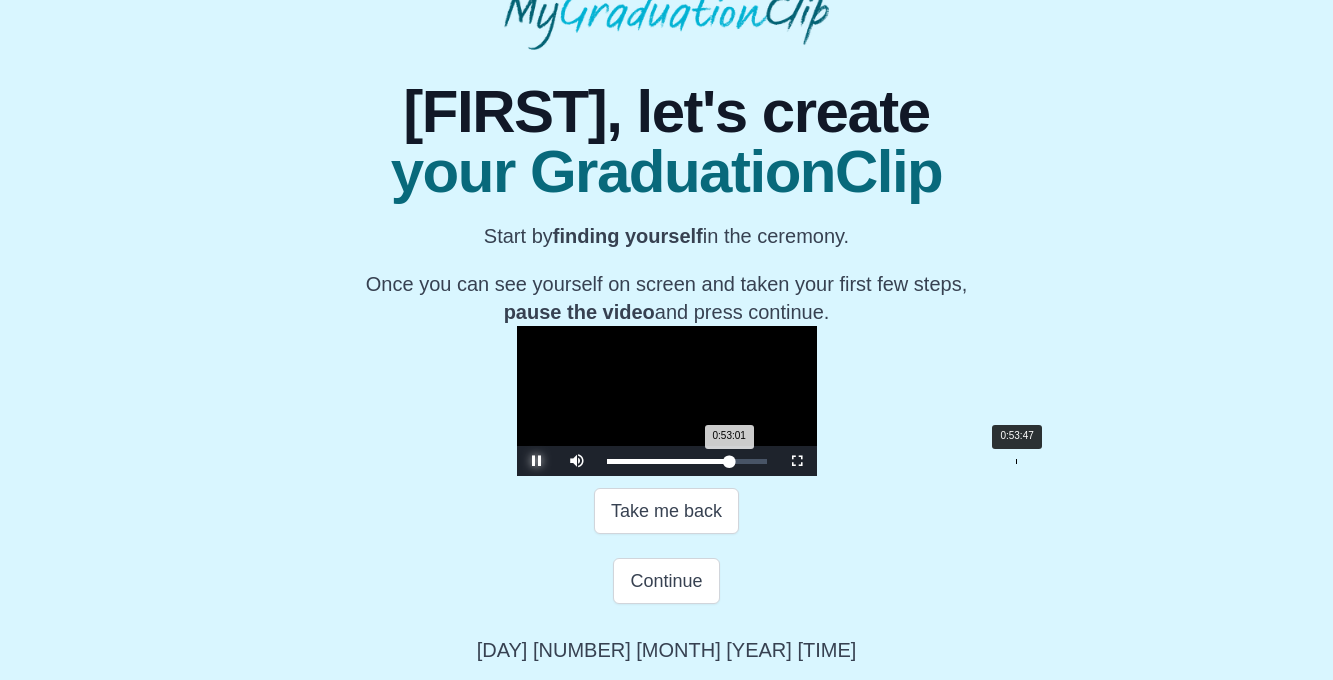 click on "0:53:01 Progress : 0%" at bounding box center (668, 461) 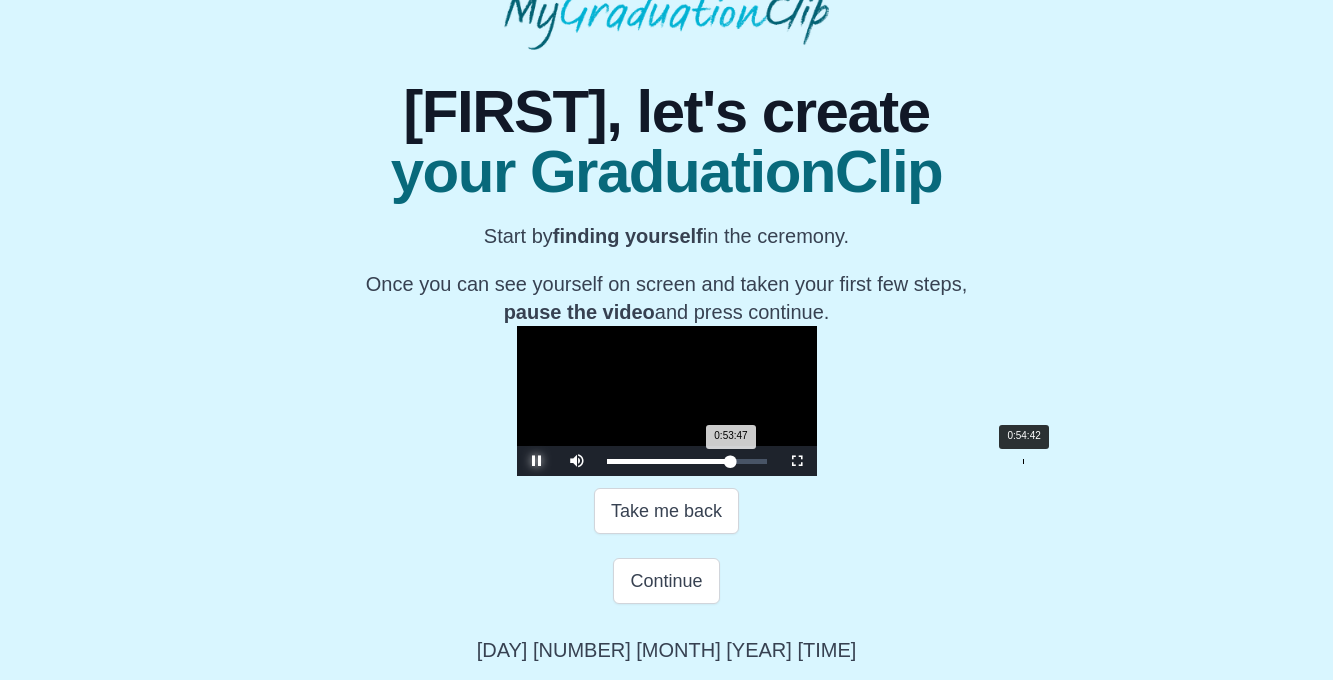 click on "Loaded : 0% 0:54:42 0:53:47 Progress : 0%" at bounding box center (687, 461) 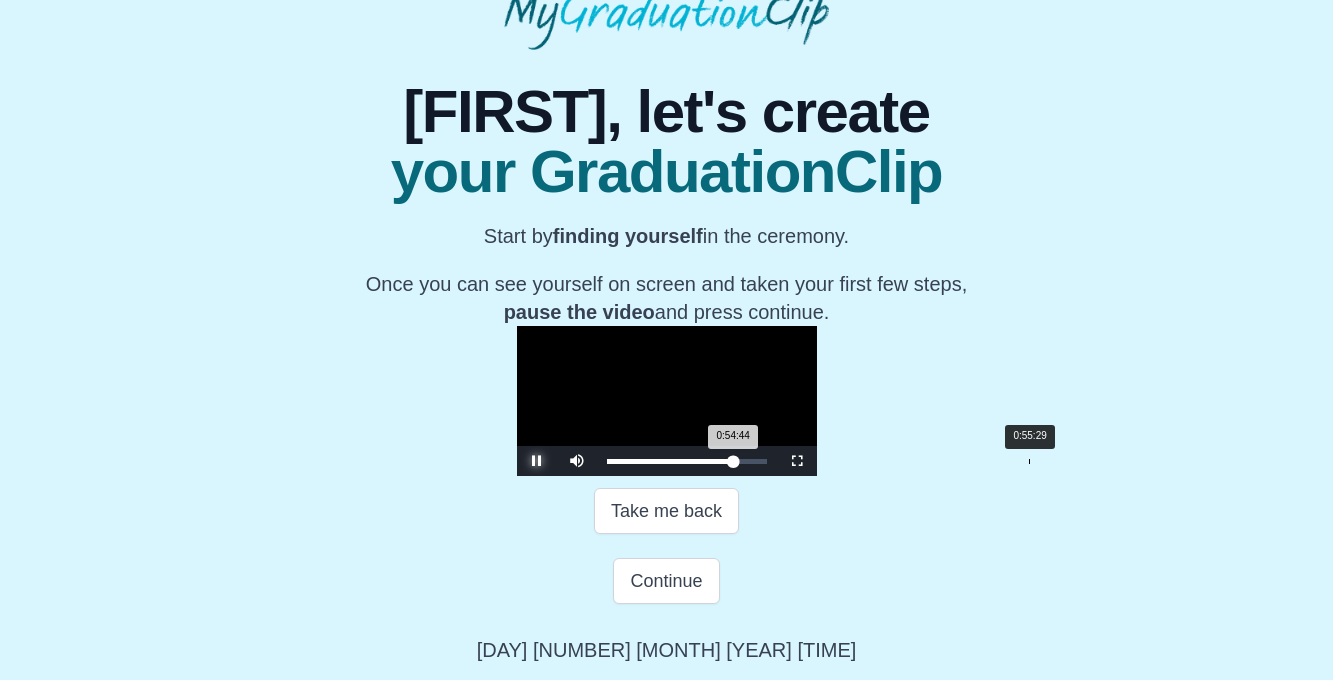 click on "0:54:44 Progress : 0%" at bounding box center (670, 461) 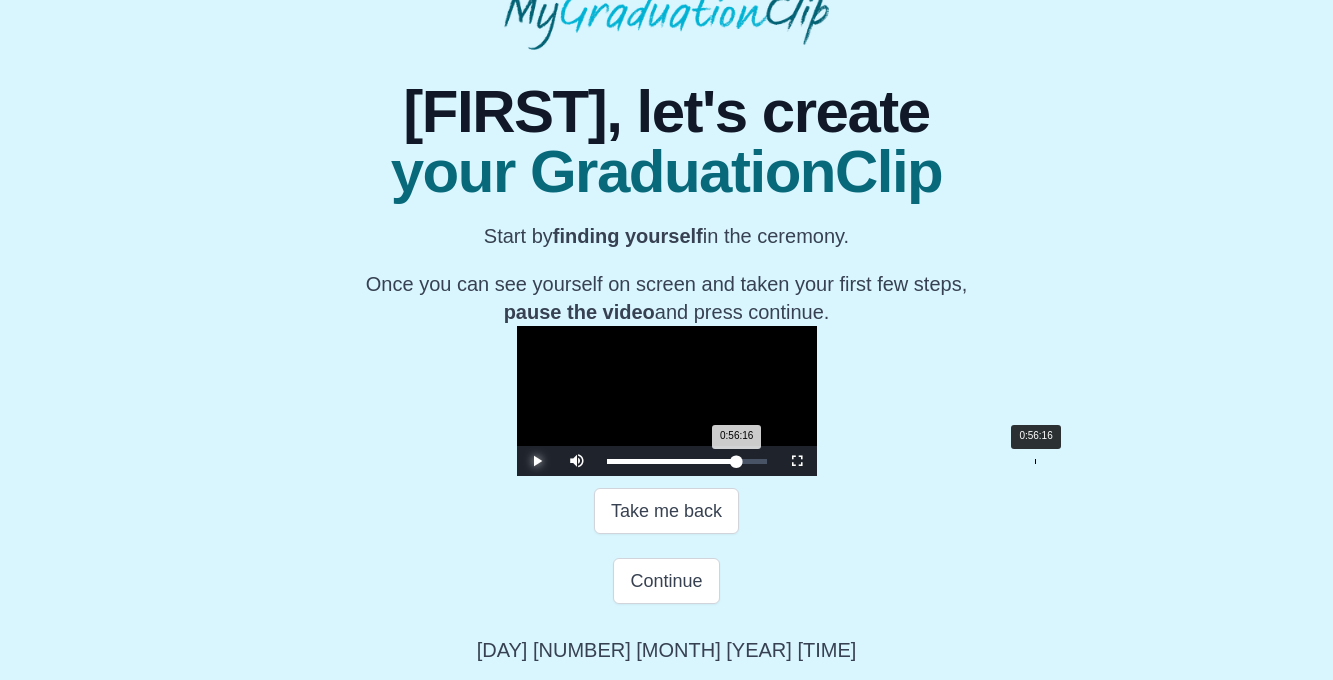 click on "0:56:16 Progress : 0%" at bounding box center (672, 461) 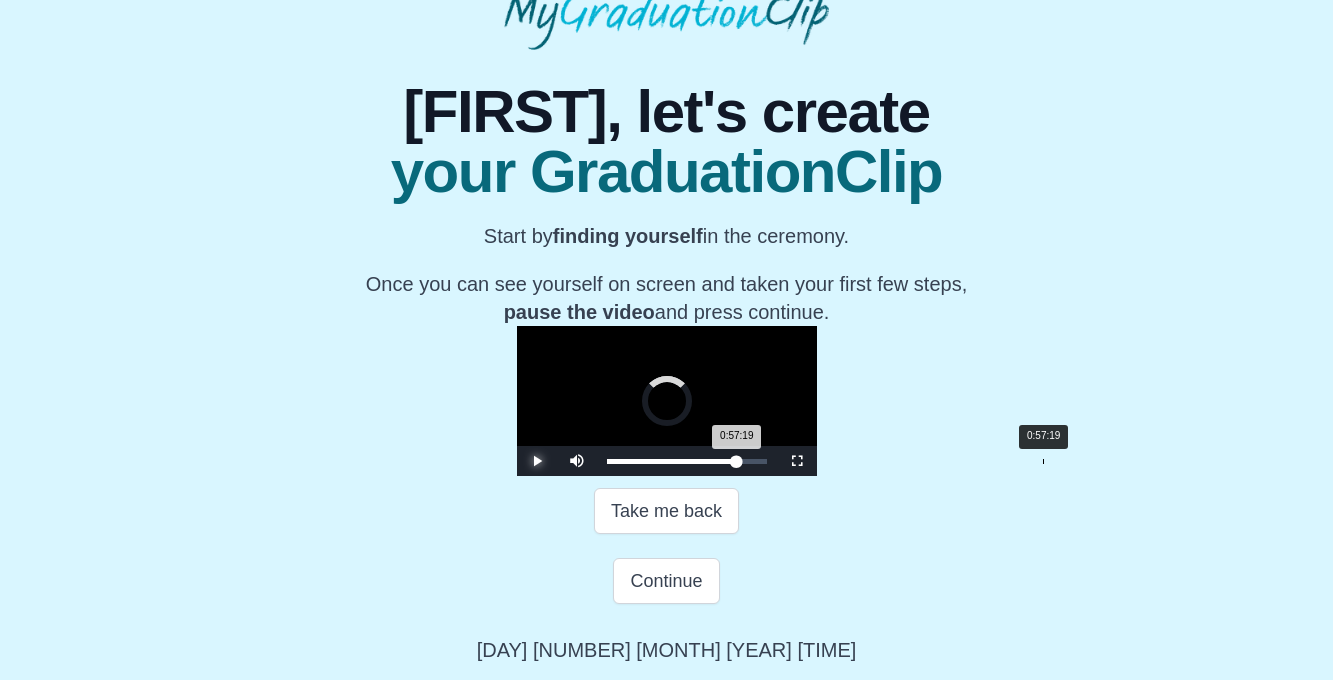 click on "0:57:19" at bounding box center [1043, 461] 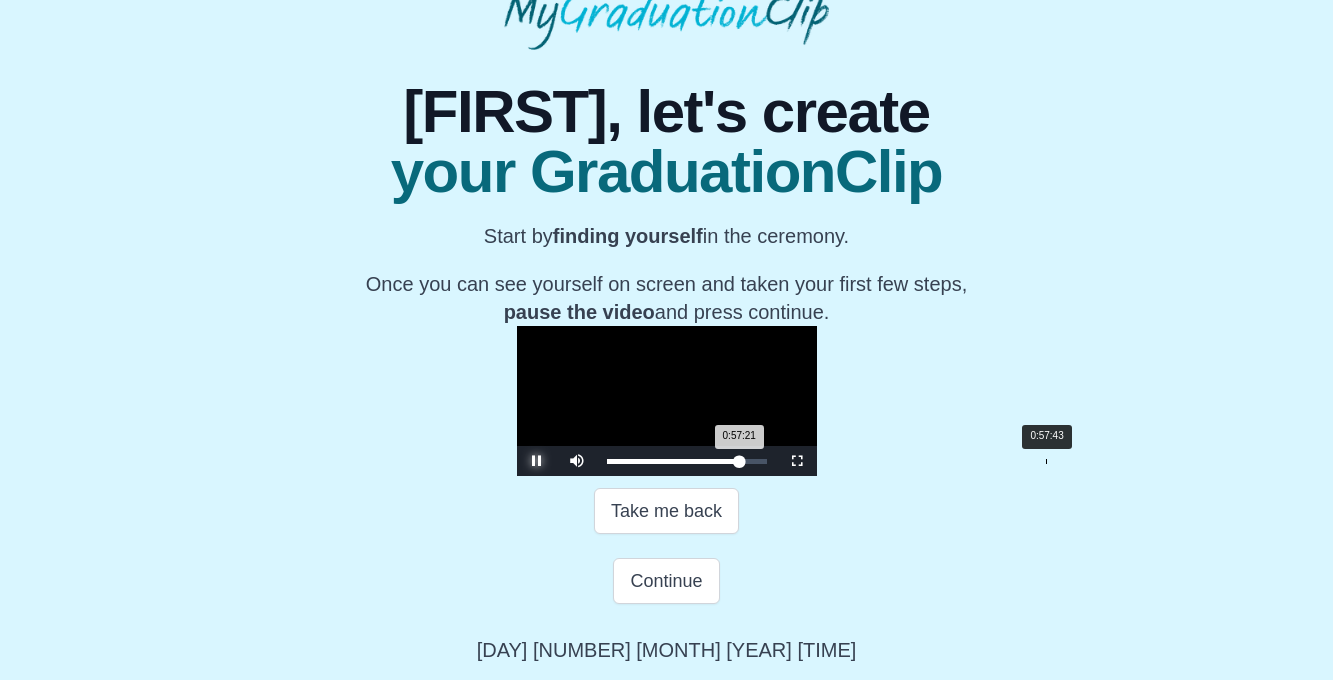 click on "0:57:21 Progress : 0%" at bounding box center [673, 461] 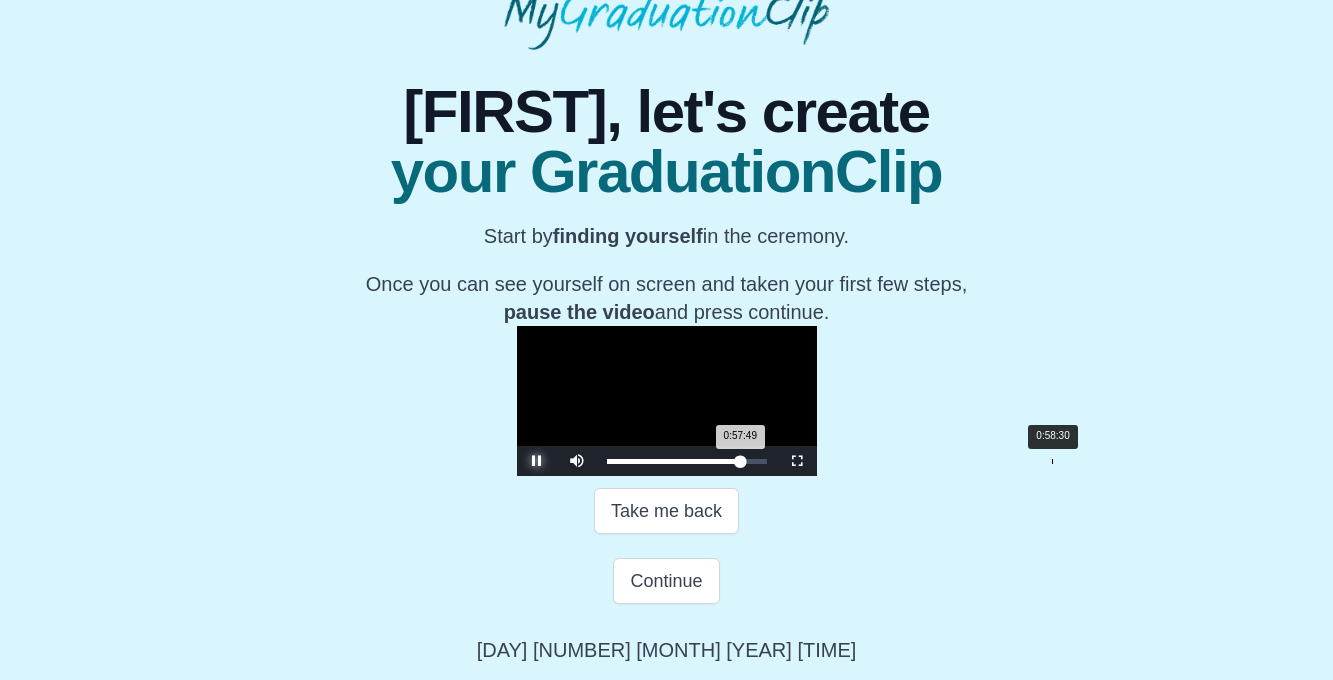 click on "0:57:49 Progress : 0%" at bounding box center [674, 461] 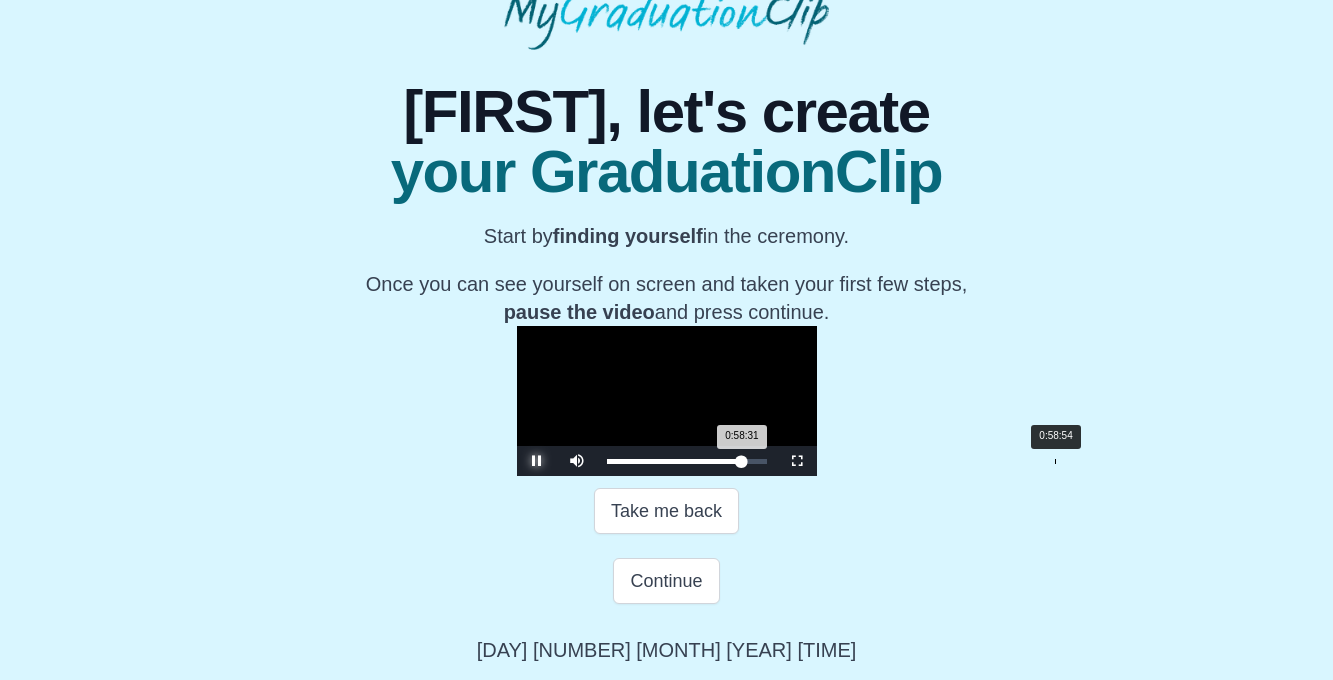 click on "0:58:31 Progress : 0%" at bounding box center (674, 461) 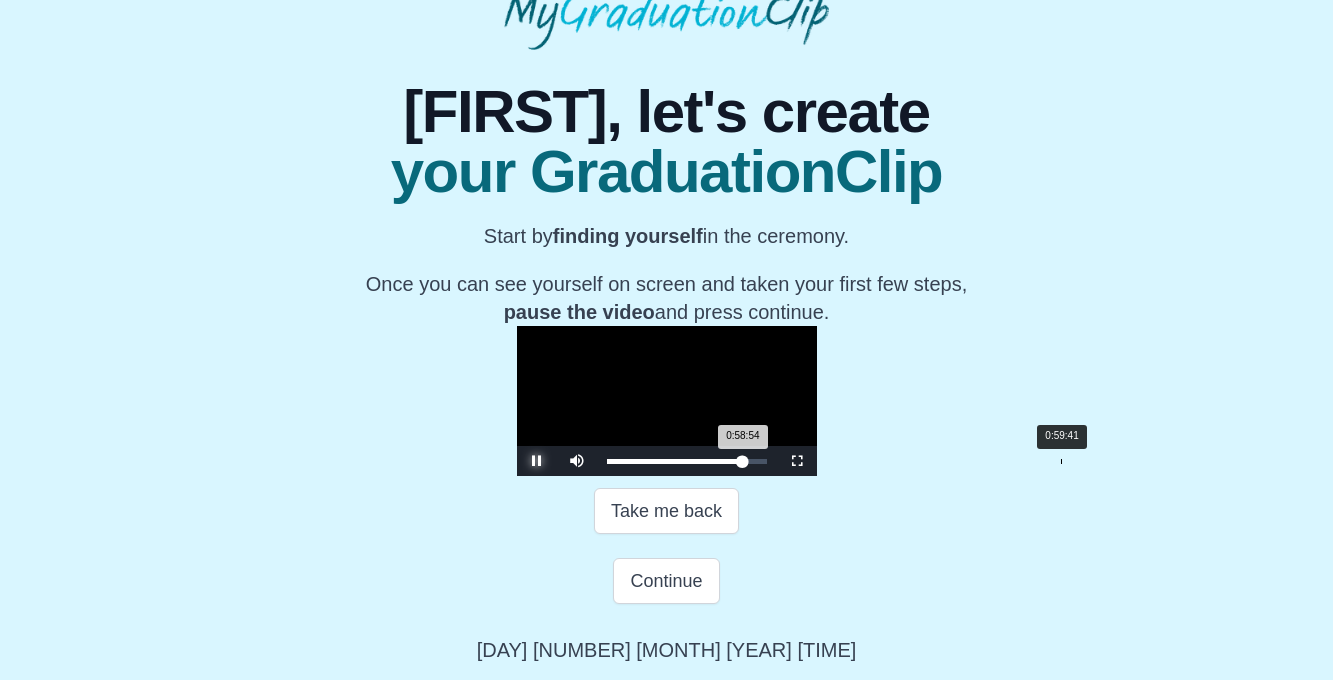 click on "0:58:54 Progress : 0%" at bounding box center (675, 461) 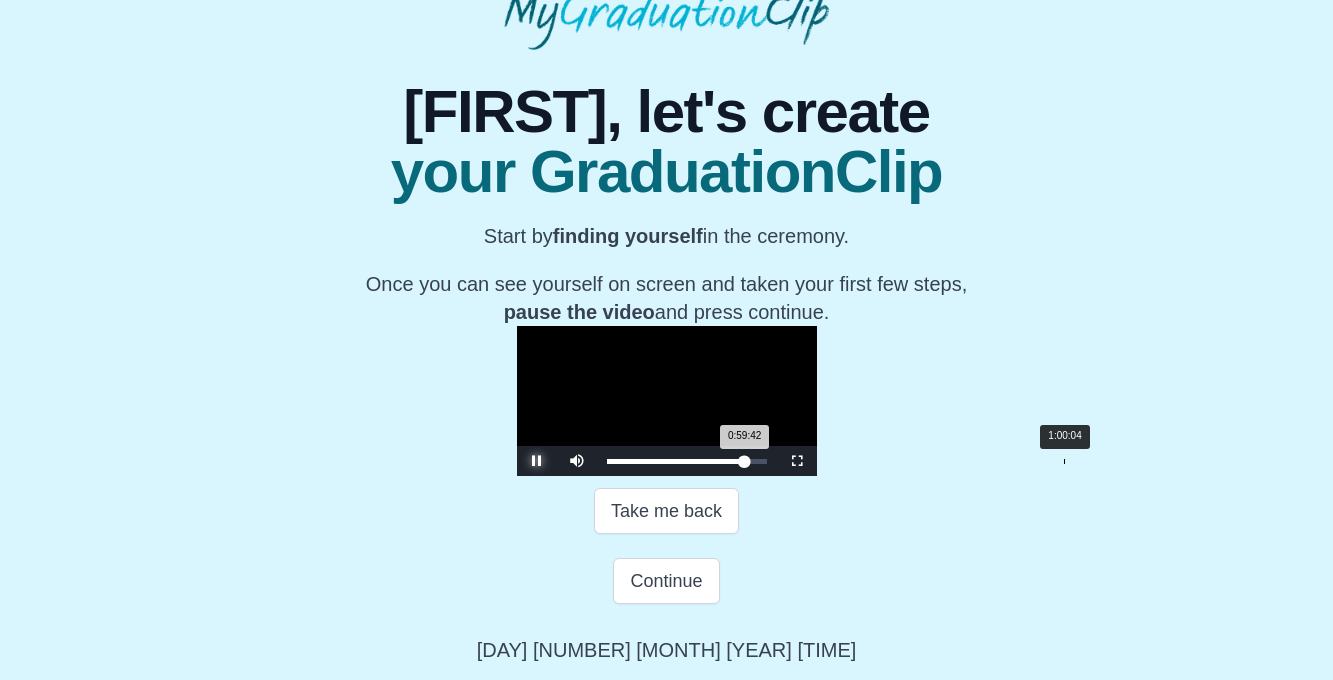 click on "0:59:42 Progress : 0%" at bounding box center (676, 461) 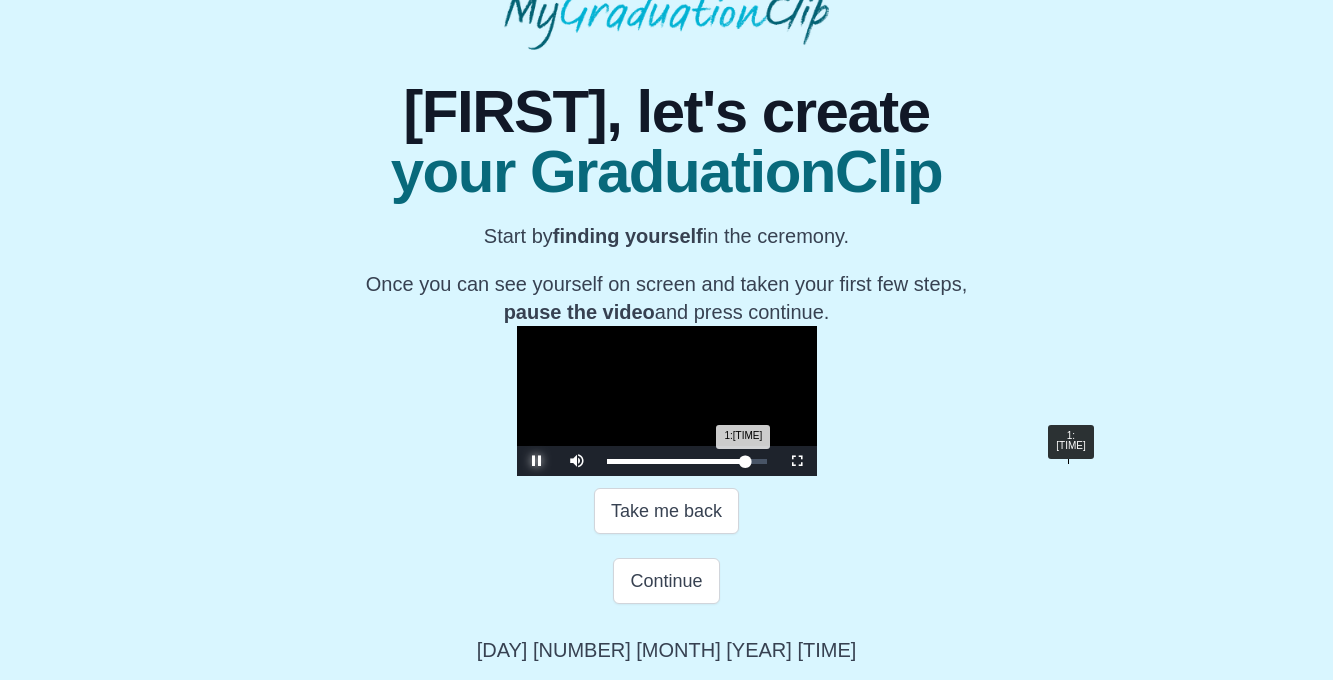 click on "1:00:05 Progress : 0%" at bounding box center (676, 461) 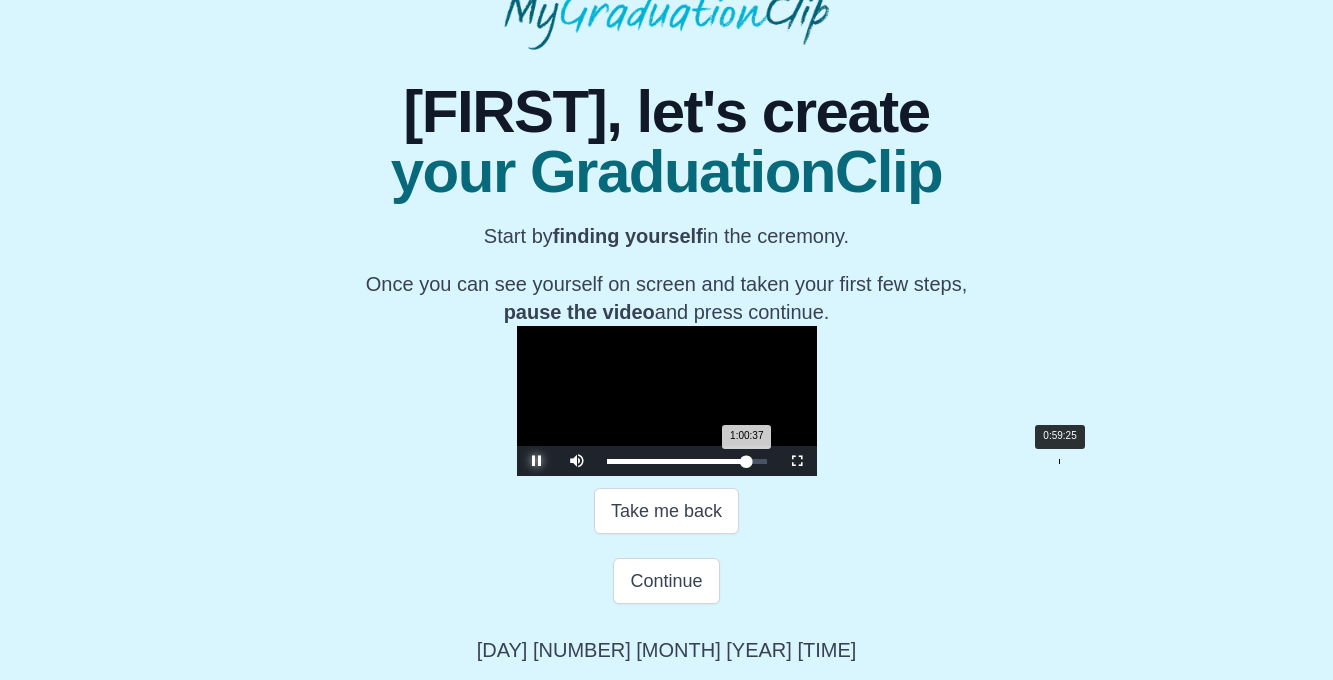 click on "Loaded : 0% 0:59:25 1:00:37 Progress : 0%" at bounding box center [687, 461] 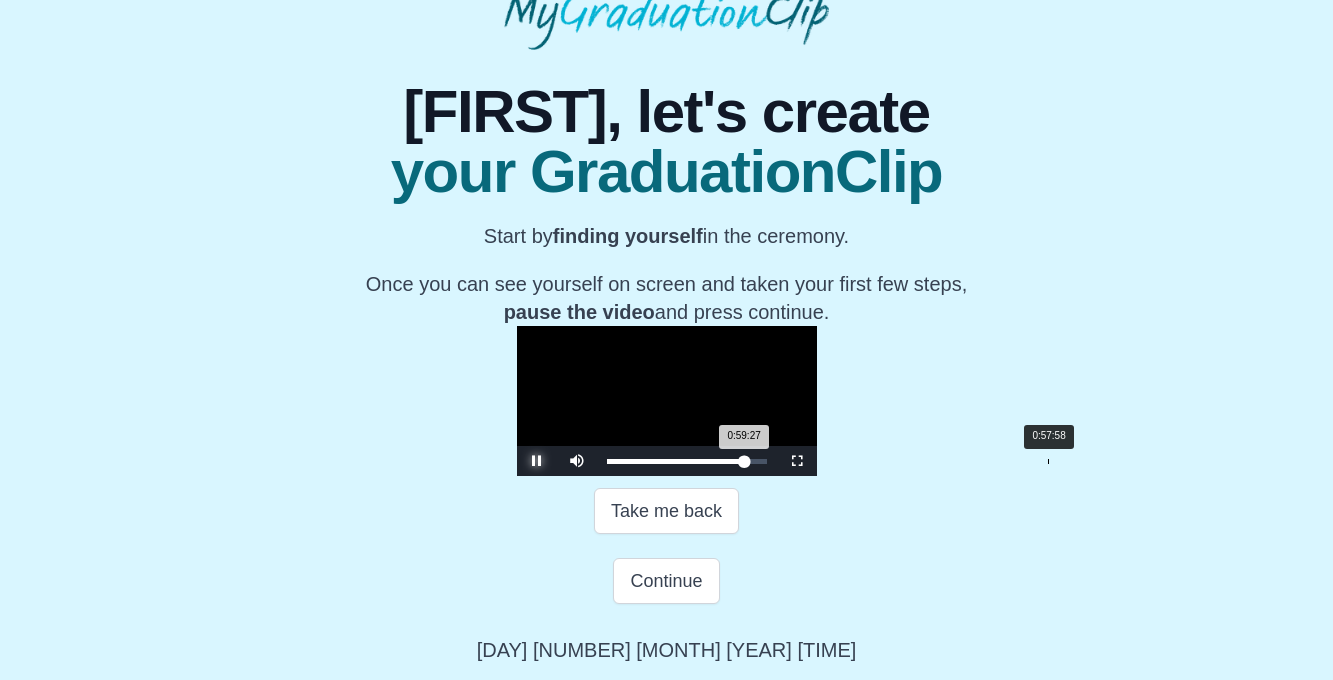 click on "0:57:58" at bounding box center (1048, 461) 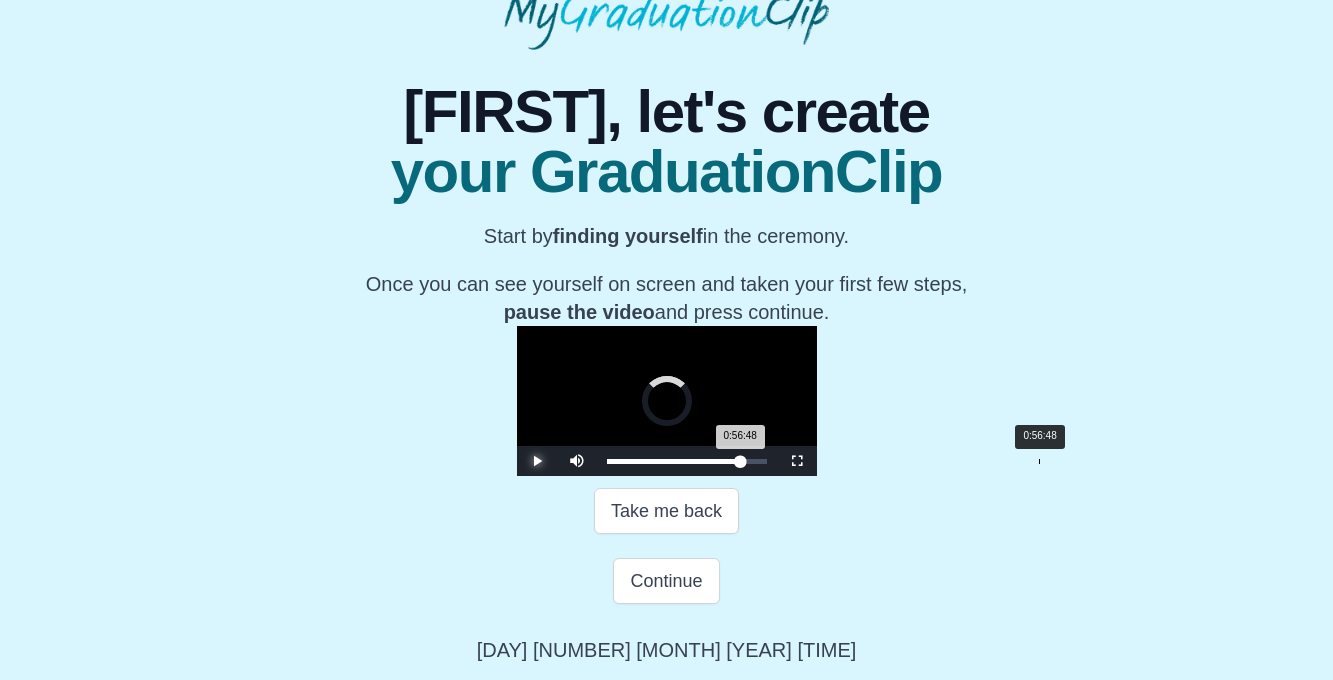 click on "0:56:48 Progress : 0%" at bounding box center (674, 461) 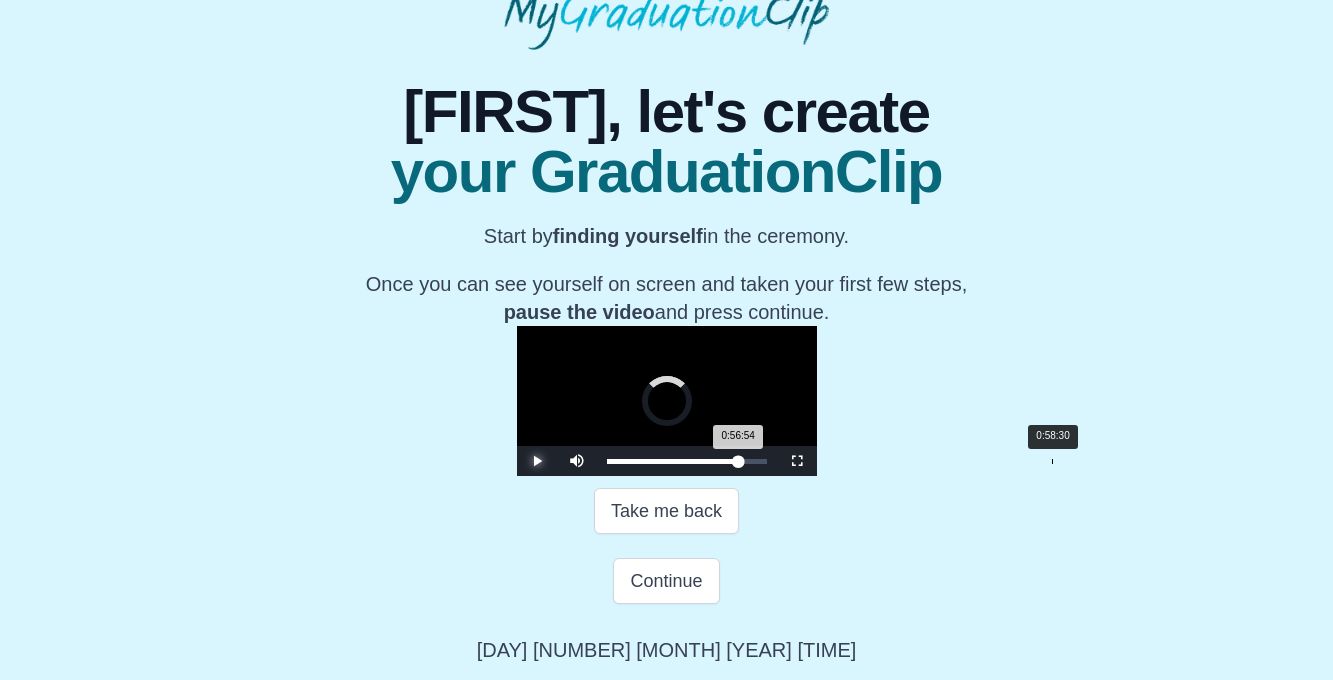 click on "Loaded : 0% 0:58:30 0:56:54 Progress : 0%" at bounding box center (687, 461) 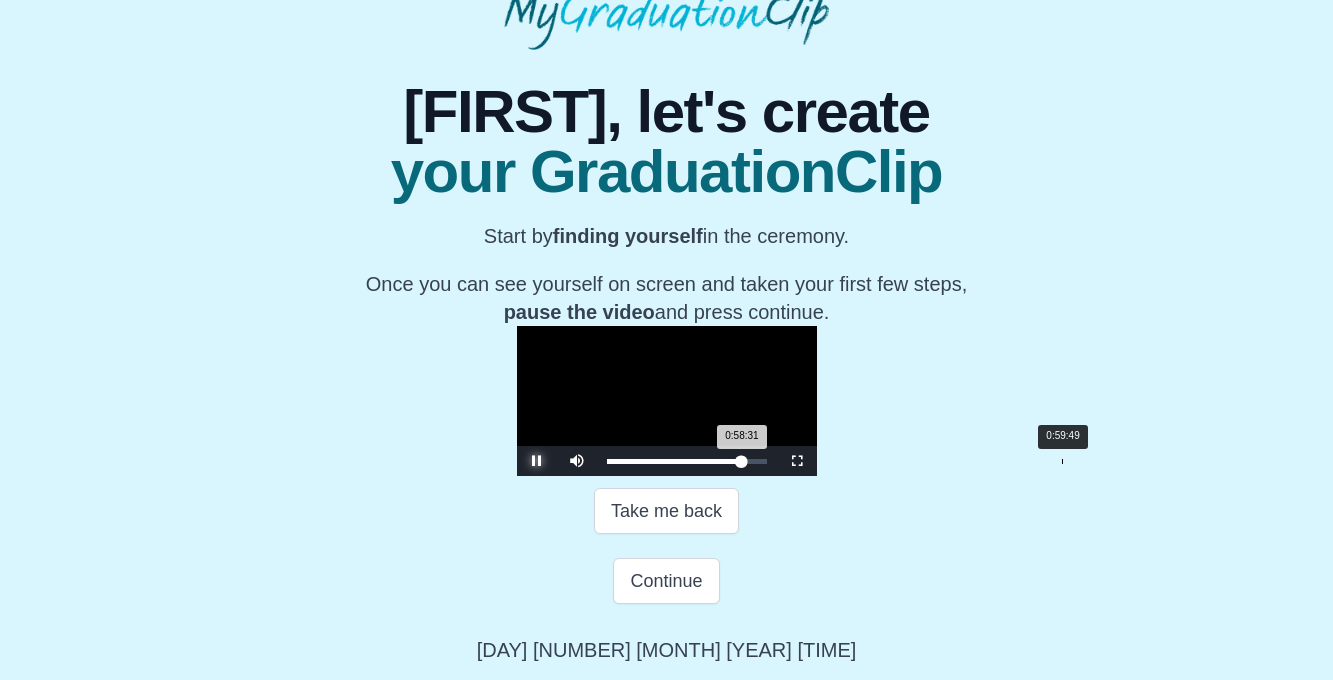 click on "Loaded : 0% 0:59:49 0:58:31 Progress : 0%" at bounding box center (687, 461) 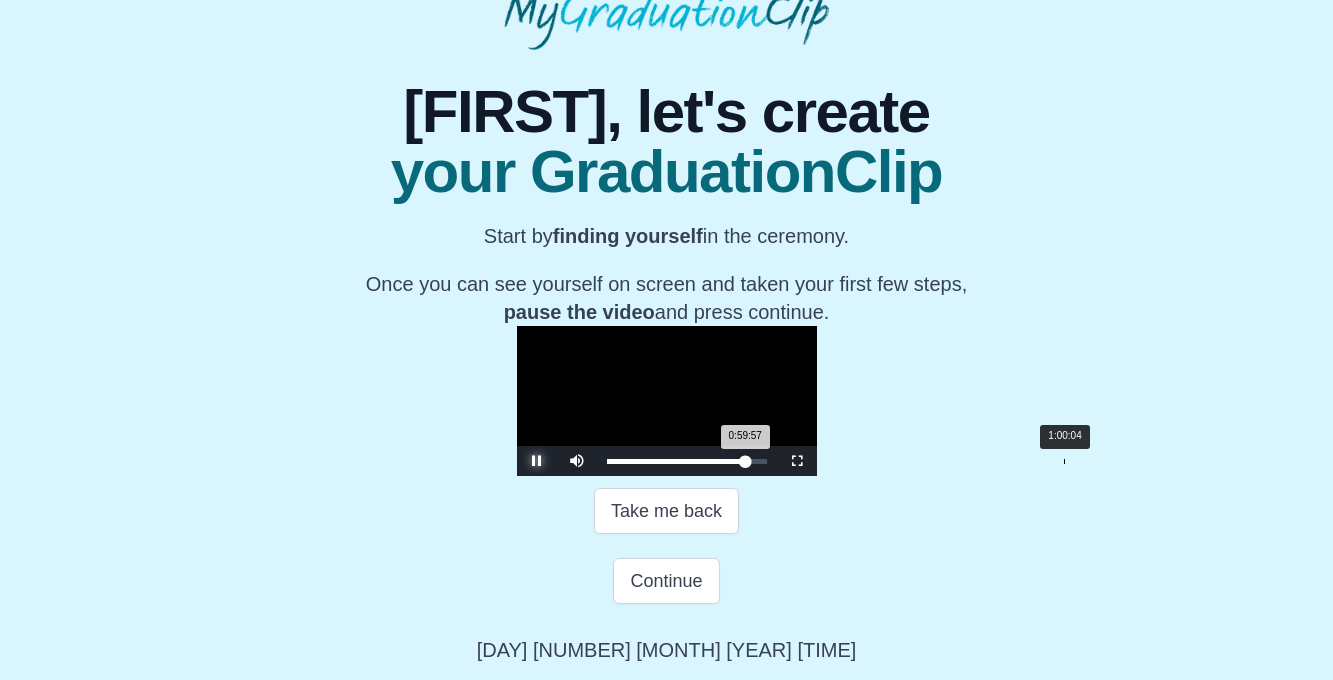 click on "0:59:57 Progress : 0%" at bounding box center (676, 461) 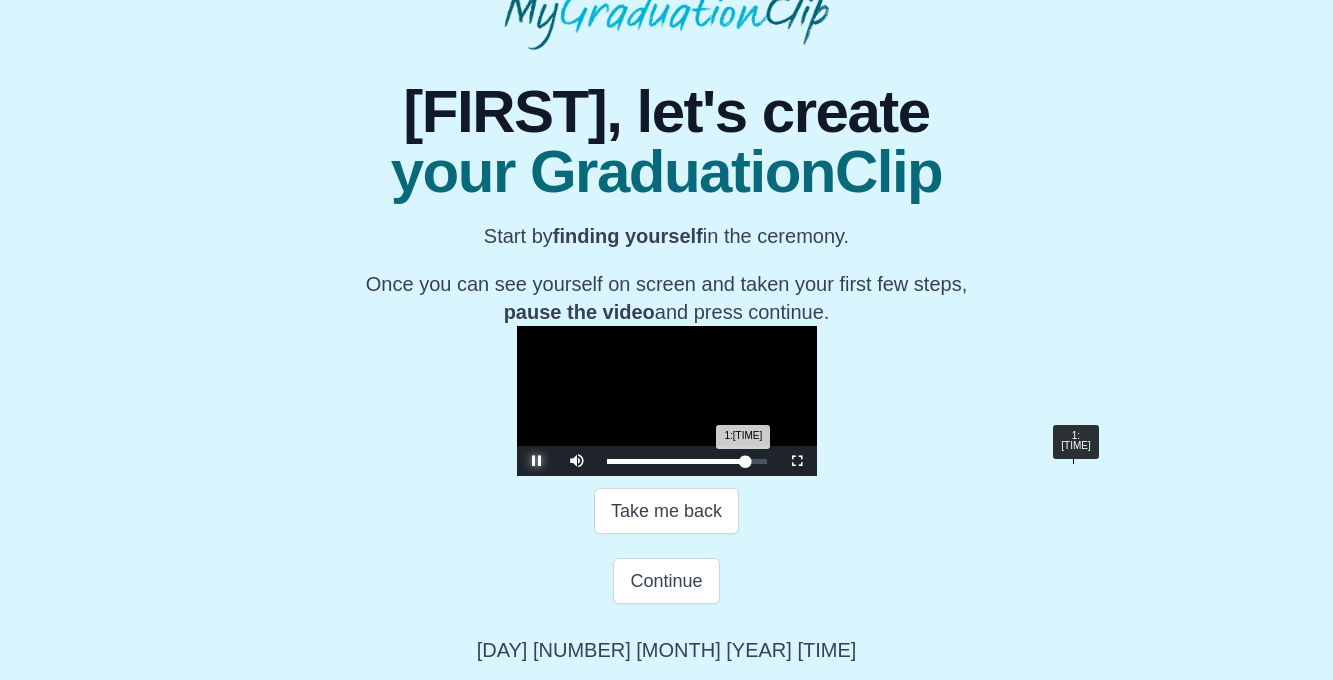 click on "1:01:15" at bounding box center [1073, 461] 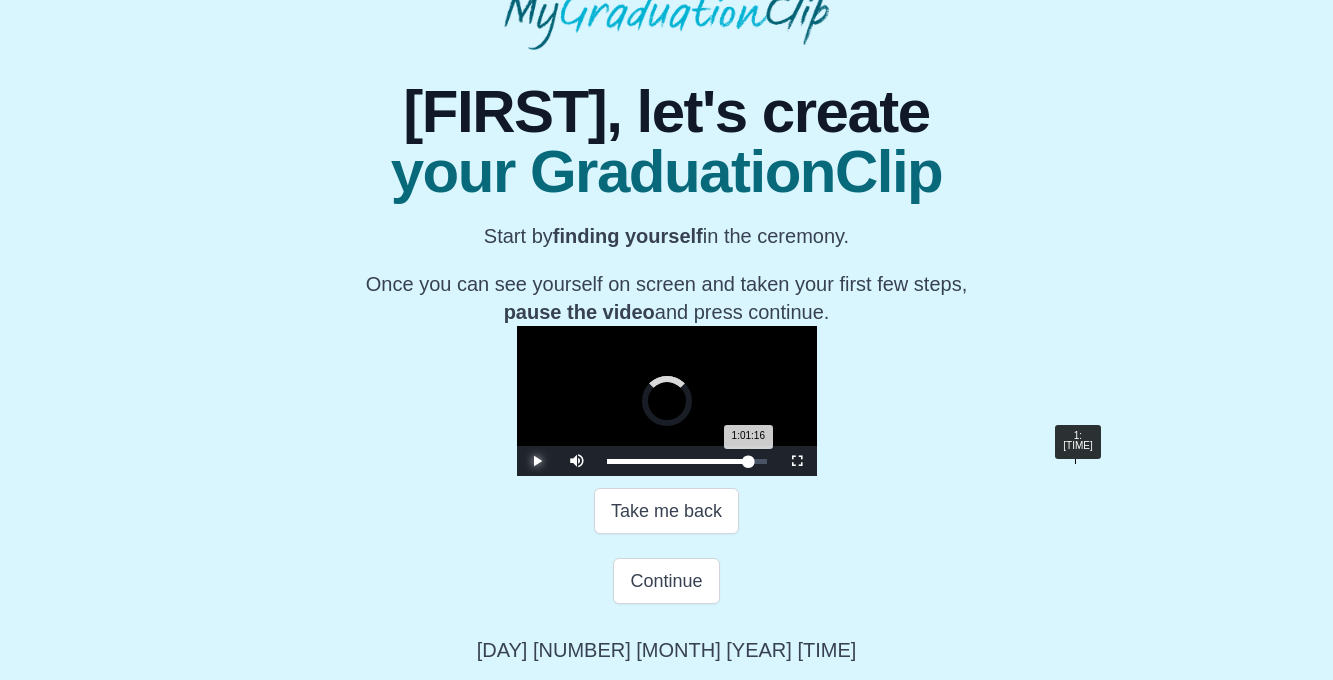 click on "1:01:16 Progress : 0%" at bounding box center [678, 461] 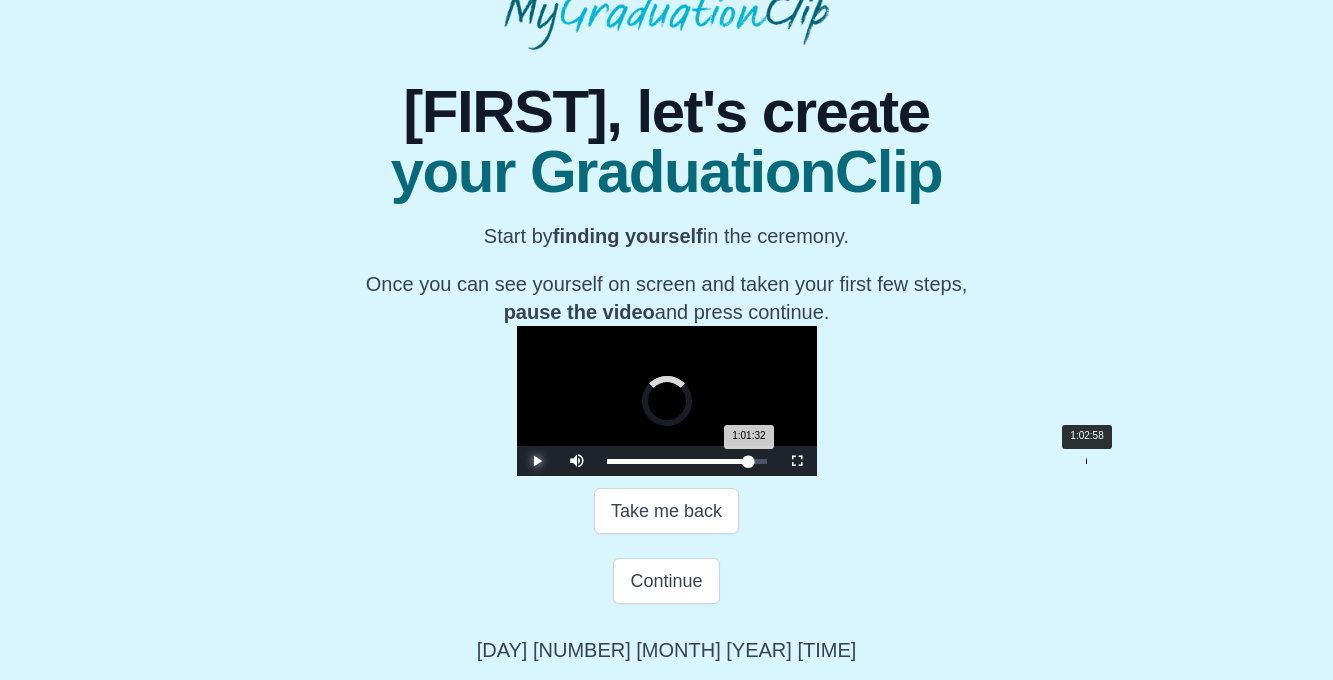 click on "1:02:58" at bounding box center [1086, 461] 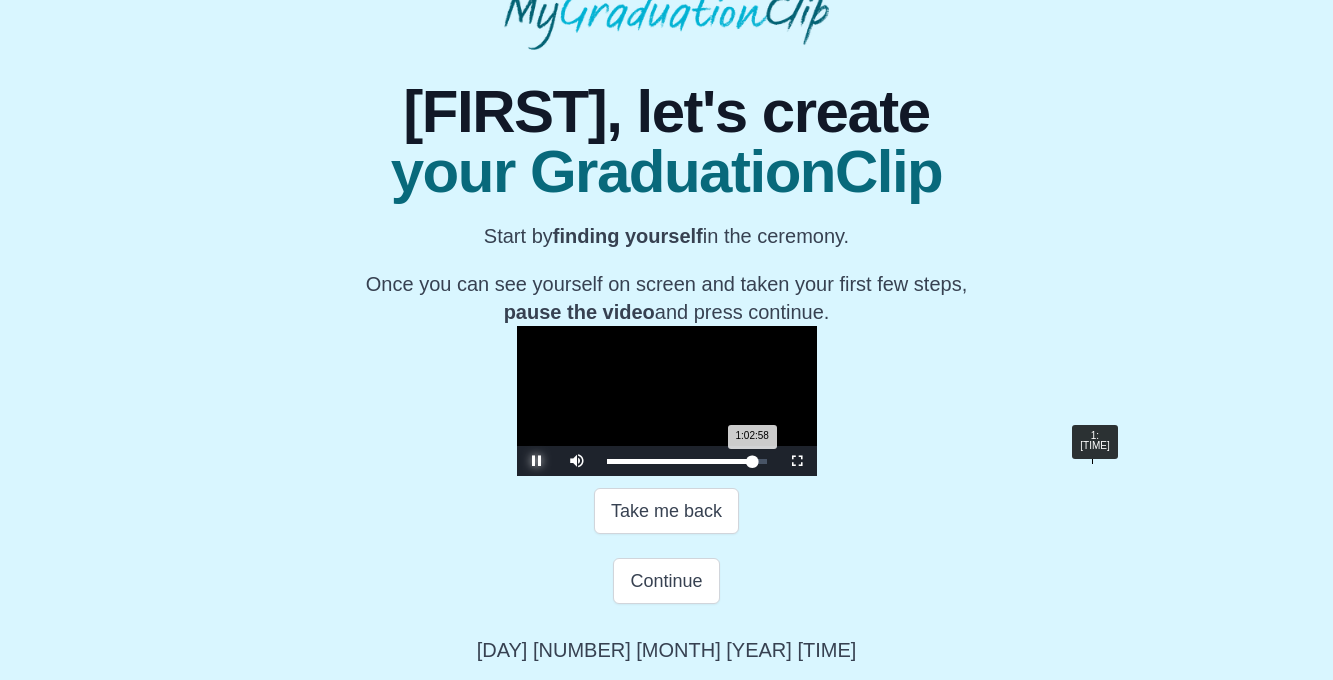 click on "Loaded : 0% 1:03:45 1:02:58 Progress : 0%" at bounding box center [687, 461] 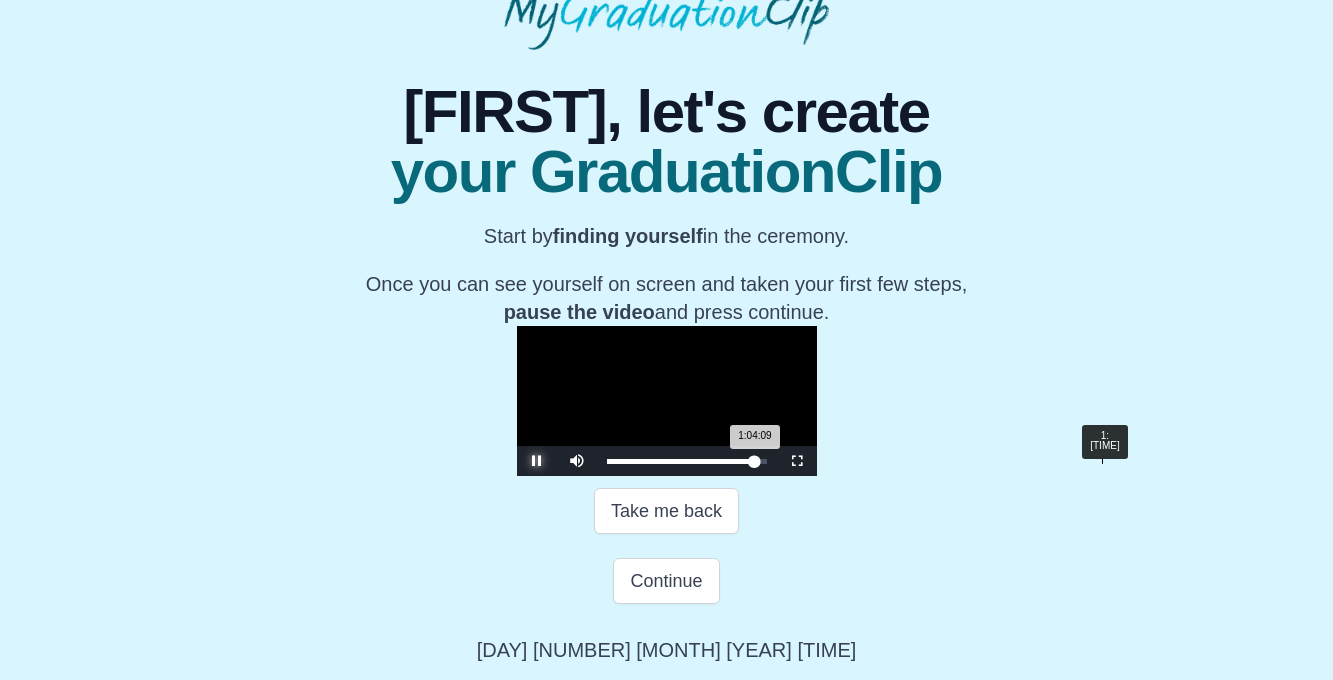 click on "1:05:04" at bounding box center [1102, 461] 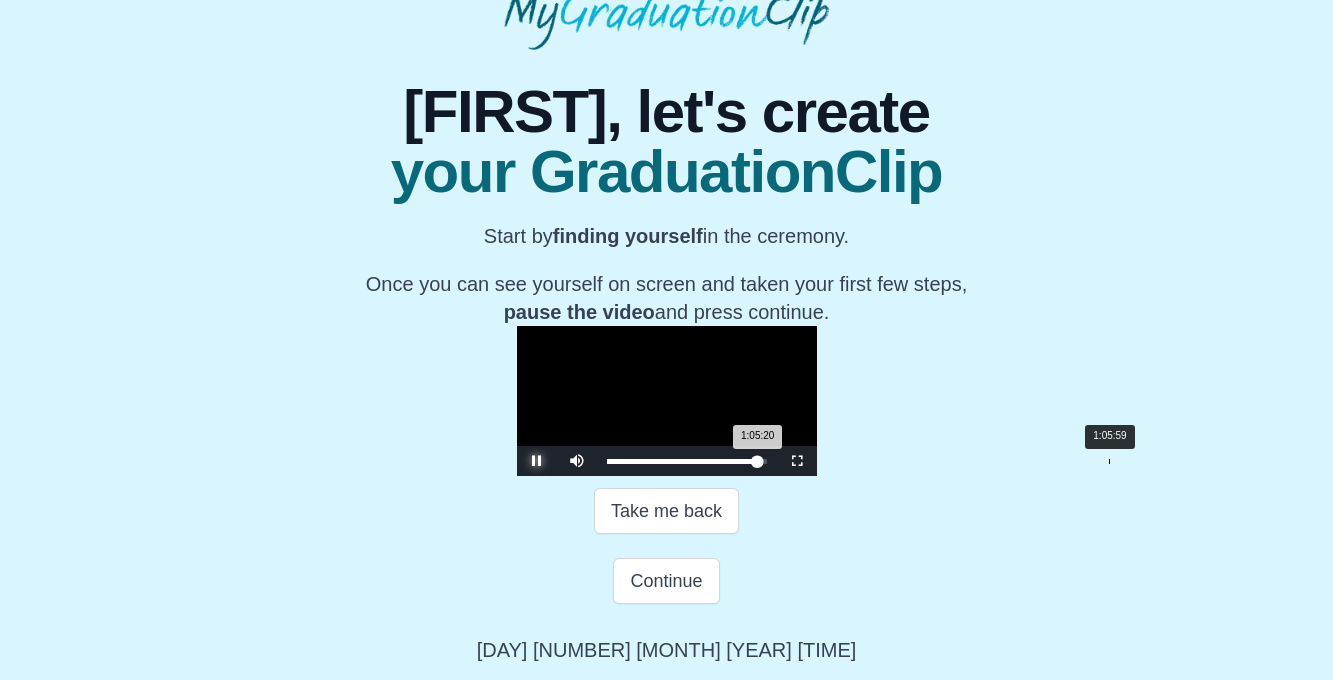 click on "1:05:20 Progress : 0%" at bounding box center (682, 461) 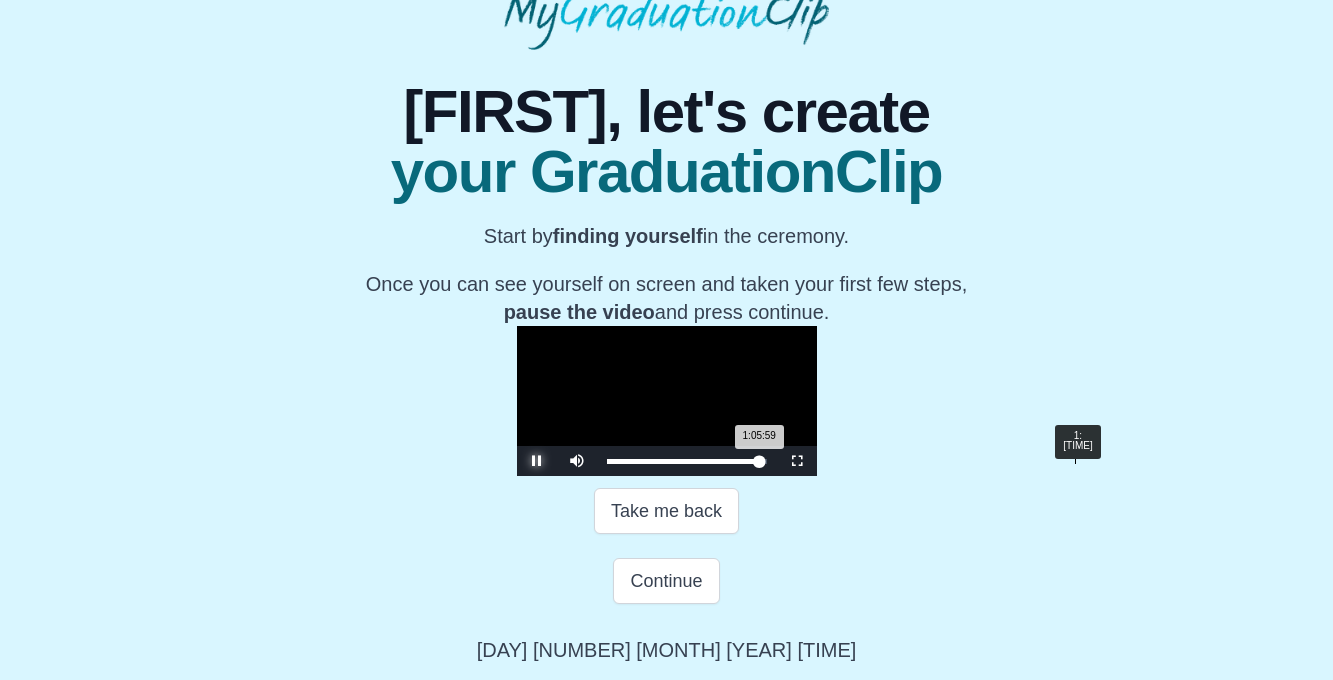click on "1:01:31" at bounding box center [1075, 461] 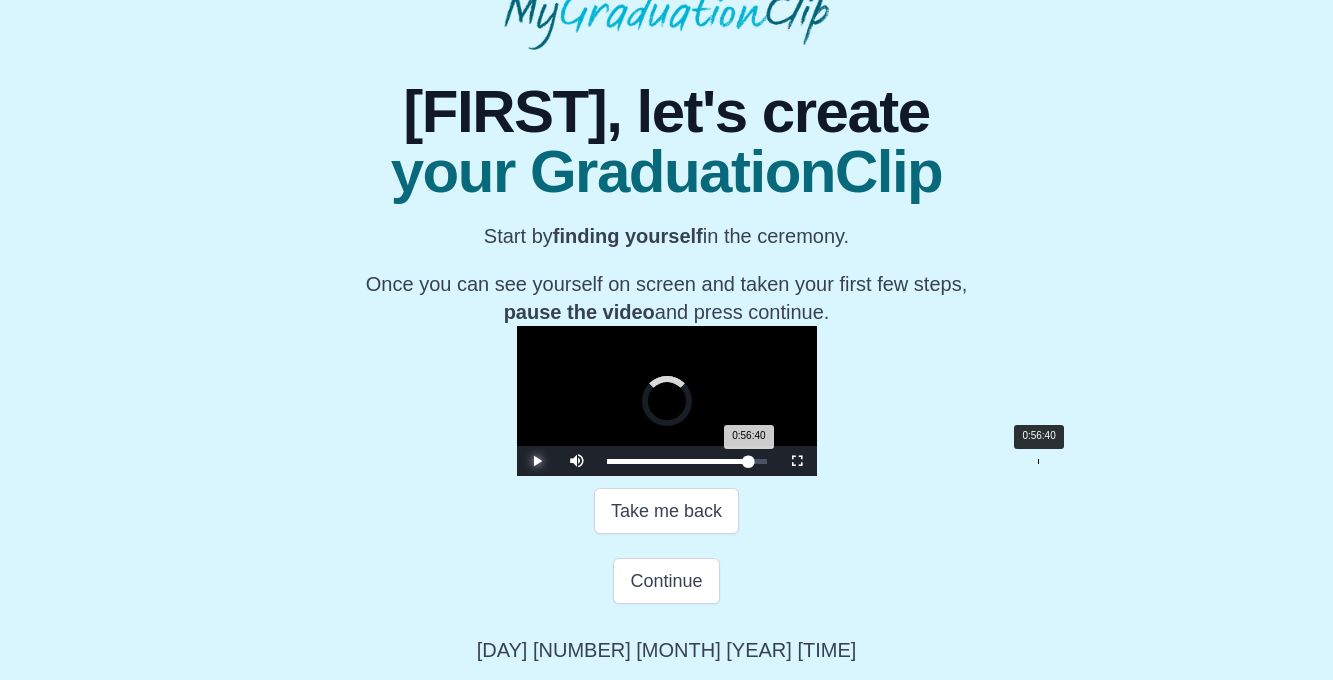 click on "0:56:40" at bounding box center (1038, 461) 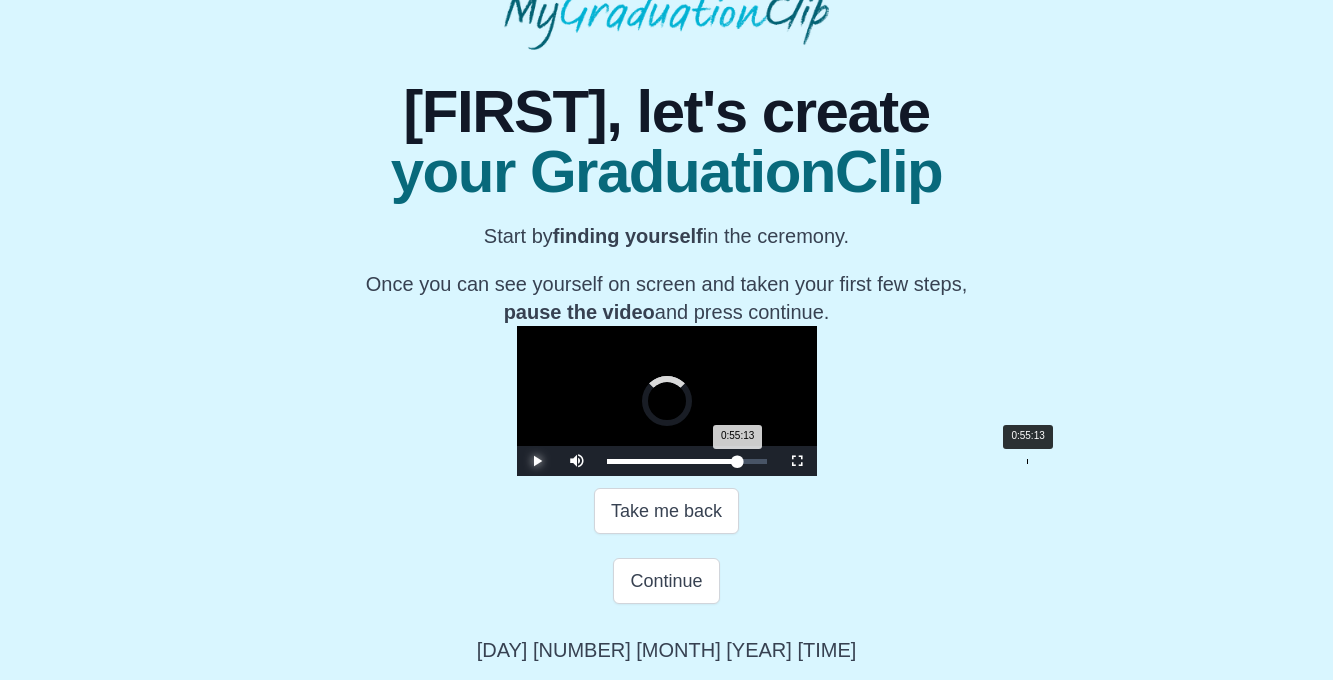 click on "Loaded : 0% 0:55:13 0:55:13 Progress : 0%" at bounding box center [687, 461] 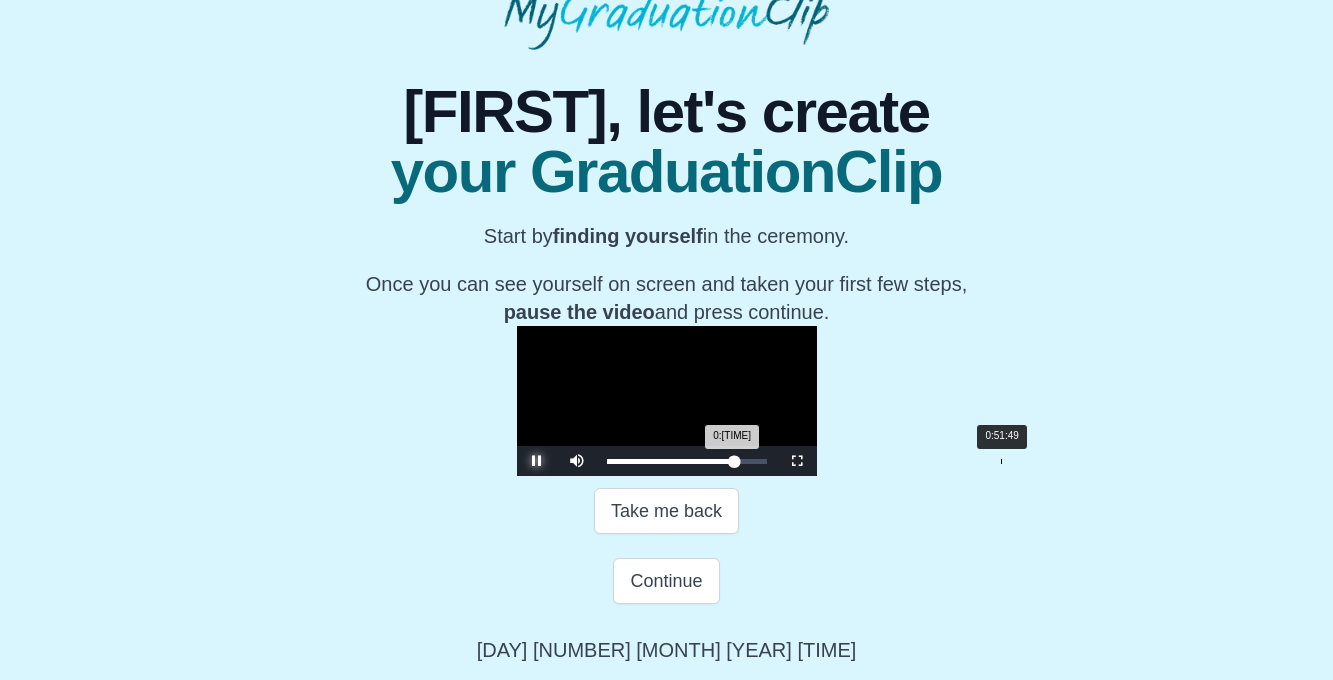 click on "0:55:14 Progress : 0%" at bounding box center [671, 461] 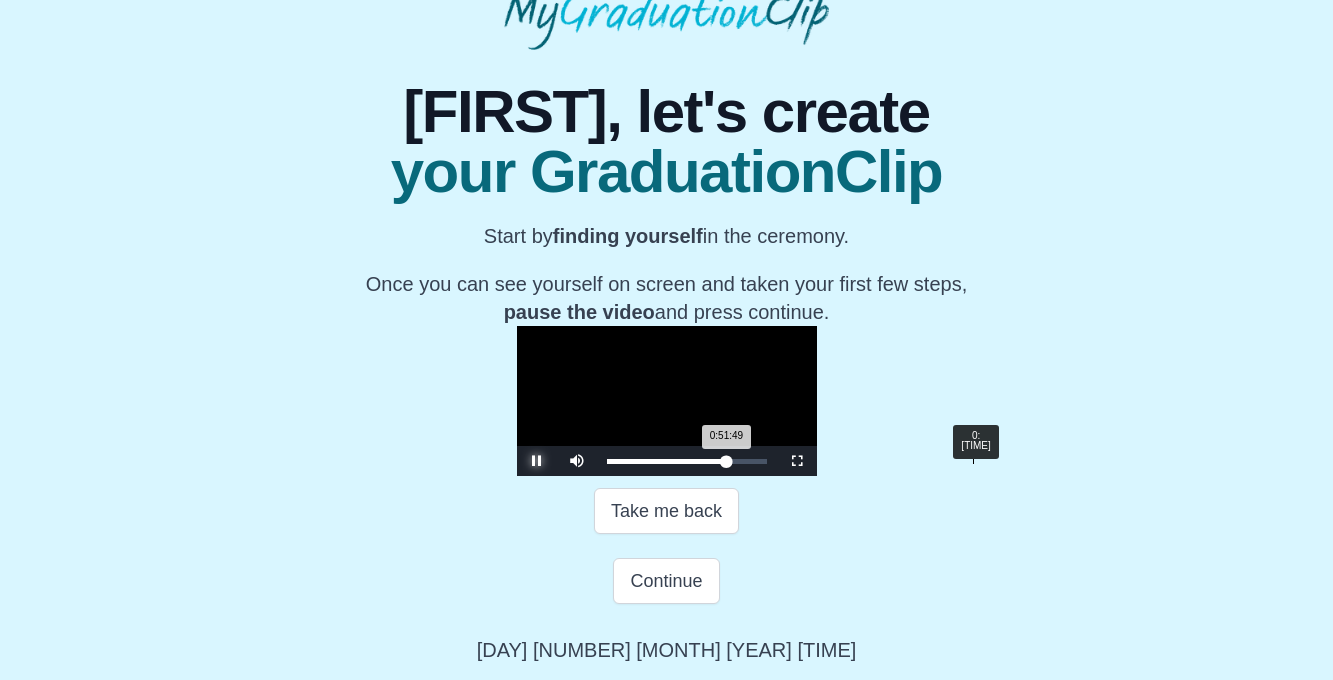 click on "0:48:08" at bounding box center [973, 461] 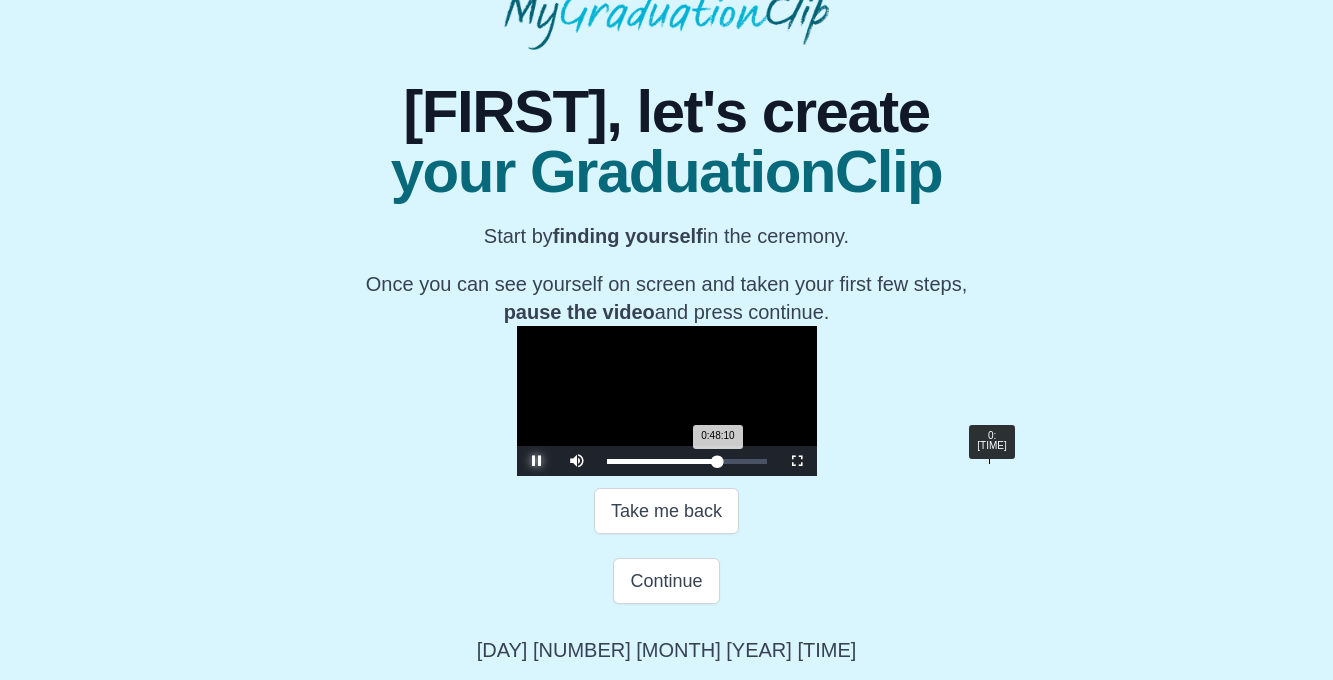click on "Loaded : 0% 0:50:14 0:48:10 Progress : 0%" at bounding box center (687, 461) 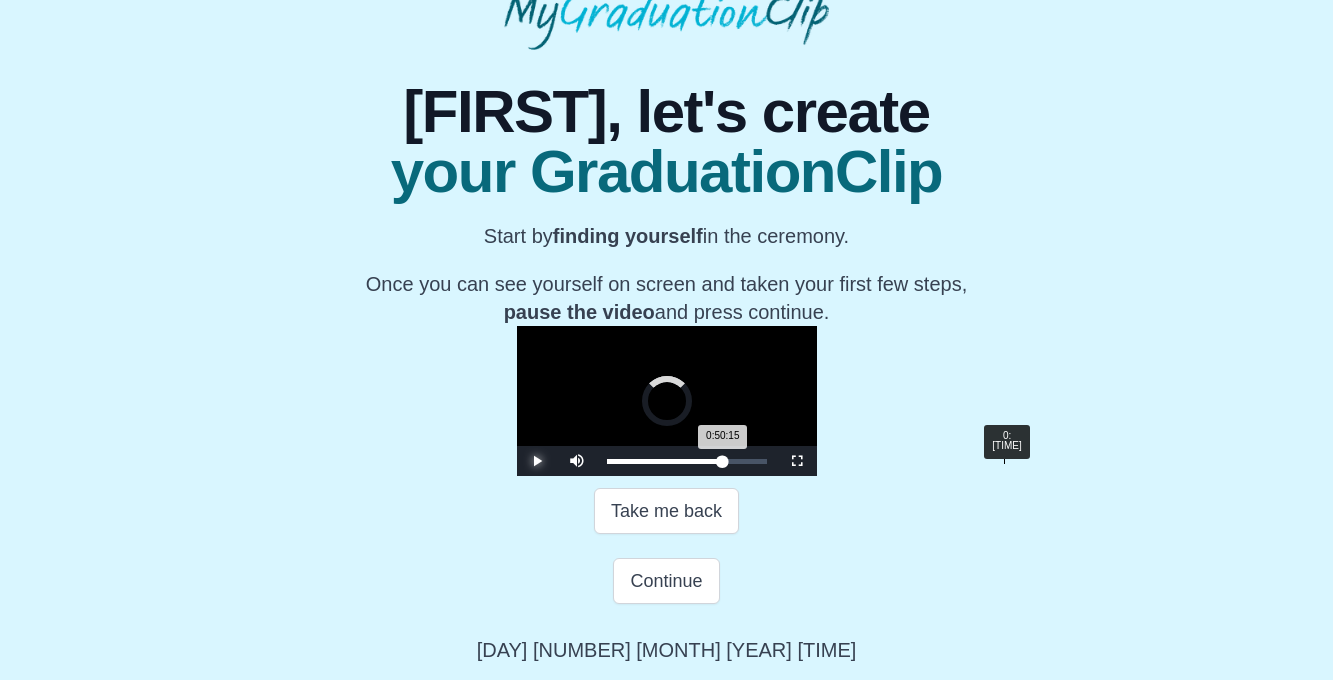 click on "Loaded : 0% 0:52:12 0:50:15 Progress : 0%" at bounding box center (687, 461) 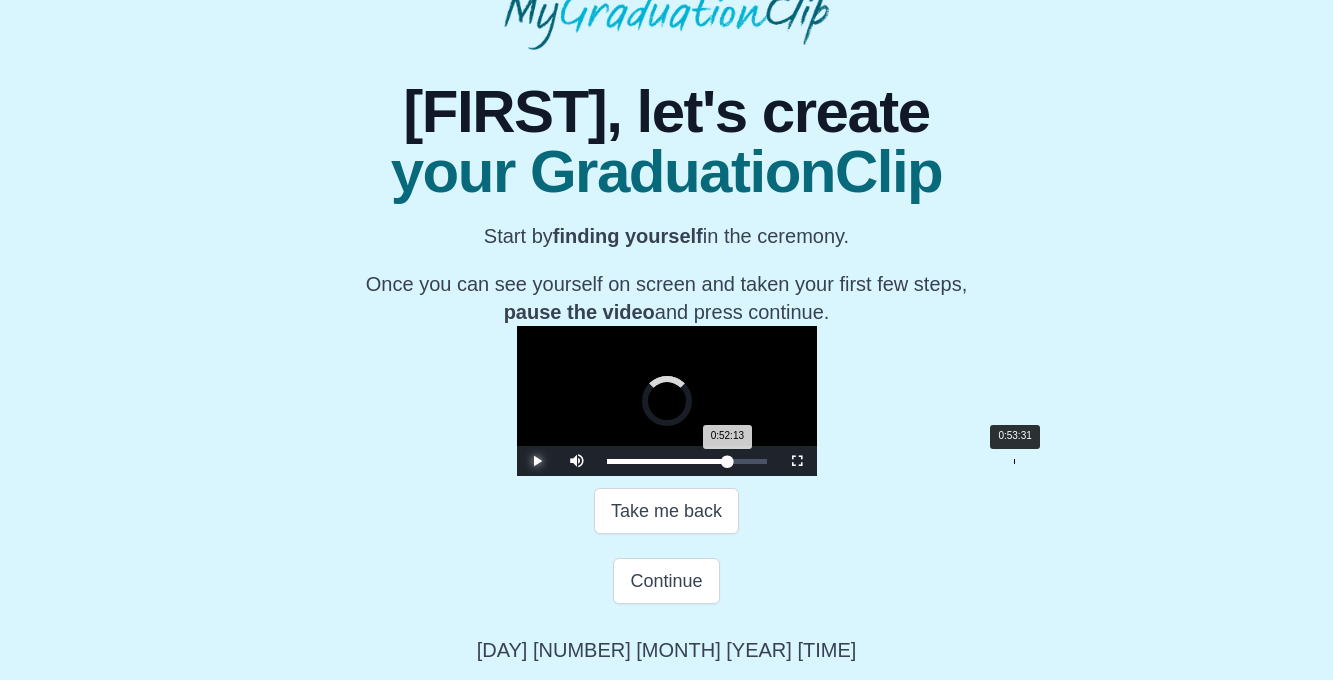click on "Loaded : 0% 0:53:31 0:52:13 Progress : 0%" at bounding box center [687, 461] 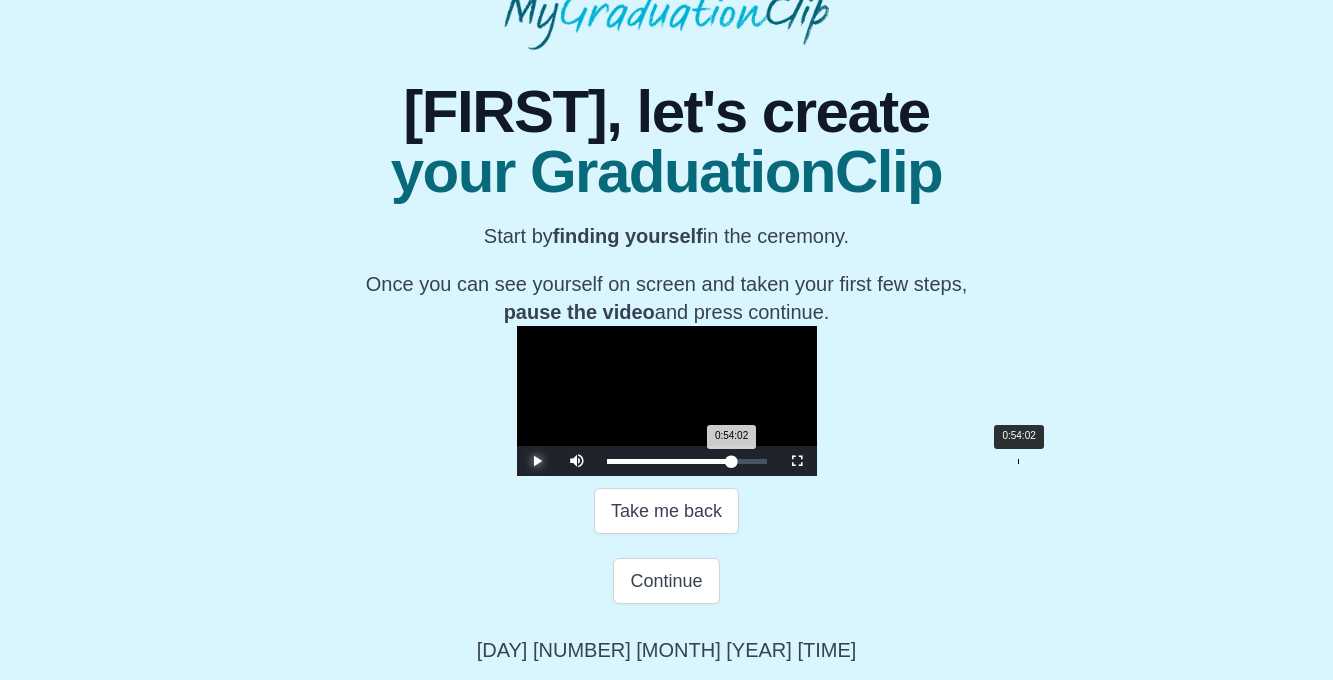 click on "0:54:02 Progress : 0%" at bounding box center (669, 461) 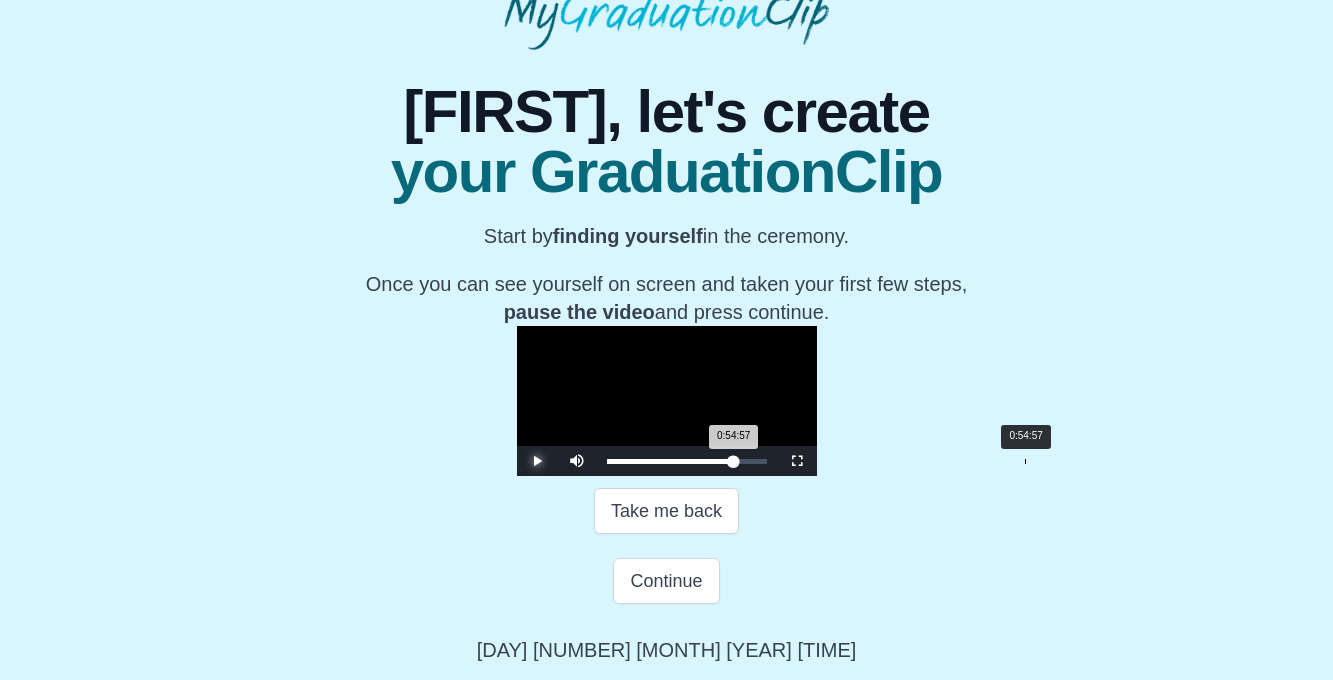 click on "0:54:57 Progress : 0%" at bounding box center [670, 461] 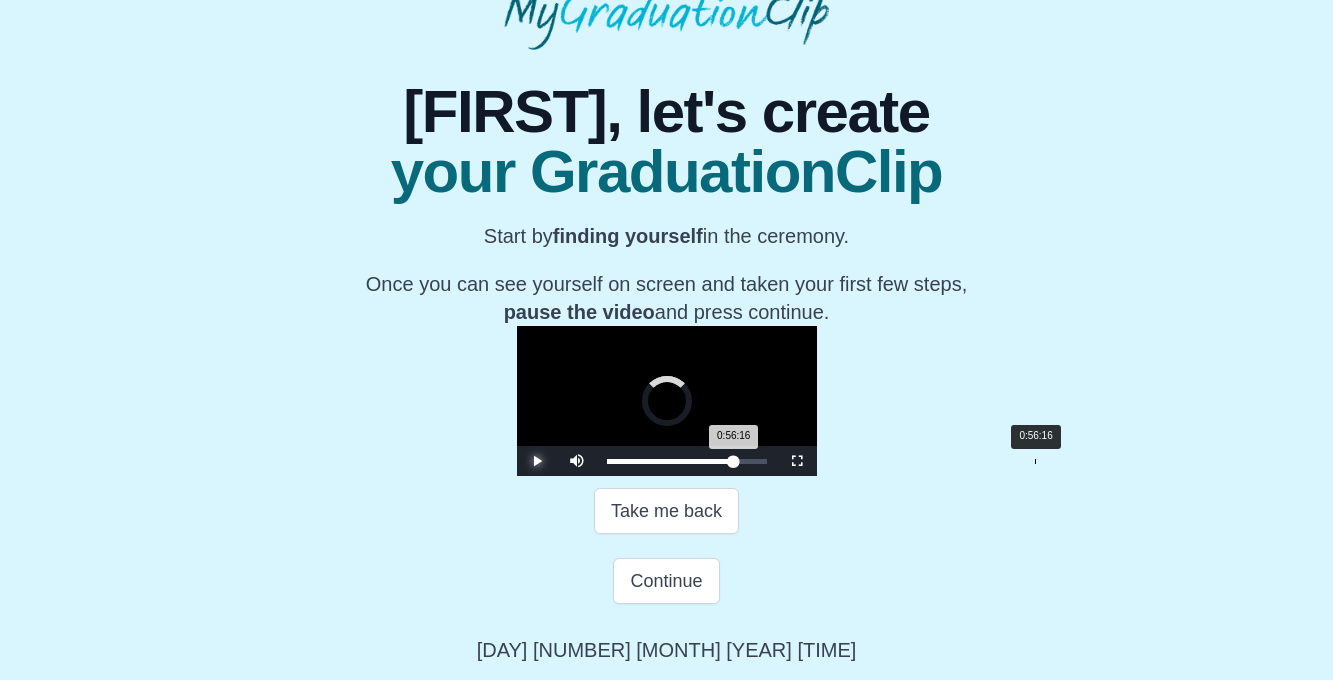 click on "Loaded : 0% 0:56:16 0:56:16 Progress : 0%" at bounding box center (687, 461) 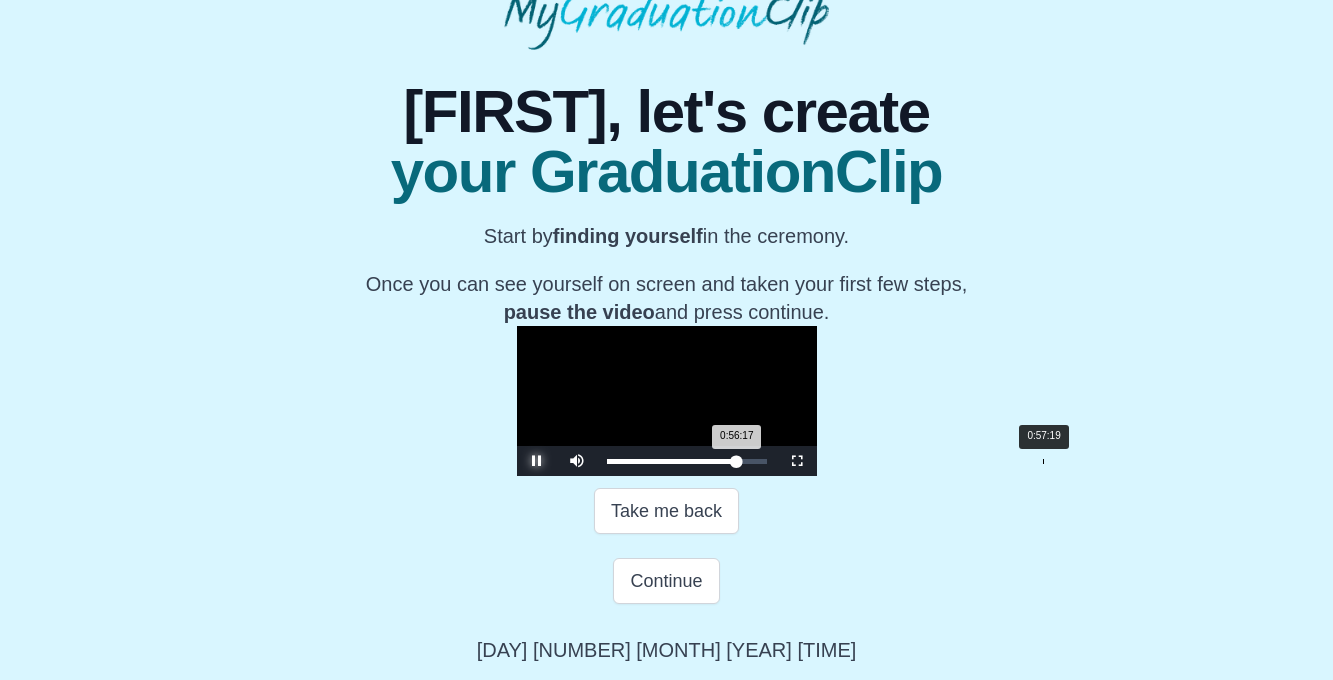 click on "Loaded : 0% 0:57:19 0:56:17 Progress : 0%" at bounding box center (687, 461) 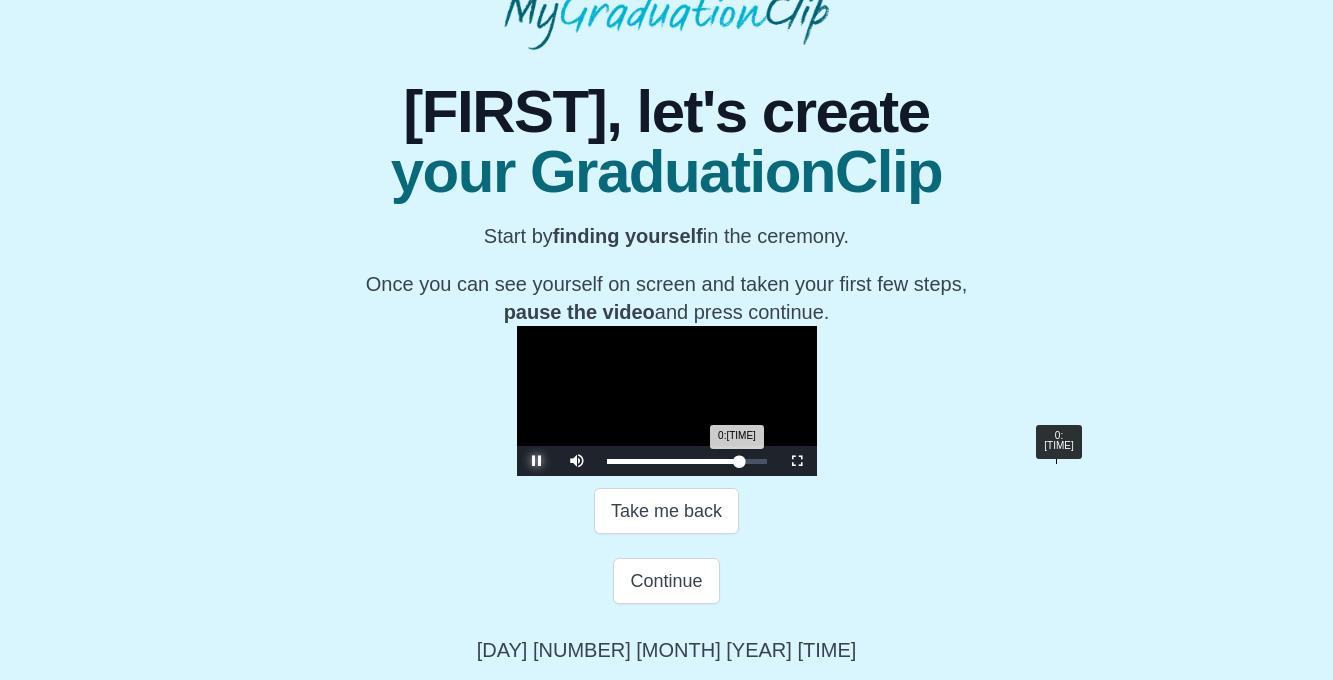 click on "0:59:01" at bounding box center (1056, 461) 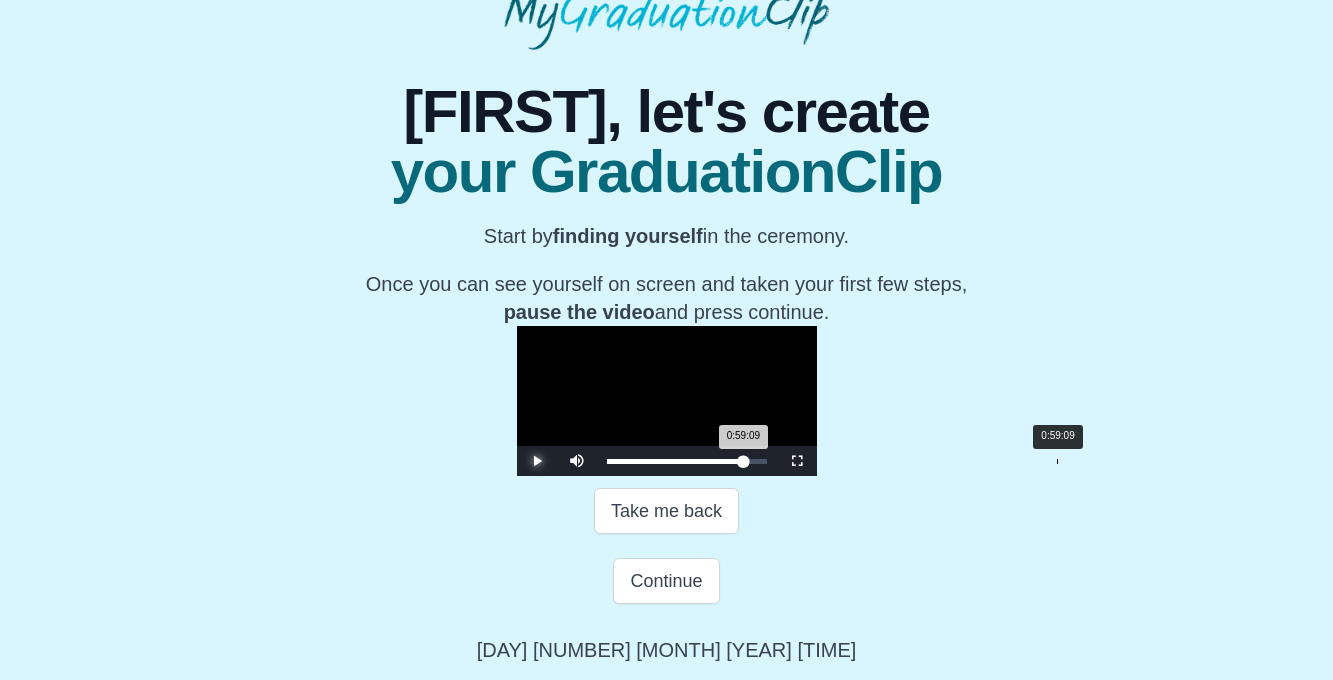 click on "0:59:09 Progress : 0%" at bounding box center (675, 461) 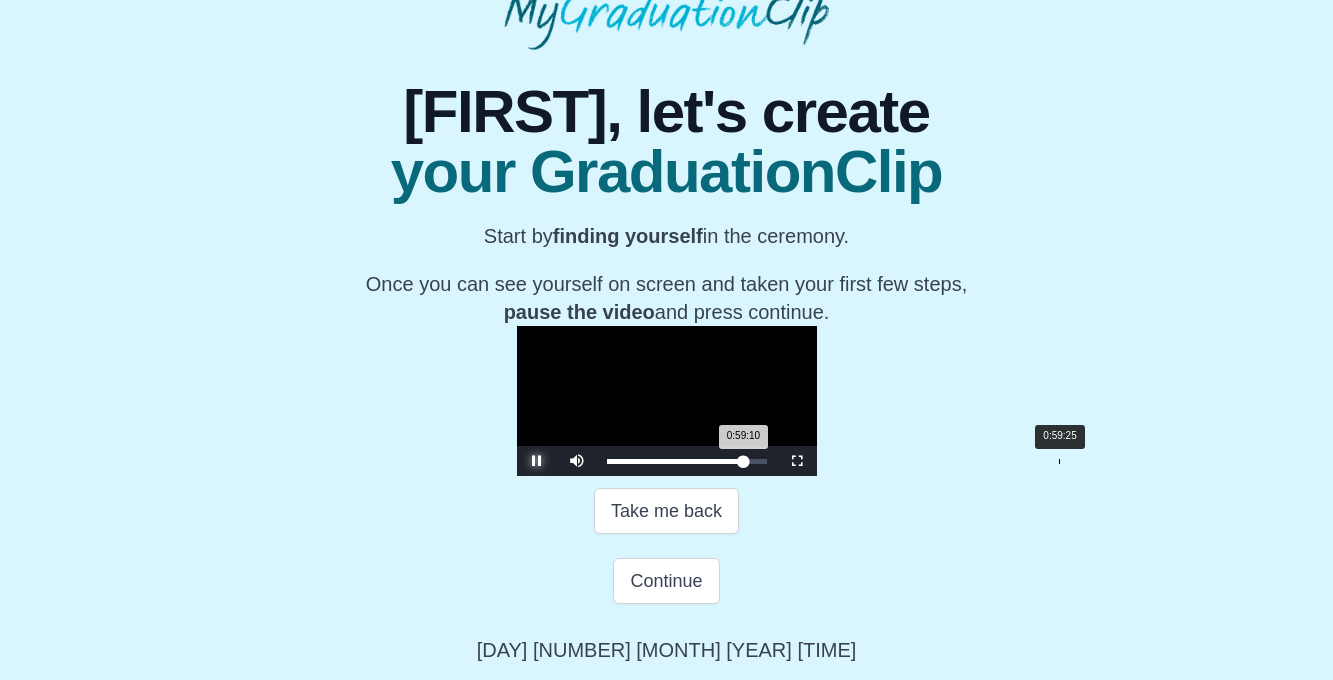 click on "0:59:10 Progress : 0%" at bounding box center (675, 461) 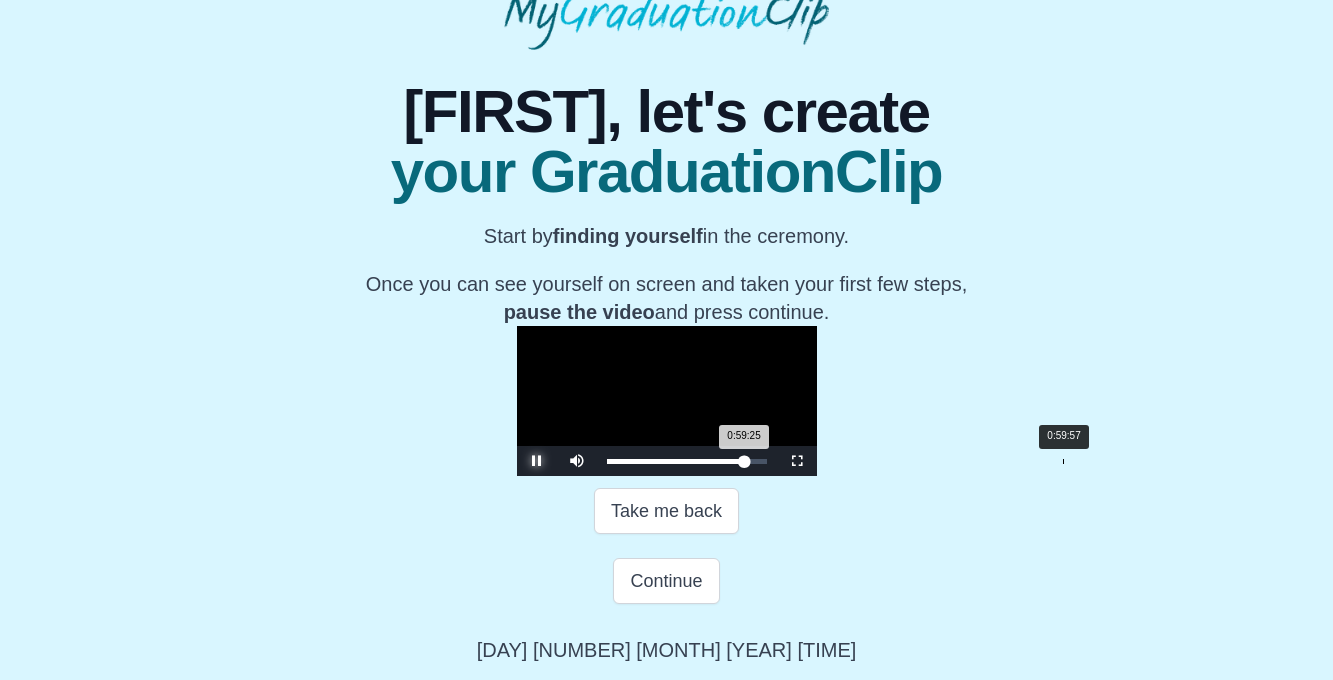 click on "0:59:25 Progress : 0%" at bounding box center (676, 461) 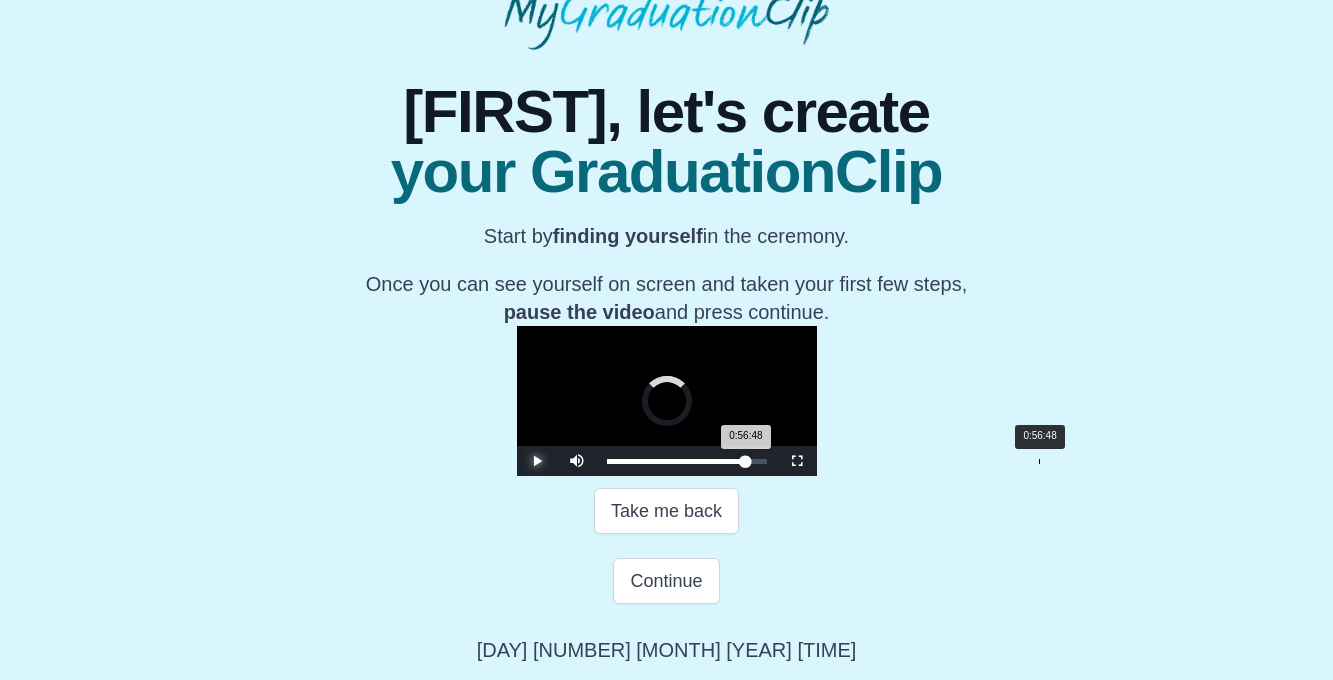 click on "Loaded : 0% 0:56:48 0:56:48 Progress : 0%" at bounding box center [687, 461] 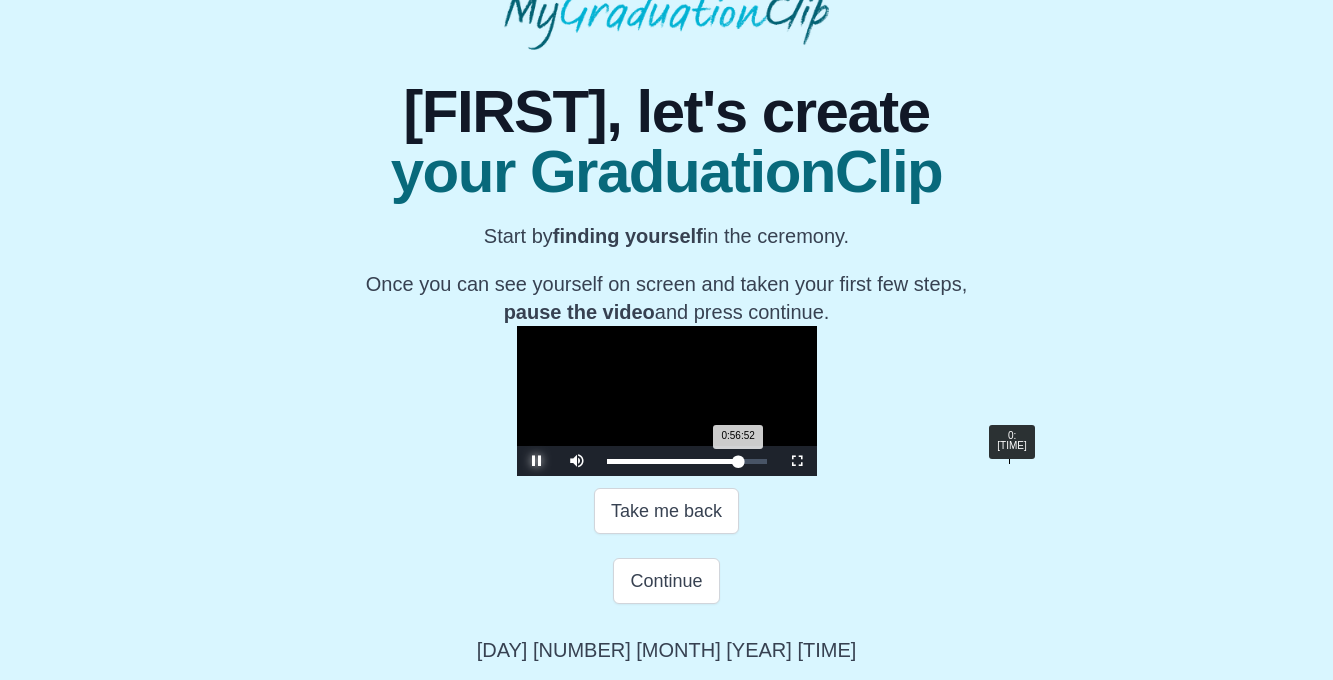 click on "0:52:52" at bounding box center [1009, 461] 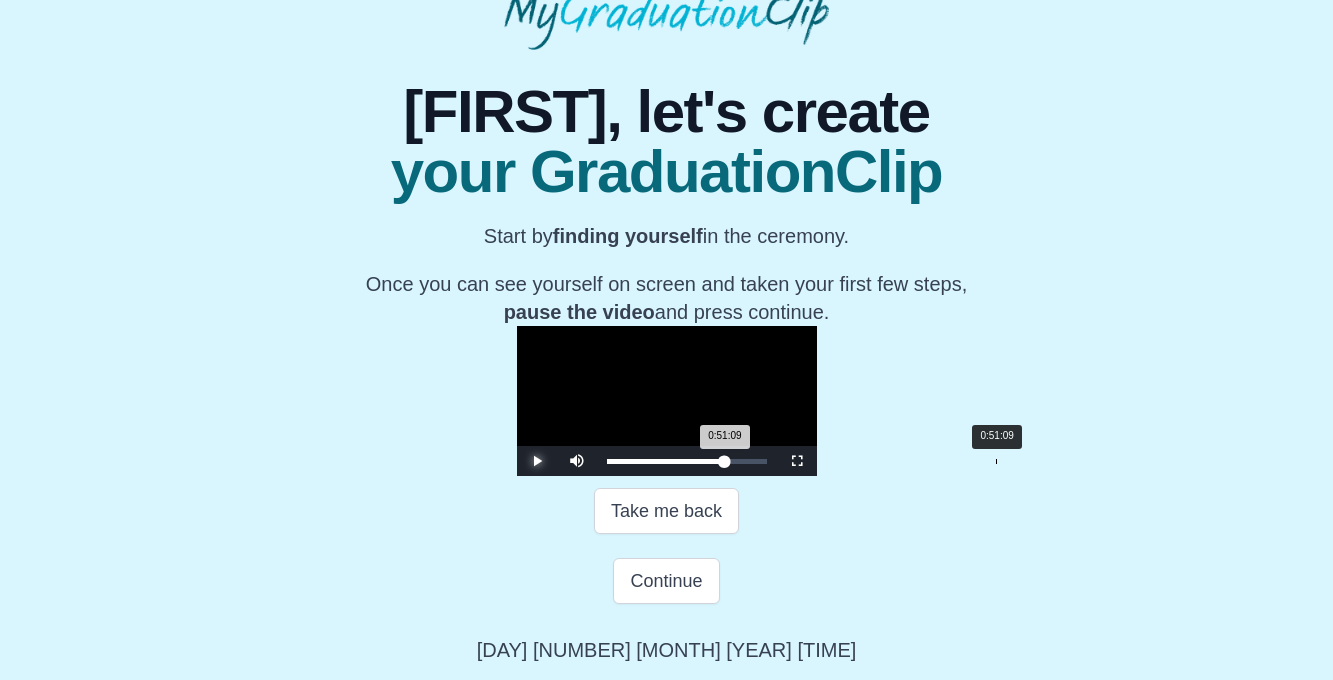 click on "Loaded : 0% 0:51:09 0:51:09 Progress : 0%" at bounding box center (687, 461) 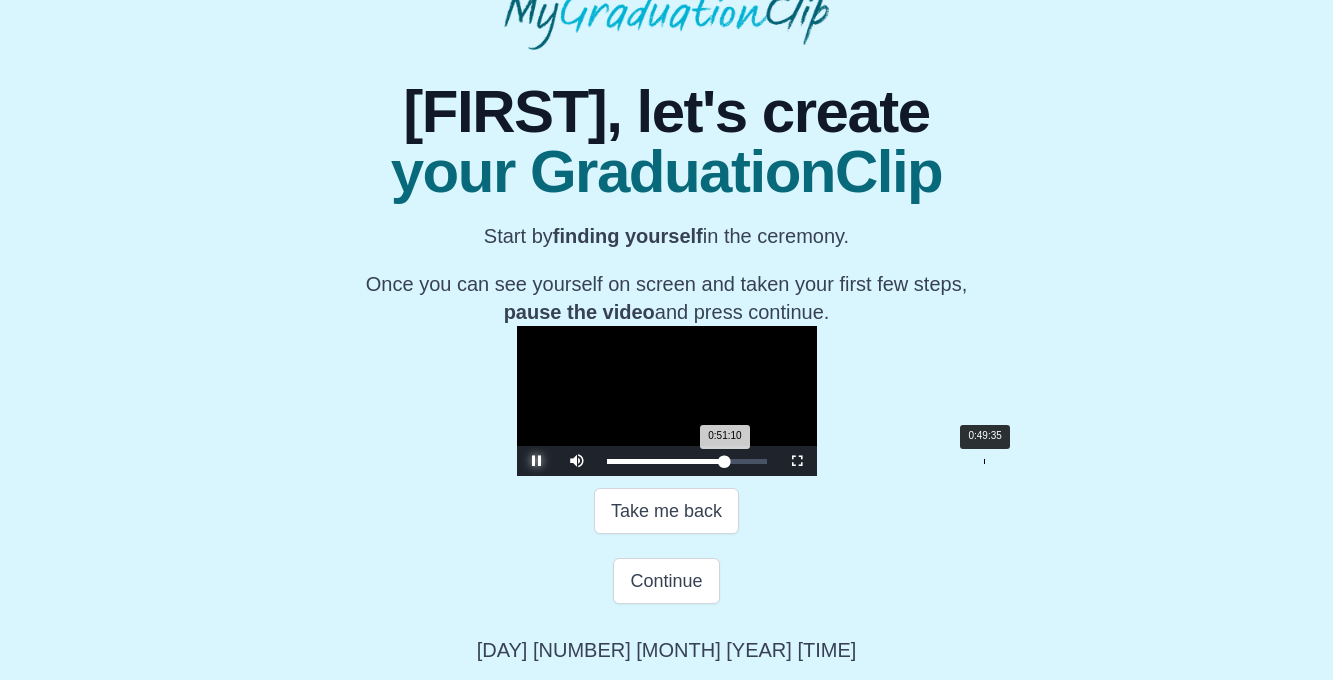 click on "0:49:35" at bounding box center [984, 461] 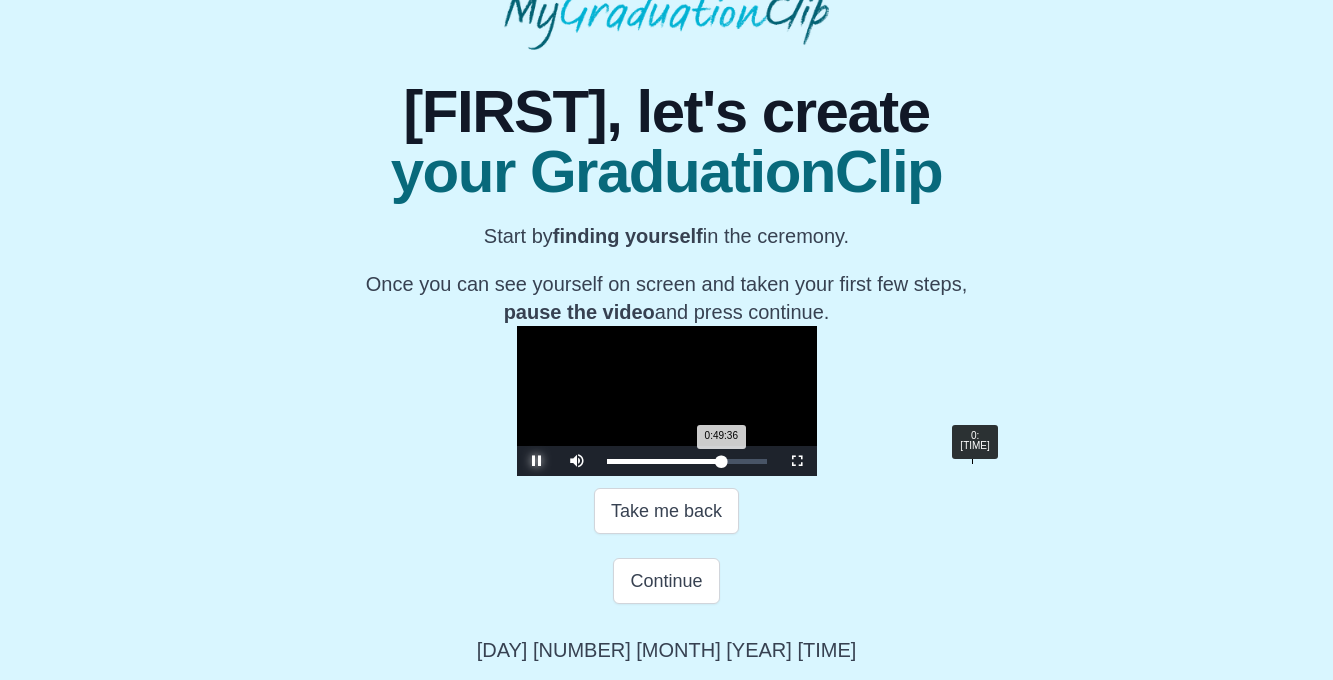 click on "Loaded : 0% 0:48:00 0:49:36 Progress : 0%" at bounding box center [687, 461] 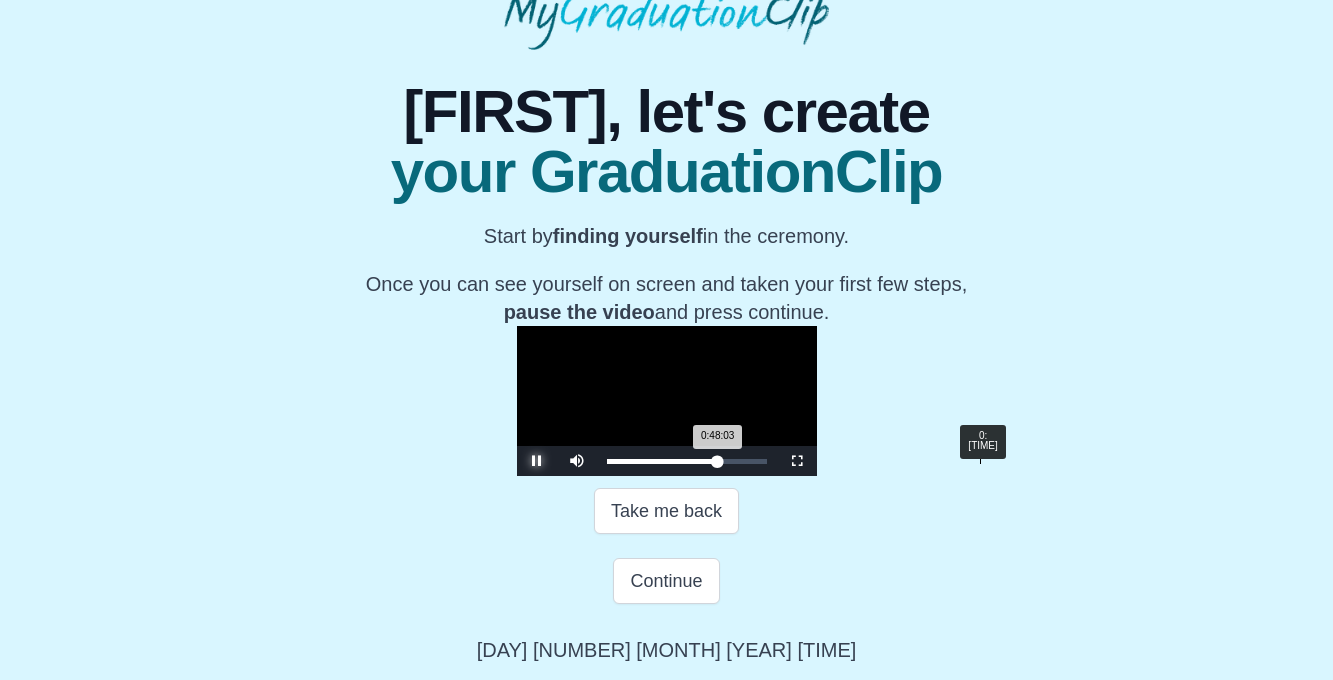 click on "Loaded : 0% 0:49:03 0:48:03 Progress : 0%" at bounding box center [687, 461] 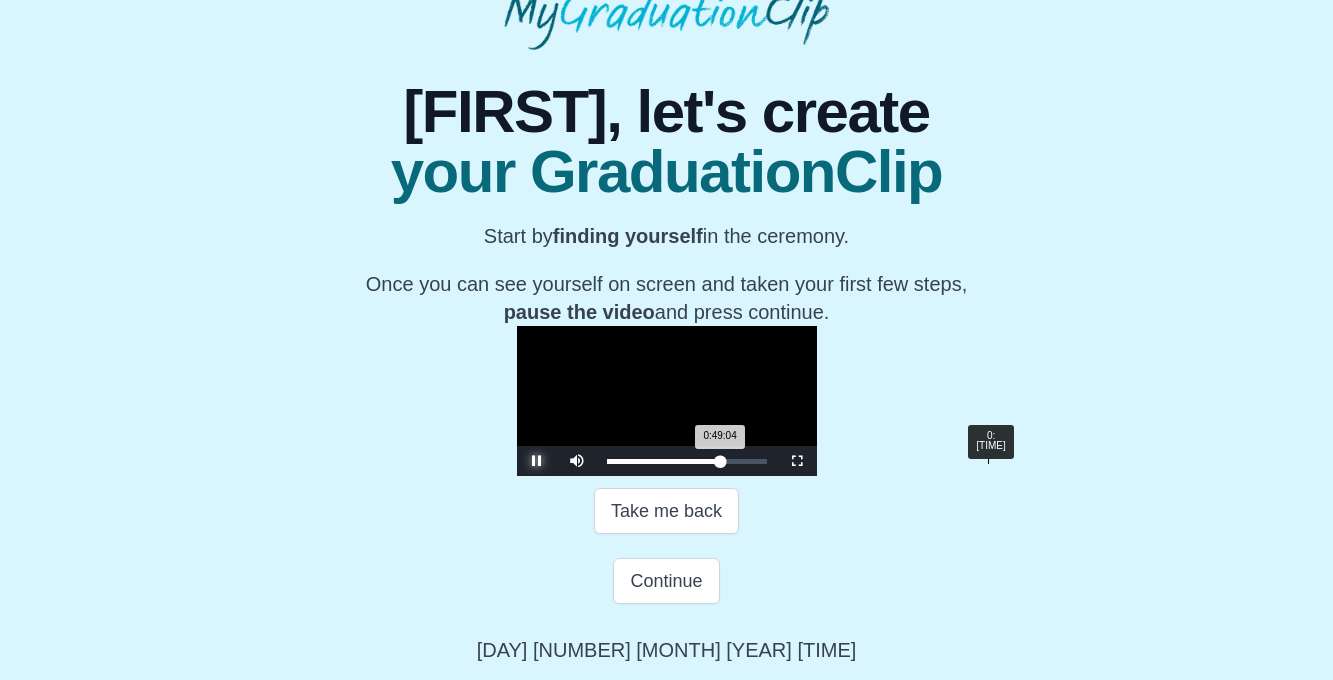 click on "0:50:06" at bounding box center (988, 461) 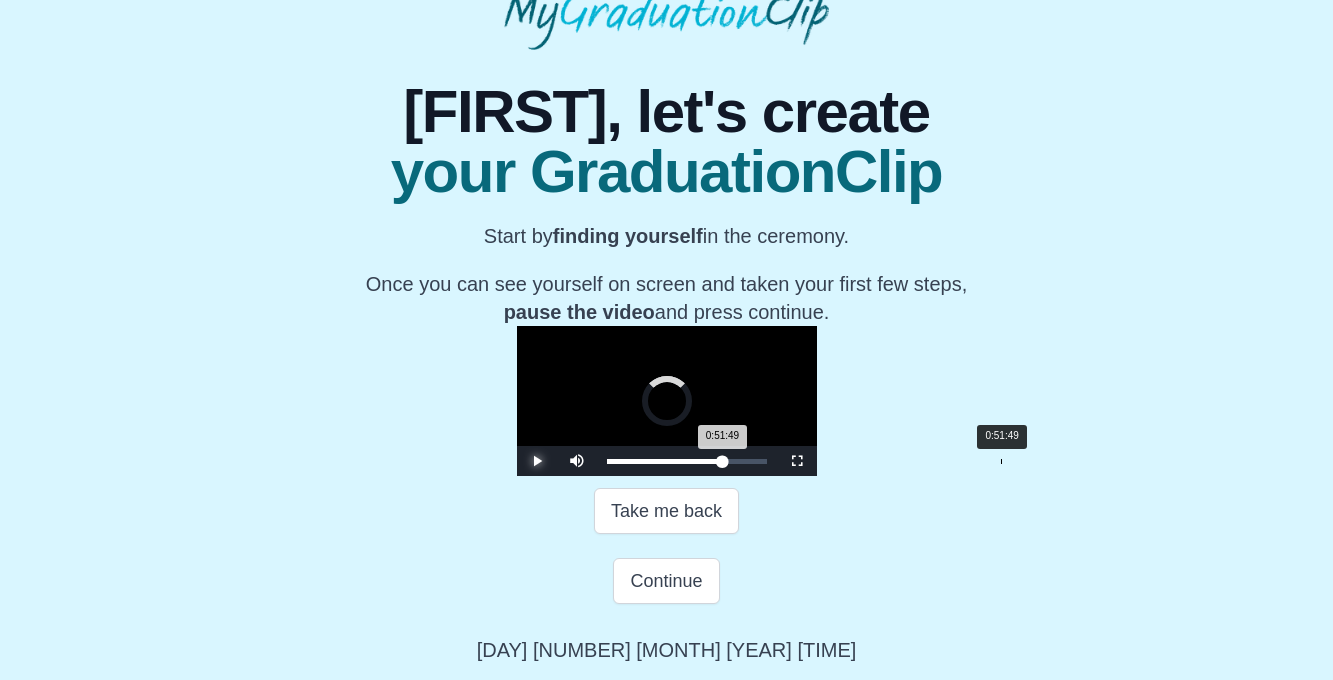 click on "Loaded : 0% 0:51:49 0:51:49 Progress : 0%" at bounding box center [687, 461] 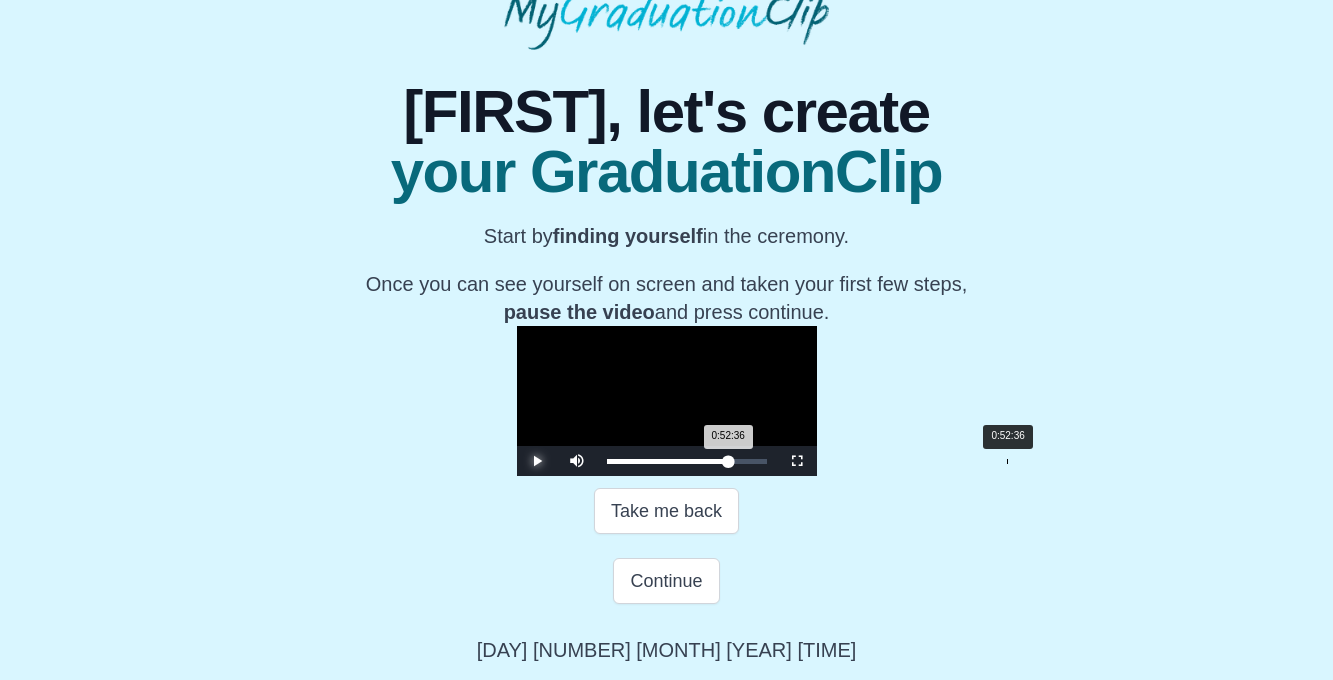 click on "0:52:36 Progress : 0%" at bounding box center (668, 461) 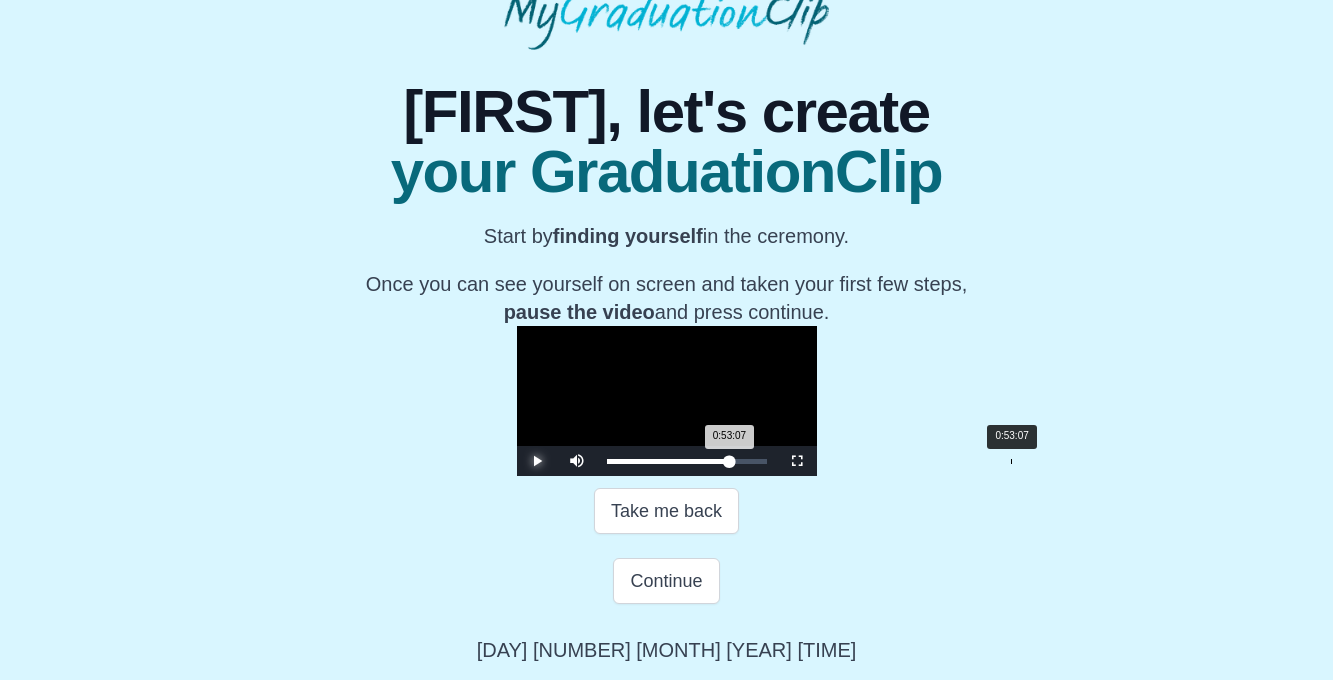 click on "0:53:07 Progress : 0%" at bounding box center [668, 461] 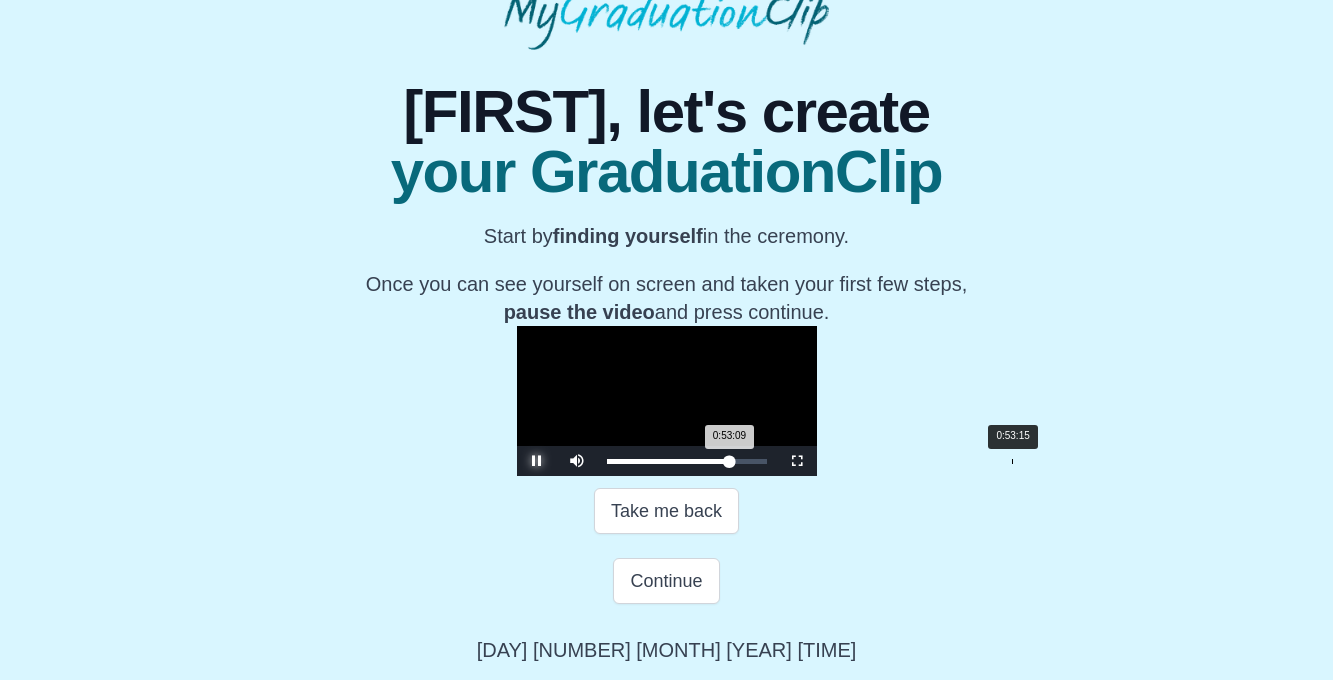 click on "0:53:09 Progress : 0%" at bounding box center (668, 461) 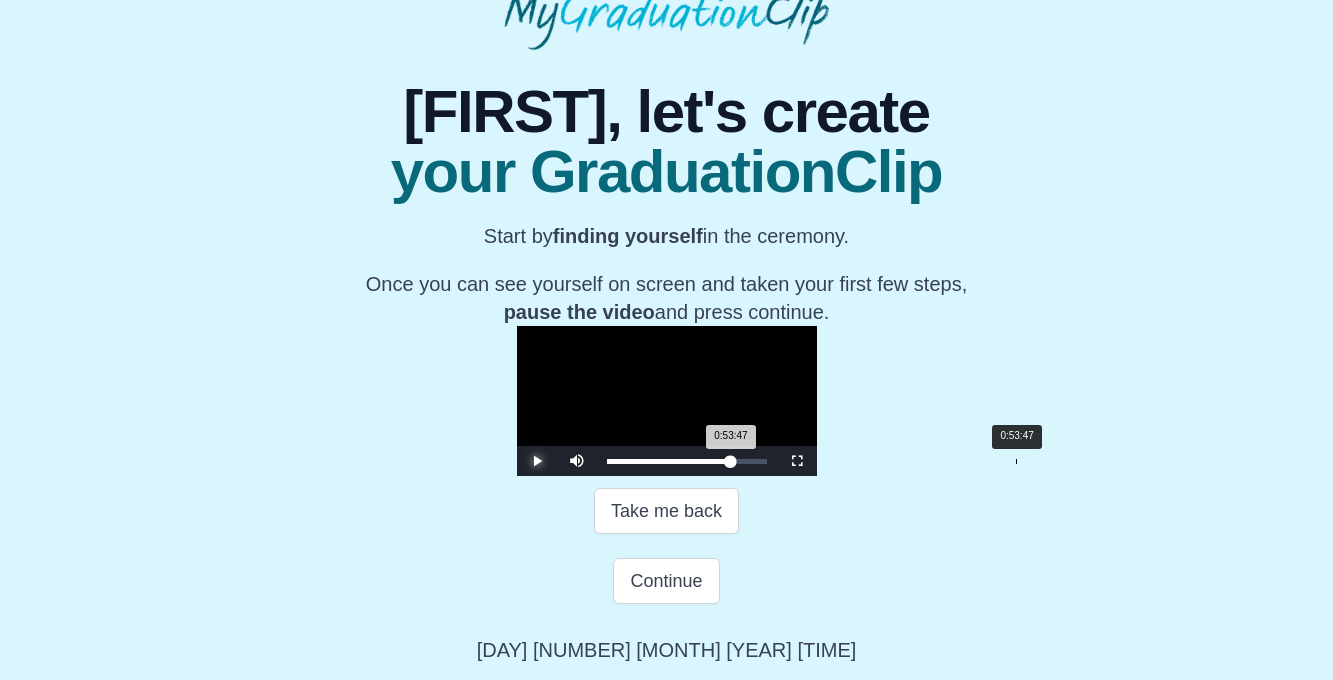 click on "0:53:47 Progress : 0%" at bounding box center (669, 461) 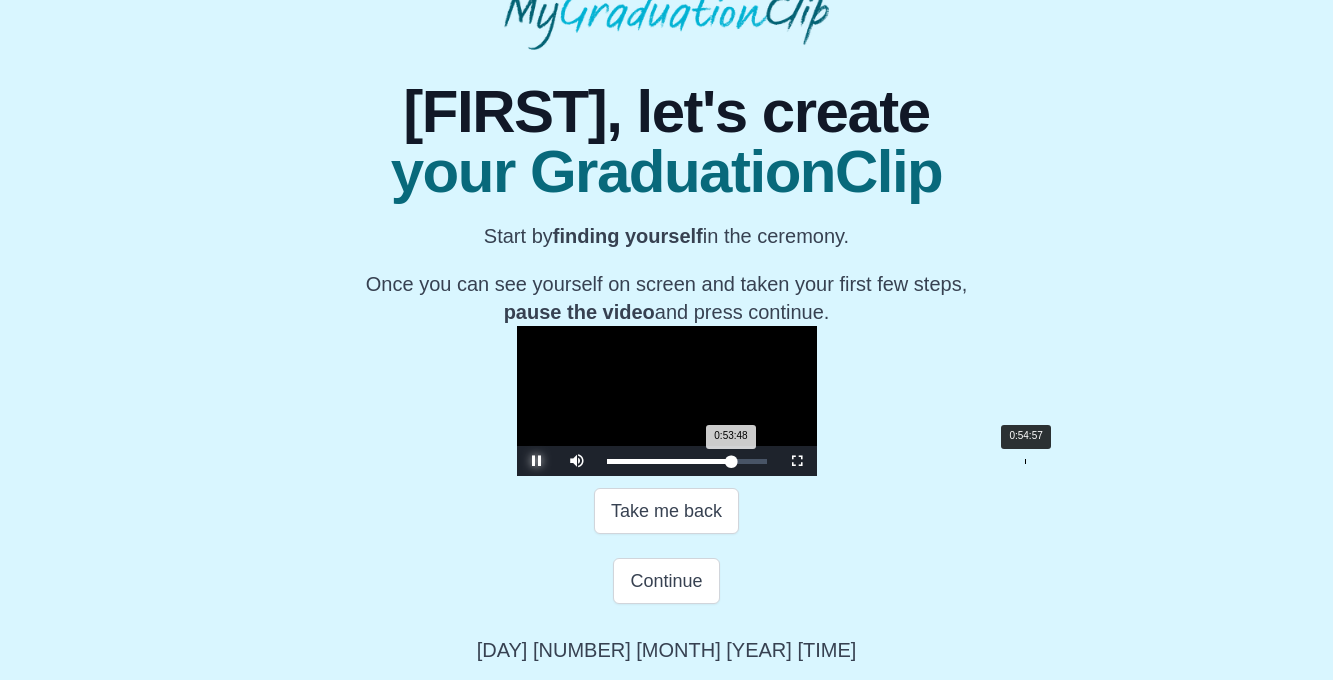 click on "Loaded : 0% 0:54:57 0:53:48 Progress : 0%" at bounding box center [687, 461] 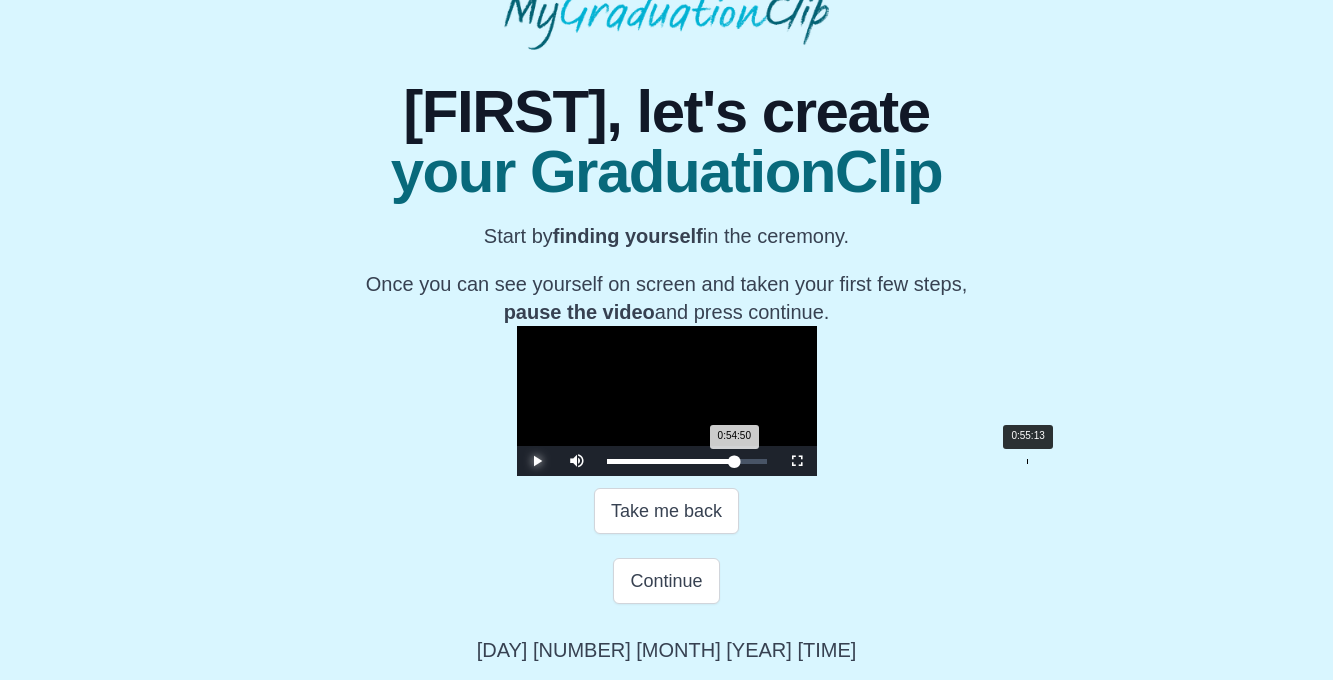 click on "0:54:50 Progress : 0%" at bounding box center (671, 461) 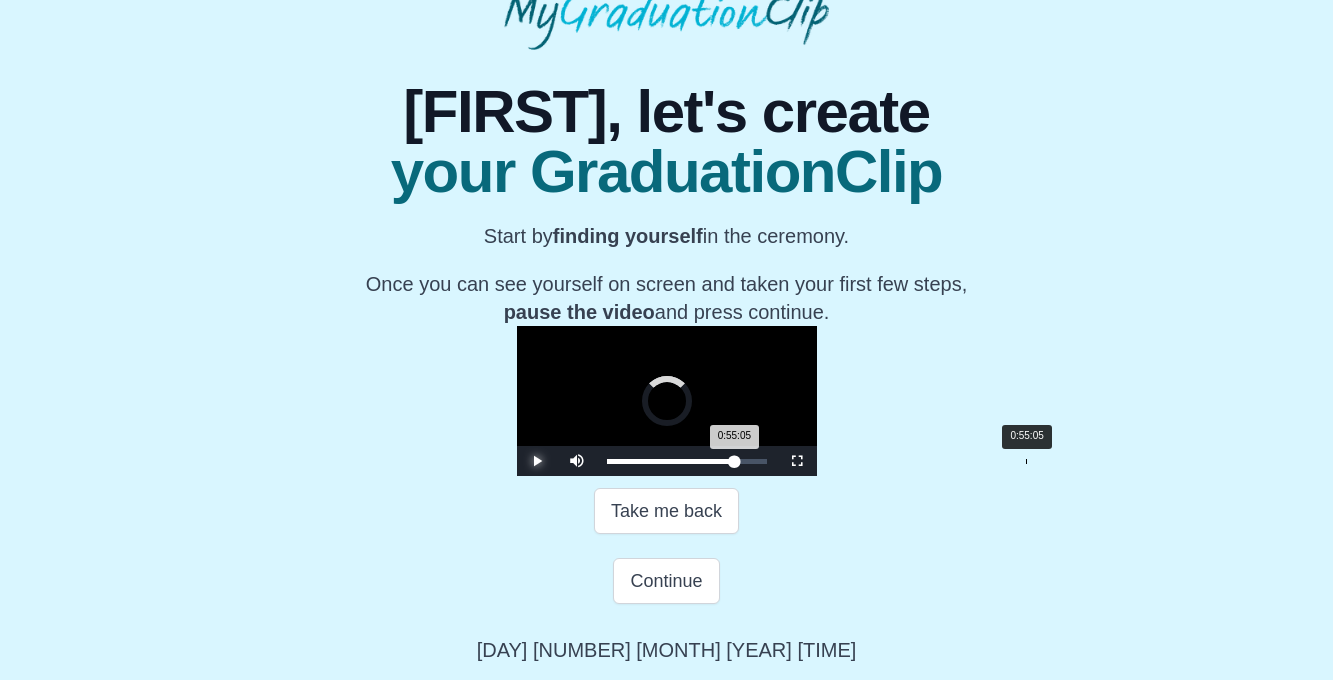 click on "0:55:05 Progress : 0%" at bounding box center [671, 461] 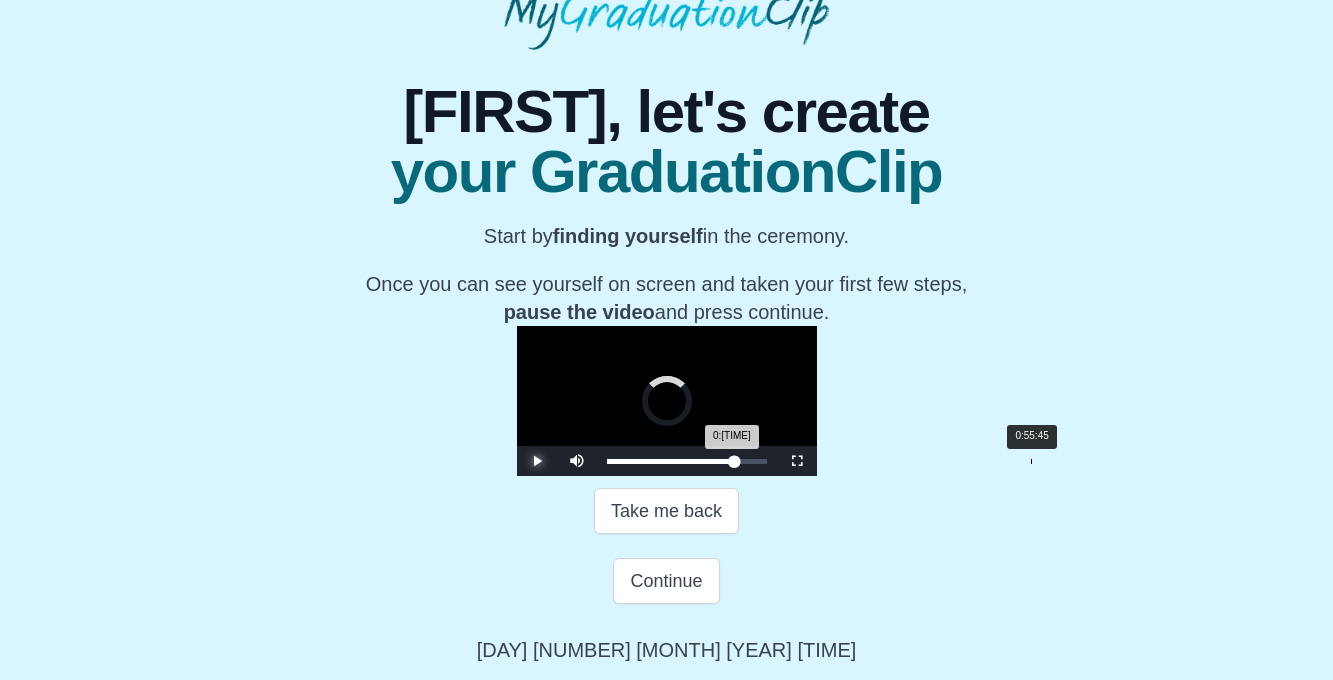 click on "0:55:07 Progress : 0%" at bounding box center (671, 461) 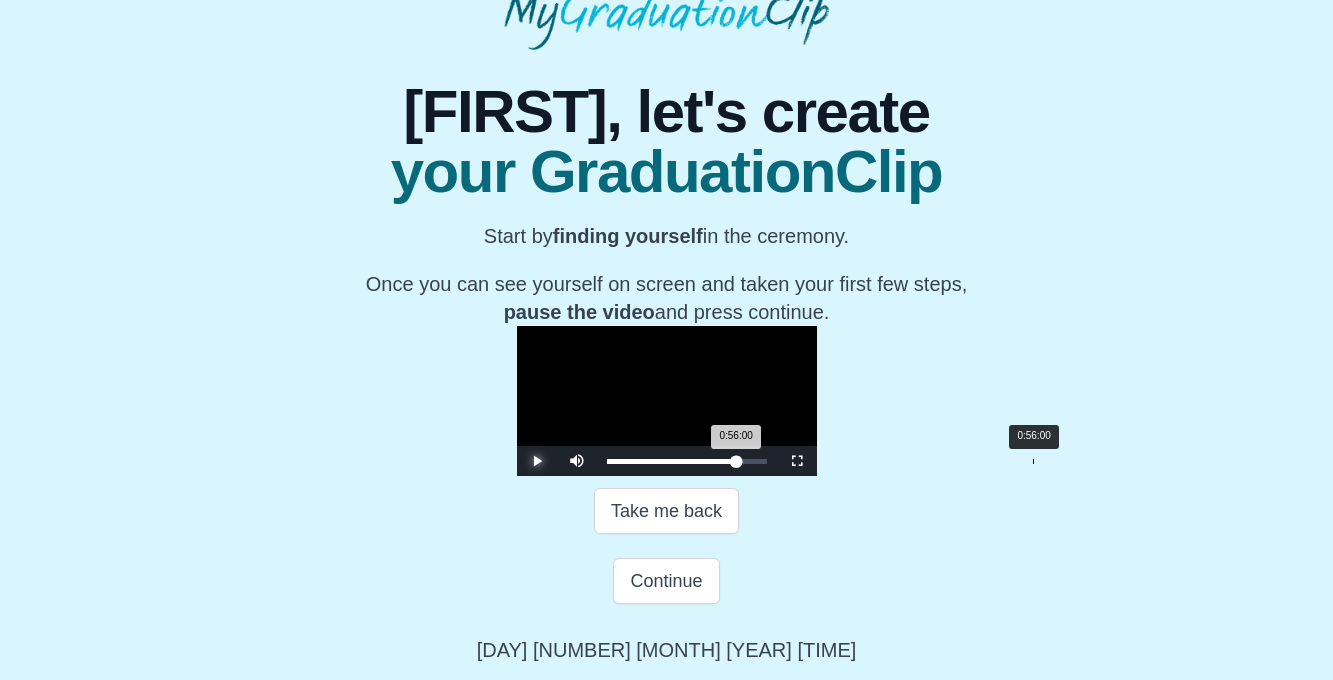 click on "0:56:00 Progress : 0%" at bounding box center (672, 461) 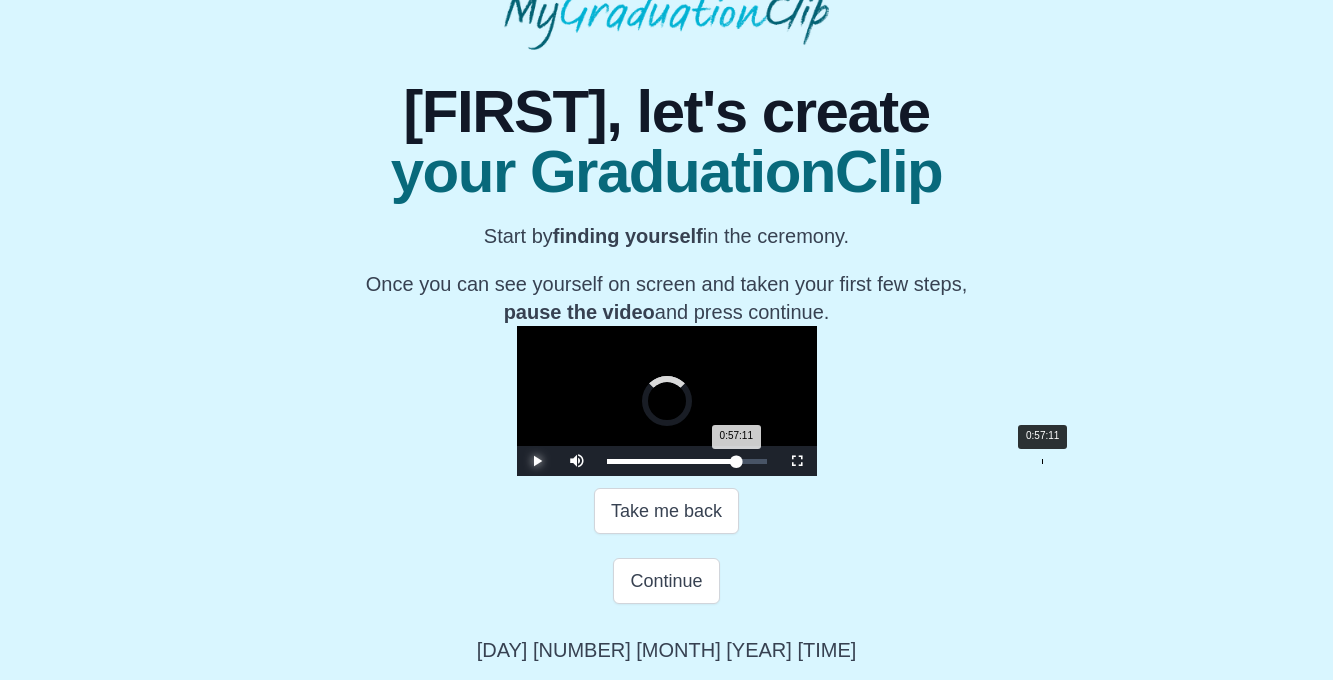 click on "Loaded : 0% 0:57:11 0:57:11 Progress : 0%" at bounding box center (687, 461) 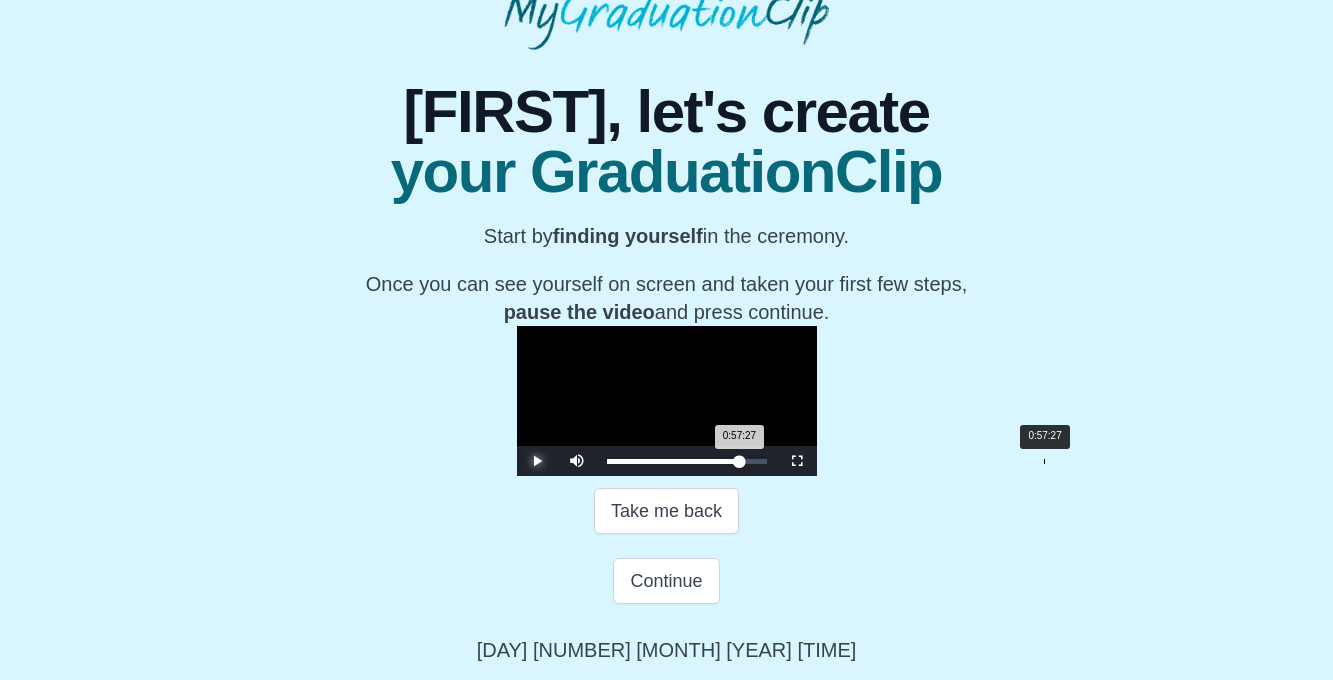 click on "0:57:27 Progress : 0%" at bounding box center [673, 461] 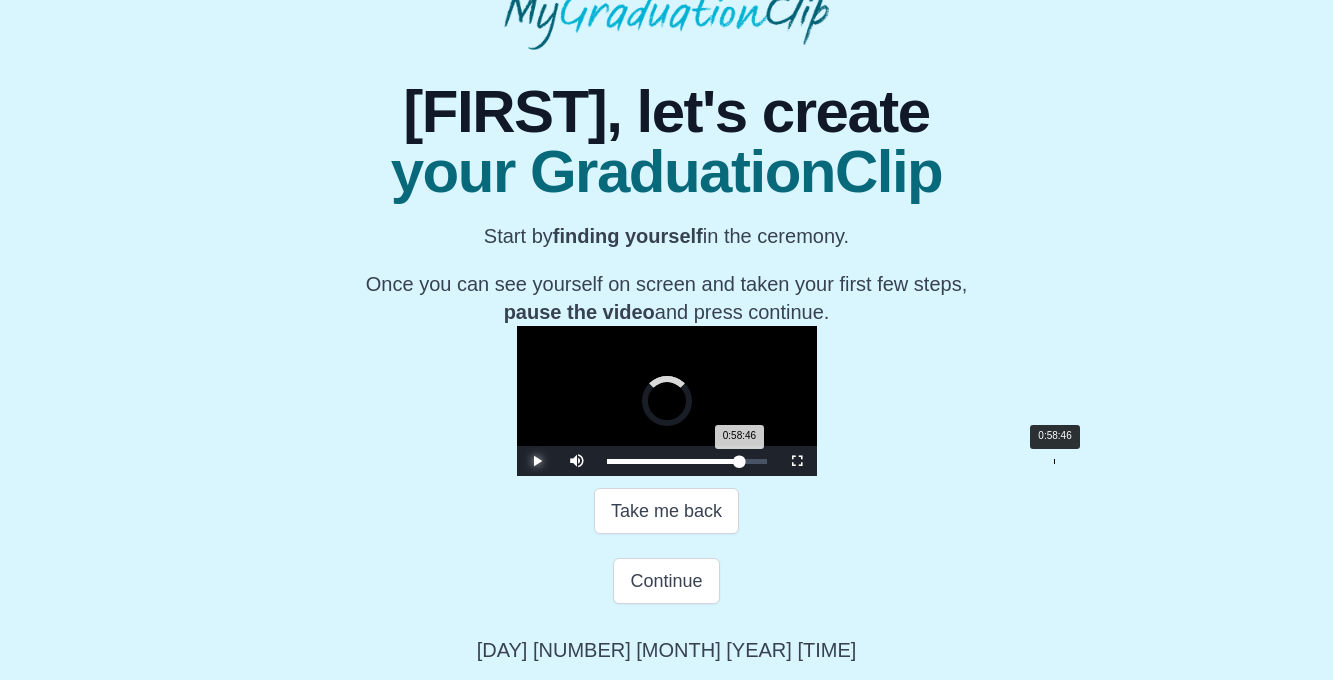 click on "0:58:46" at bounding box center (1054, 461) 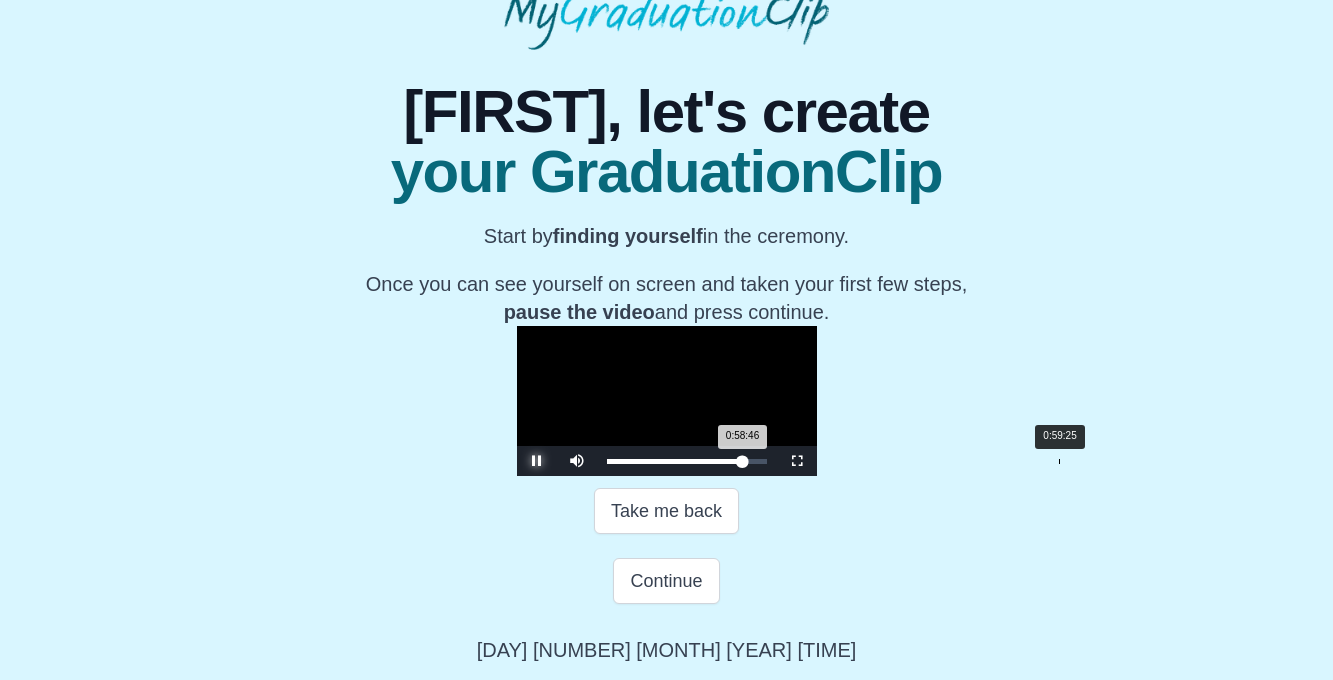 click on "0:58:46 Progress : 0%" at bounding box center (675, 461) 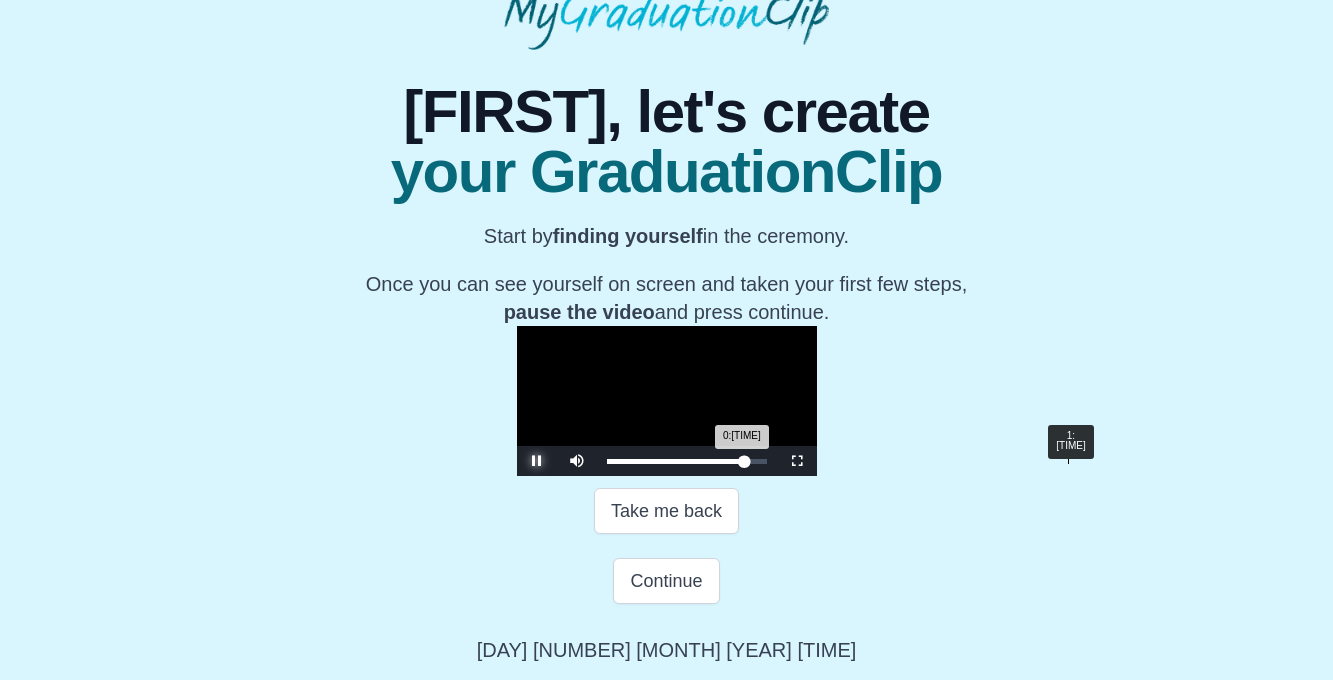 click on "1:00:36" at bounding box center (1068, 461) 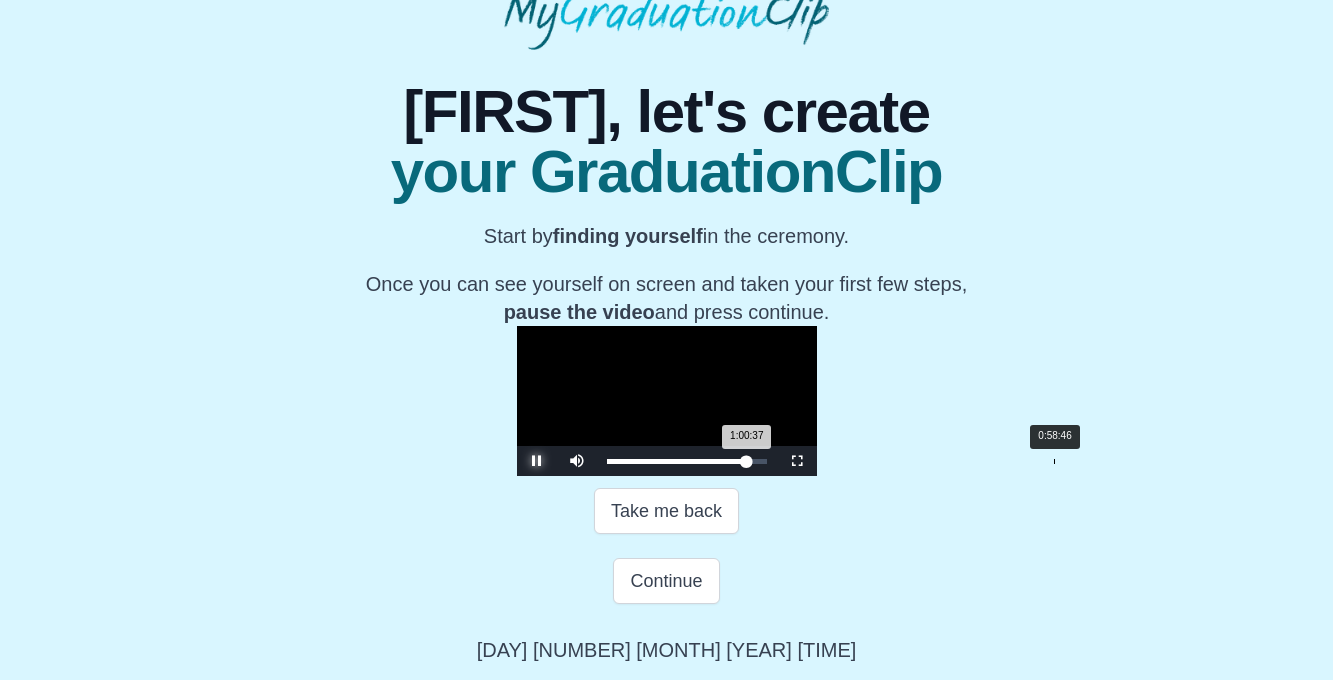 click on "0:58:46" at bounding box center [1054, 461] 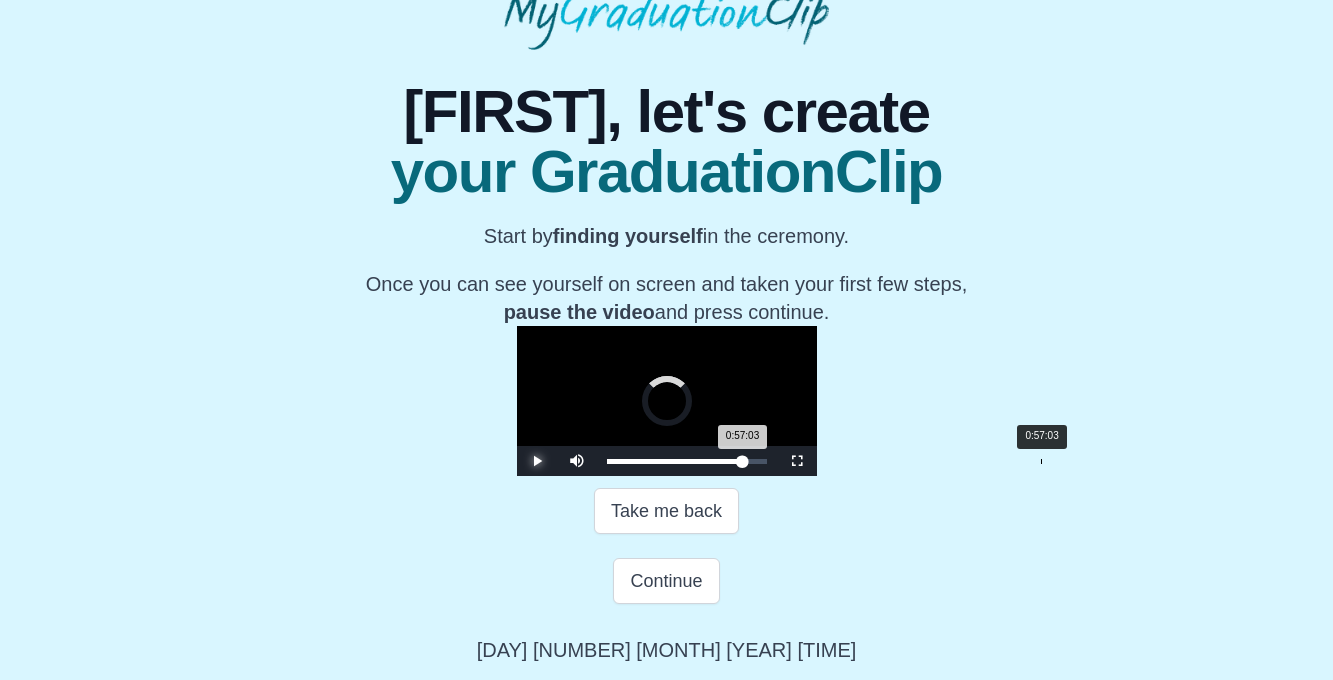 click on "Loaded : 0% 0:57:03 0:57:03 Progress : 0%" at bounding box center [687, 461] 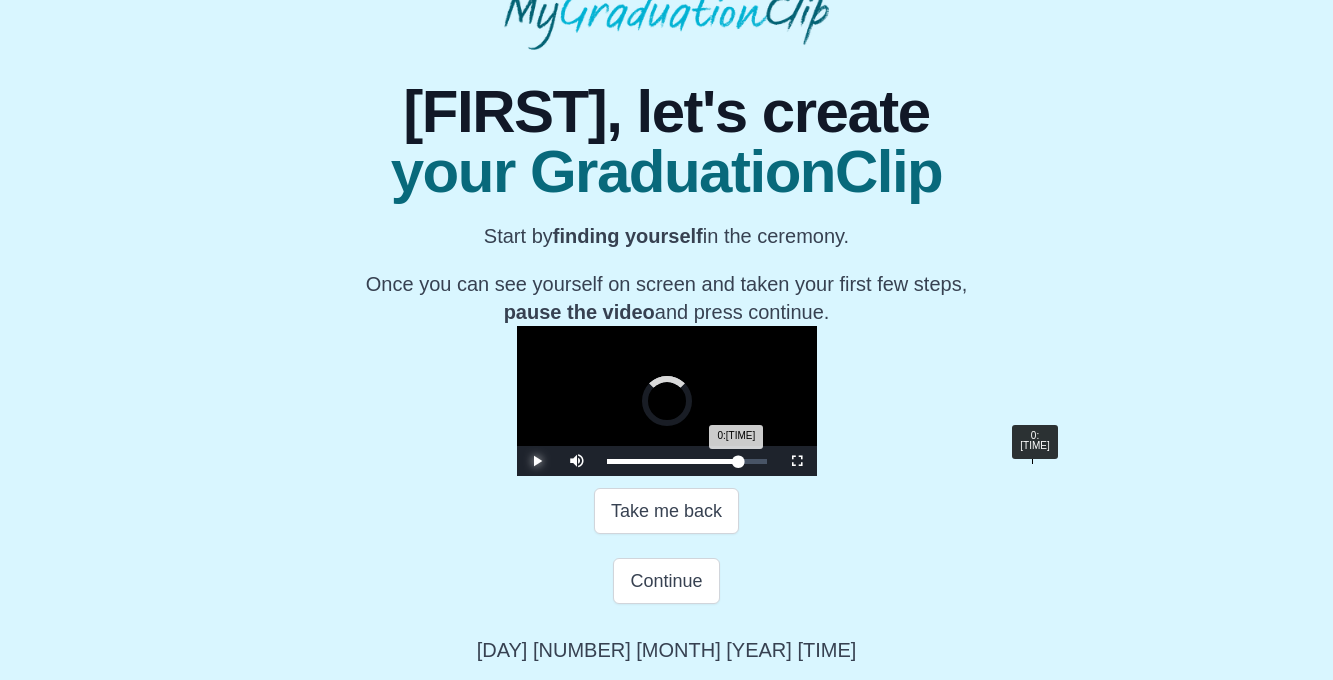 click on "Loaded : 0% 0:55:53 0:55:53 Progress : 0%" at bounding box center (687, 461) 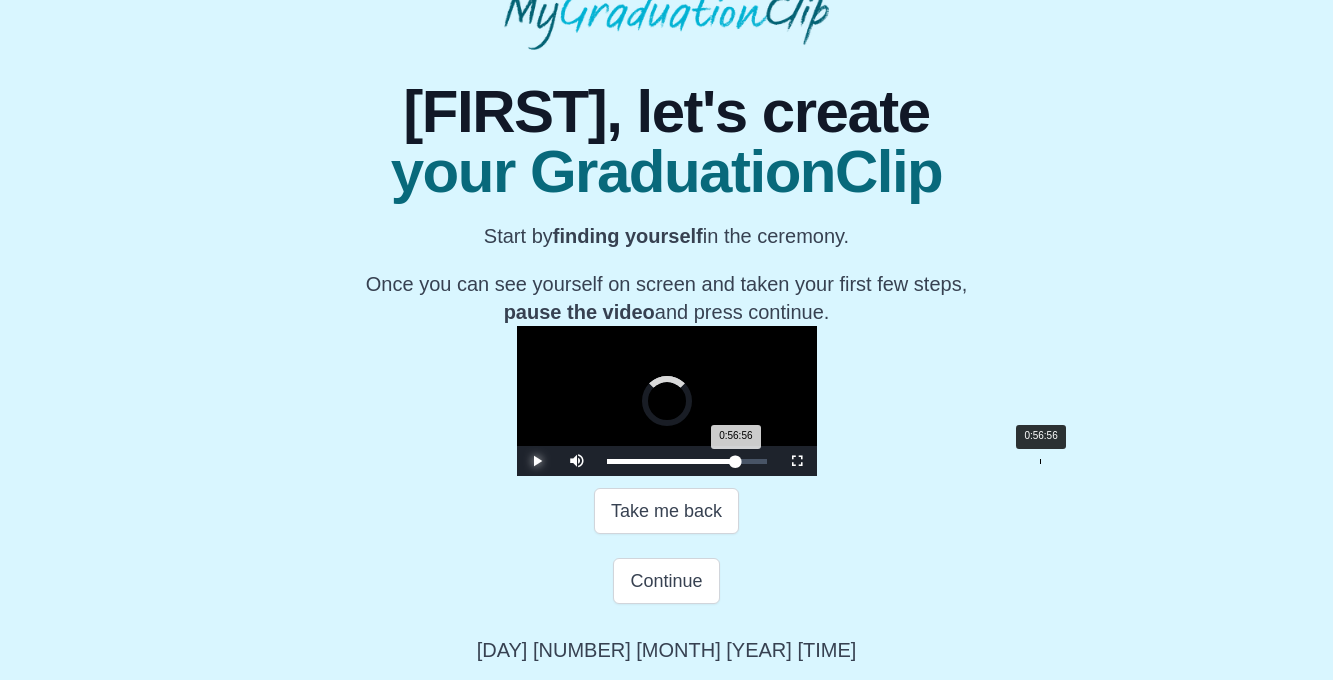 click on "Loaded : 0% 0:56:56 0:56:56 Progress : 0%" at bounding box center (687, 461) 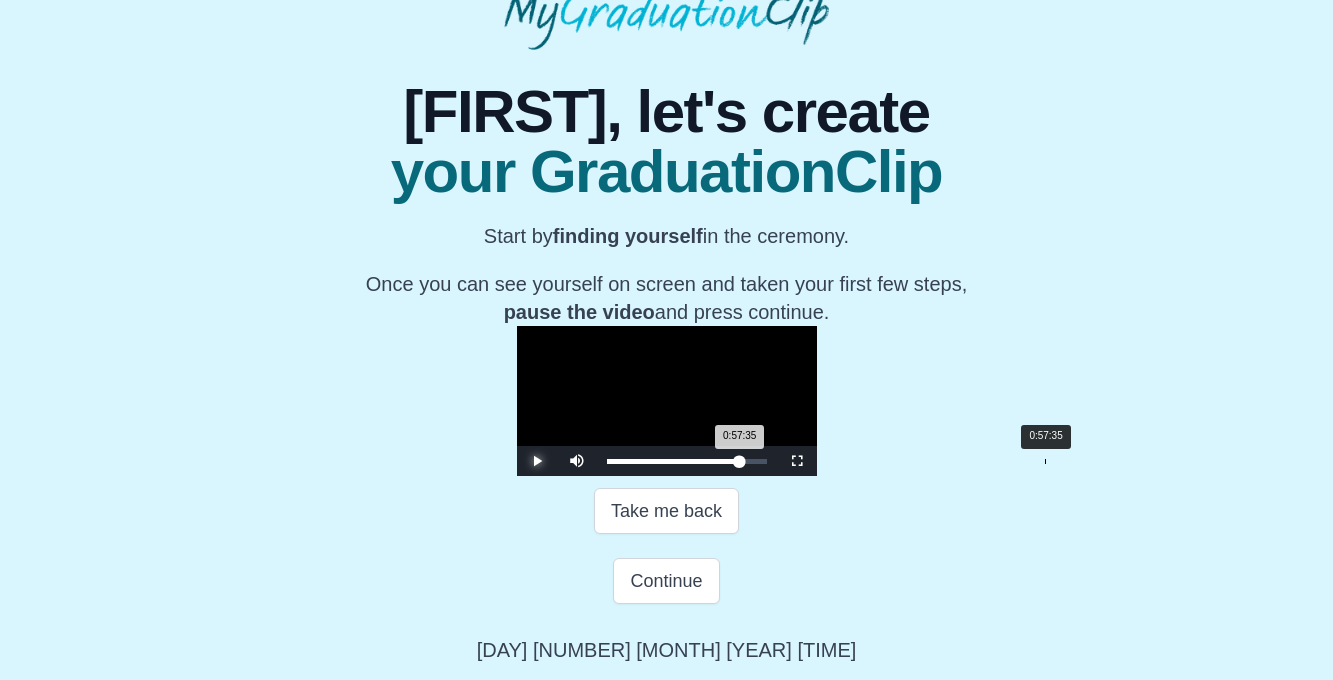click on "0:57:35 Progress : 0%" at bounding box center [673, 461] 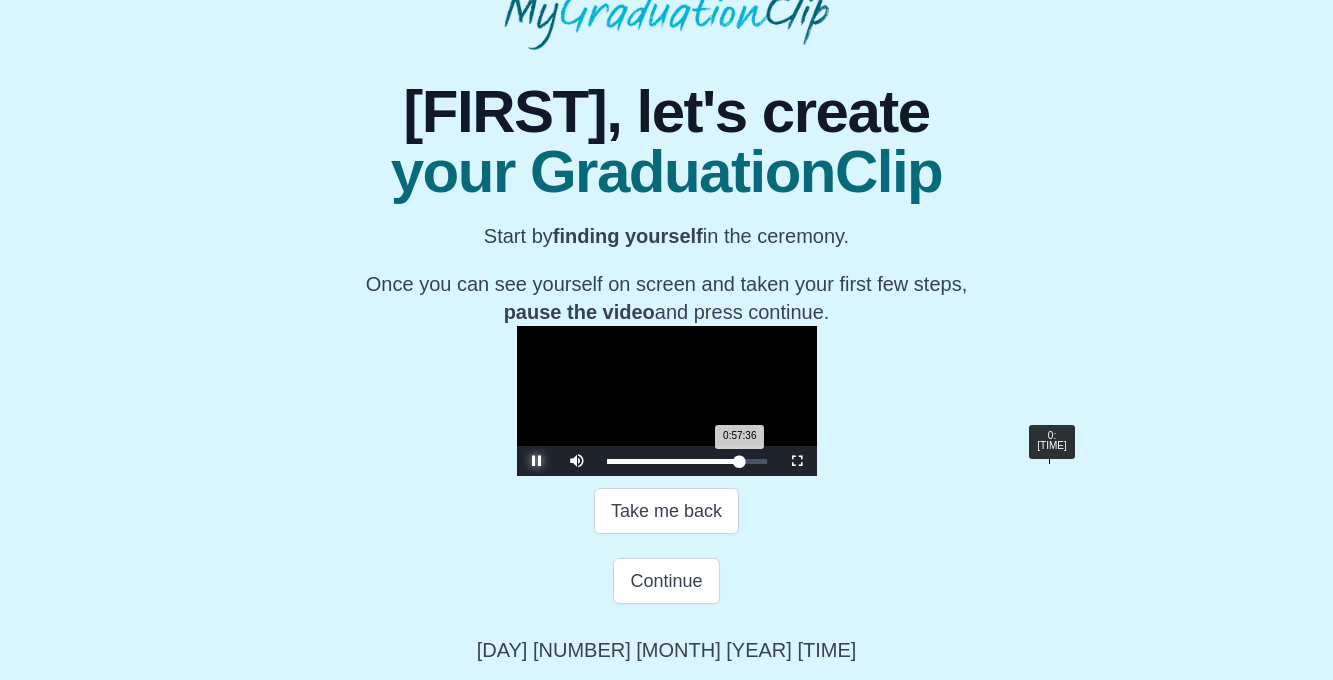 click on "0:57:36 Progress : 0%" at bounding box center (673, 461) 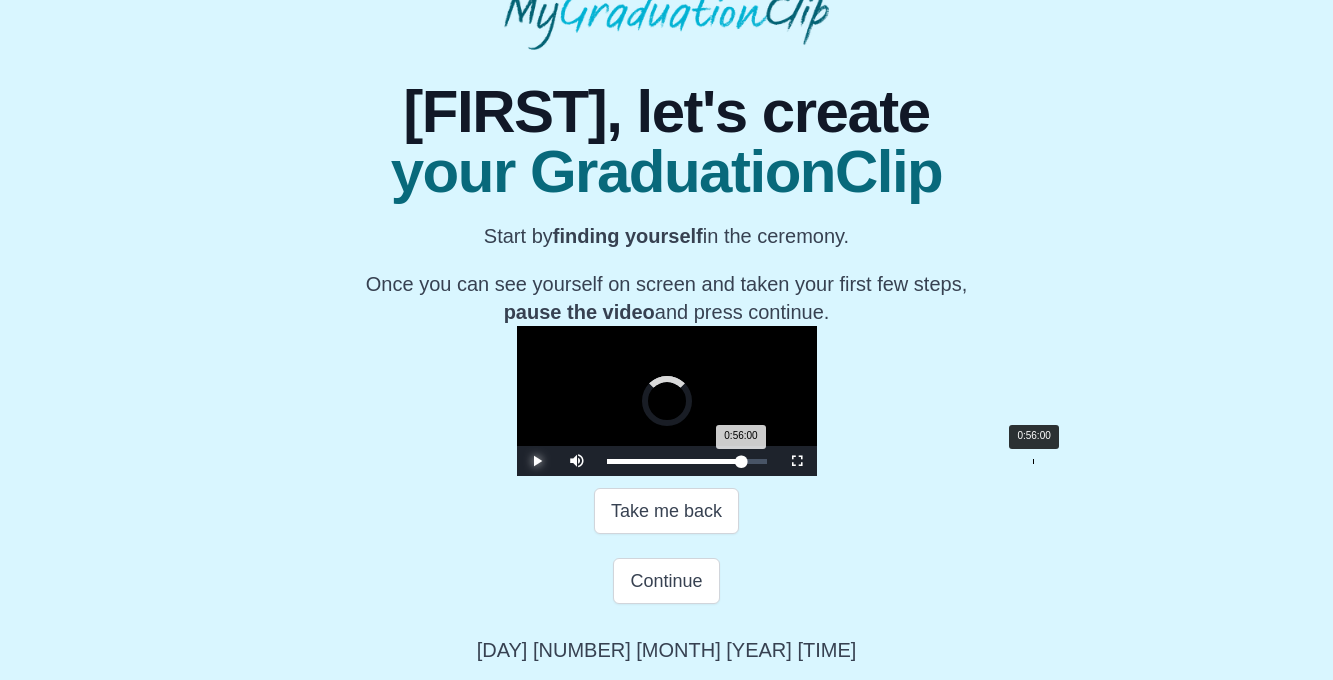 click on "Loaded : 0% 0:56:00 0:56:00 Progress : 0%" at bounding box center [687, 461] 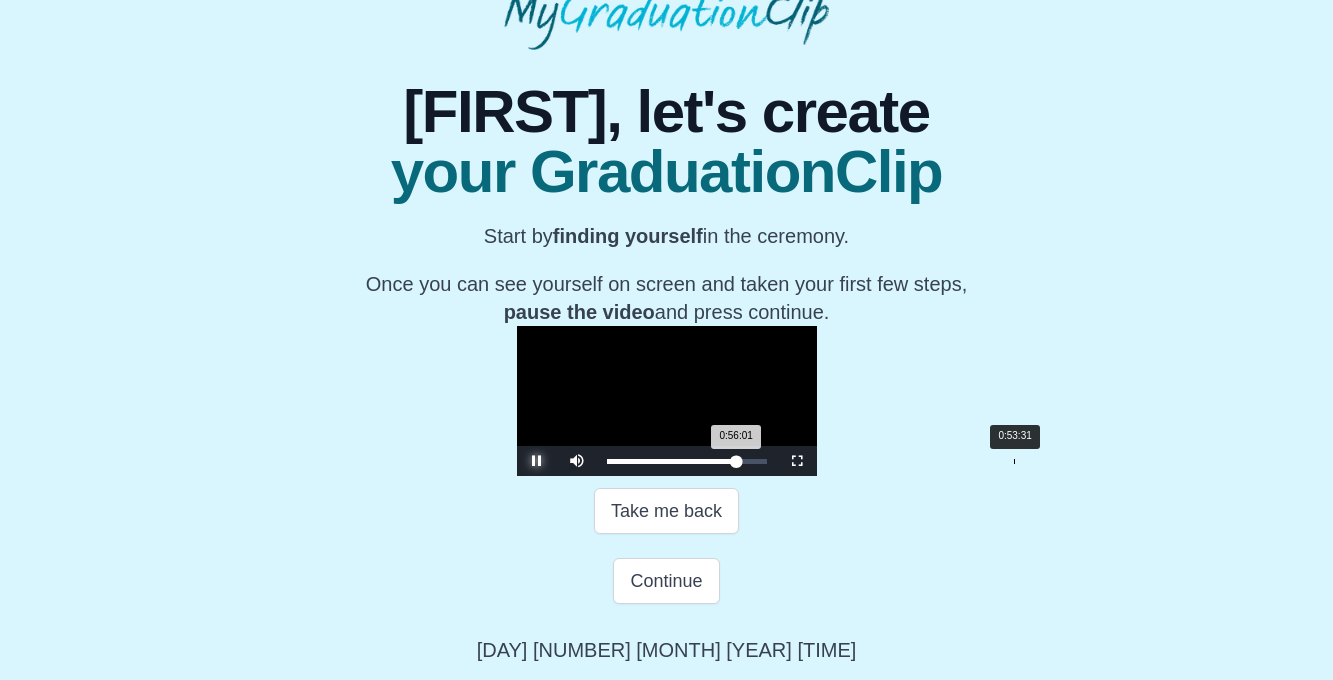 click on "0:53:31" at bounding box center [1014, 461] 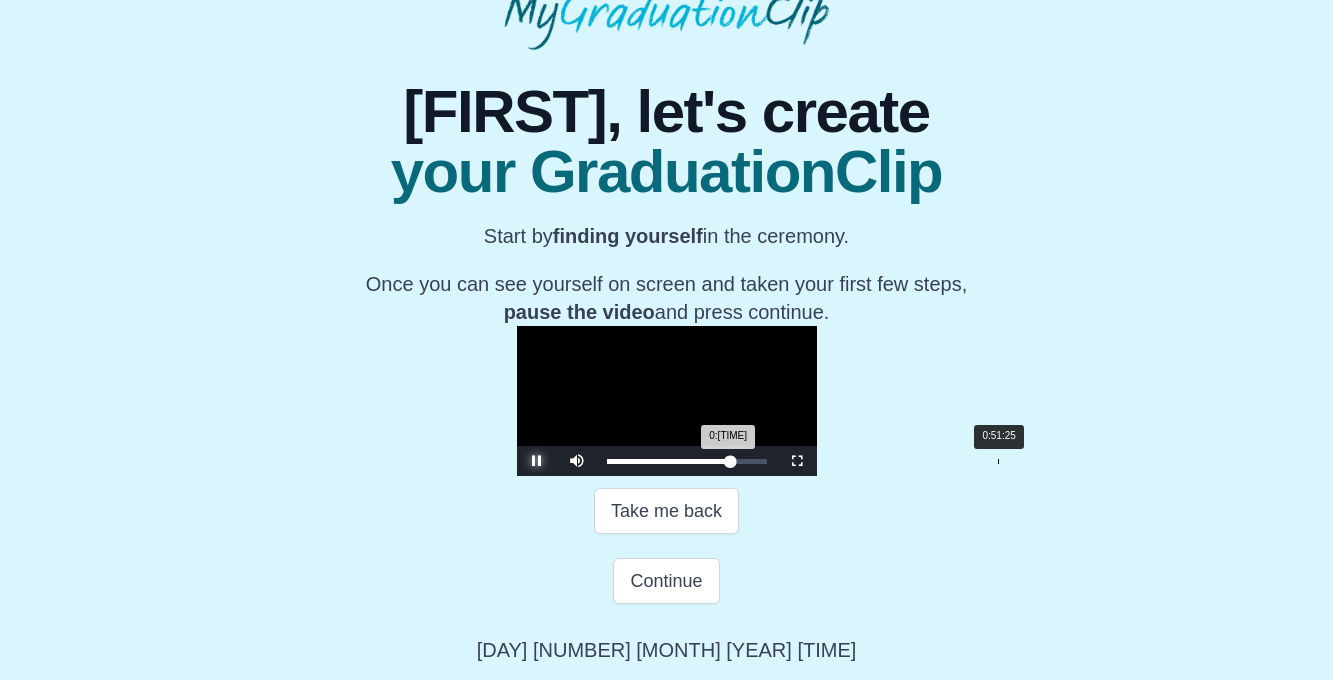 click on "Loaded : 0% 0:51:25 0:53:32 Progress : 0%" at bounding box center [687, 461] 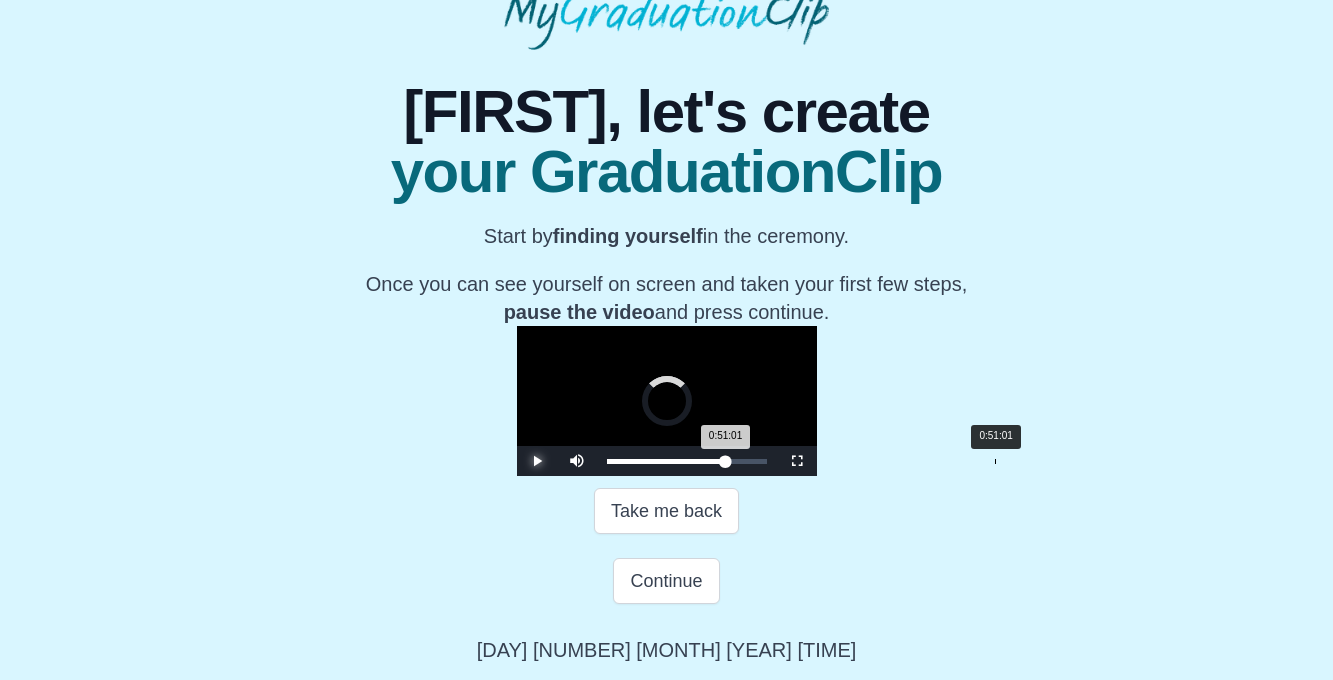click on "0:51:01 Progress : 0%" at bounding box center [666, 461] 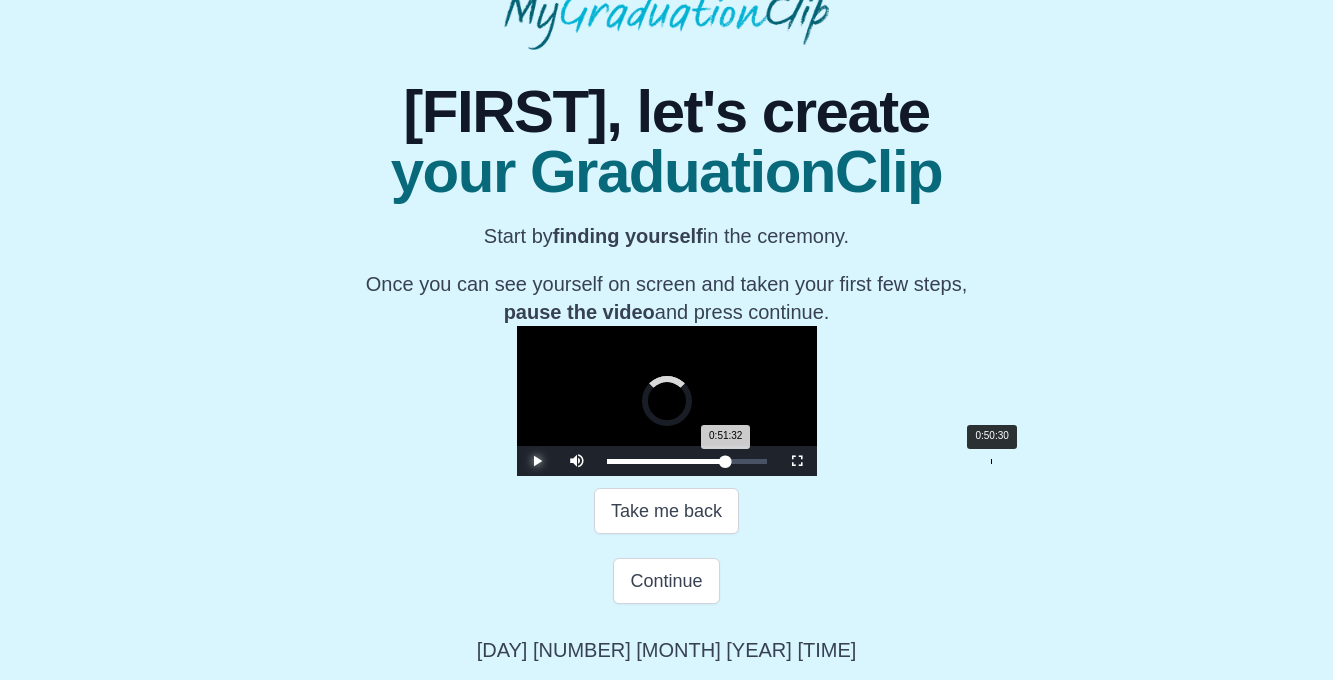click on "0:51:32 Progress : 0%" at bounding box center [666, 461] 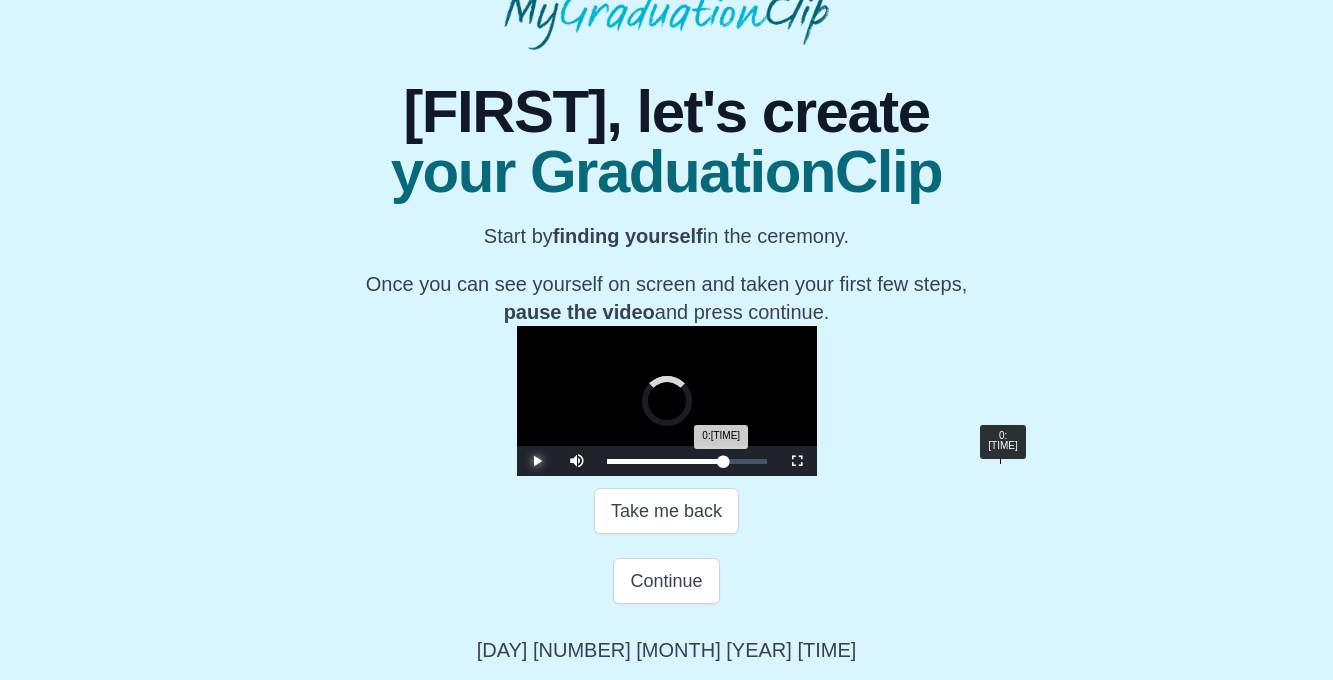 click on "Loaded : 0% 0:51:41 0:51:41 Progress : 0%" at bounding box center (687, 461) 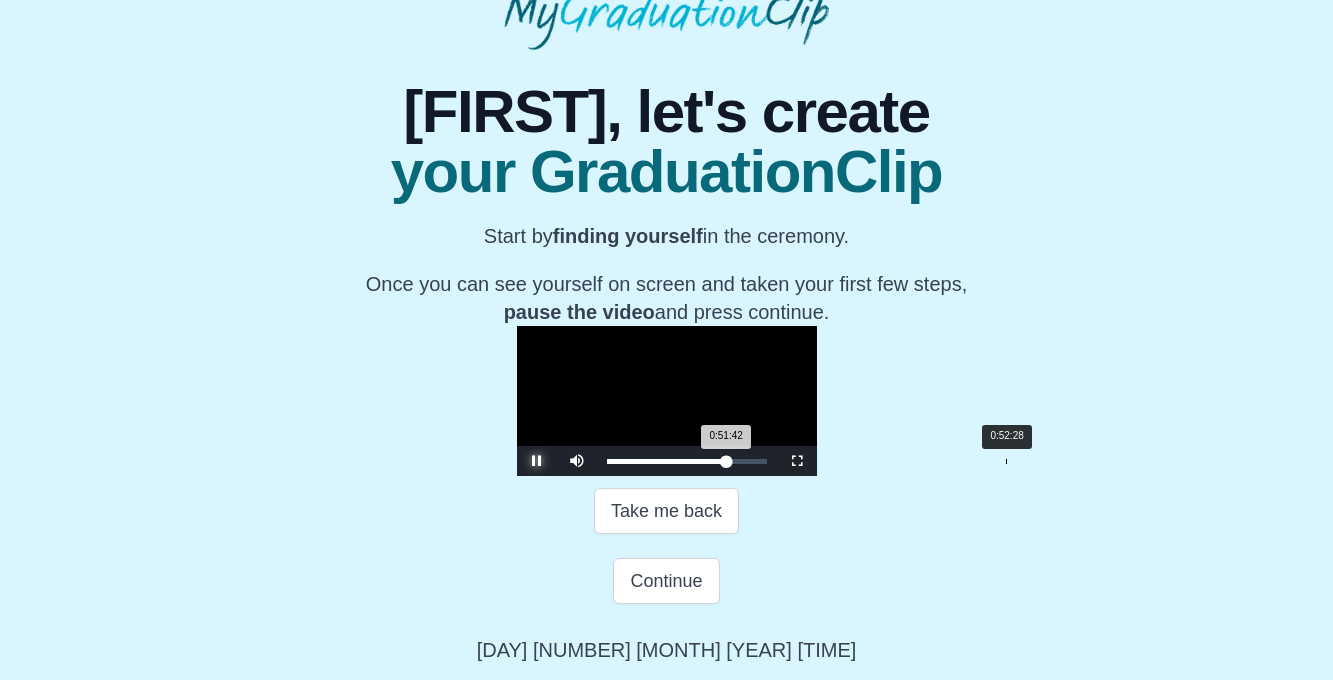 click on "0:51:42 Progress : 0%" at bounding box center (667, 461) 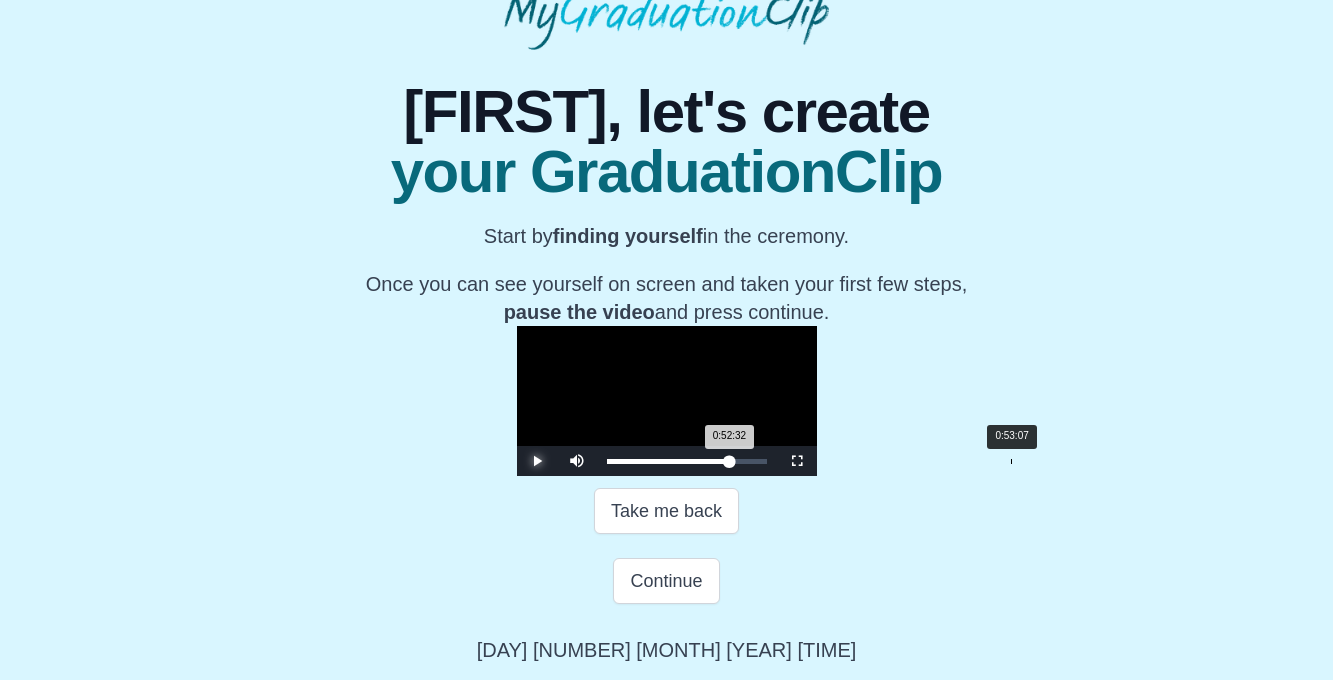 click on "0:52:32 Progress : 0%" at bounding box center (668, 461) 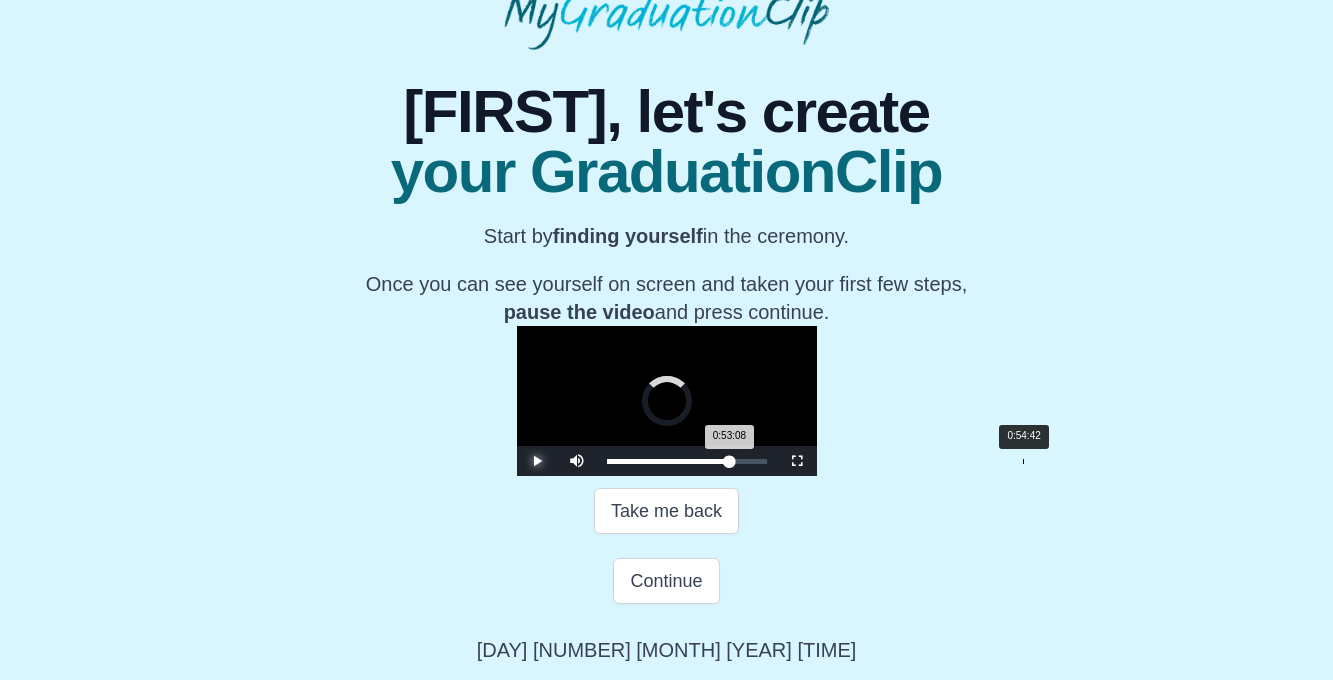 click on "Loaded : 0% 0:54:42 0:53:08 Progress : 0%" at bounding box center (687, 461) 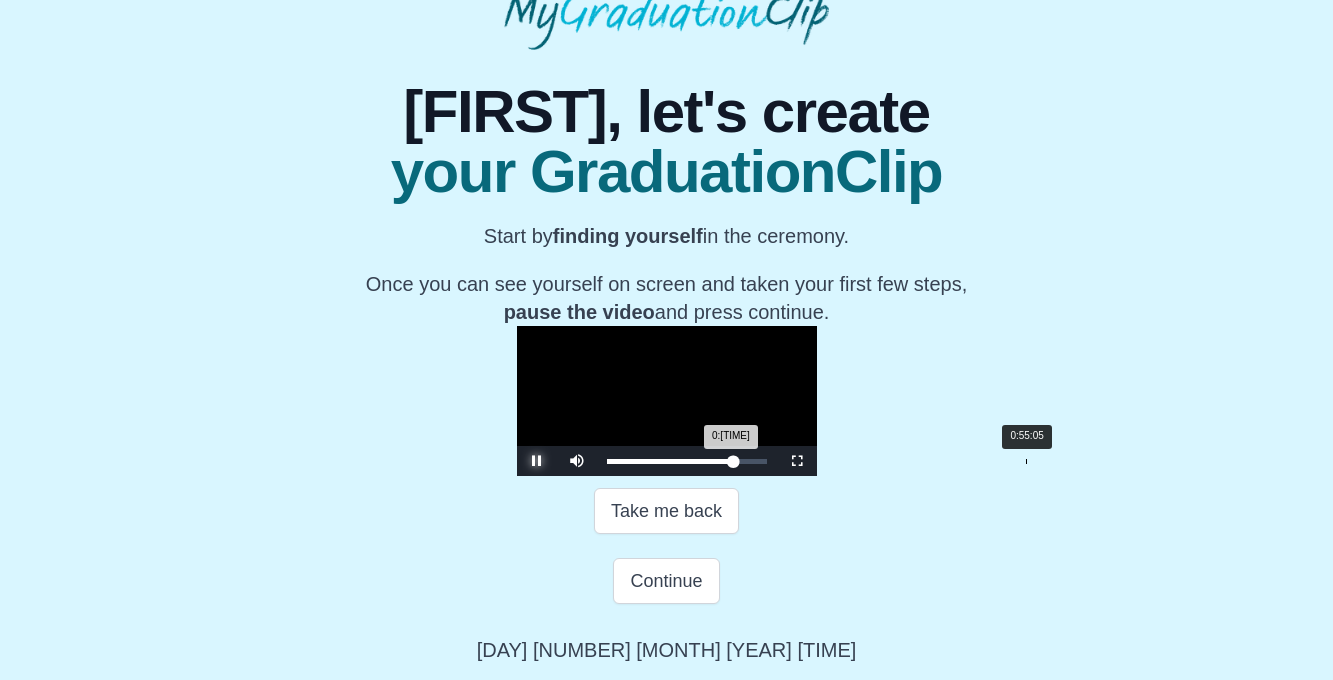 click on "0:54:43 Progress : 0%" at bounding box center [670, 461] 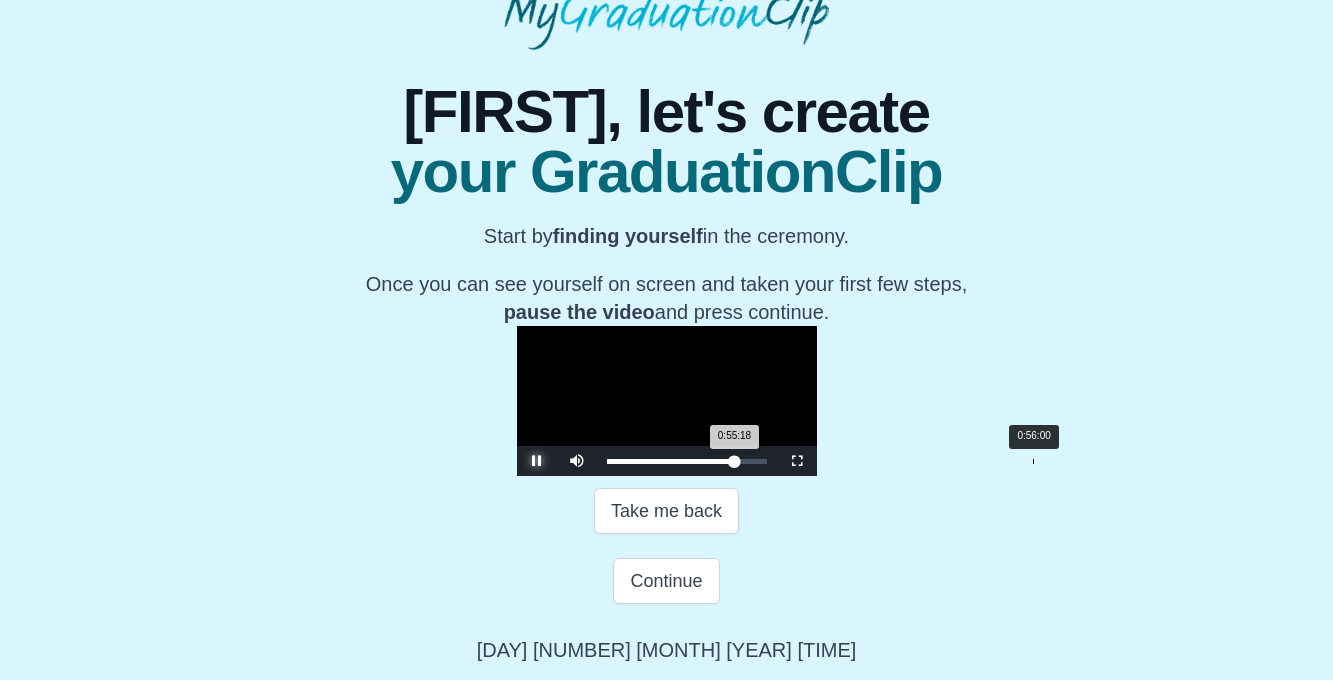 click on "0:55:18 Progress : 0%" at bounding box center (671, 461) 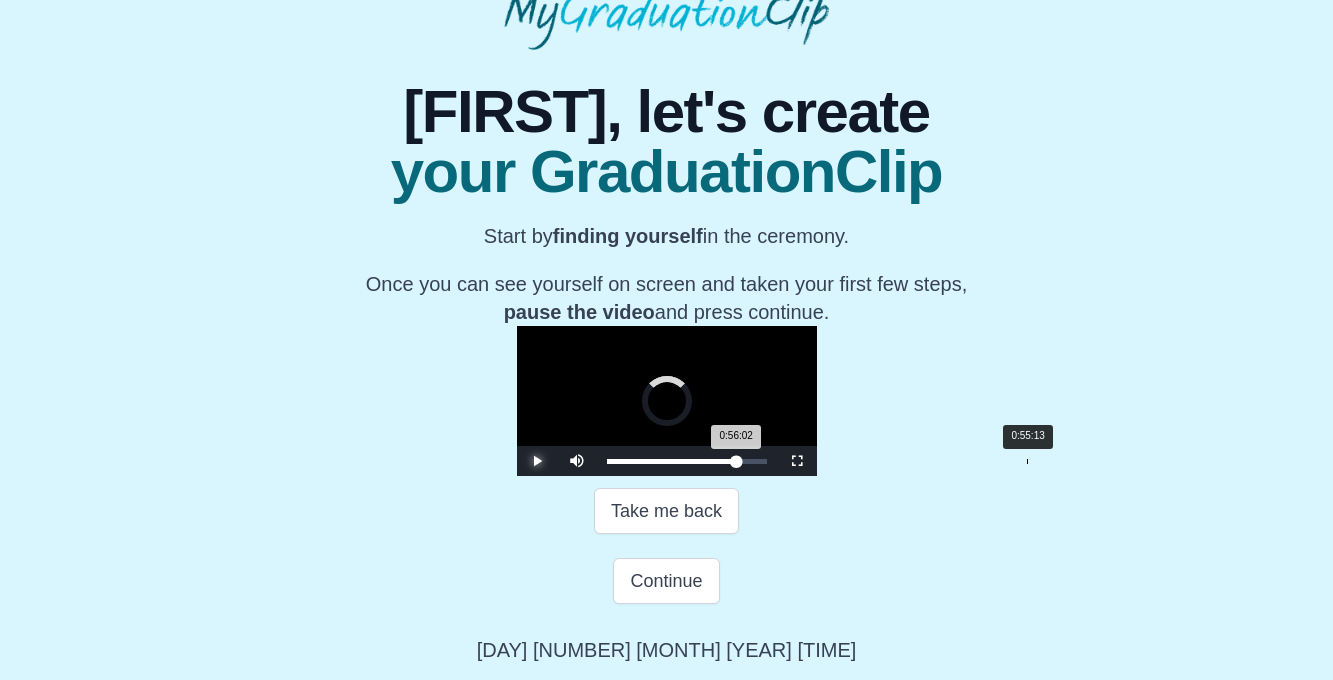 click on "0:56:02 Progress : 0%" at bounding box center (672, 461) 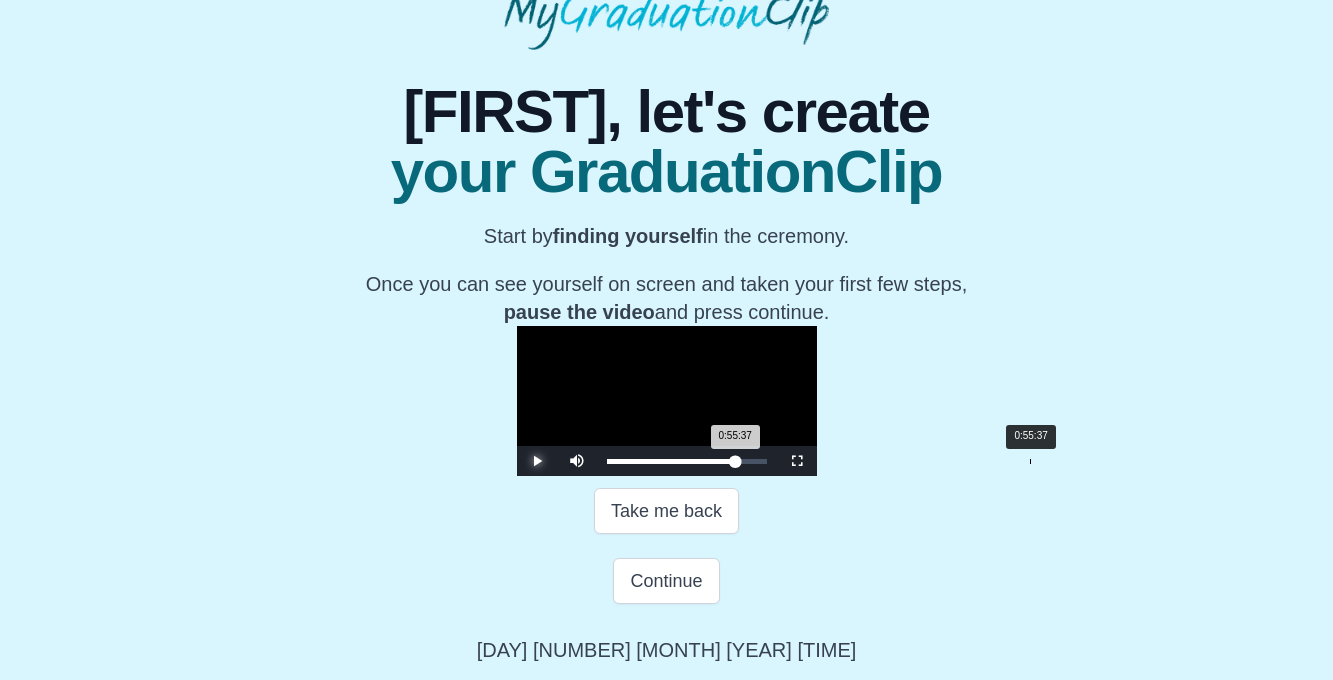 click on "0:55:37 Progress : 0%" at bounding box center (671, 461) 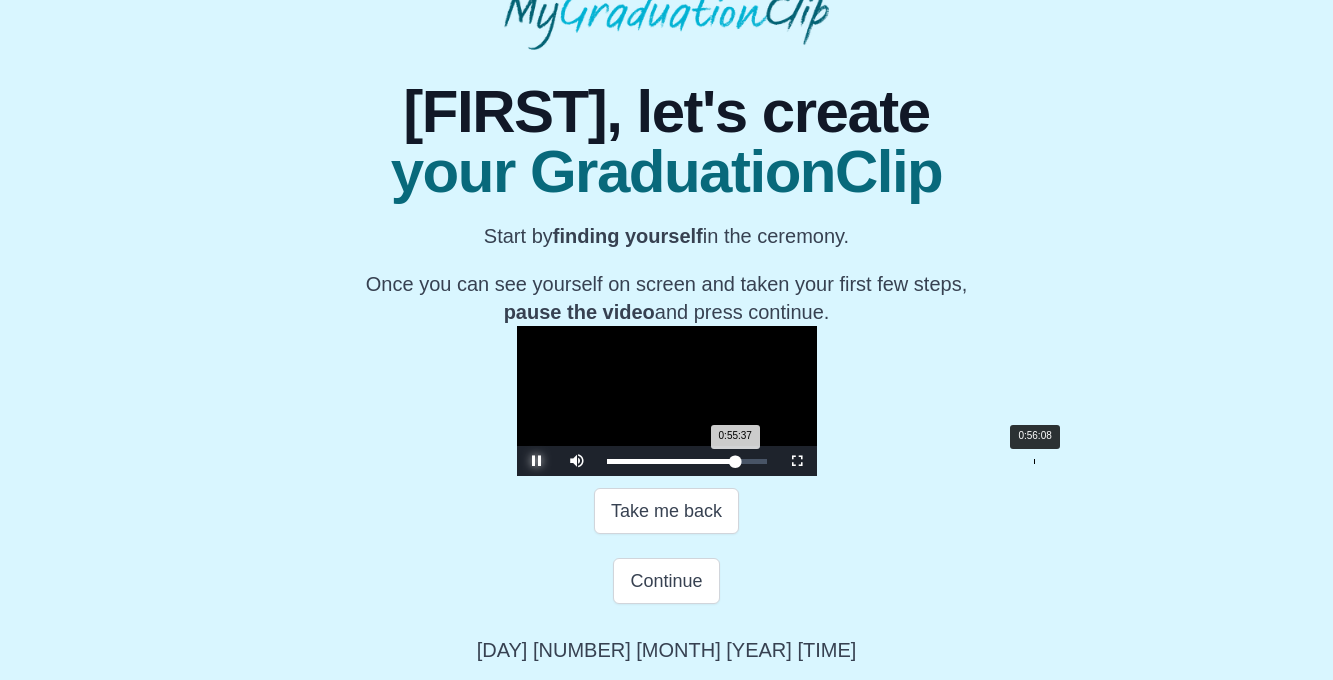 click on "0:55:37 Progress : 0%" at bounding box center (671, 461) 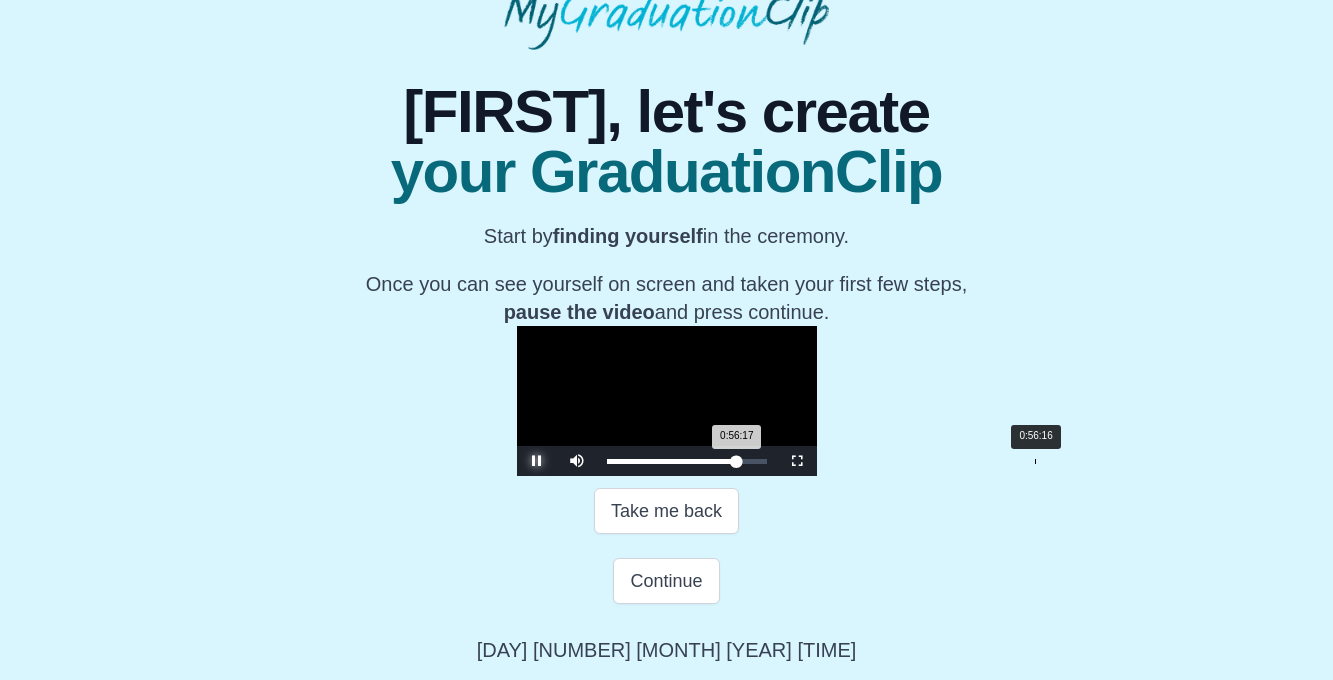 click on "0:56:17 Progress : 0%" at bounding box center (672, 461) 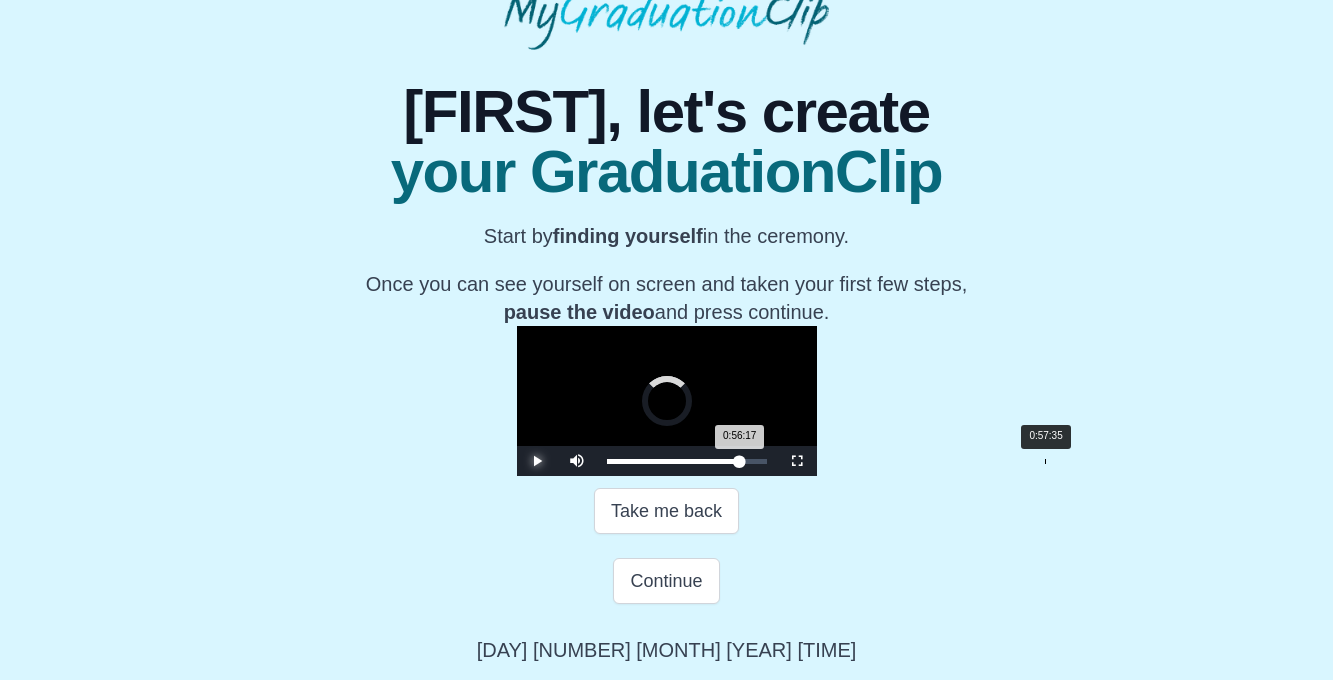 click on "Loaded : 0% 0:57:35 0:56:17 Progress : 0%" at bounding box center (687, 461) 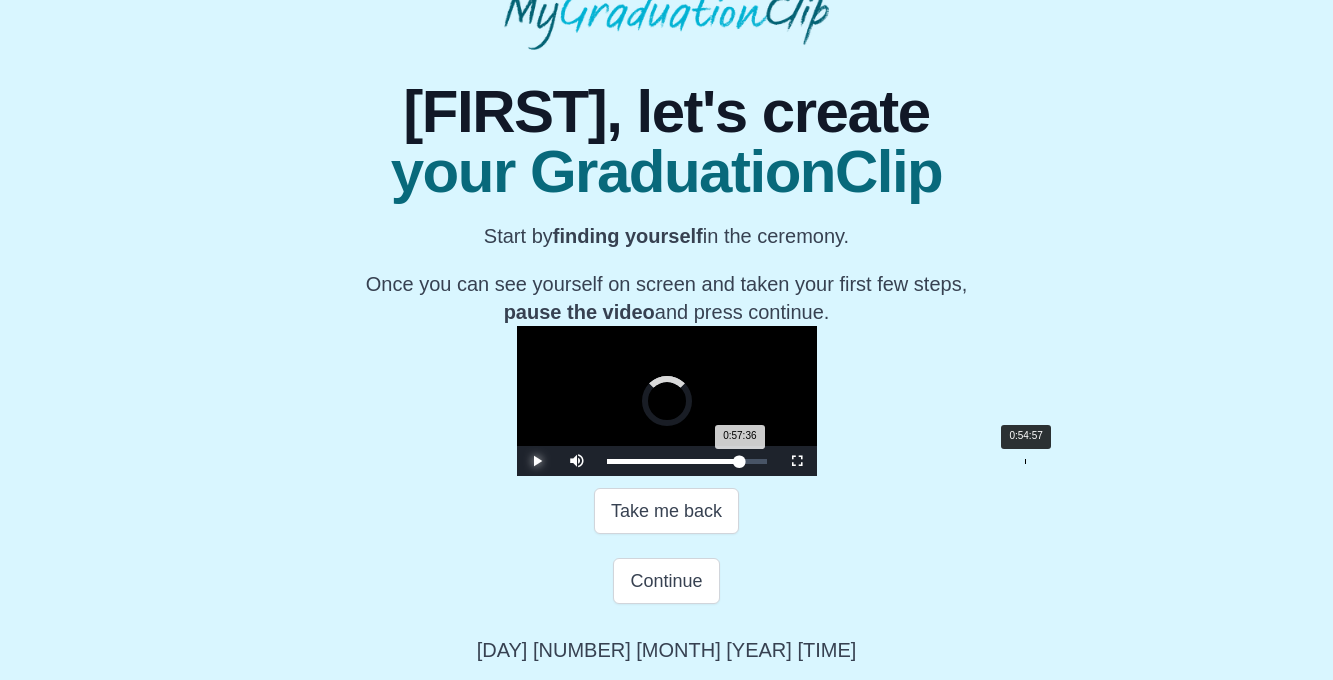 click on "Loaded : 0% 0:54:57 0:57:36 Progress : 0%" at bounding box center (687, 461) 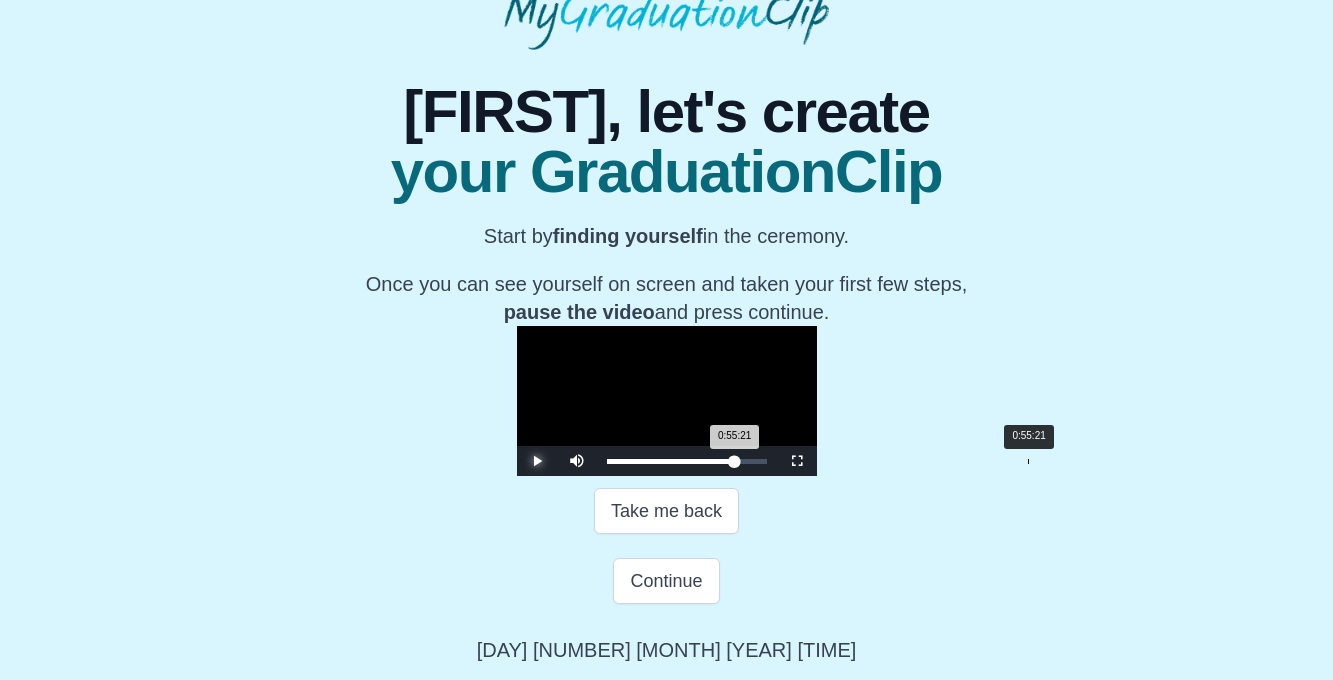 click on "0:55:21 Progress : 0%" at bounding box center (671, 461) 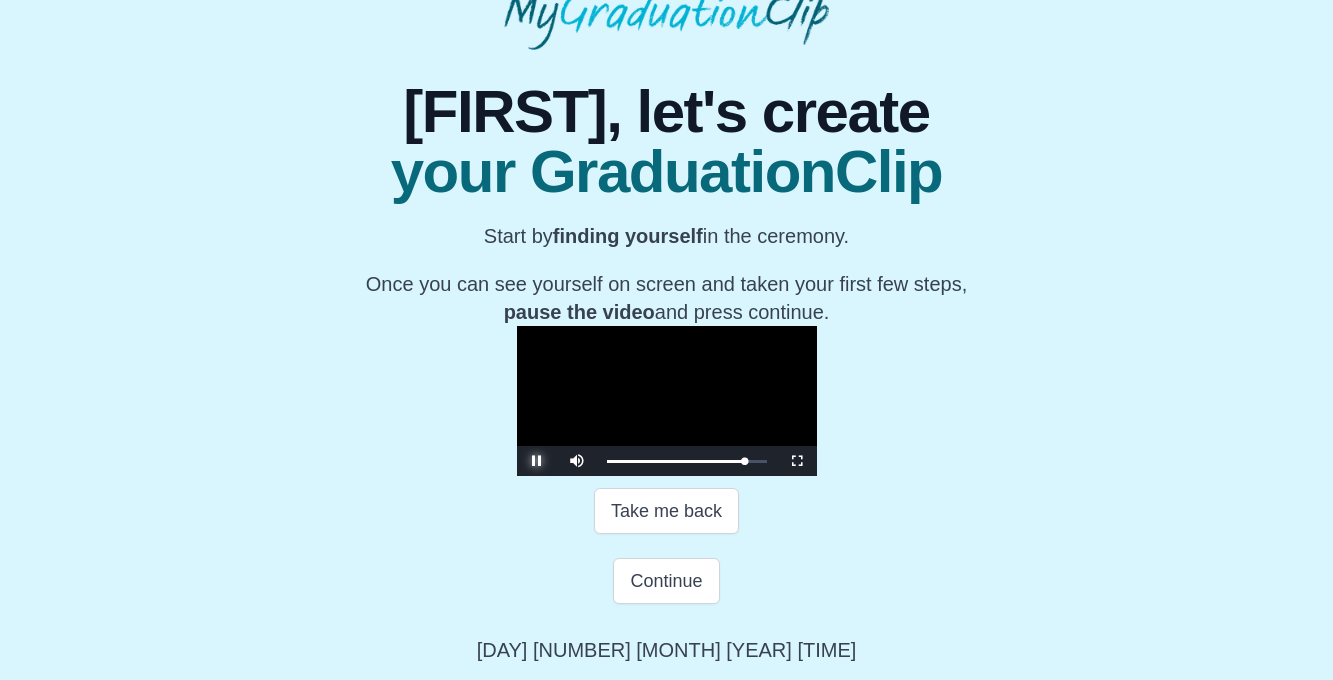 click at bounding box center (537, 461) 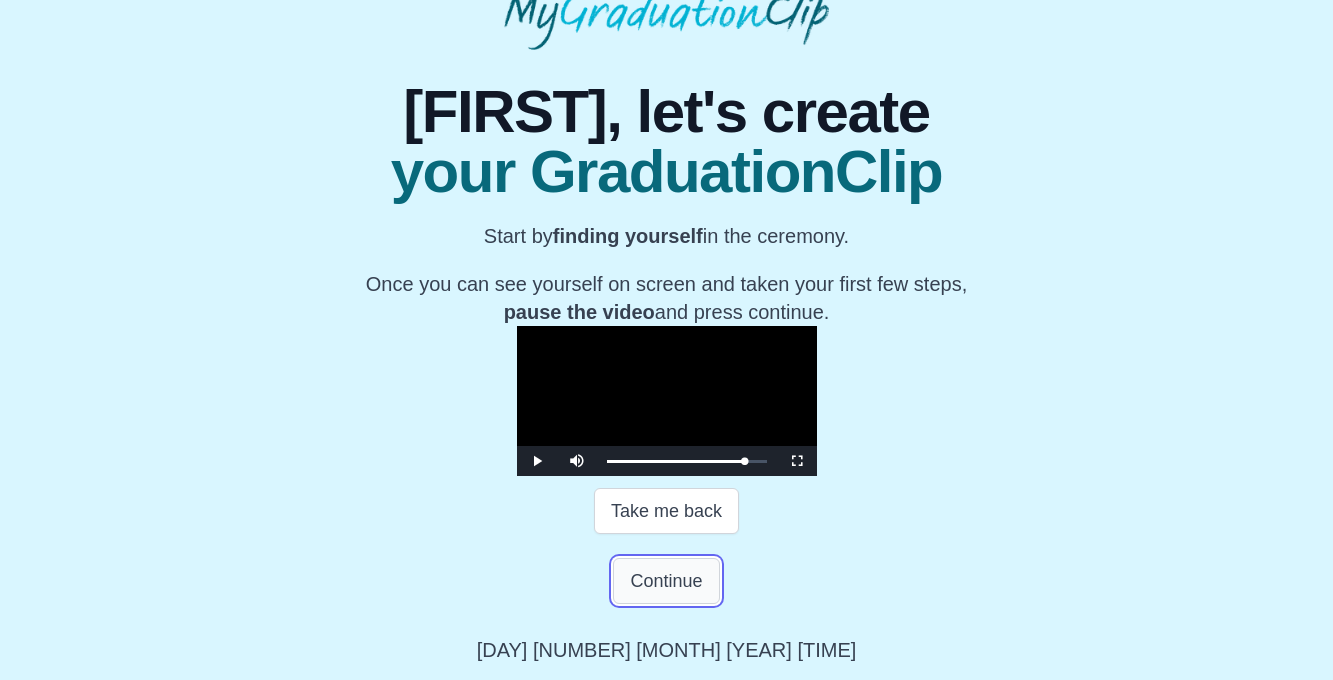 click on "Continue" at bounding box center (666, 581) 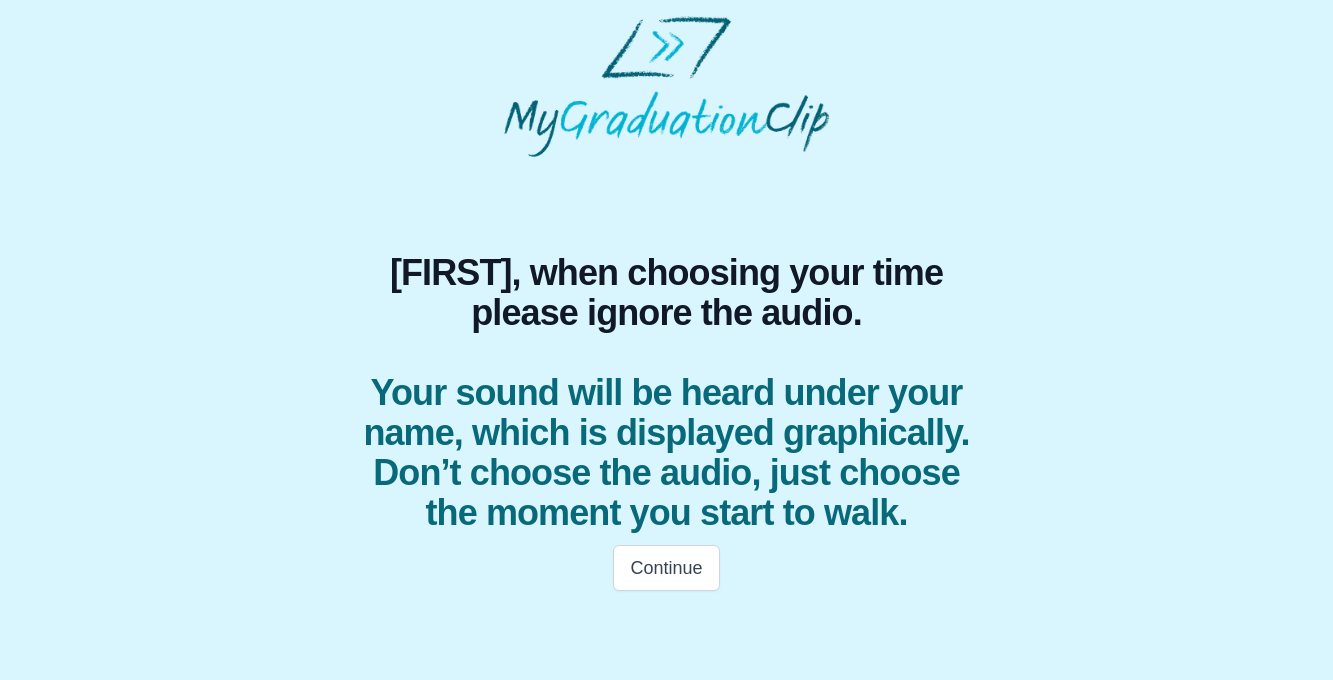 scroll, scrollTop: 0, scrollLeft: 0, axis: both 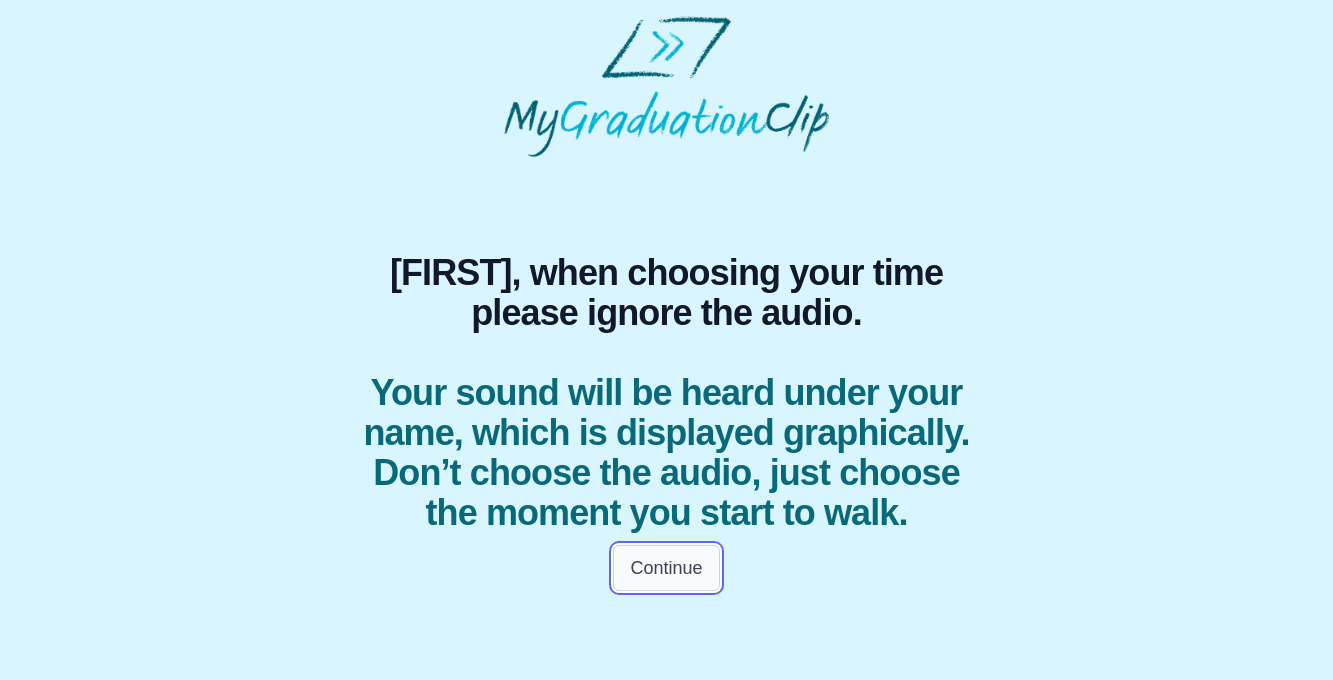 click on "Continue" at bounding box center (666, 568) 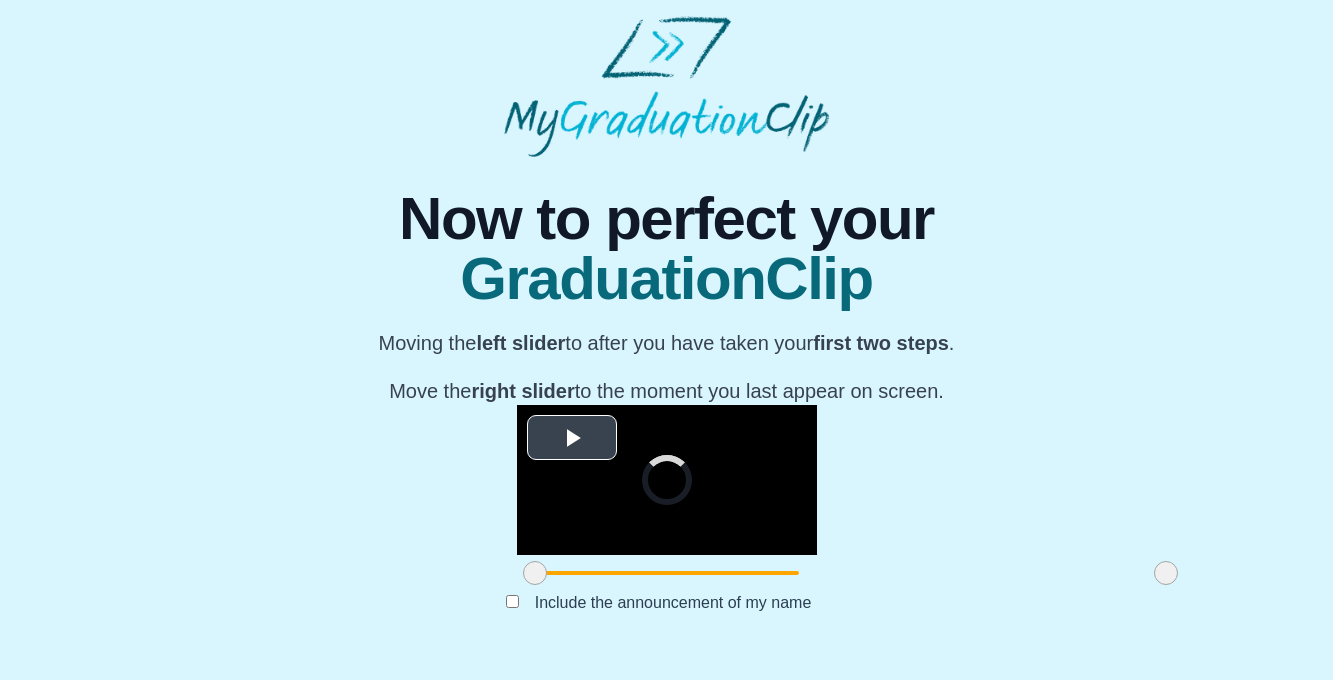 scroll, scrollTop: 215, scrollLeft: 0, axis: vertical 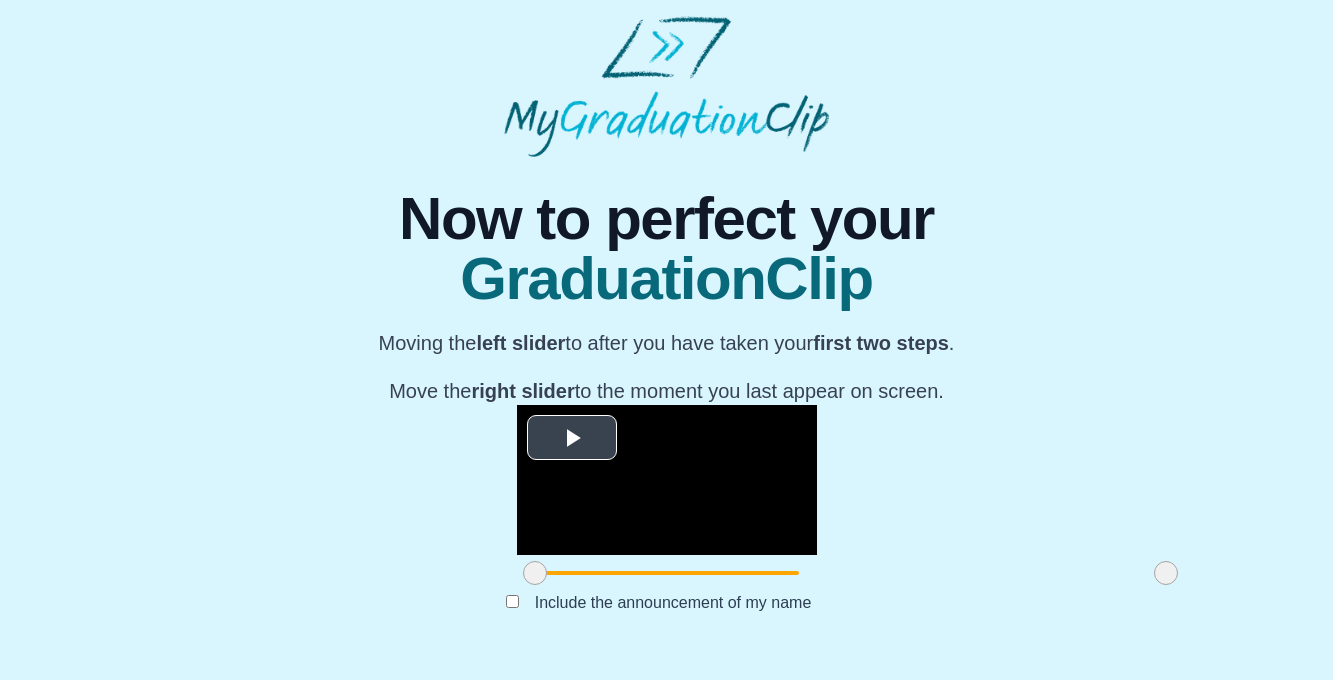click at bounding box center (572, 438) 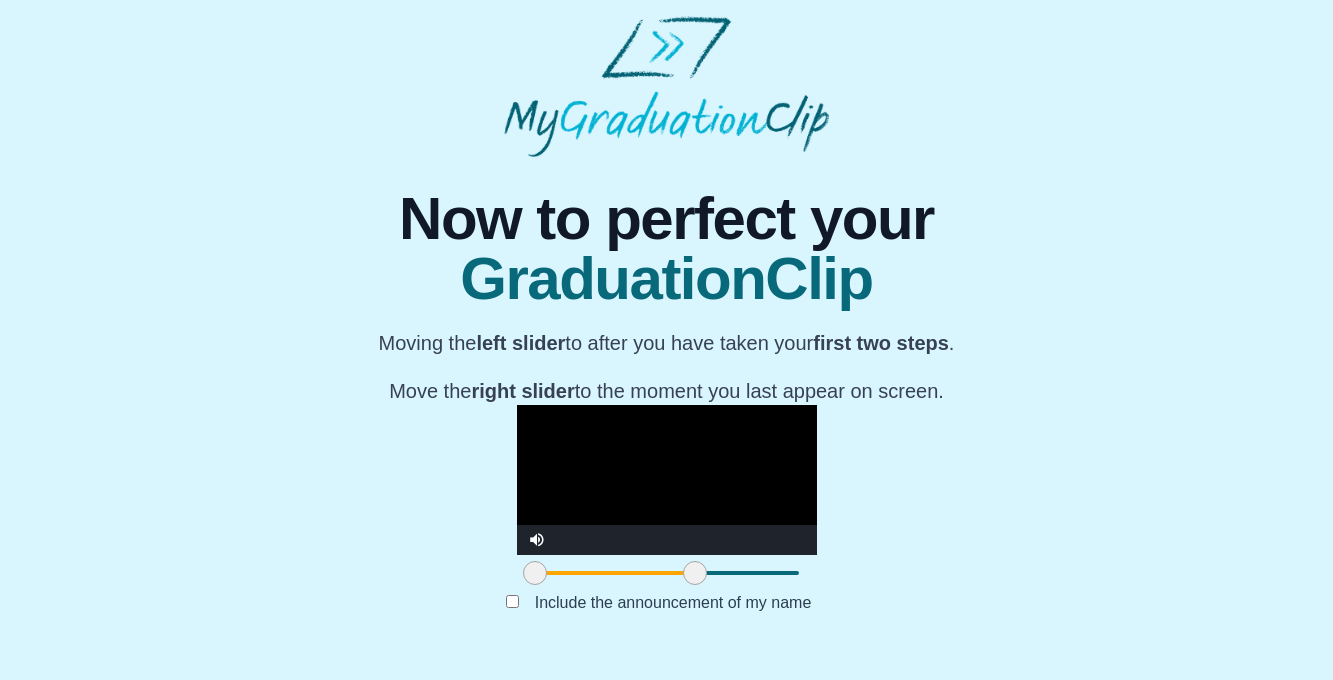 drag, startPoint x: 982, startPoint y: 586, endPoint x: 511, endPoint y: 585, distance: 471.00107 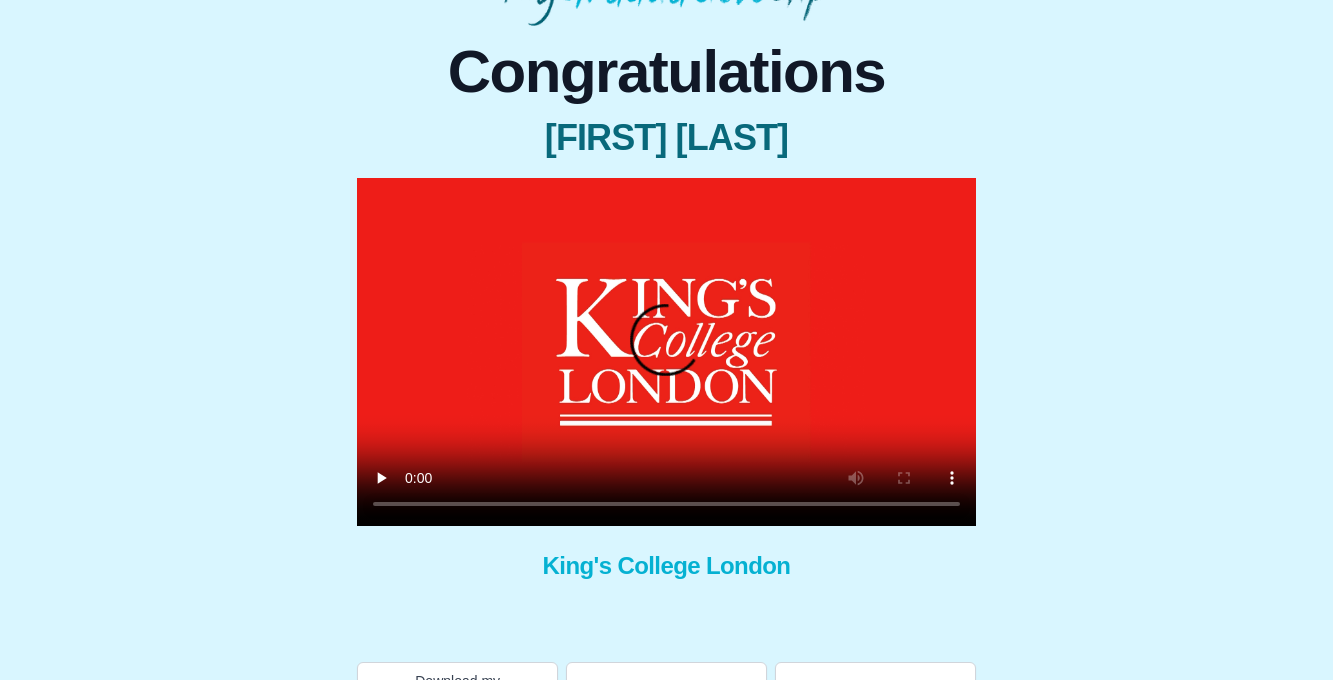 scroll, scrollTop: 187, scrollLeft: 0, axis: vertical 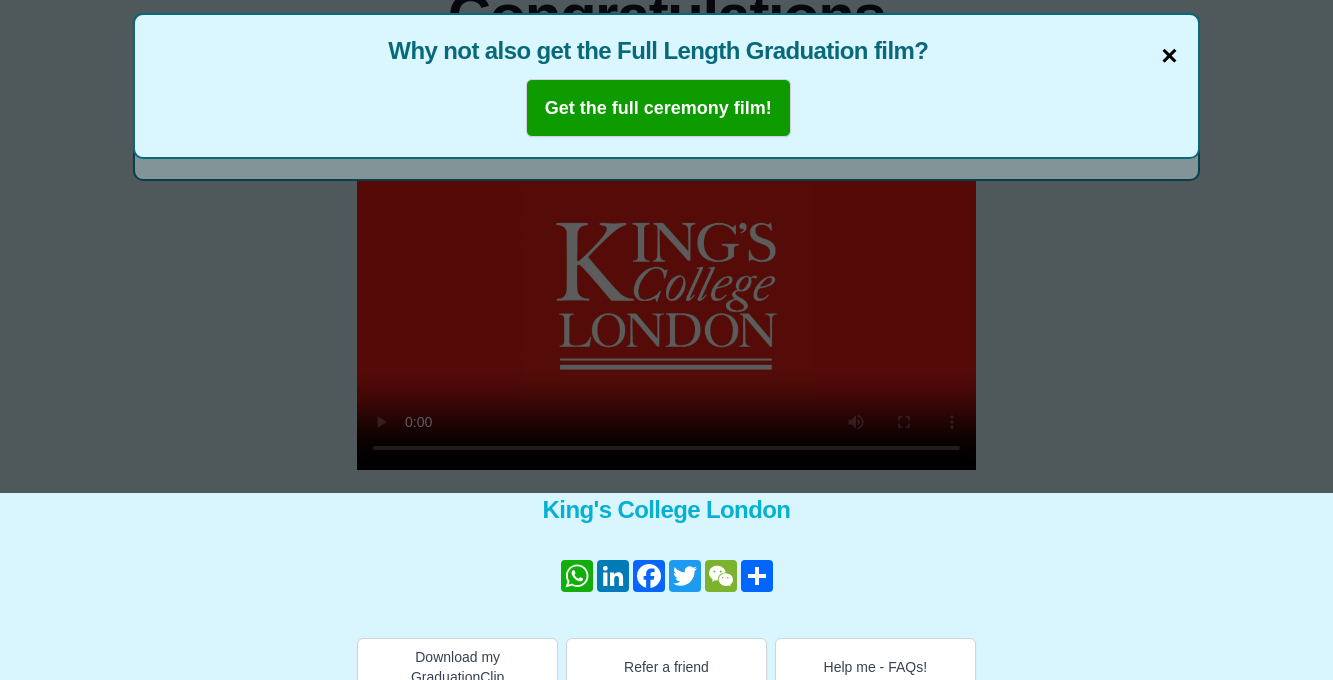 click on "×" at bounding box center (1169, 56) 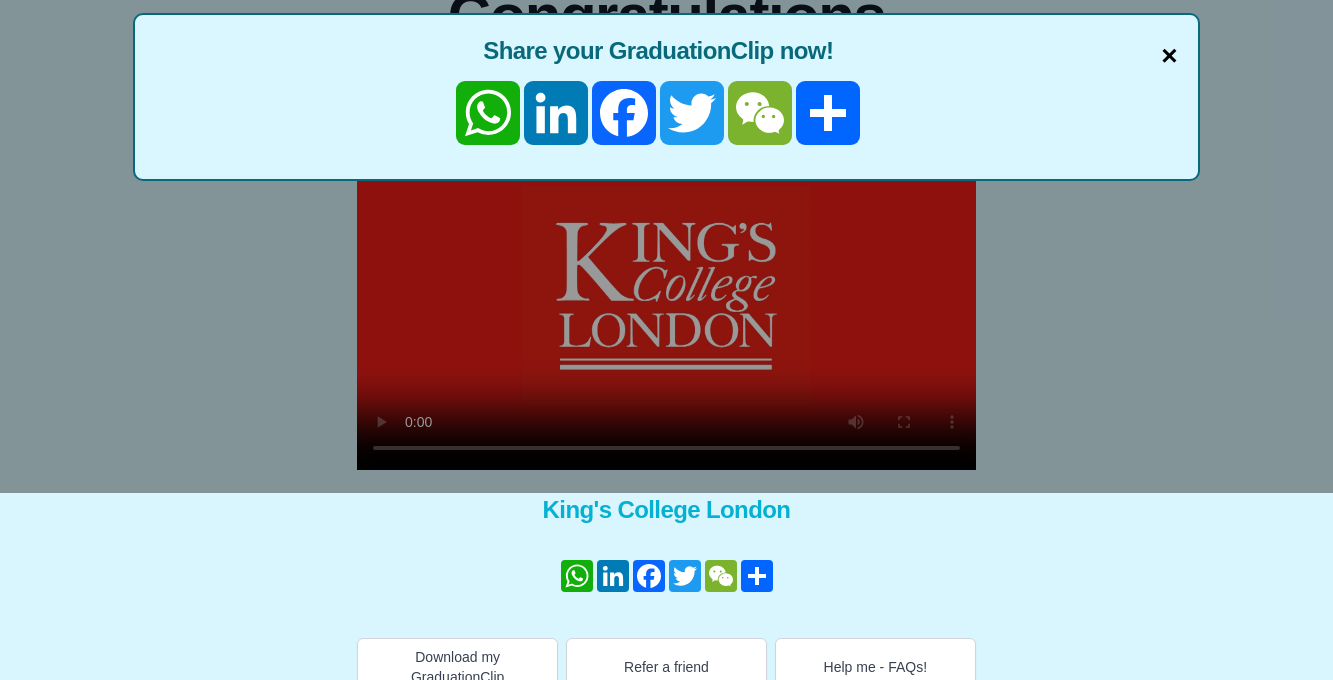click on "×" at bounding box center (1169, 56) 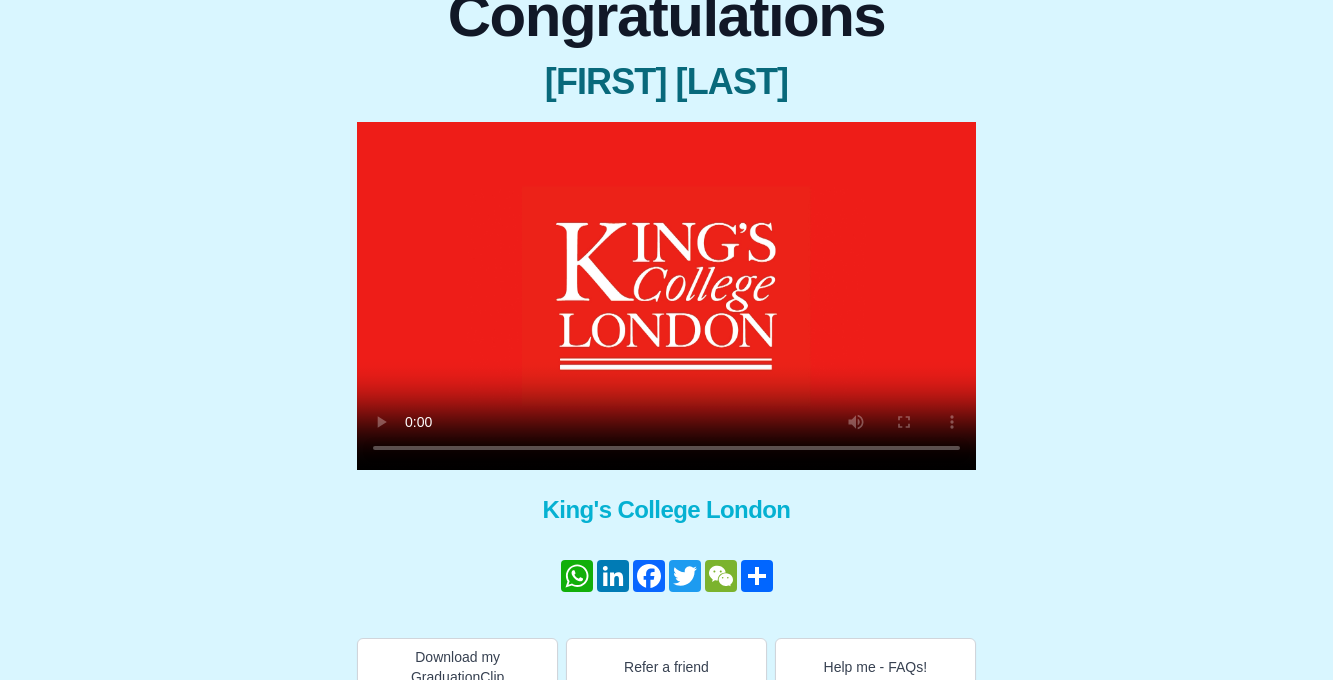 scroll, scrollTop: 219, scrollLeft: 0, axis: vertical 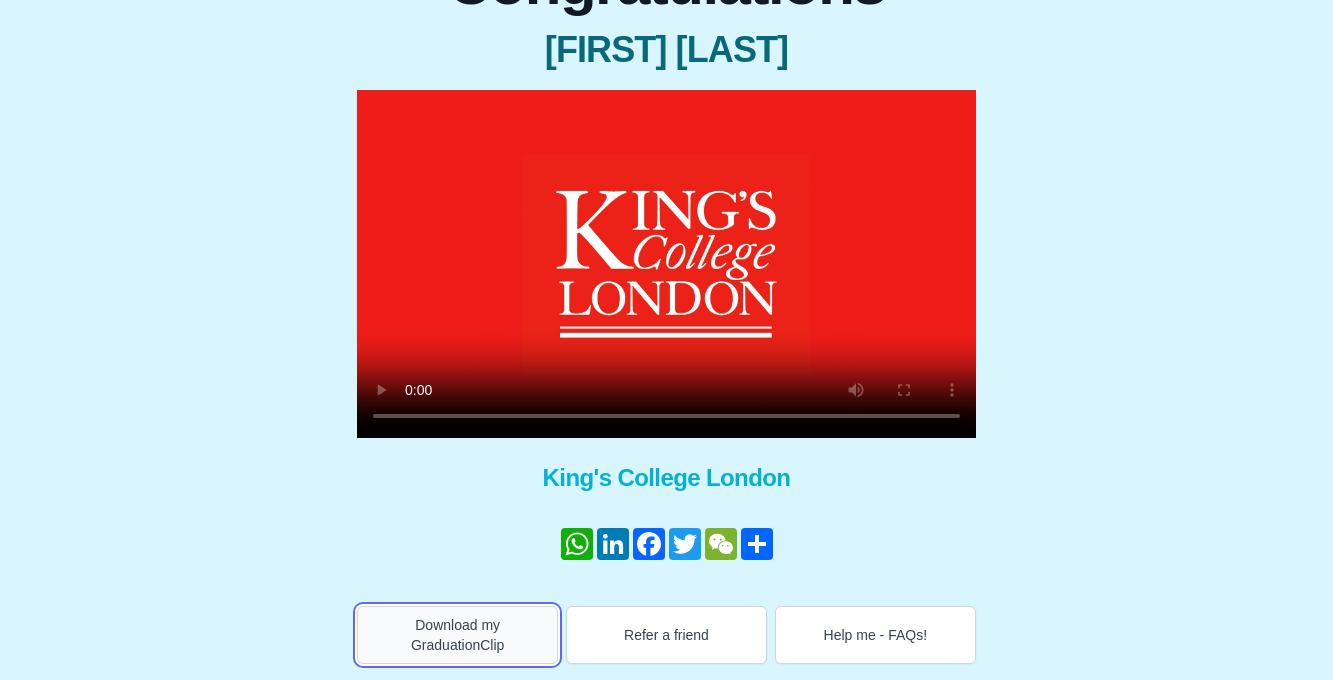 click on "Download my GraduationClip" at bounding box center [457, 635] 